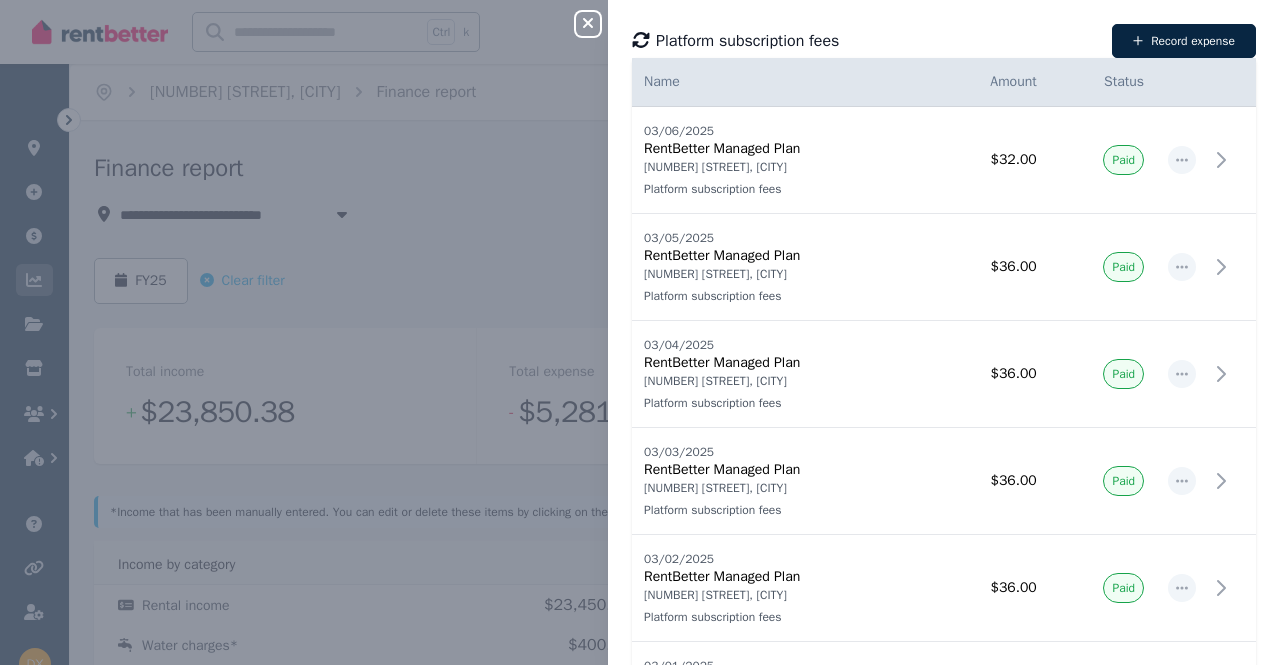 scroll, scrollTop: 1067, scrollLeft: 0, axis: vertical 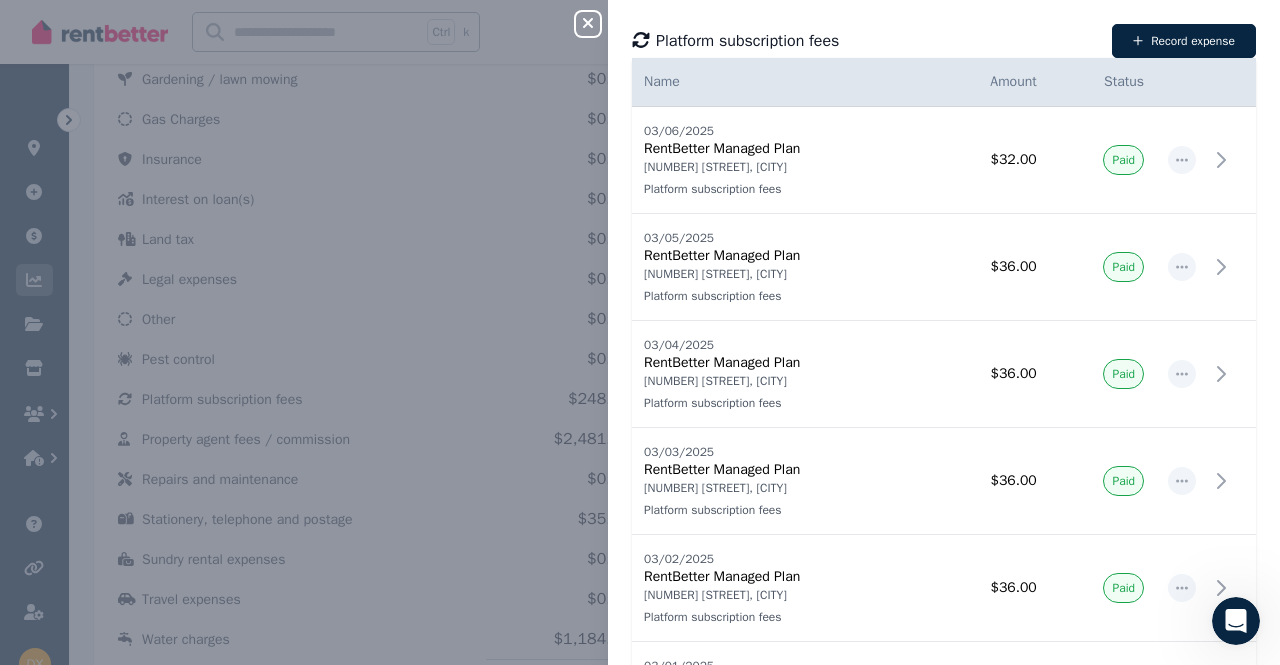 click 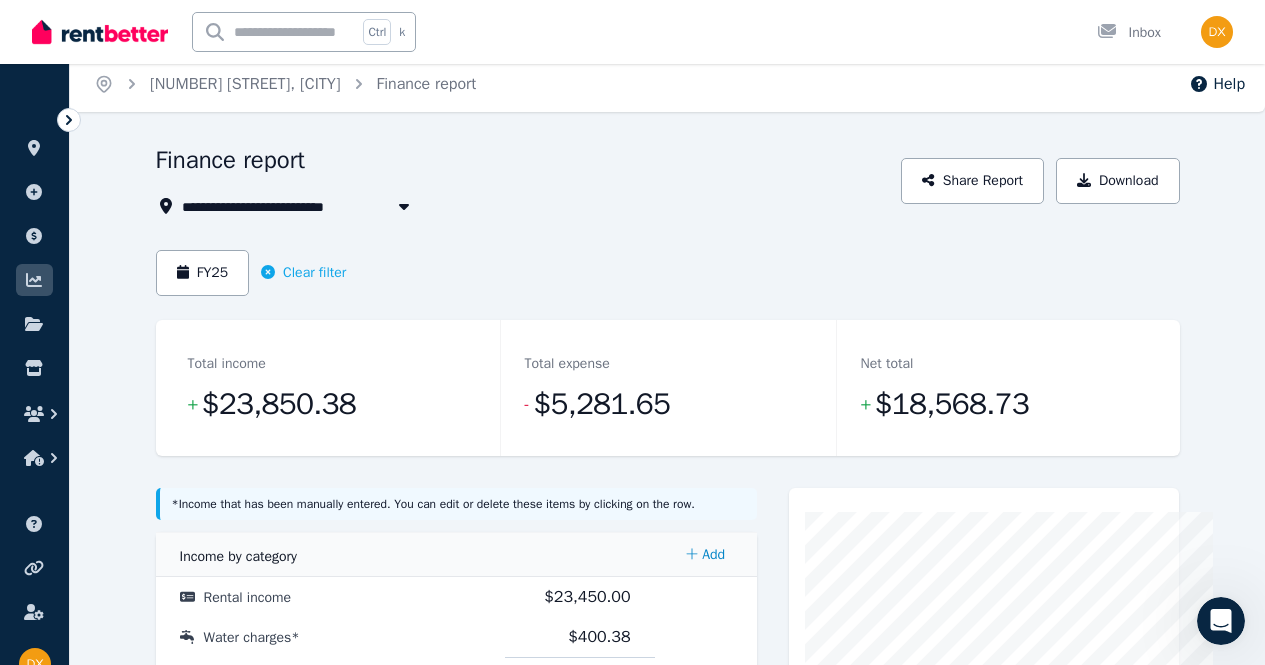 scroll, scrollTop: 0, scrollLeft: 0, axis: both 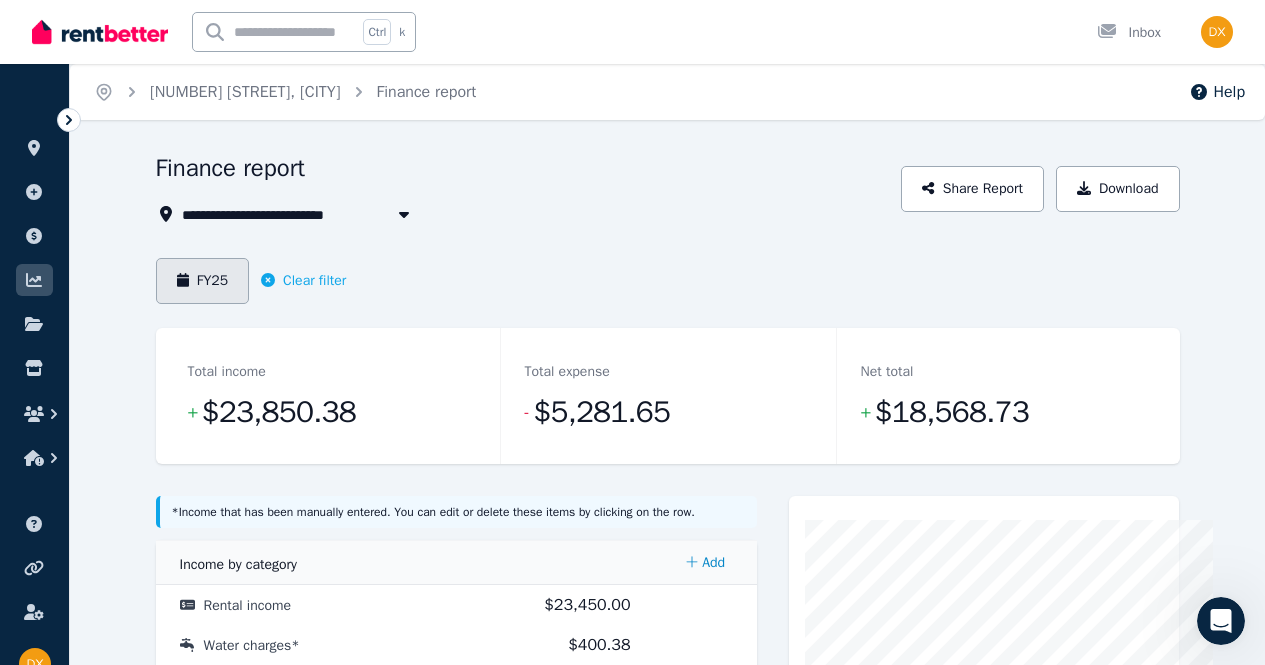 click on "FY25" at bounding box center [203, 281] 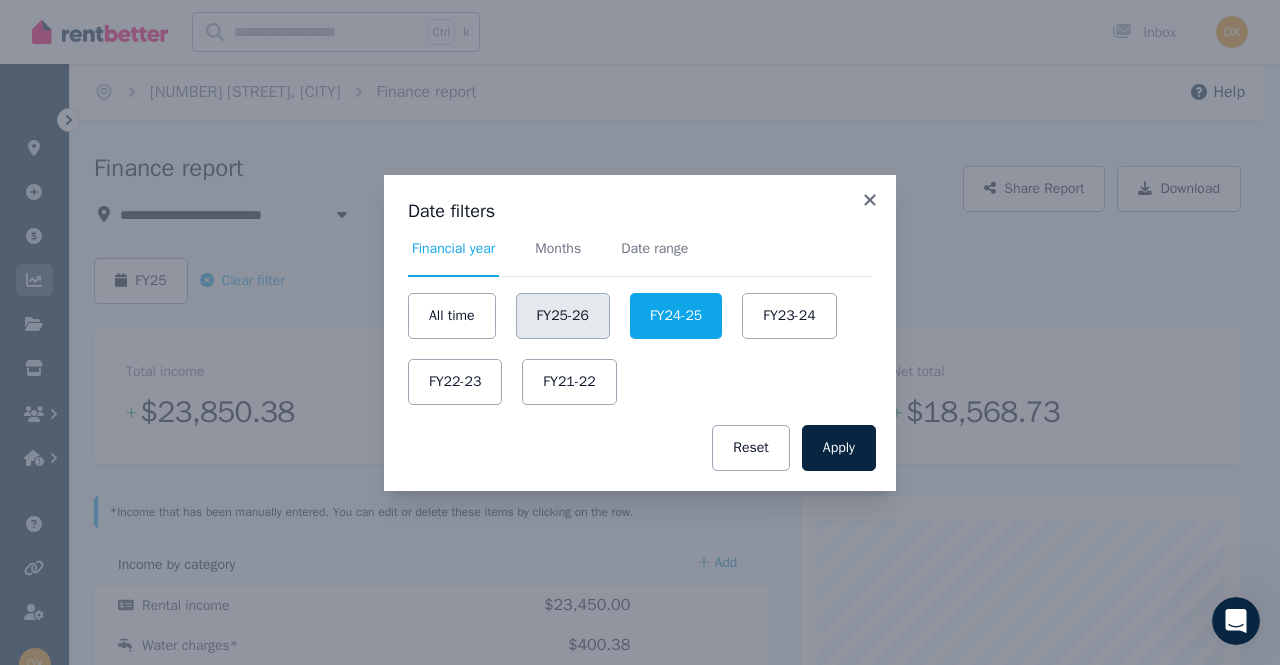 click on "FY25-26" at bounding box center (563, 316) 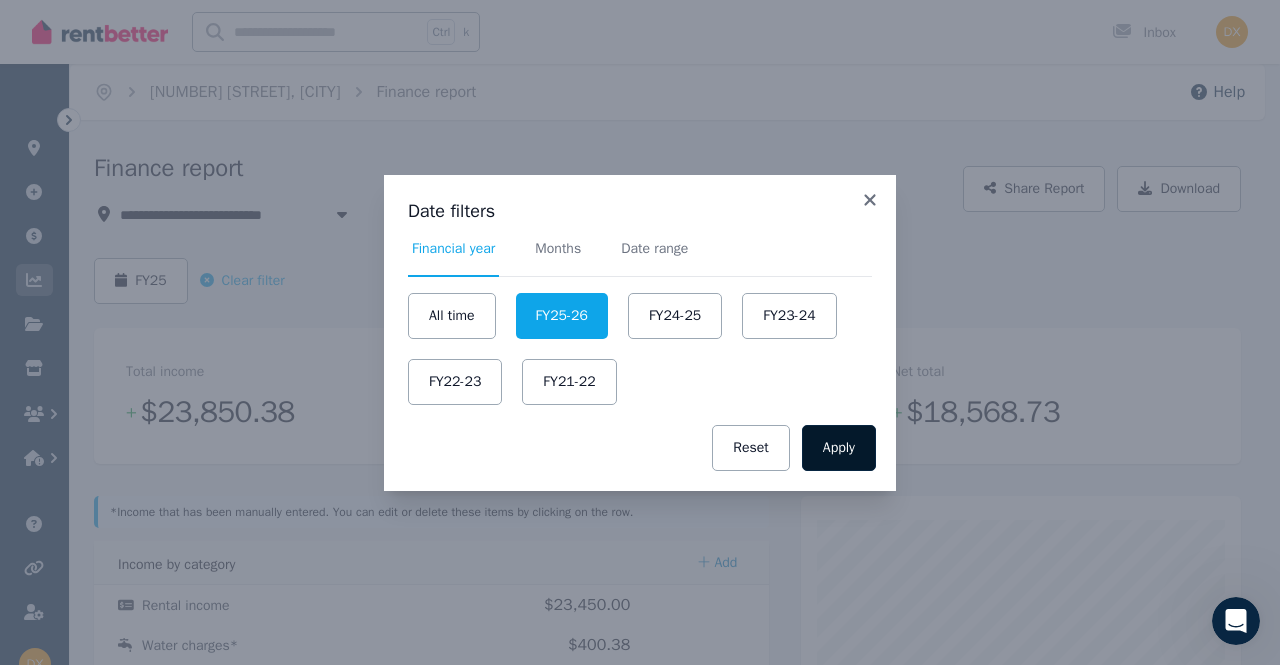 click on "Apply" at bounding box center (839, 448) 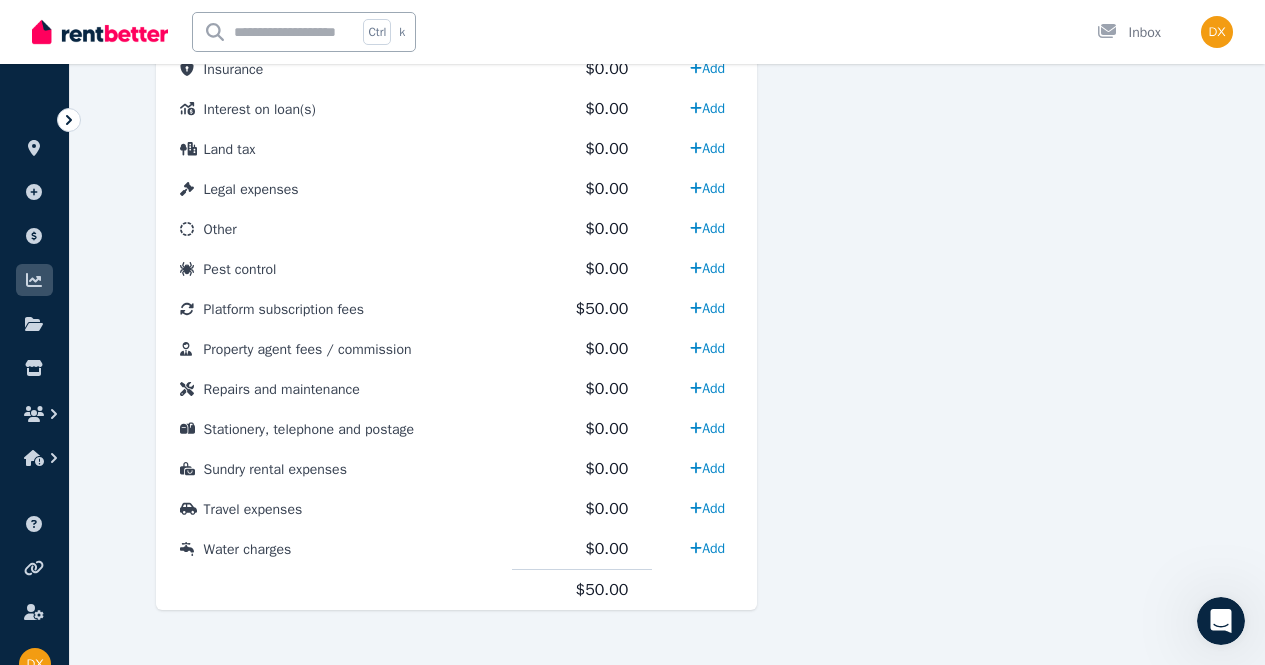 scroll, scrollTop: 1130, scrollLeft: 0, axis: vertical 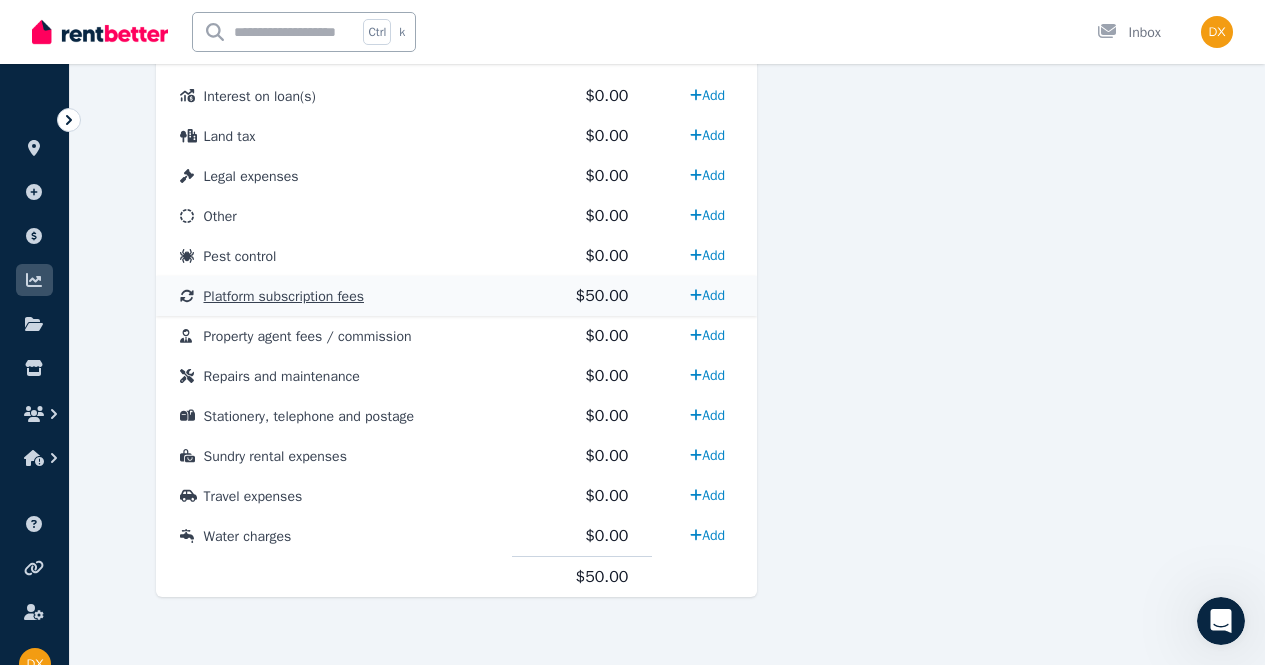click on "Platform subscription fees" at bounding box center (334, 296) 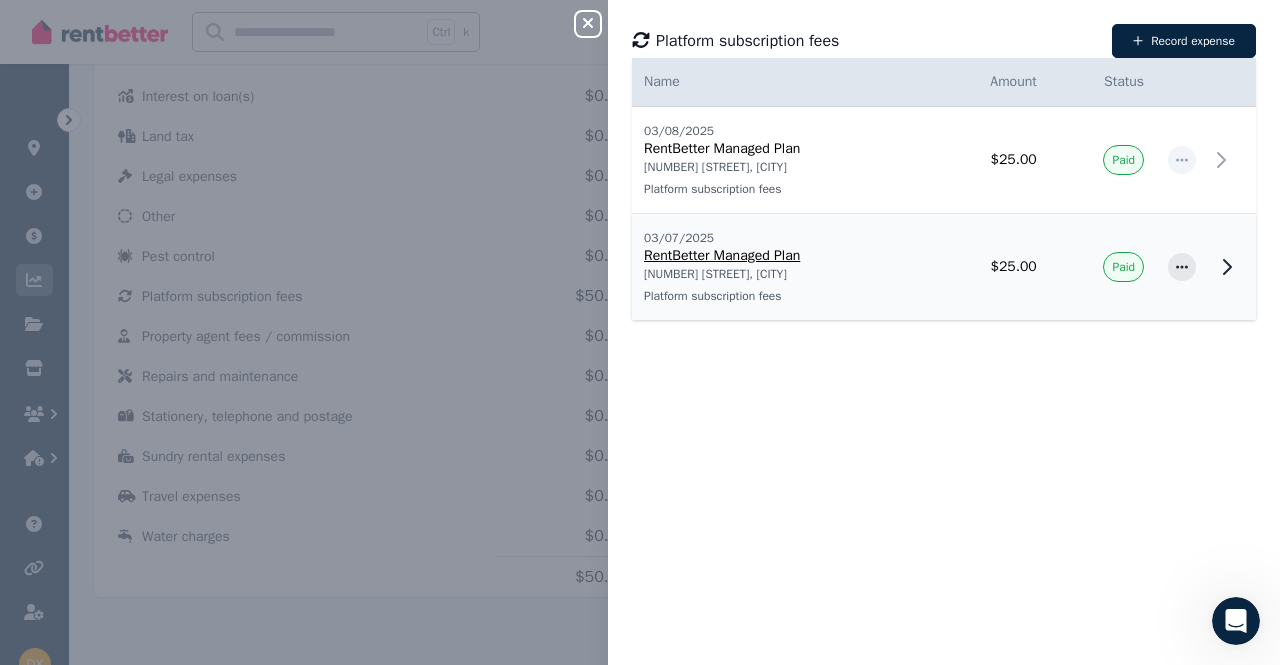 click on "RentBetter Managed Plan" at bounding box center [782, 256] 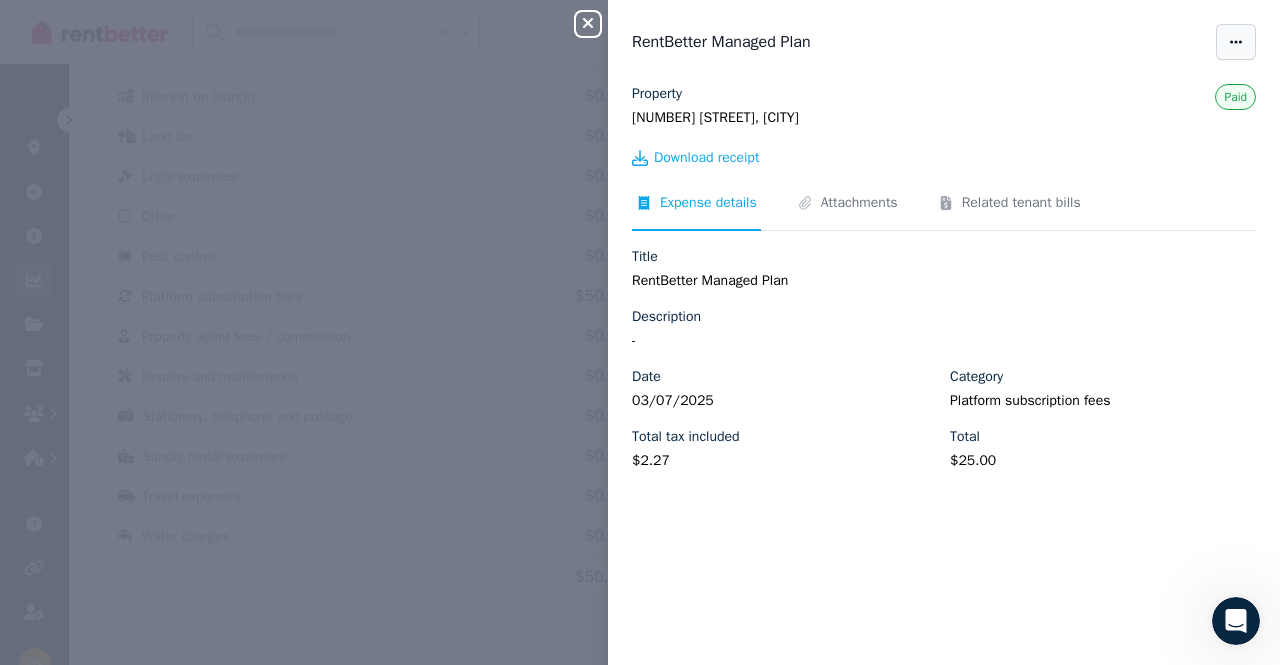 click 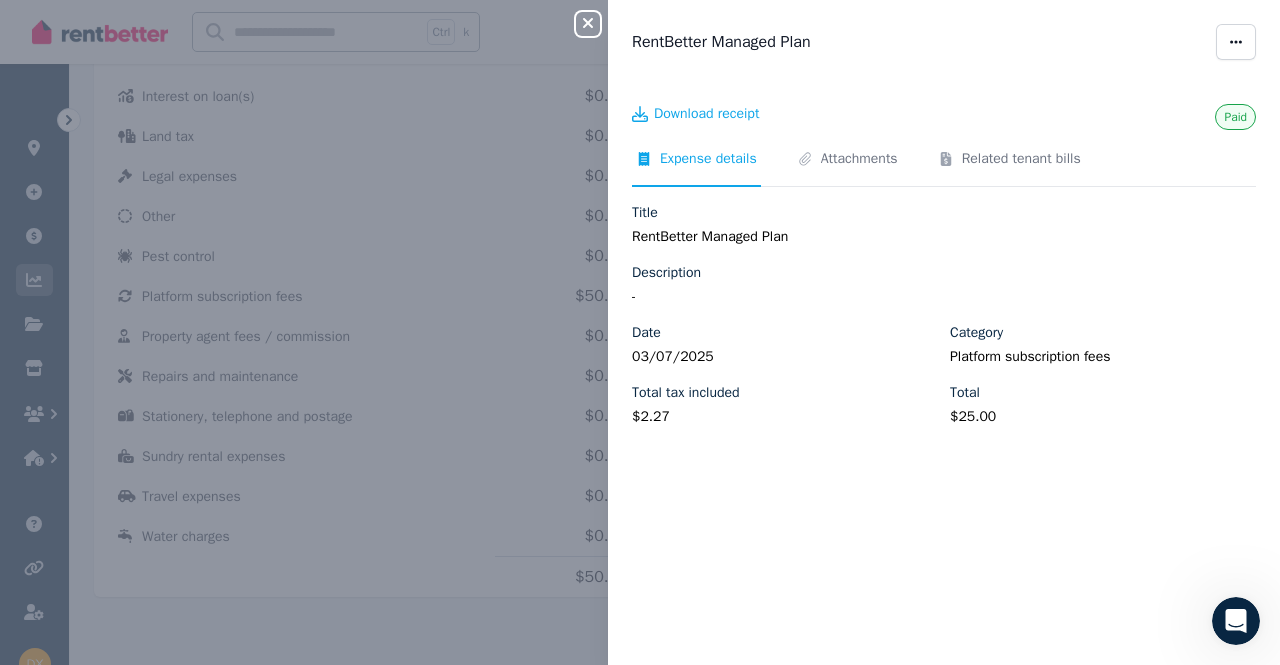 click 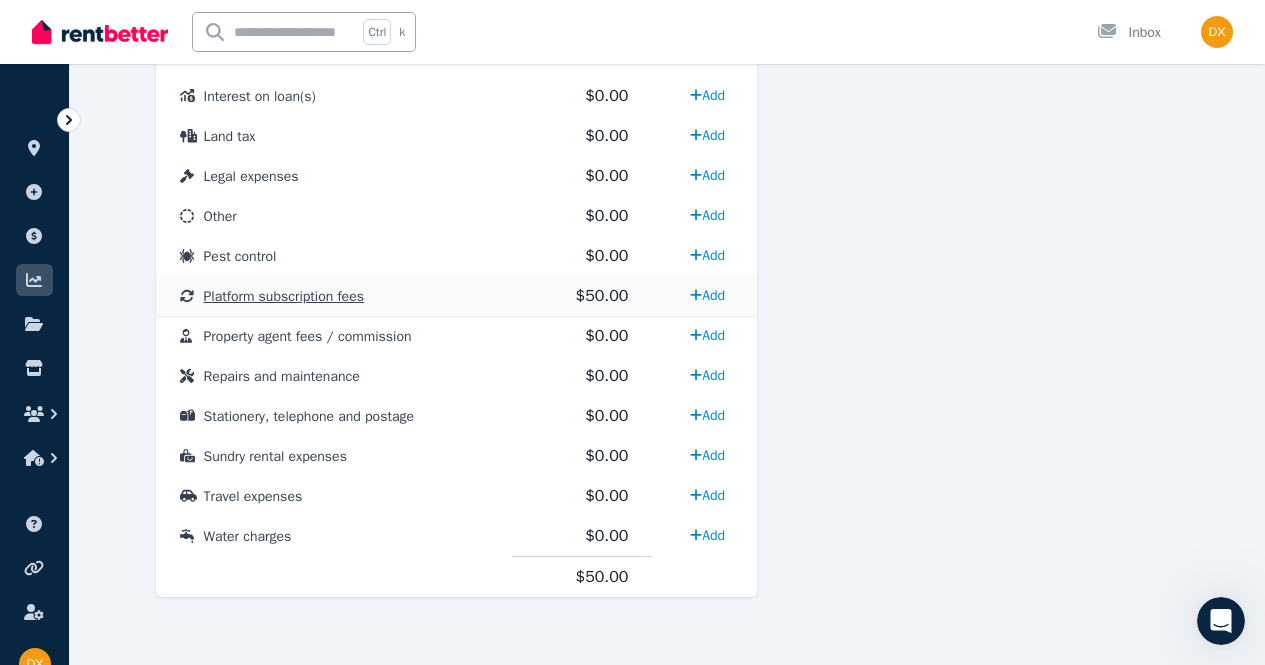 scroll, scrollTop: 1030, scrollLeft: 0, axis: vertical 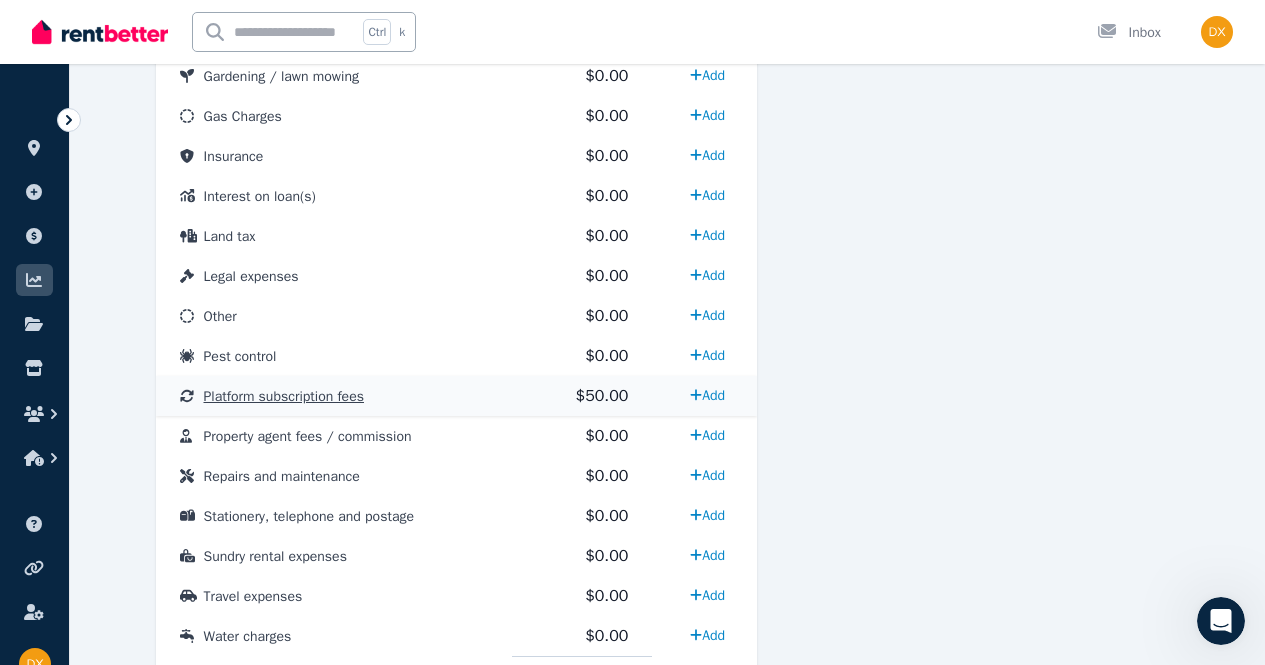 click on "$50.00" at bounding box center [602, 396] 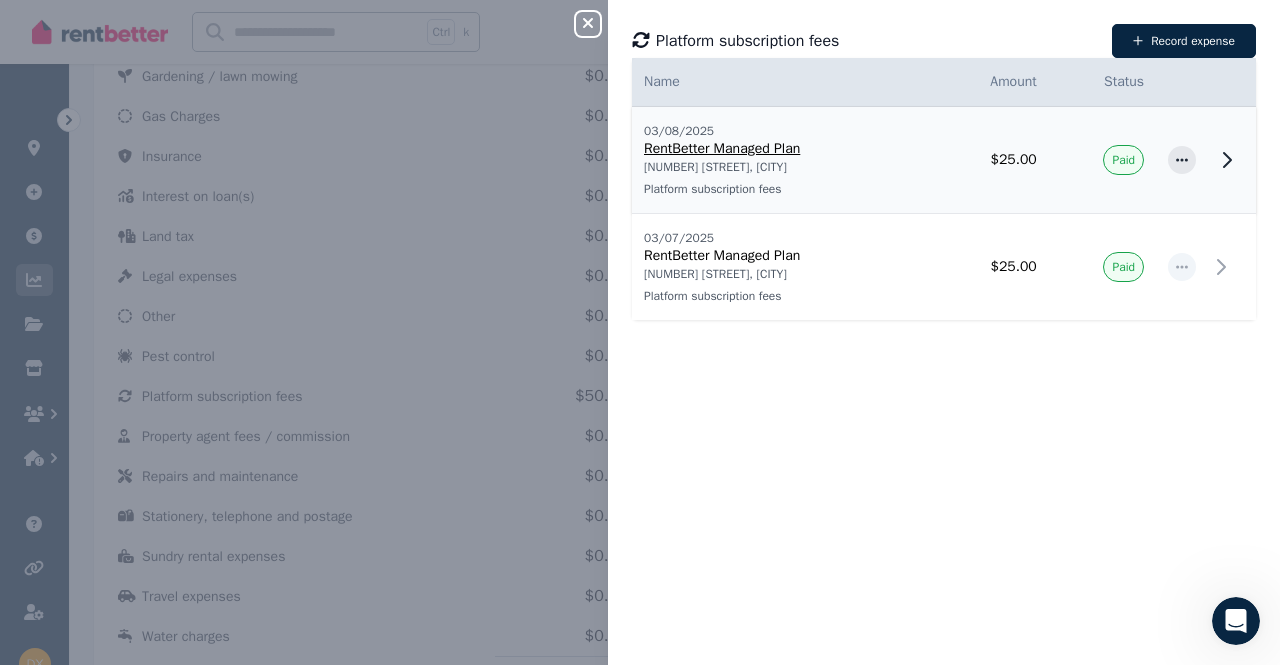 click 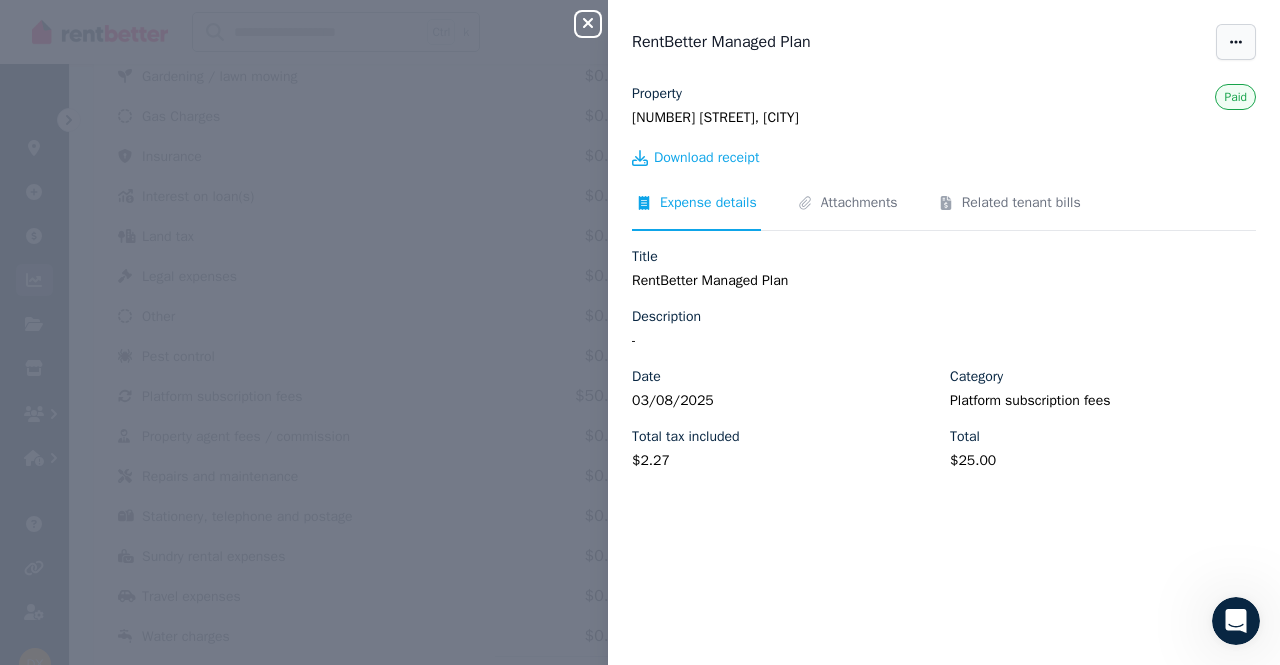 click at bounding box center (1236, 42) 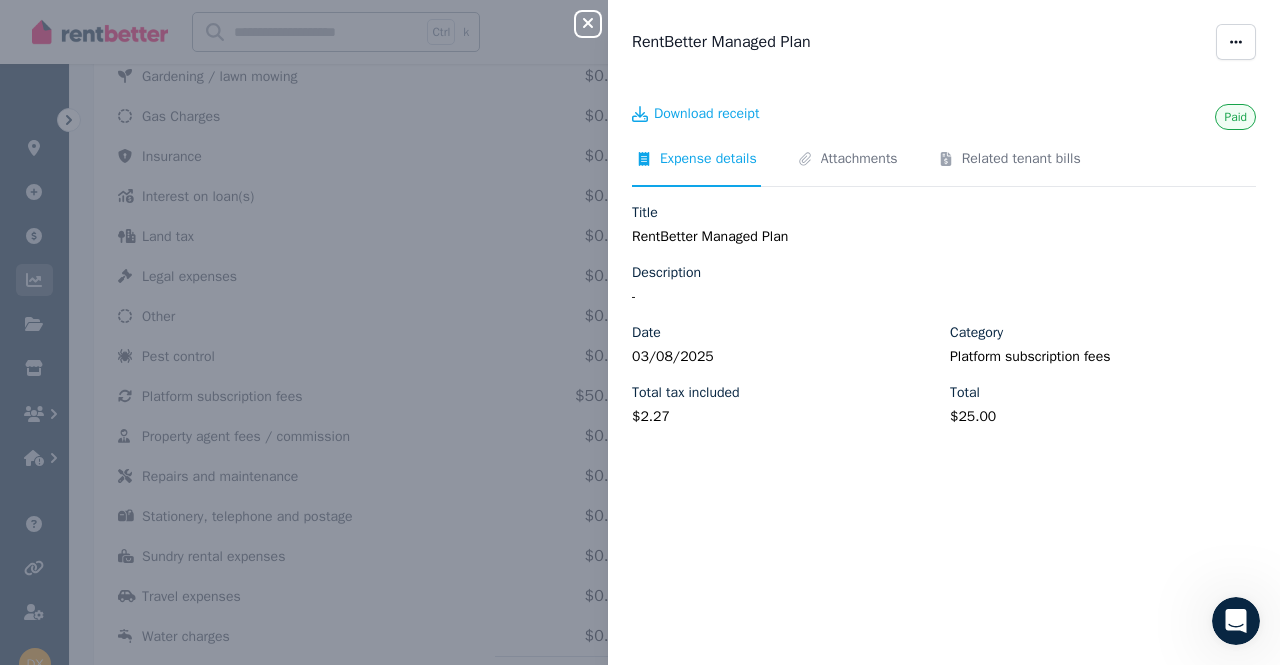 click on "Expense details" at bounding box center [708, 159] 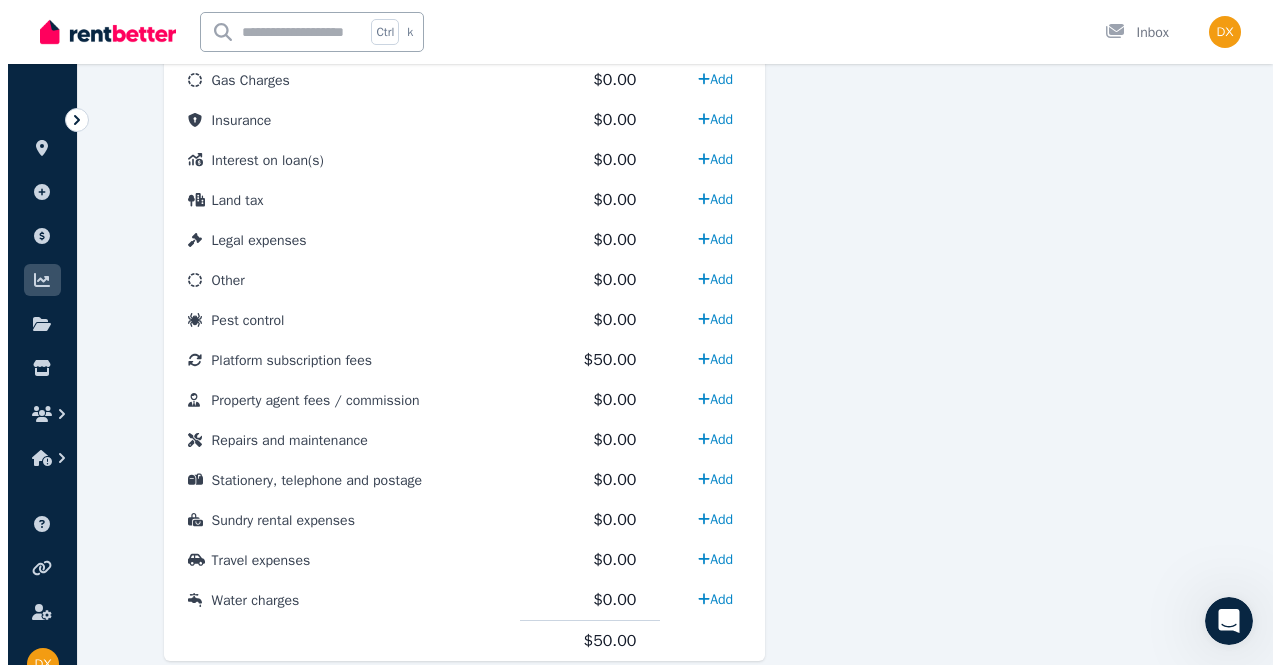 scroll, scrollTop: 1030, scrollLeft: 0, axis: vertical 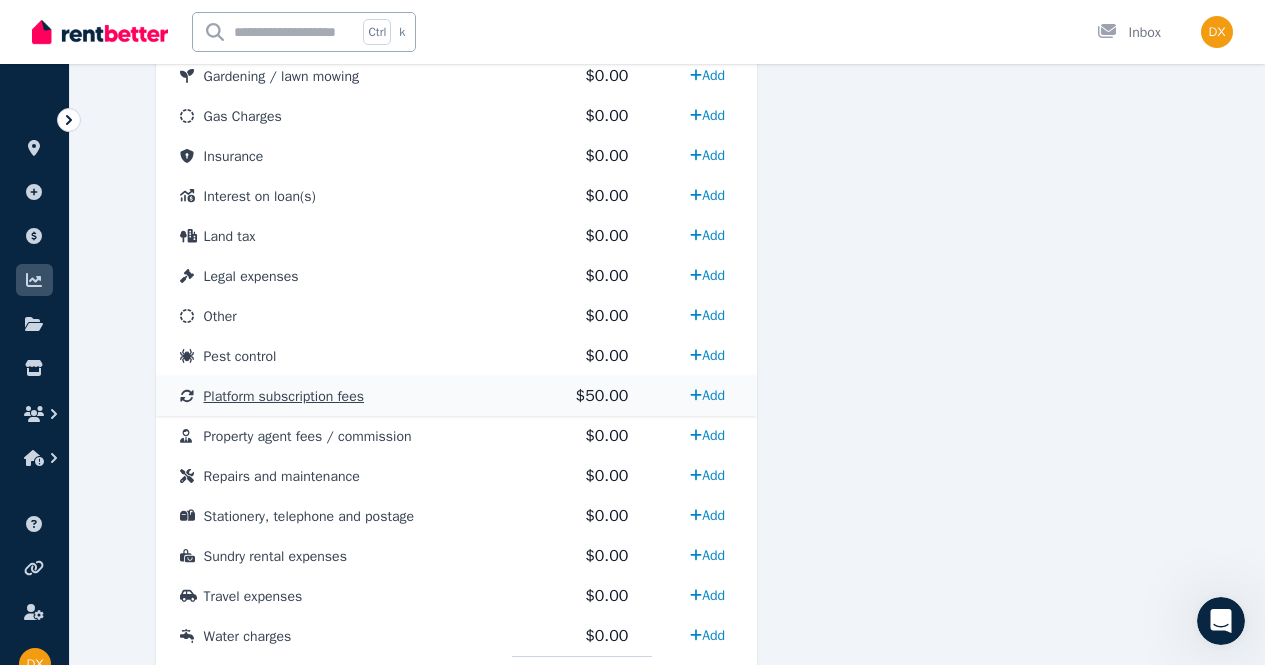 click 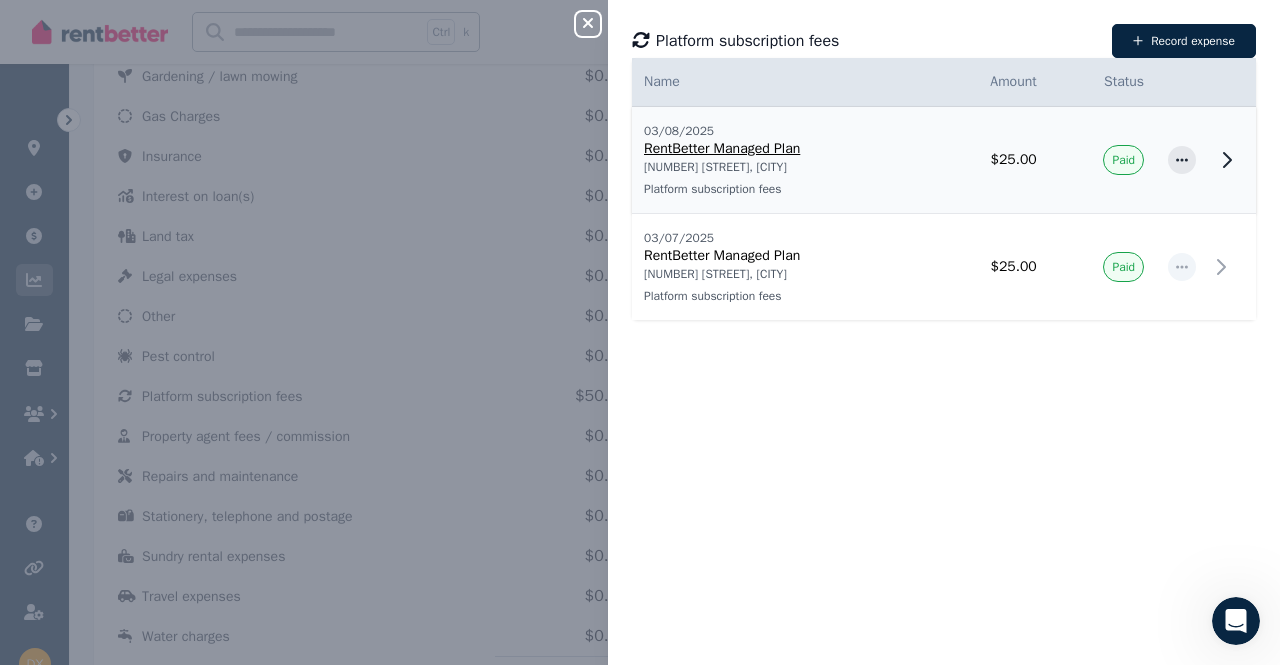 click on "Paid" at bounding box center [1123, 160] 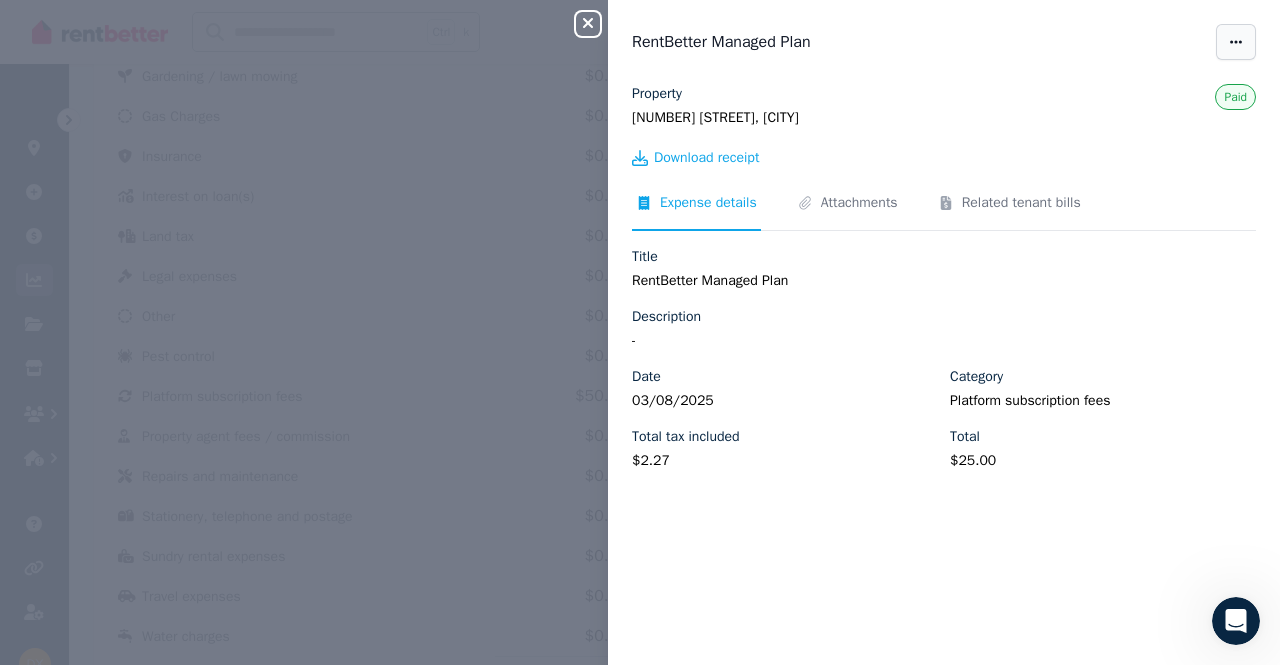 click at bounding box center [1236, 42] 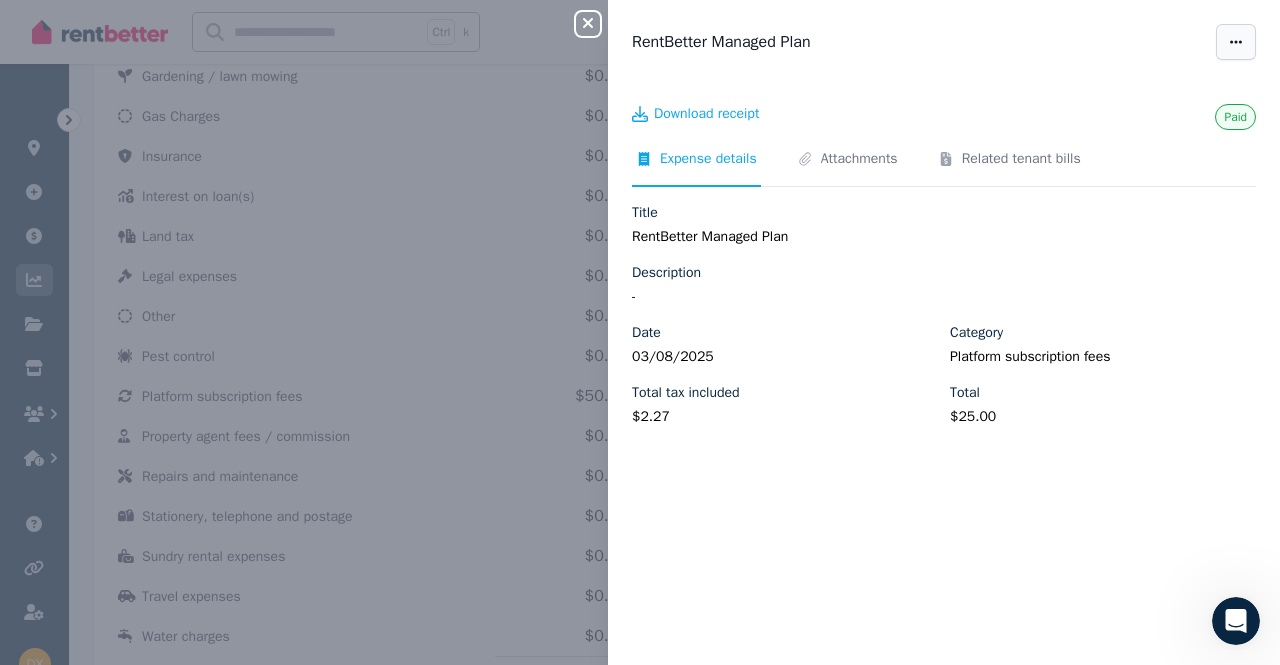 click at bounding box center [1236, 42] 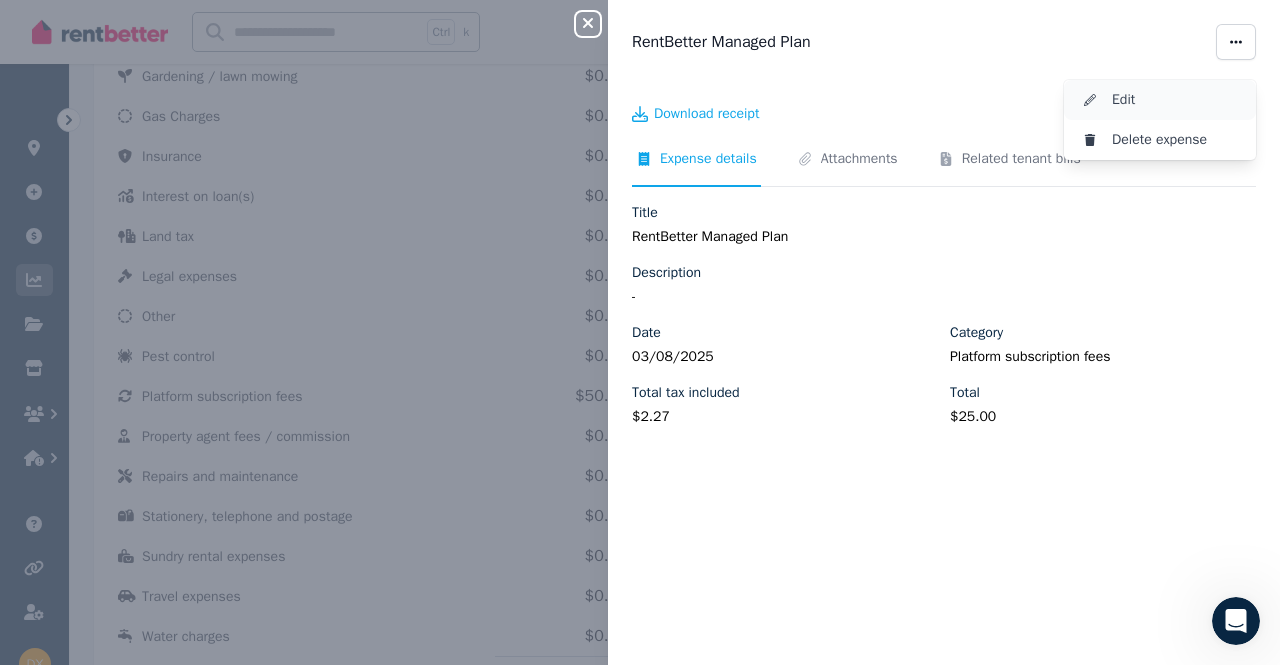 click on "Edit" at bounding box center (1176, 100) 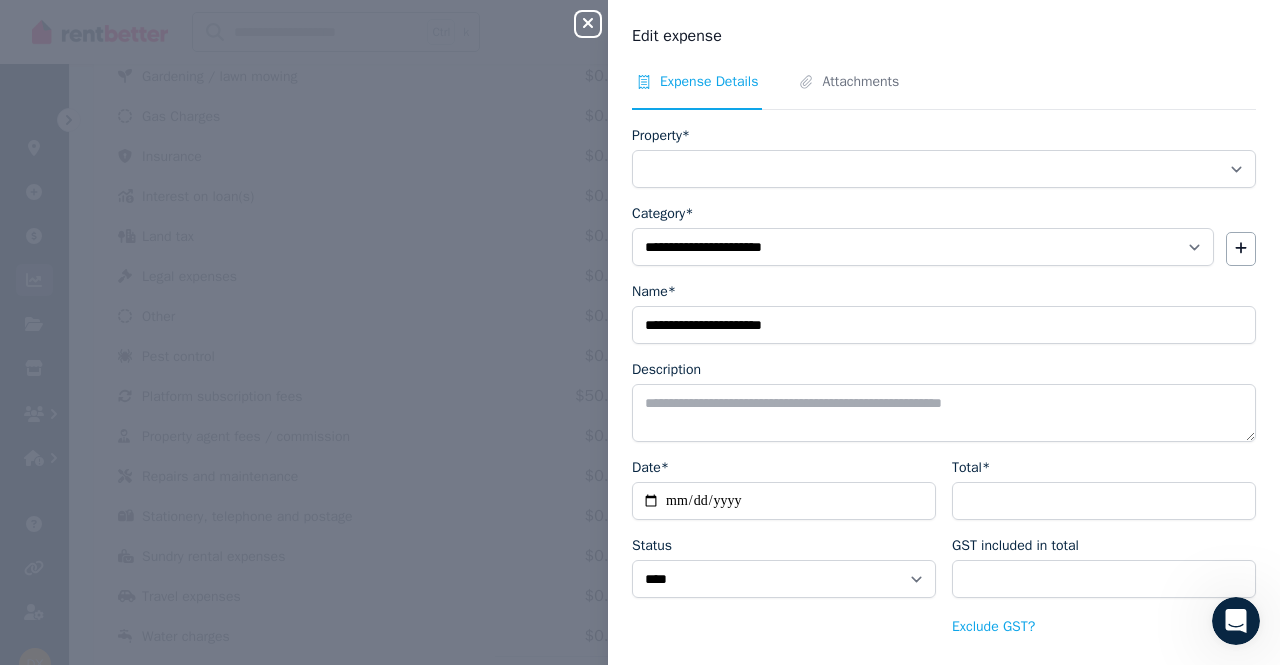 select on "**********" 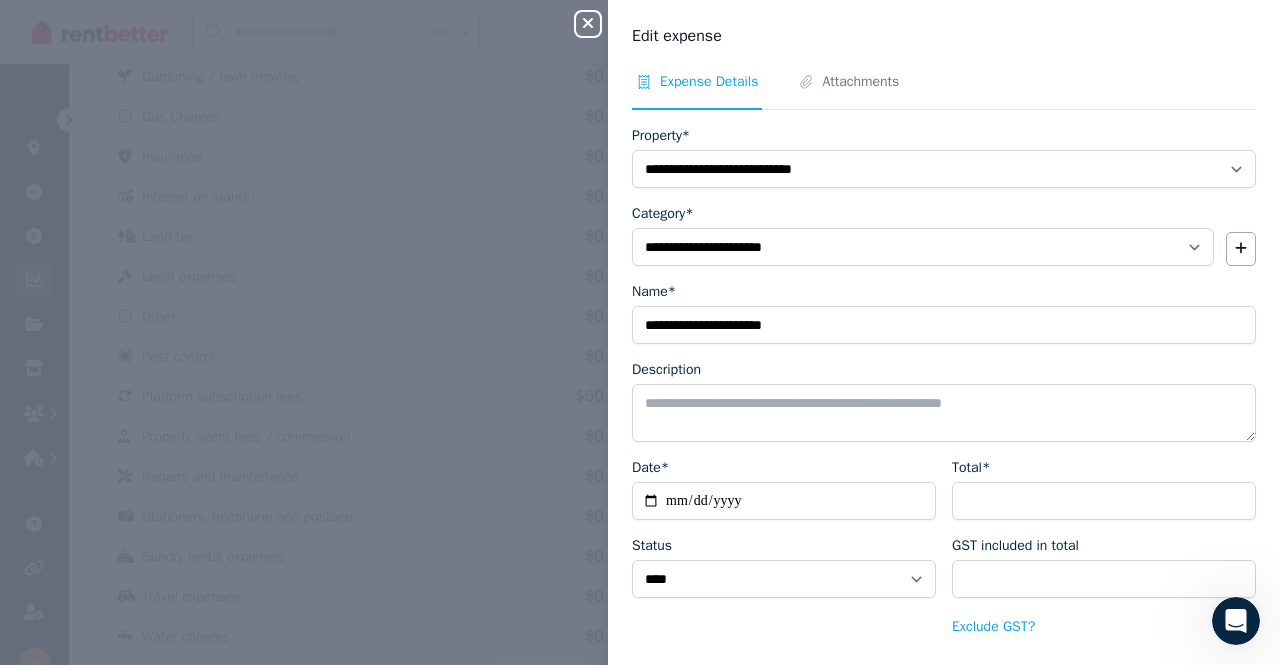 click on "*****" at bounding box center [1104, 501] 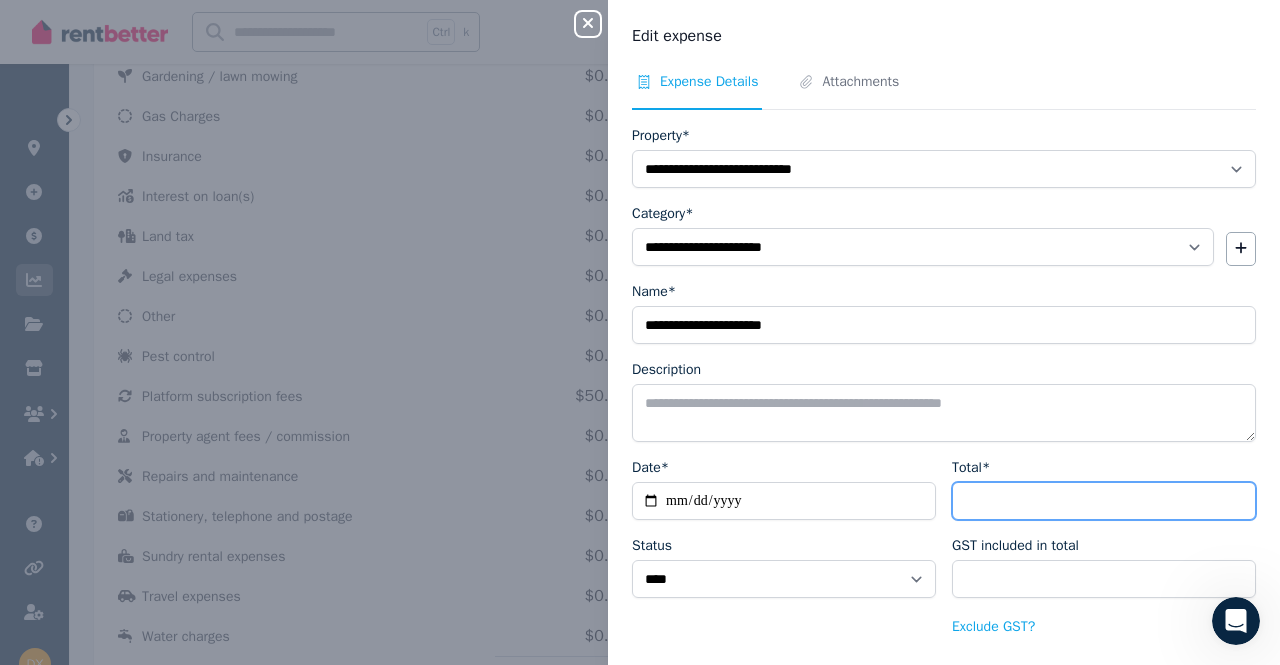 click on "*****" at bounding box center (1104, 501) 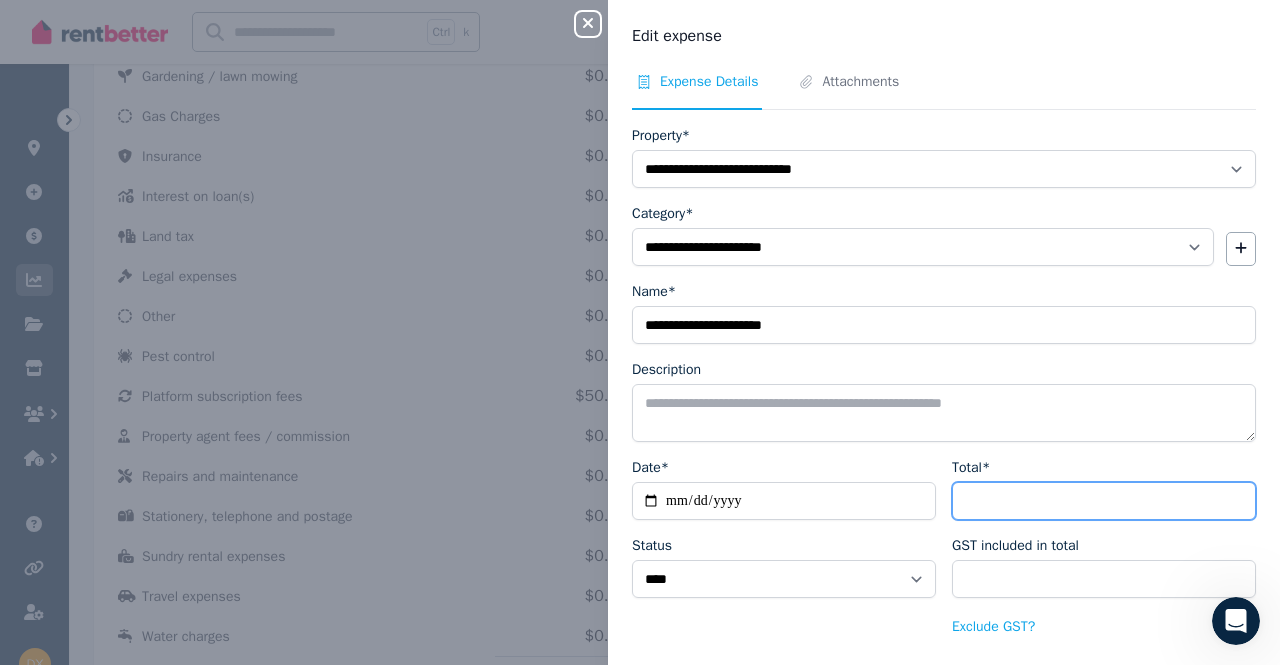 type on "****" 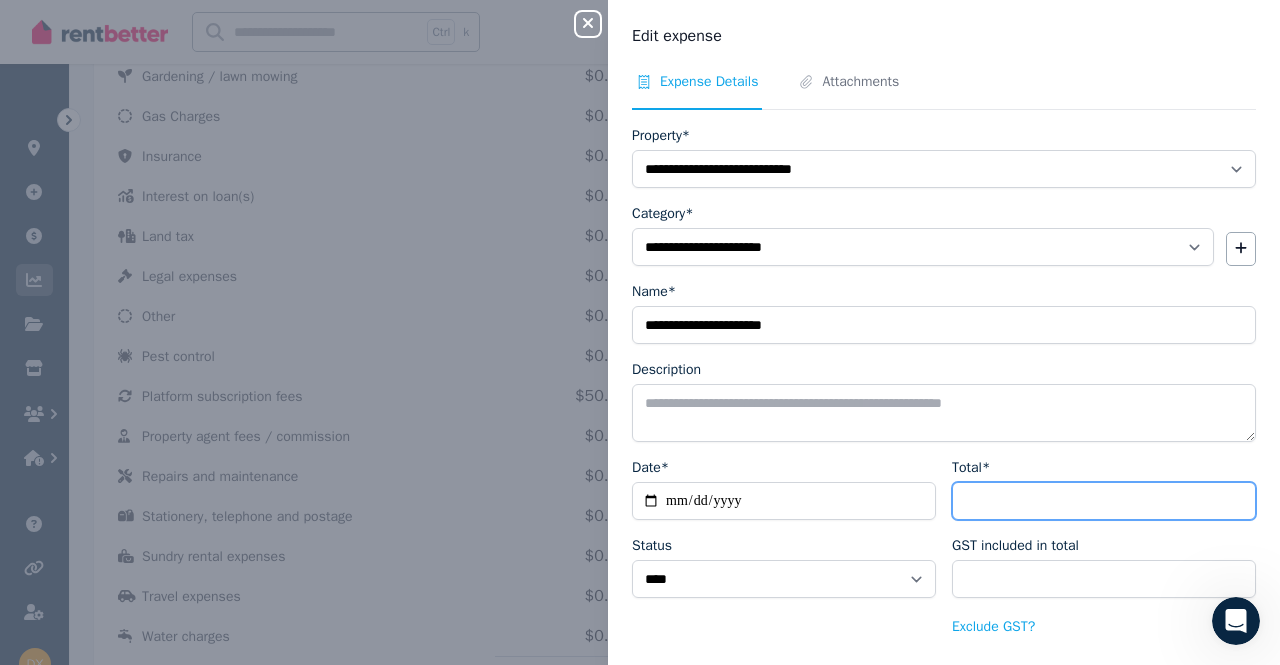 type on "****" 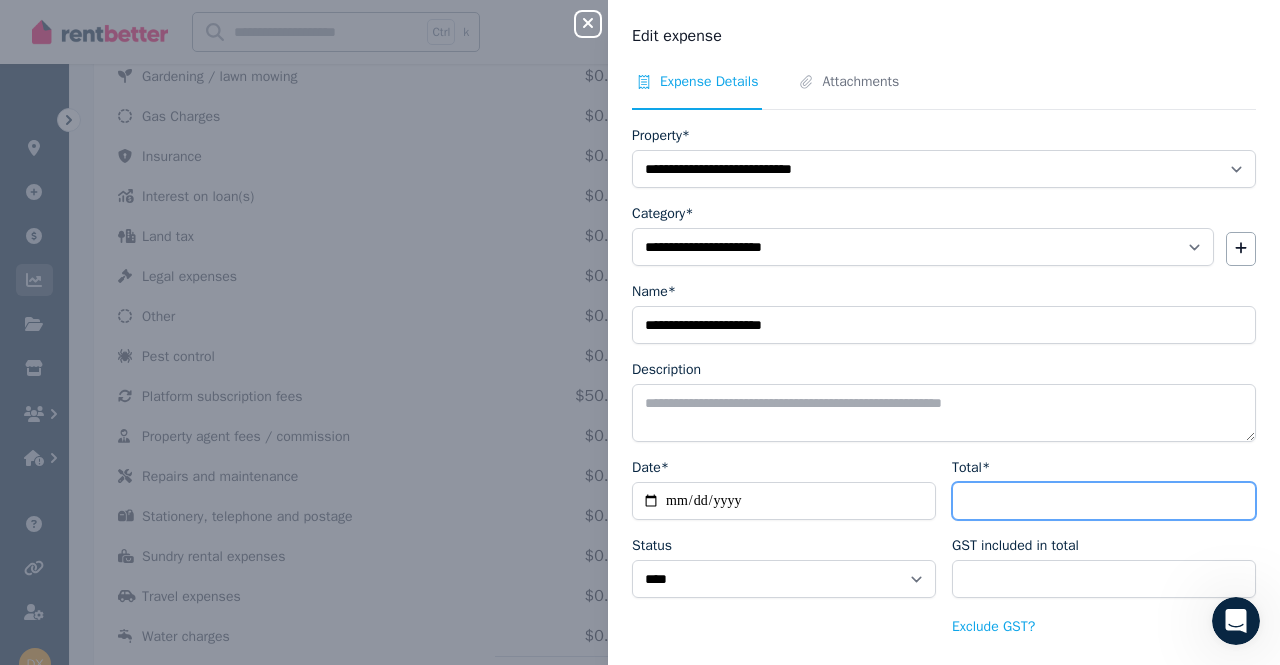 type on "****" 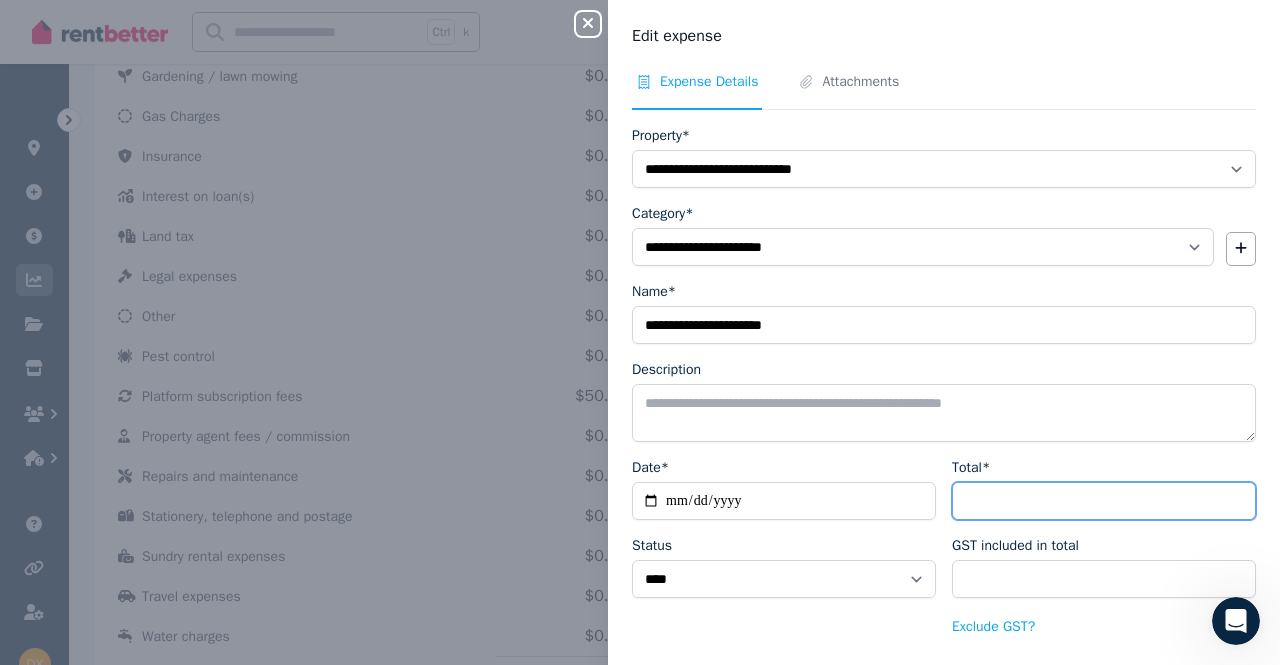 type on "****" 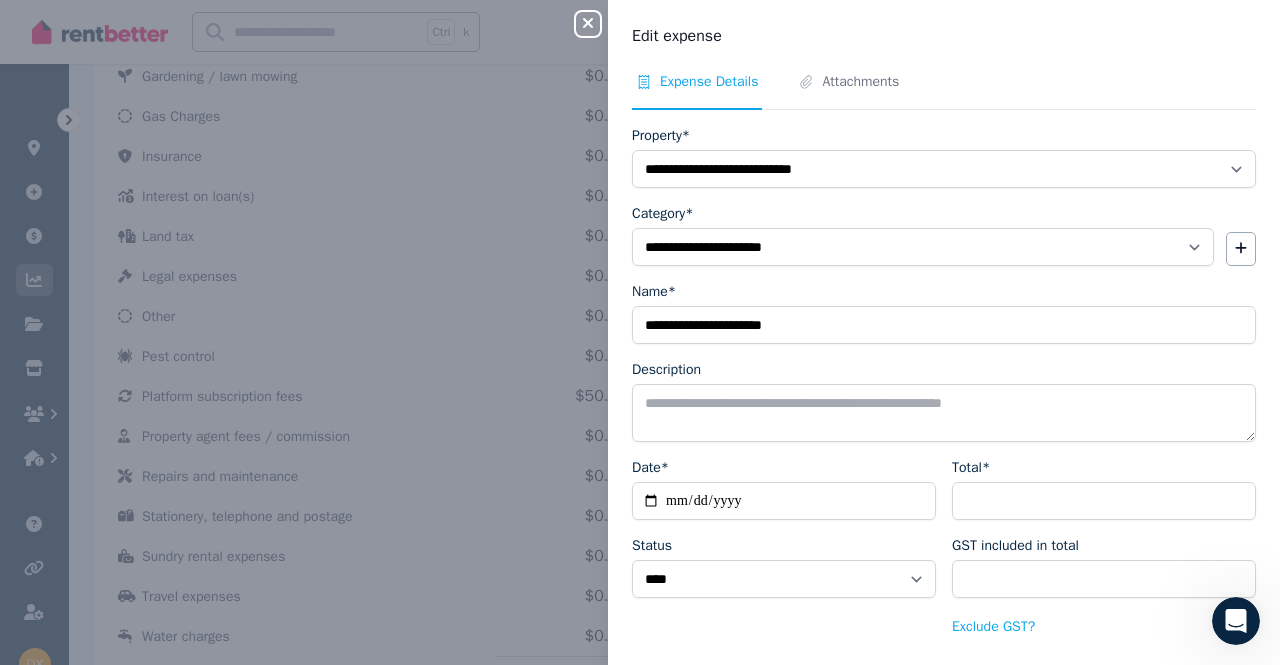 click on "**********" at bounding box center (784, 548) 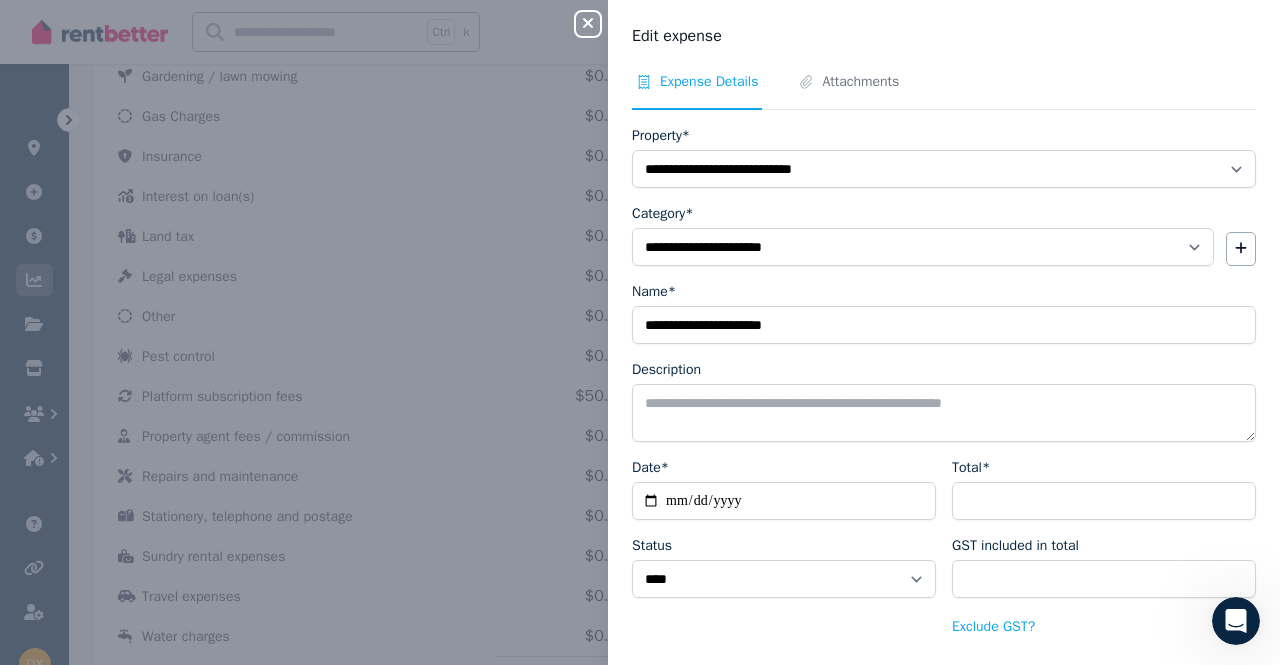 scroll, scrollTop: 75, scrollLeft: 0, axis: vertical 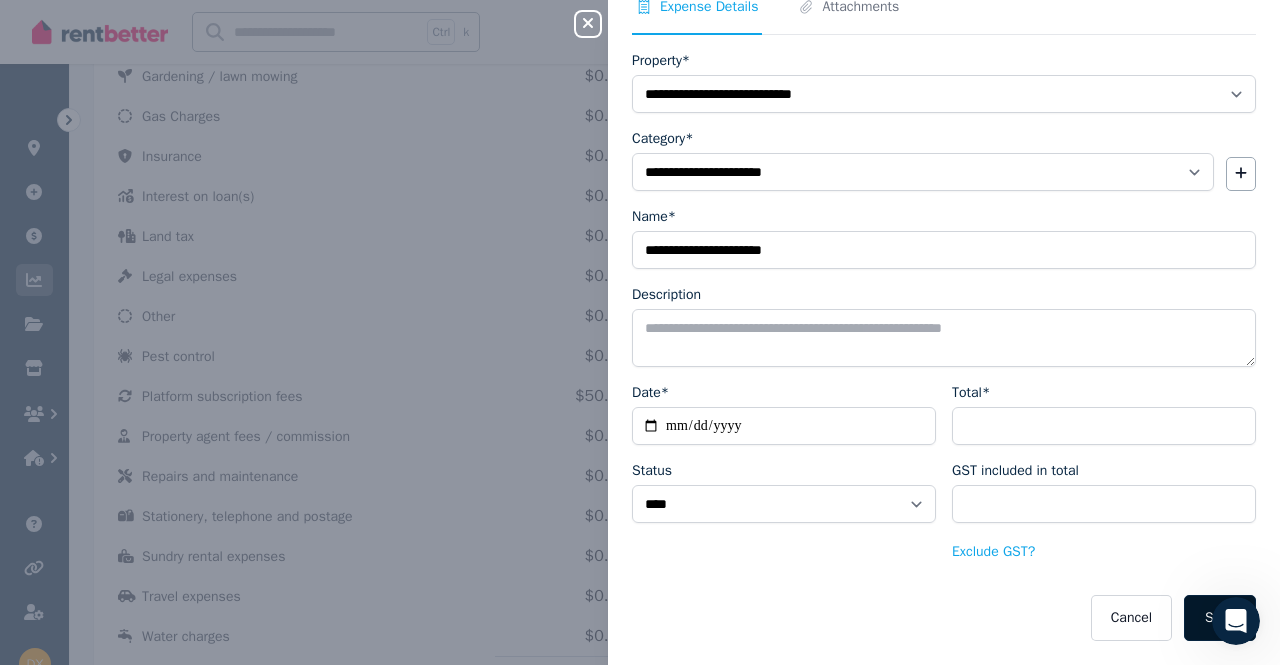 click on "Save" at bounding box center [1220, 618] 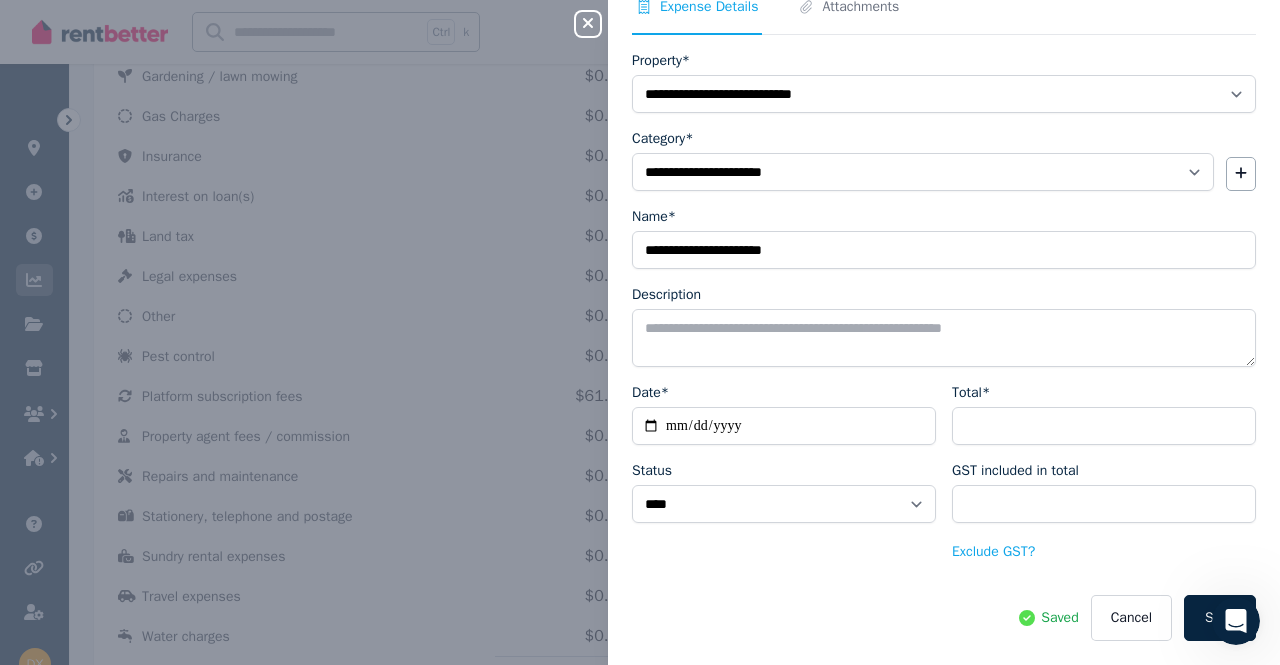 click 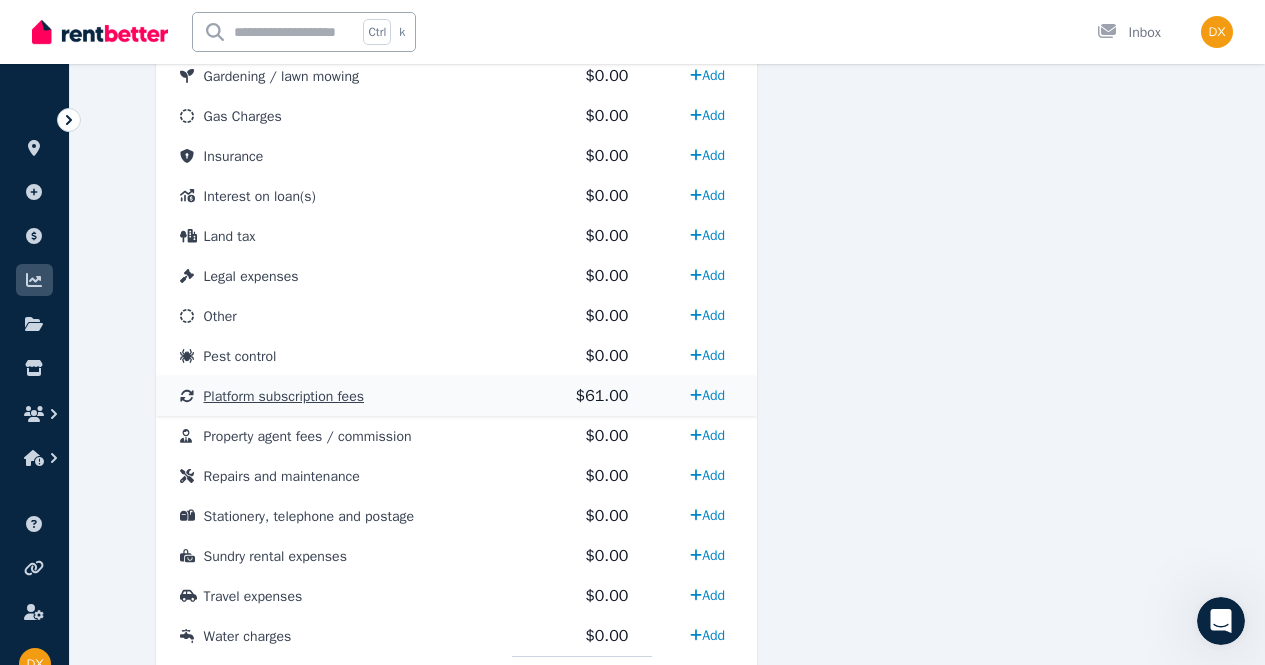 click on "Platform subscription fees" at bounding box center (334, 396) 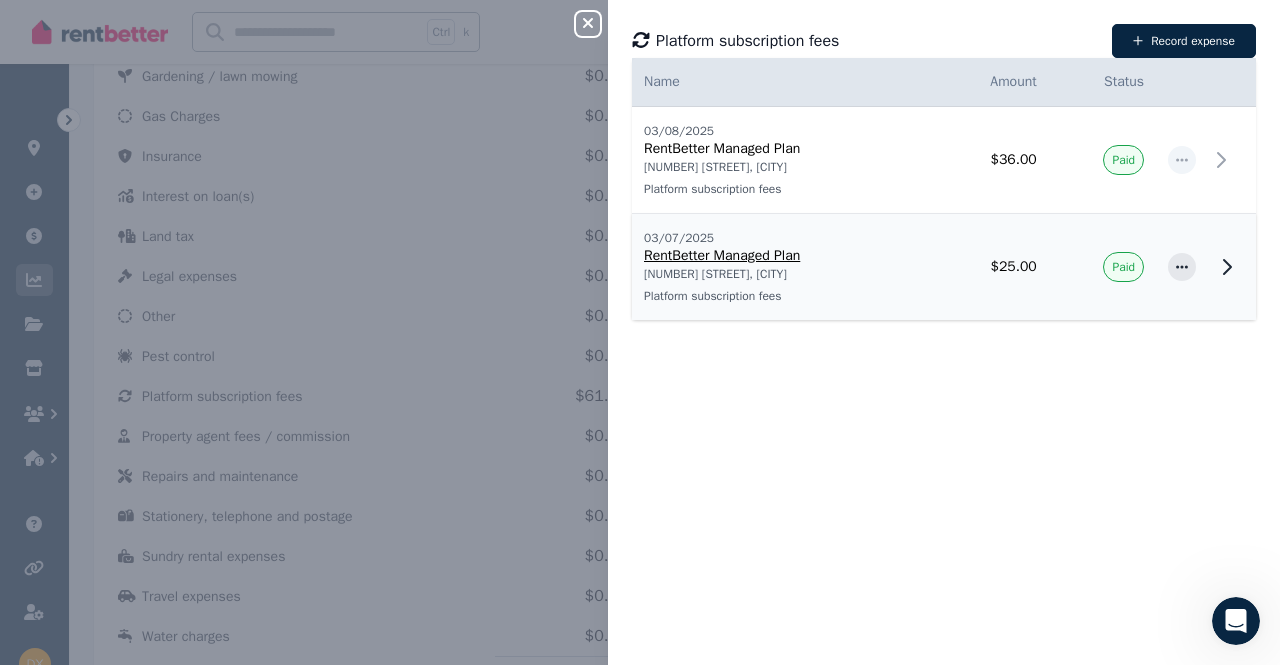 click on "Paid" at bounding box center (1123, 267) 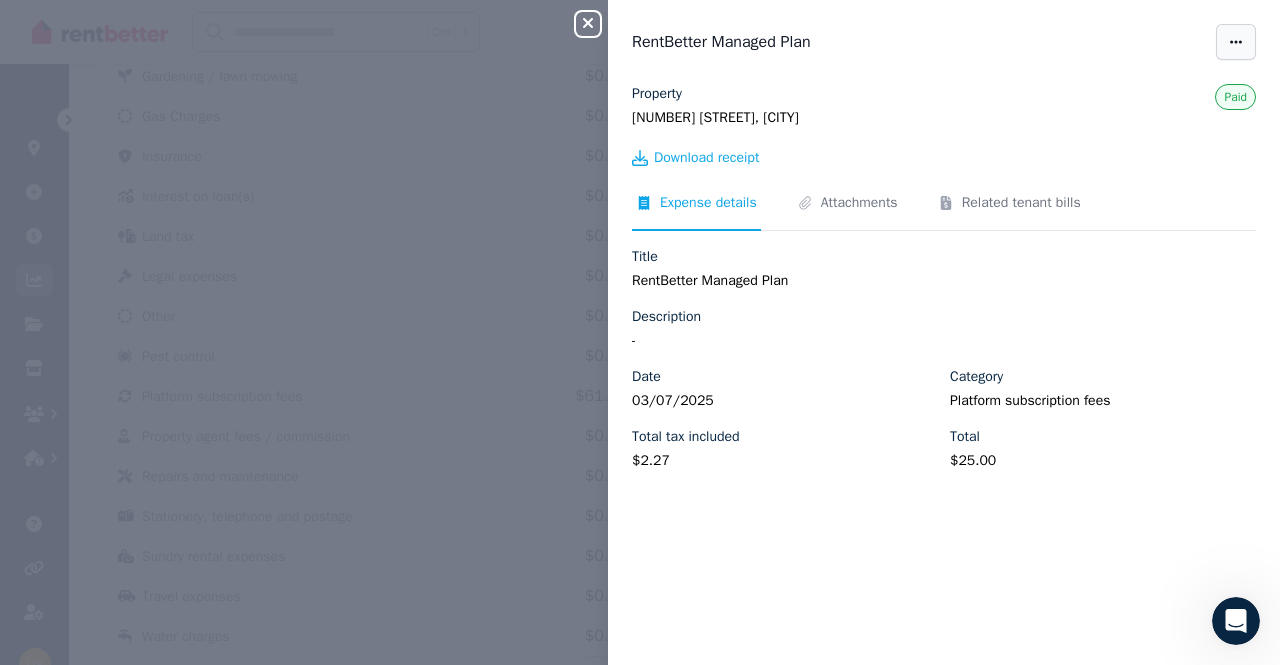 click 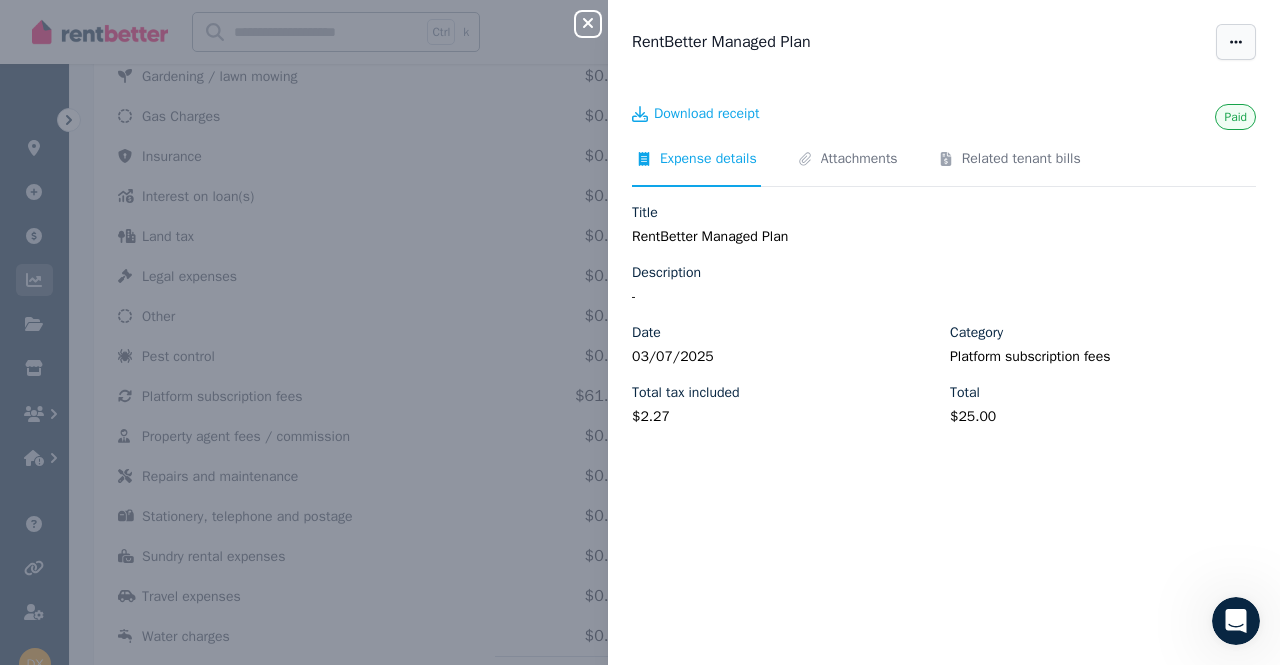 click 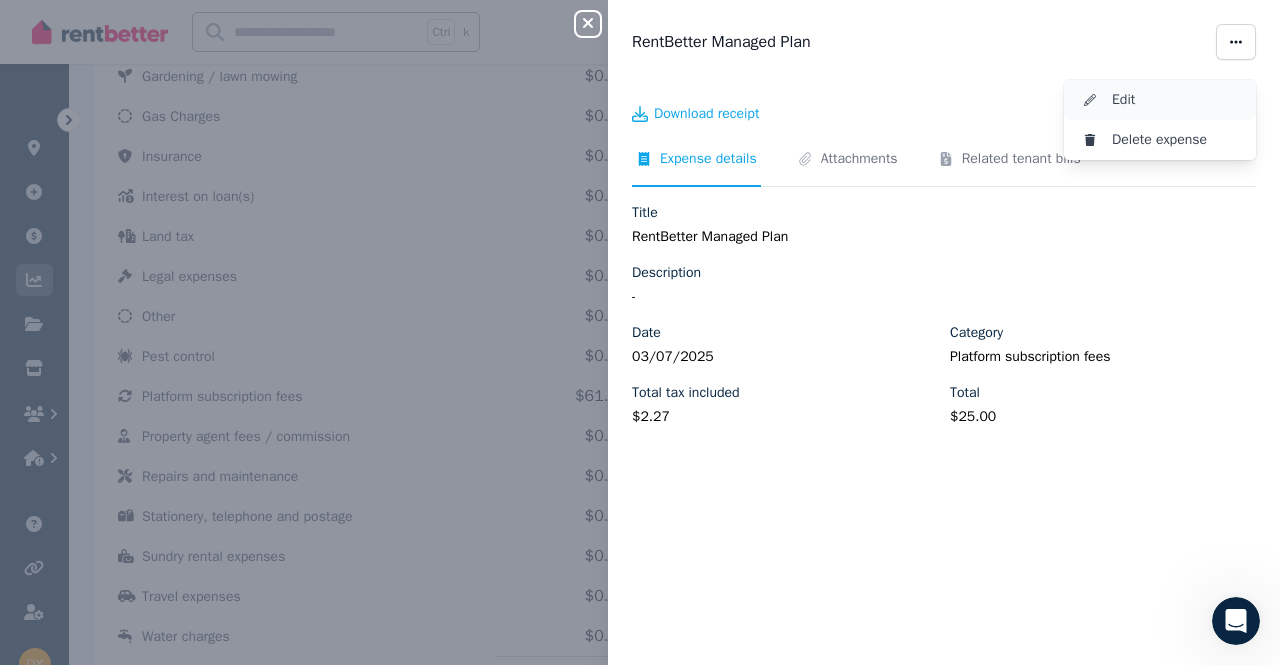 click on "Edit" at bounding box center (1176, 100) 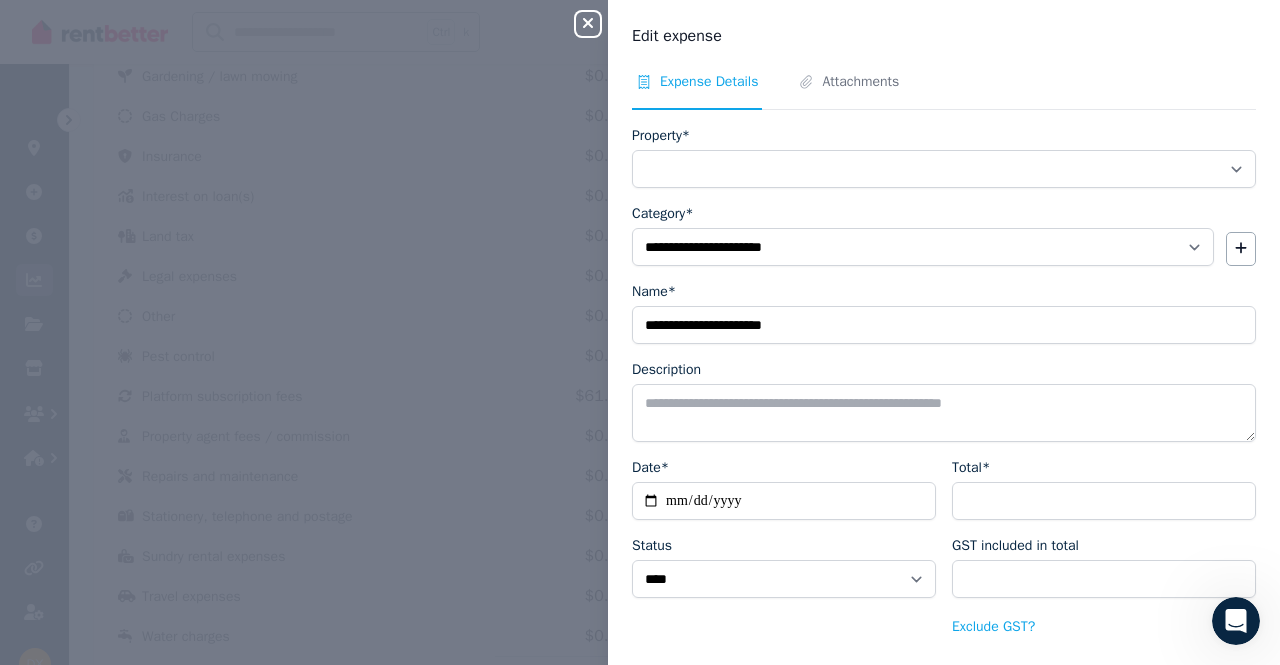 select on "**********" 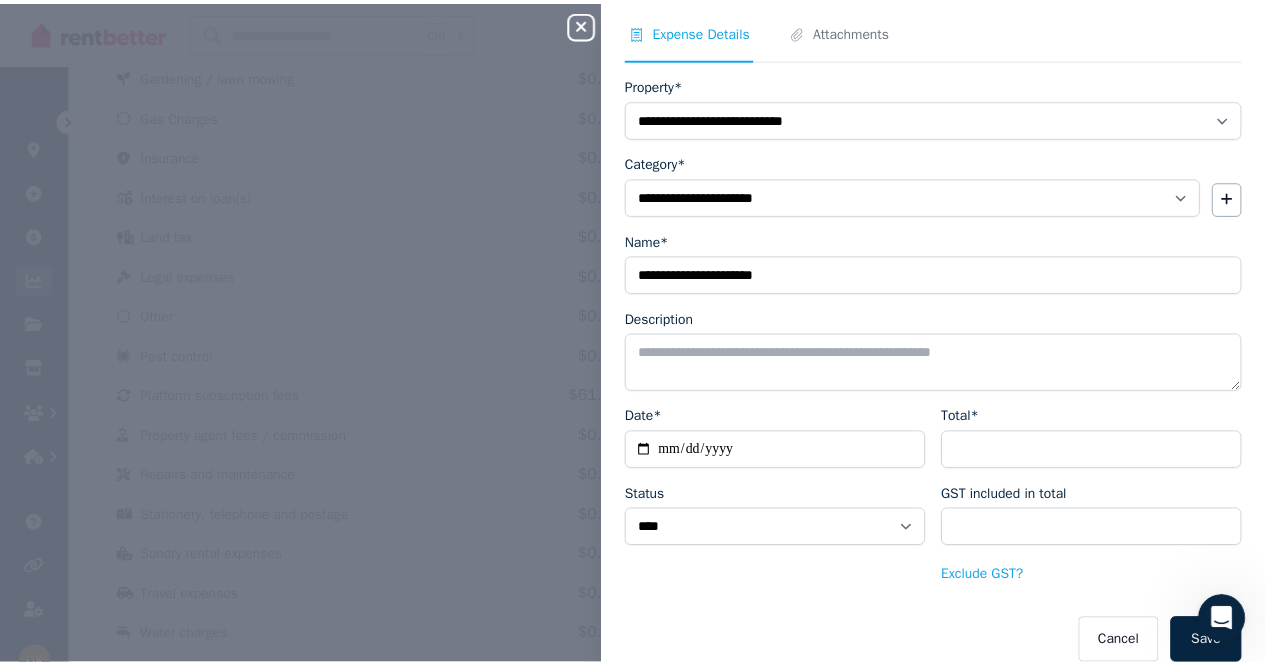 scroll, scrollTop: 75, scrollLeft: 0, axis: vertical 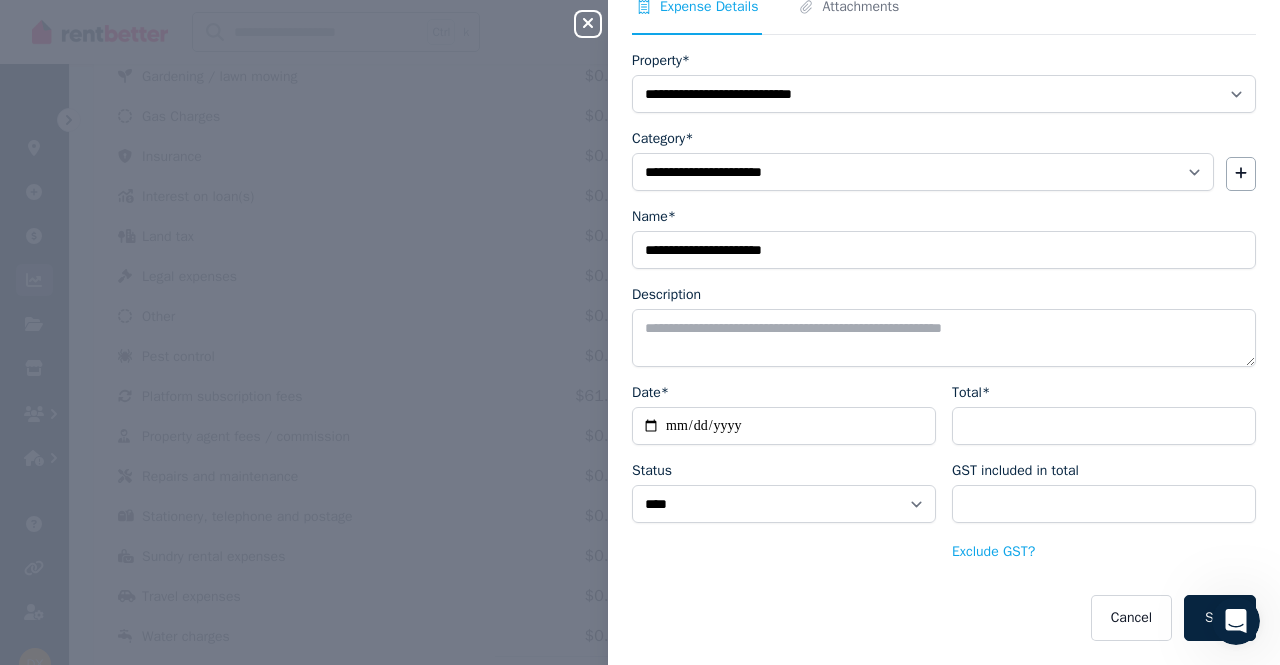 click on "*****" at bounding box center (1104, 426) 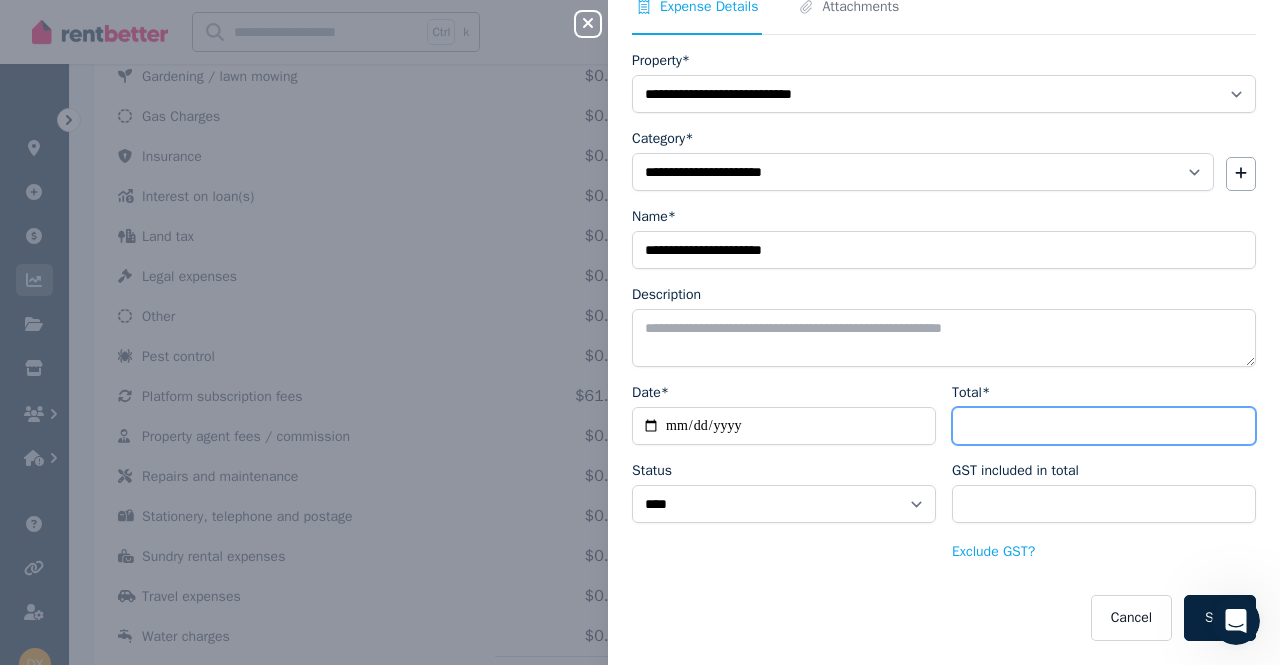 click on "*****" at bounding box center (1104, 426) 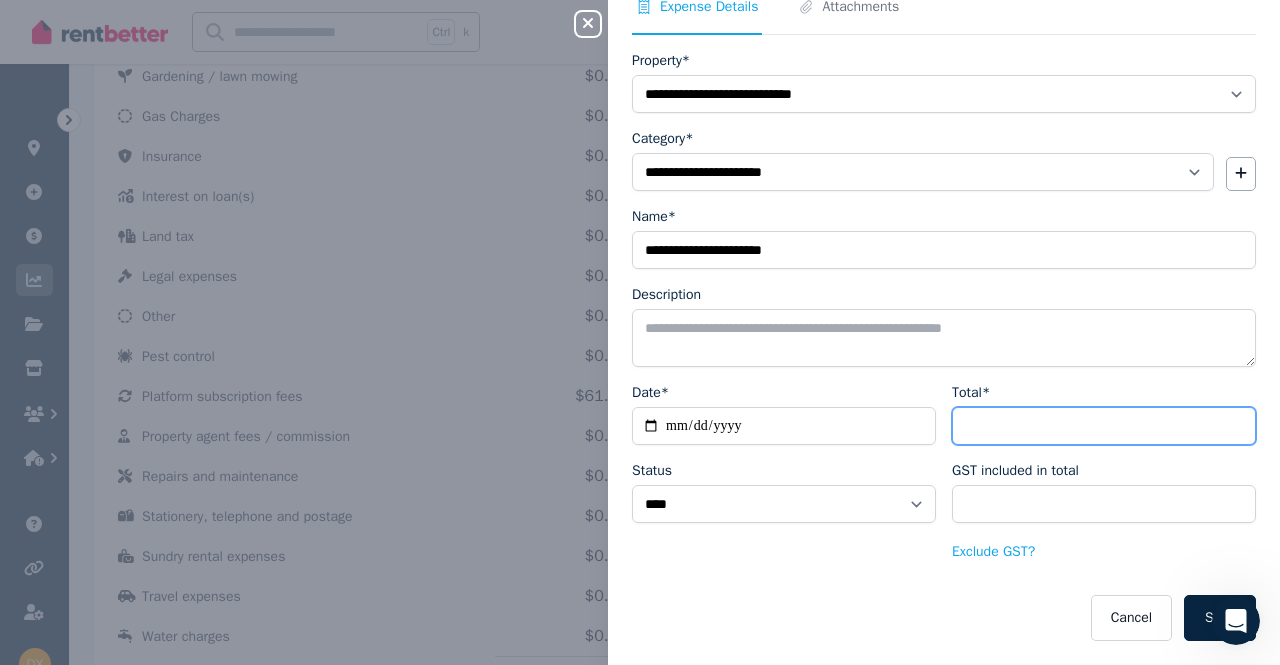 type on "****" 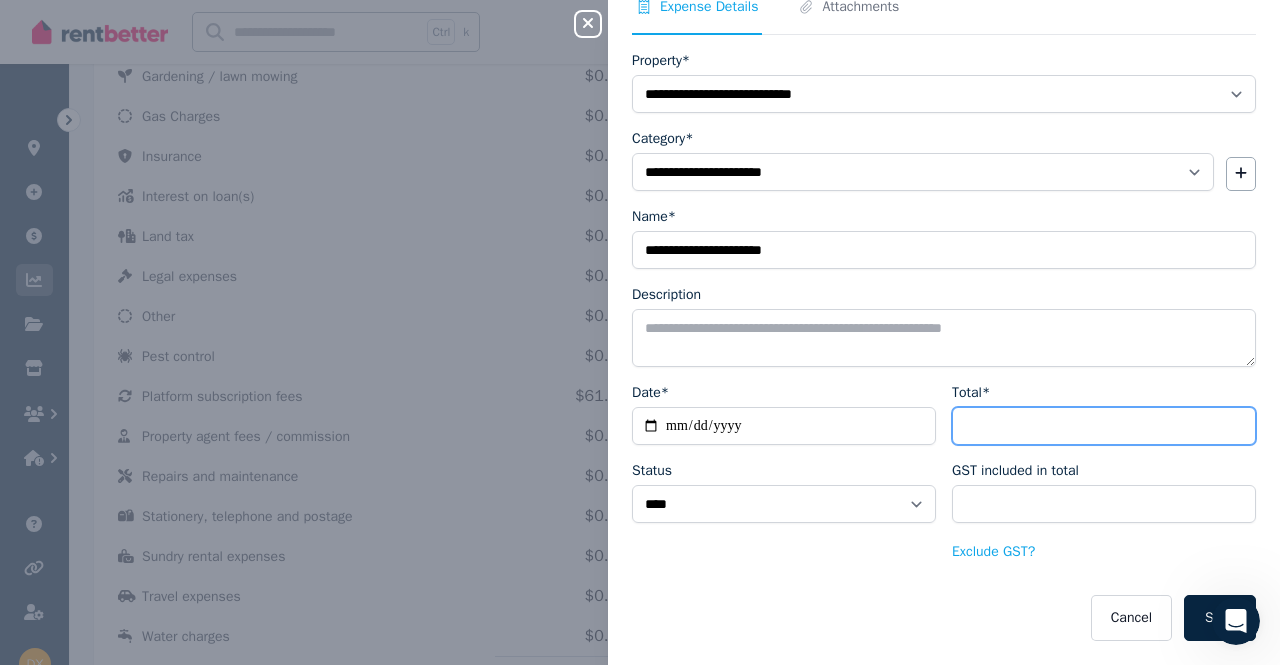 type on "****" 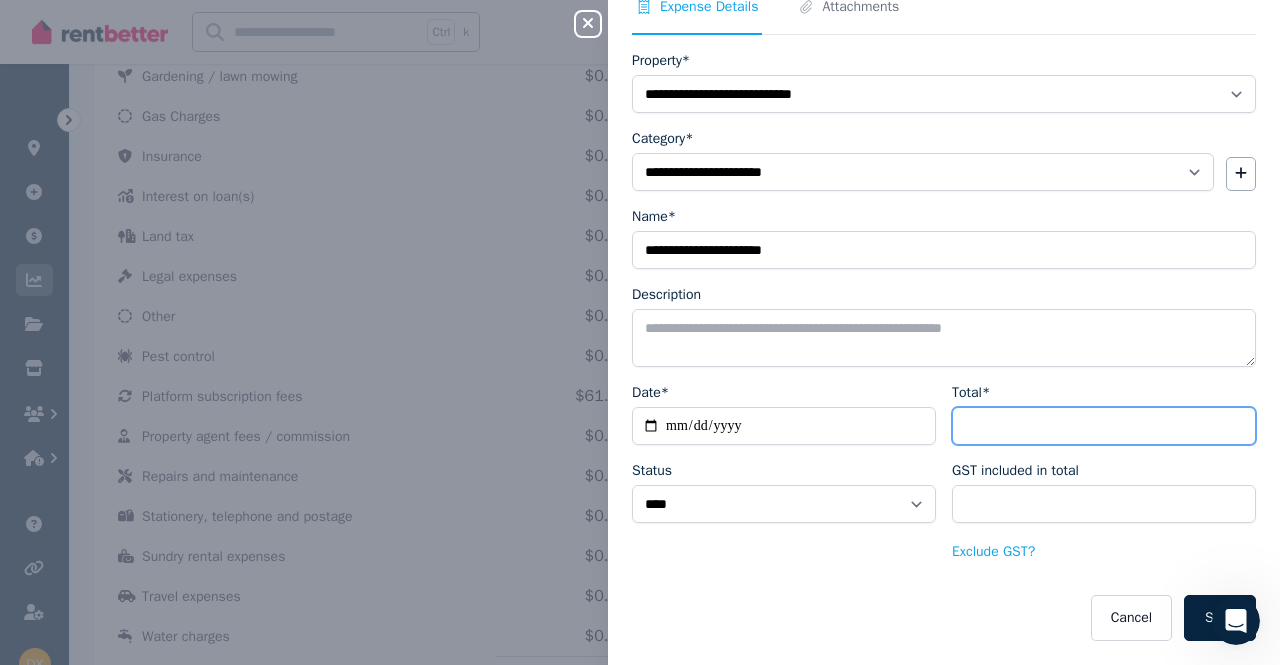 type on "*****" 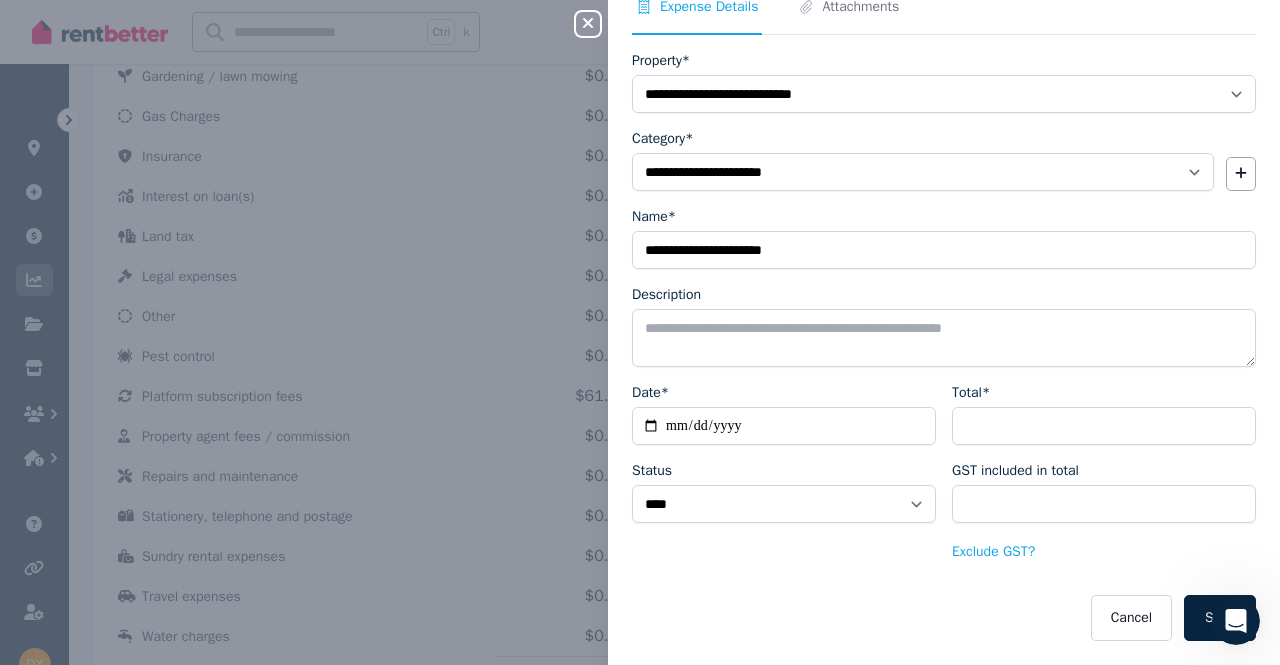 click on "**********" at bounding box center [784, 473] 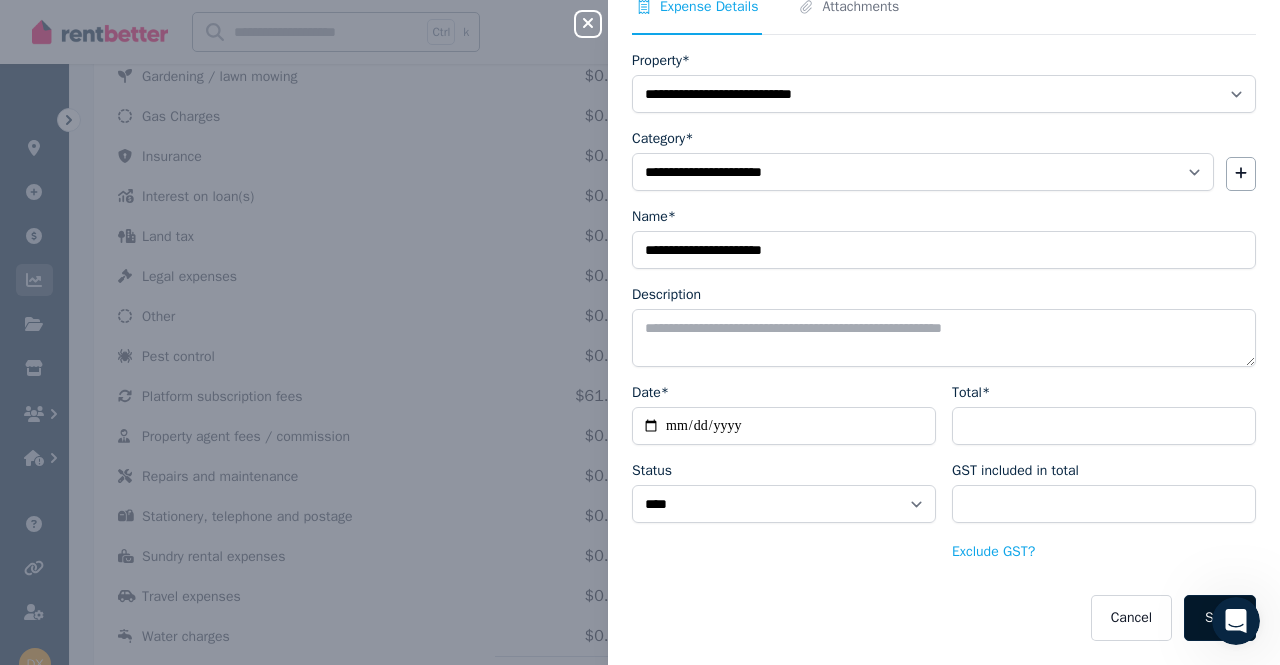 click on "Save" at bounding box center [1220, 618] 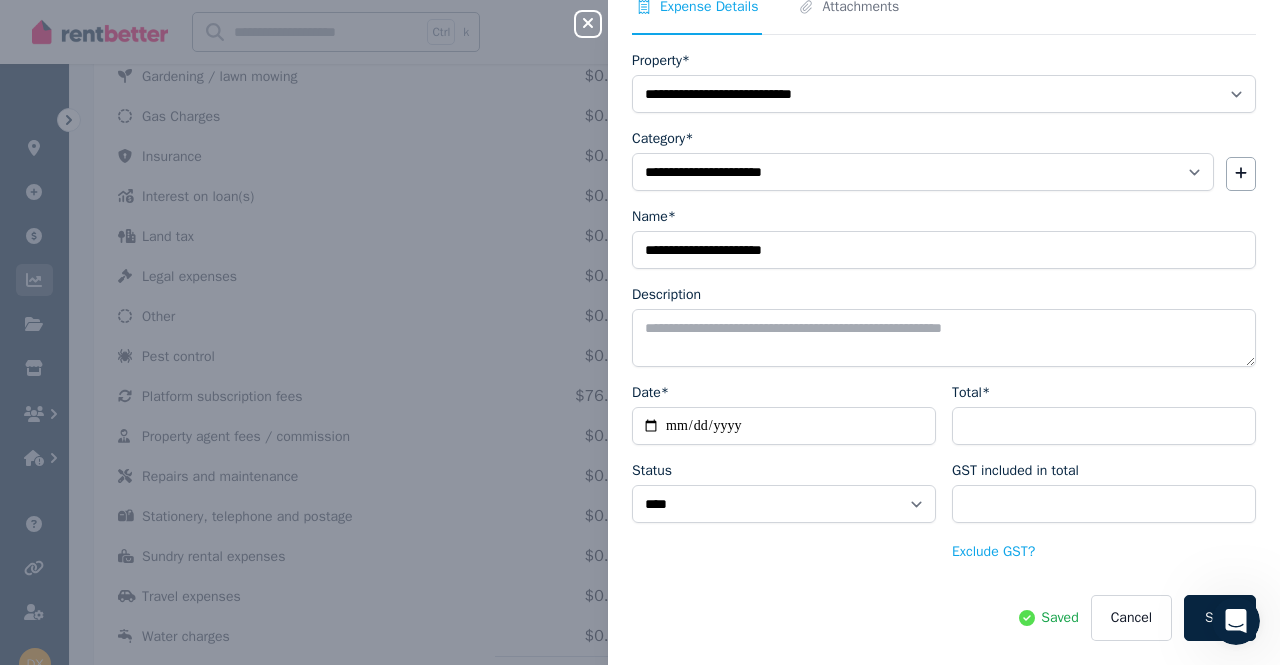 click 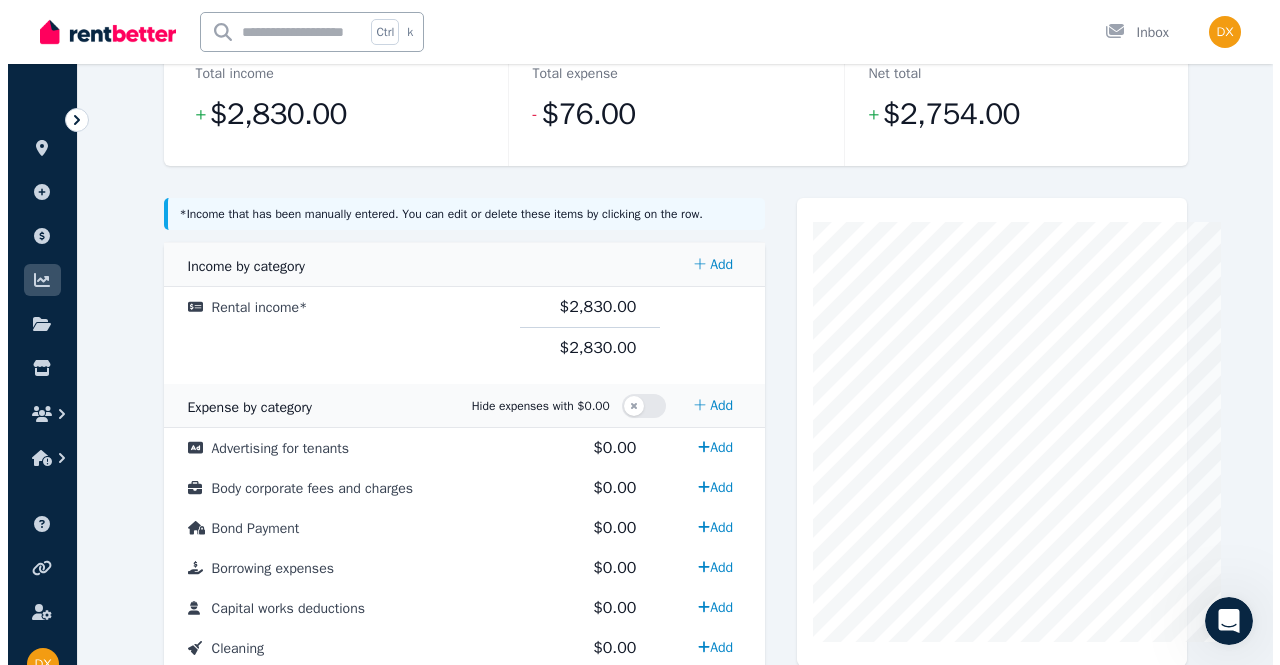 scroll, scrollTop: 230, scrollLeft: 0, axis: vertical 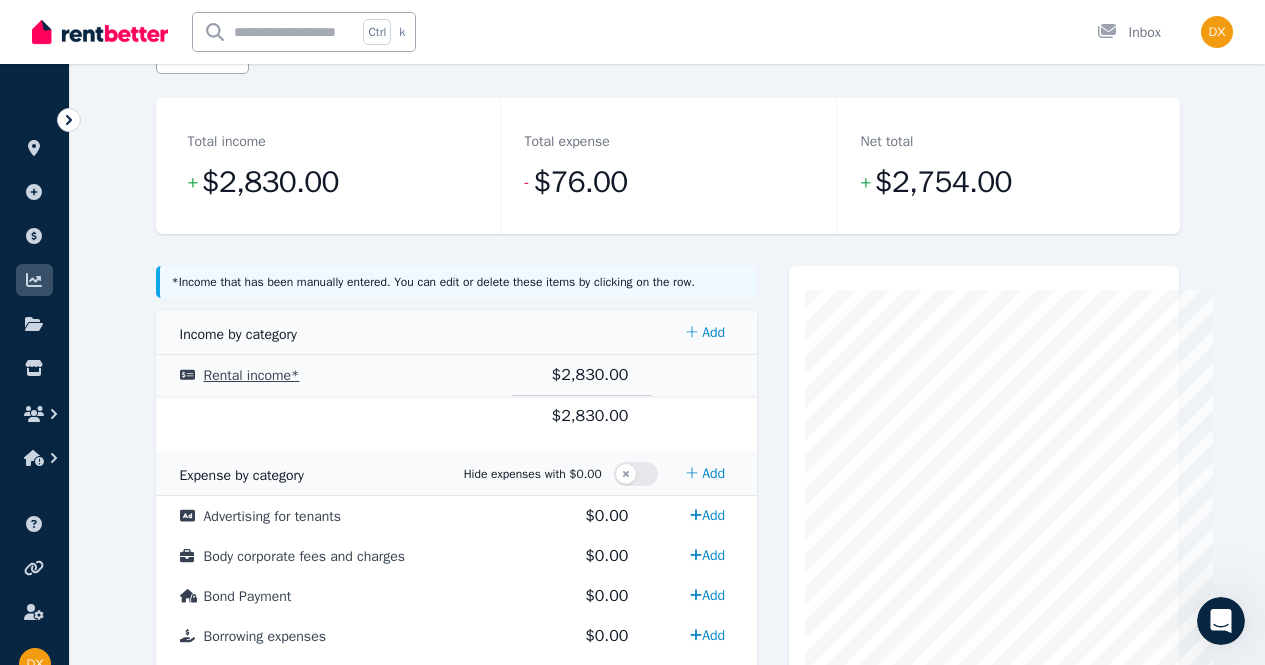 click on "Rental income *" at bounding box center [252, 375] 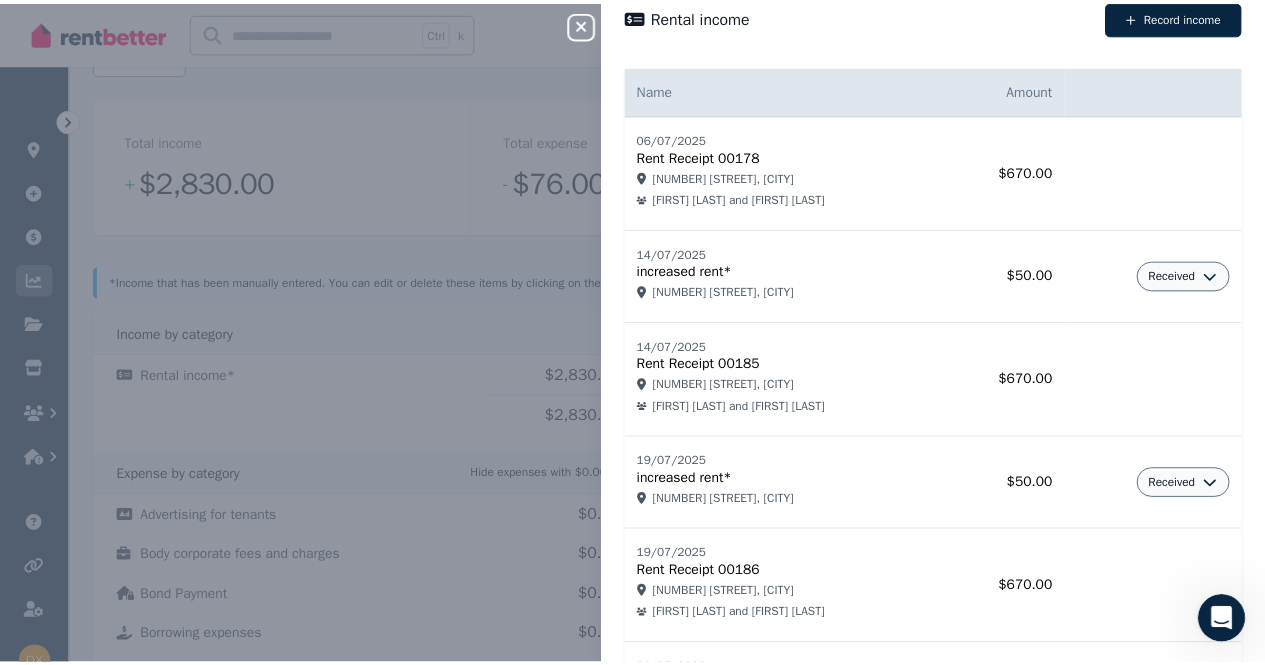 scroll, scrollTop: 0, scrollLeft: 0, axis: both 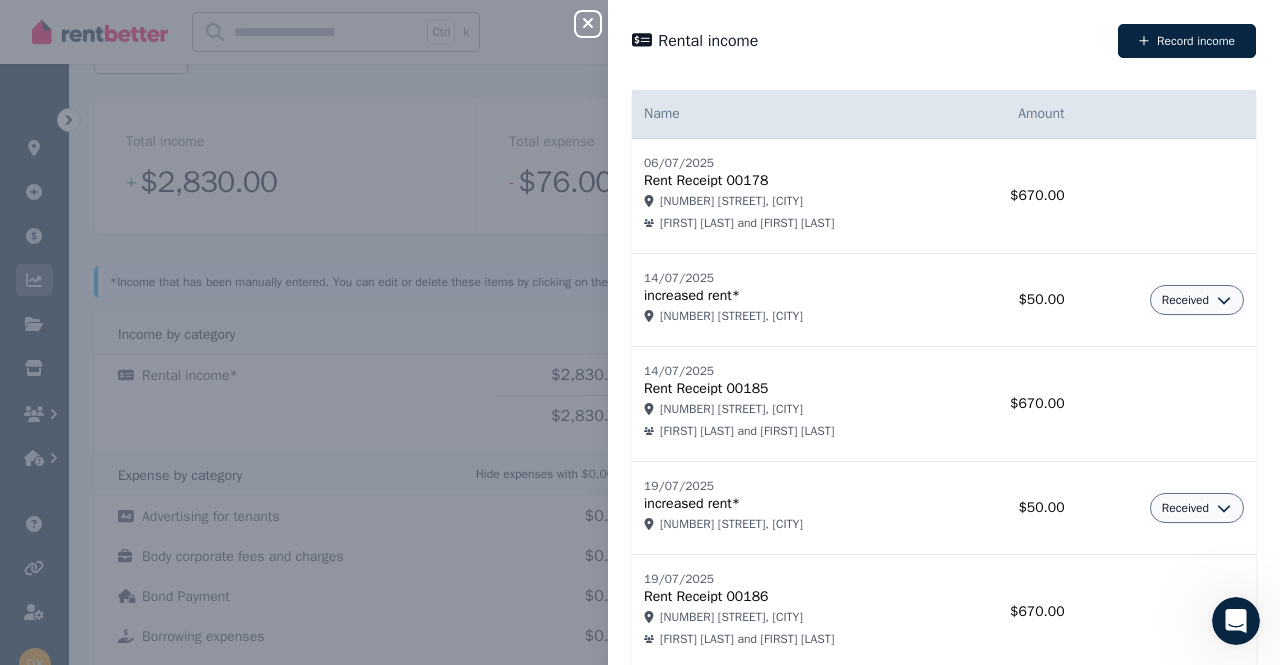click 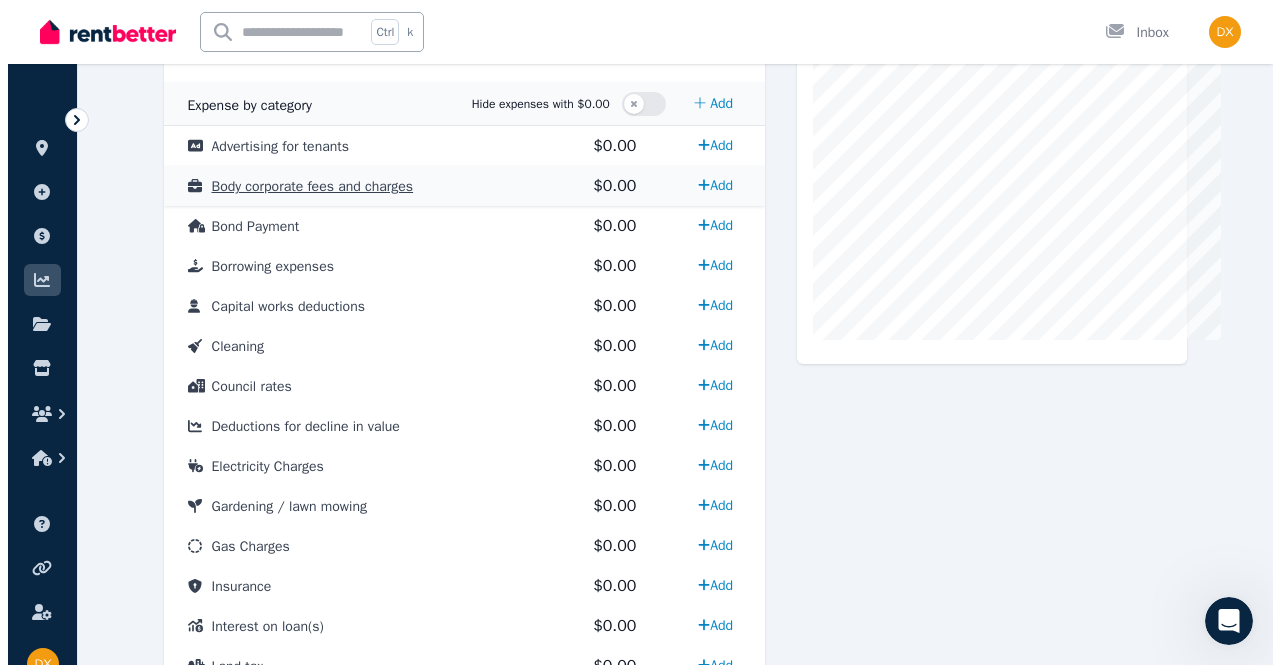 scroll, scrollTop: 700, scrollLeft: 0, axis: vertical 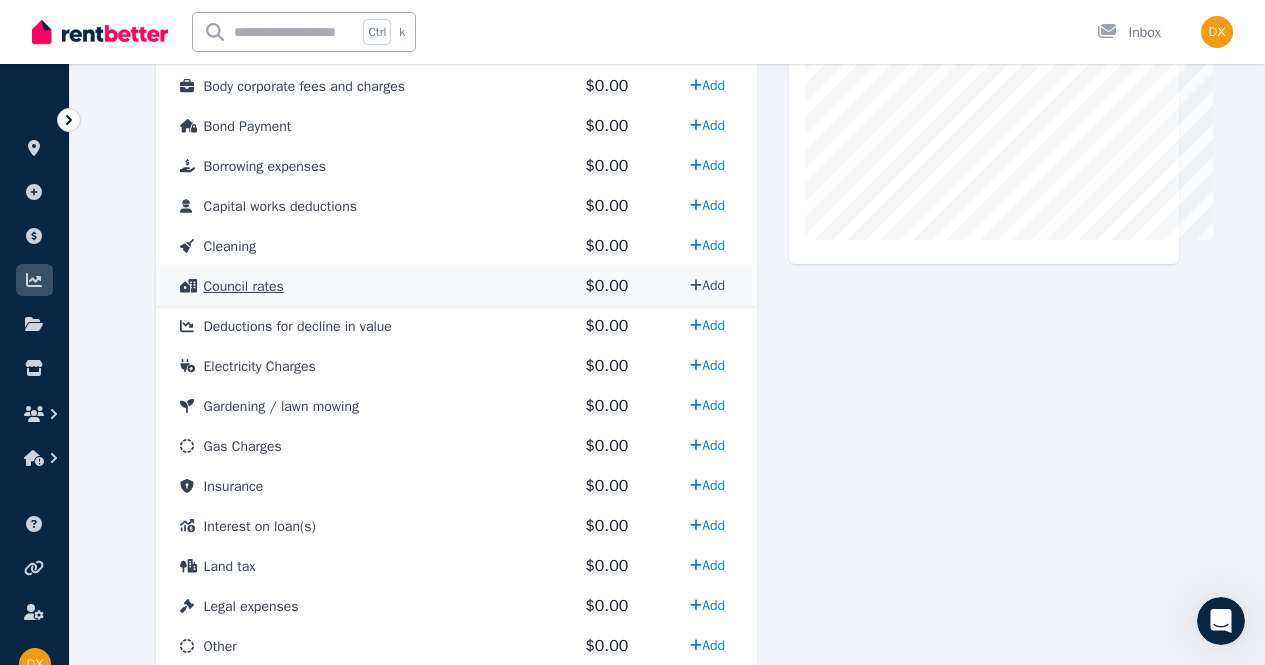 click on "Add" at bounding box center [707, 285] 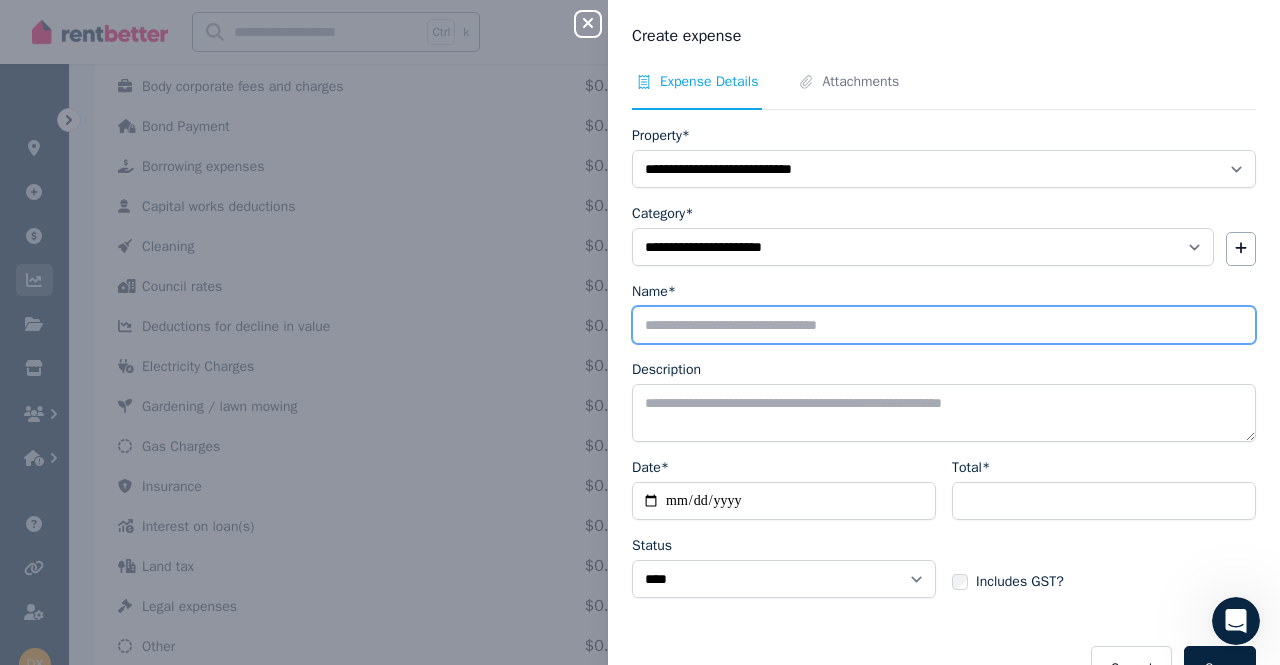 click on "Name*" at bounding box center (944, 325) 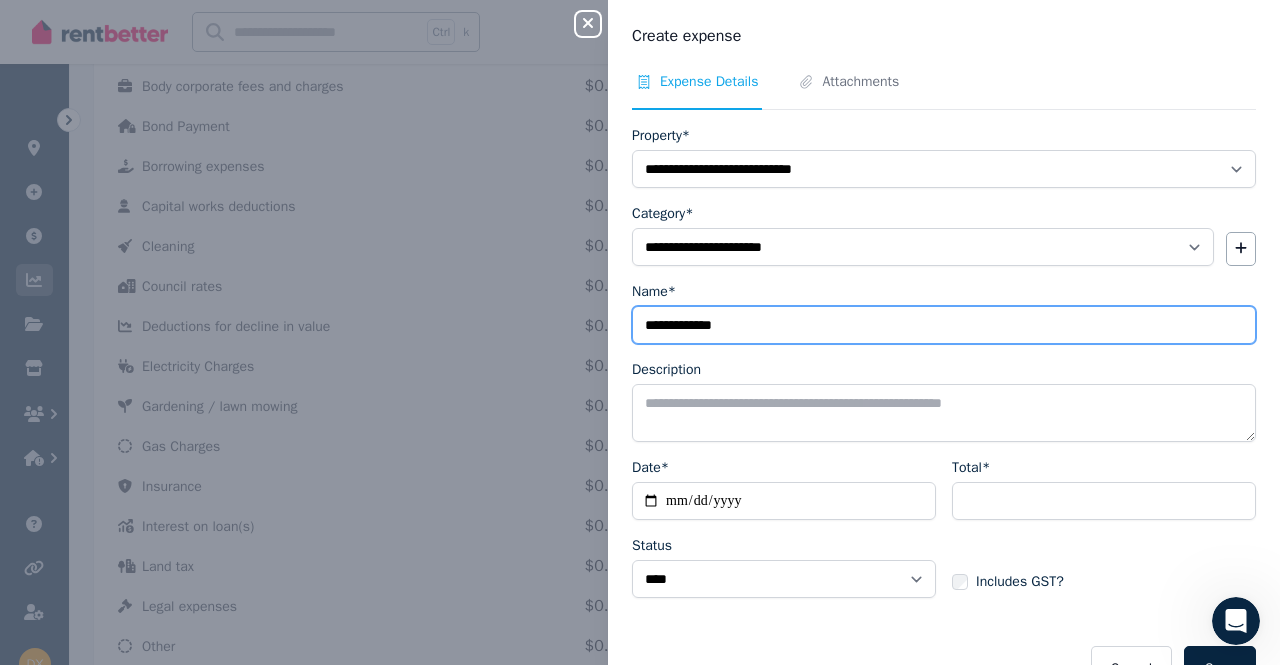type on "**********" 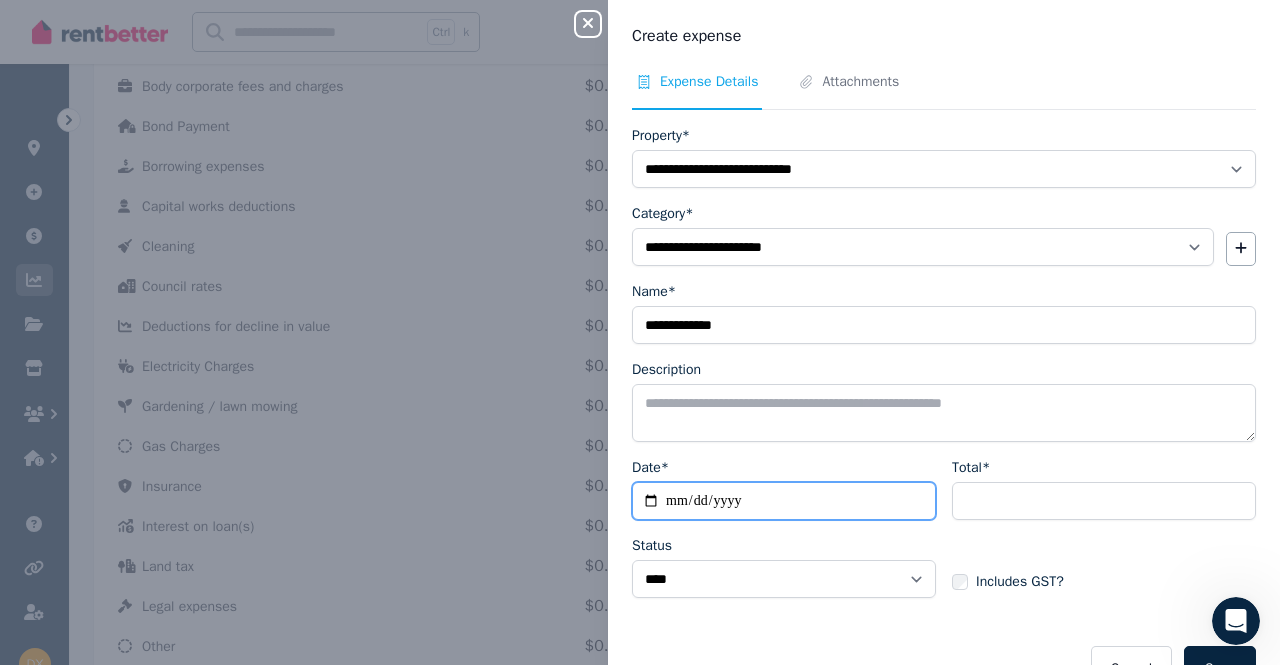 click on "Date*" at bounding box center [784, 501] 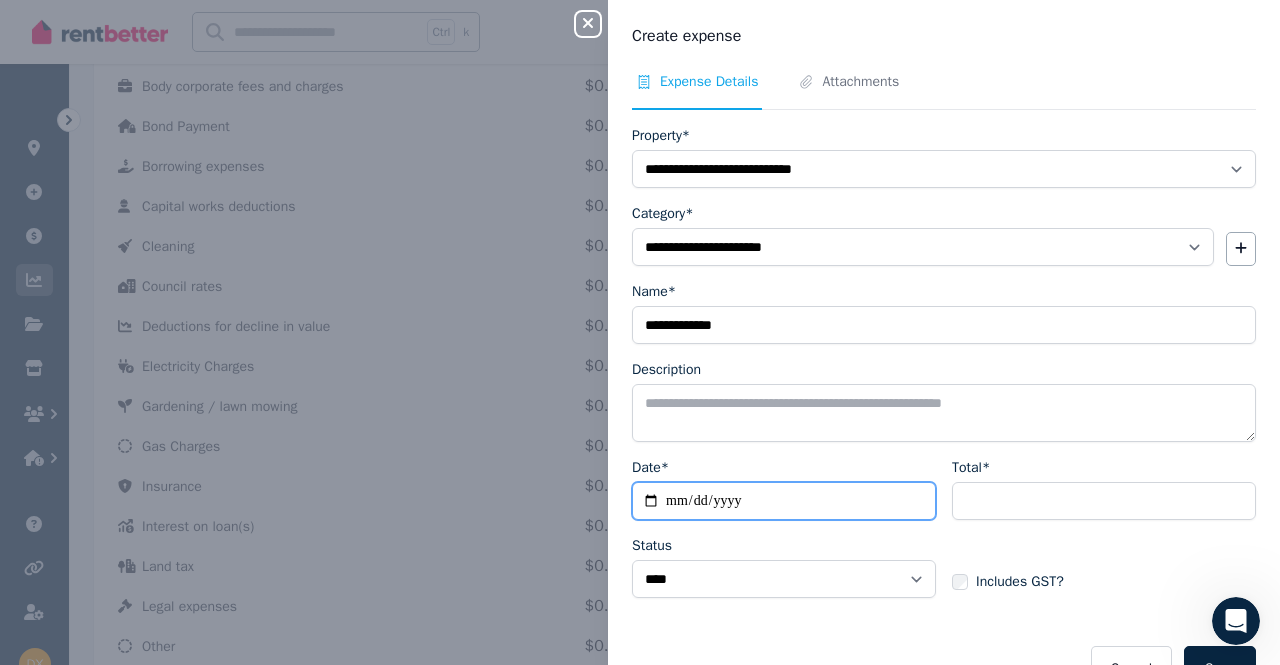 type on "**********" 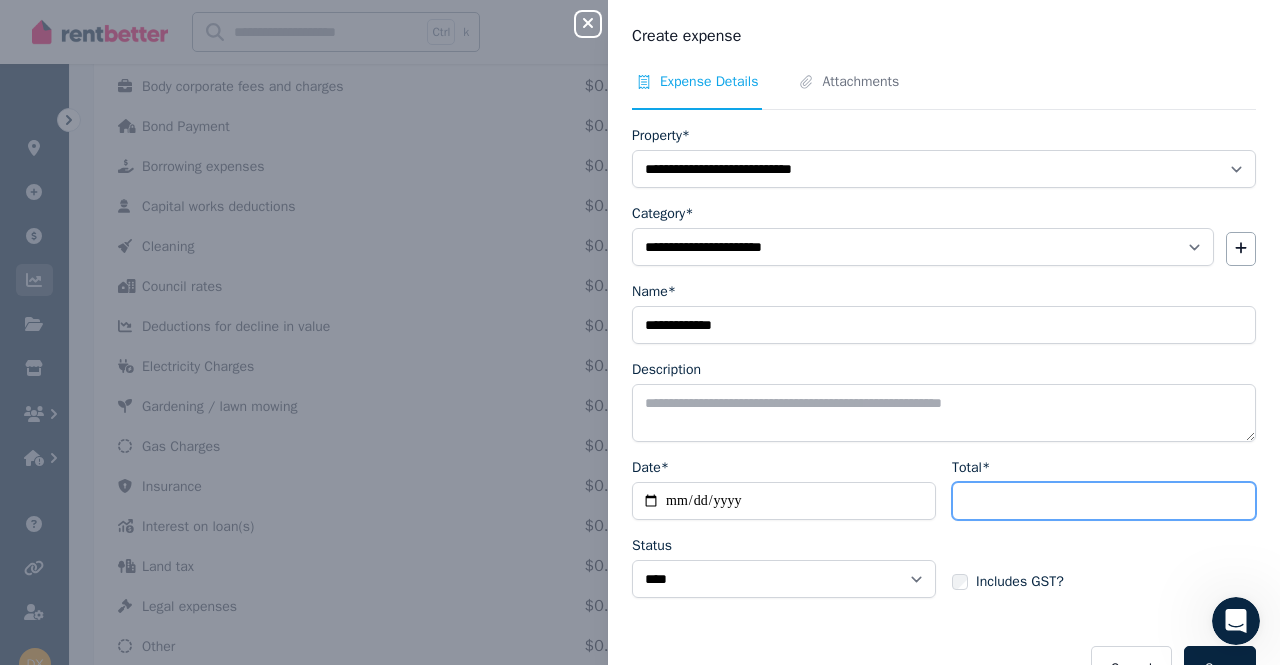 click on "Total*" at bounding box center (1104, 501) 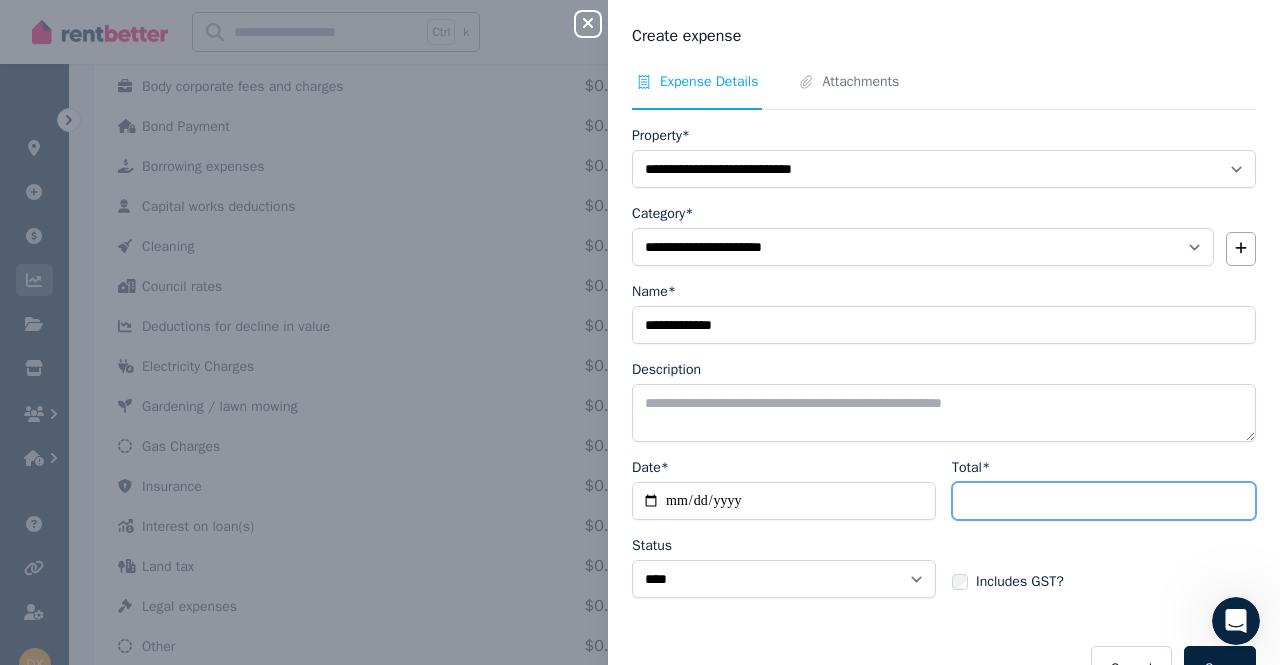 type on "*******" 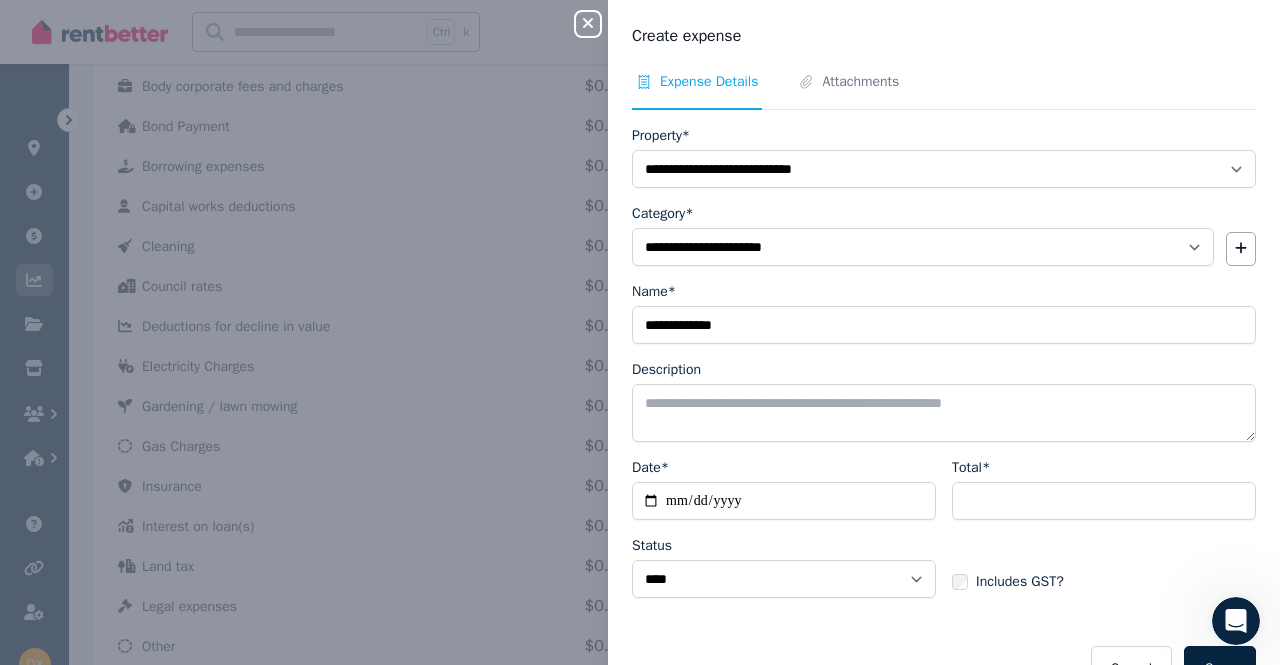 click on "Includes GST?" at bounding box center (1104, 564) 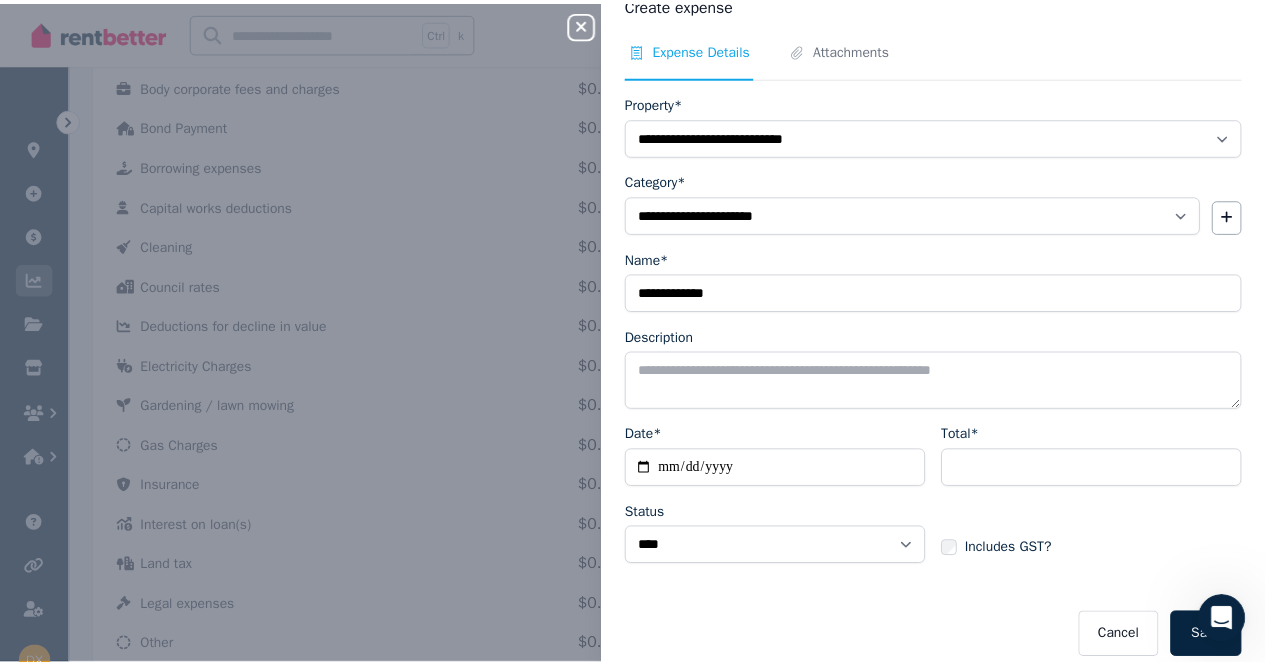 scroll, scrollTop: 51, scrollLeft: 0, axis: vertical 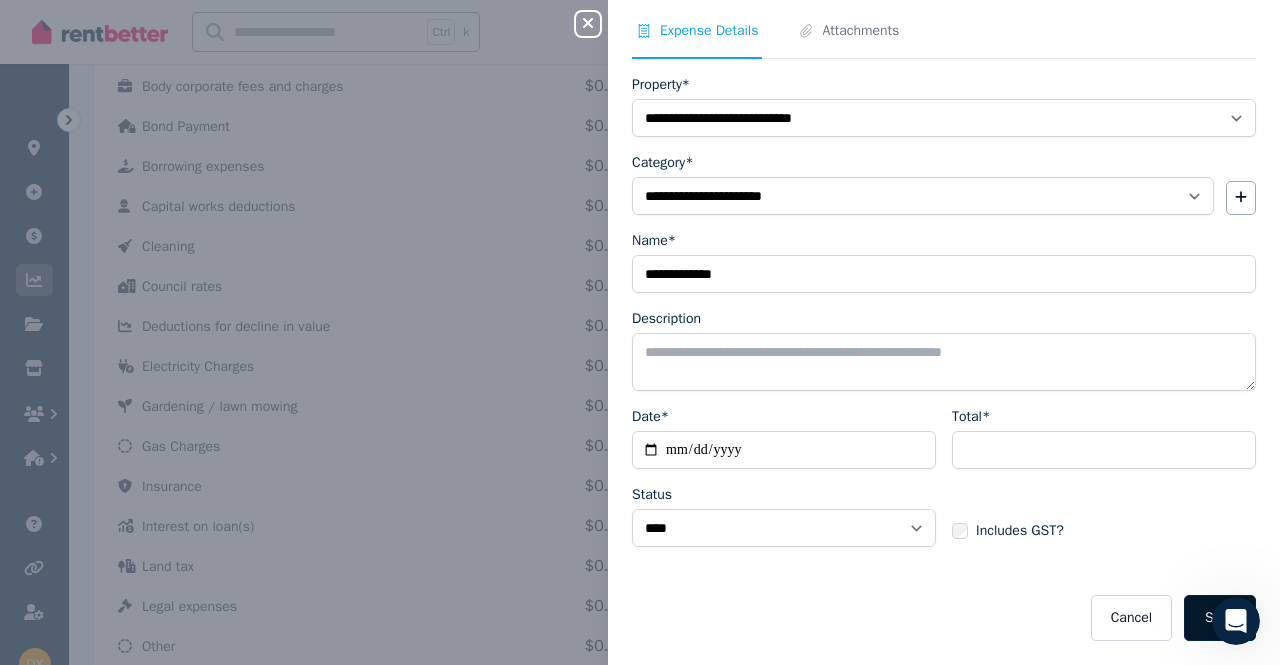 click on "Save" at bounding box center (1220, 618) 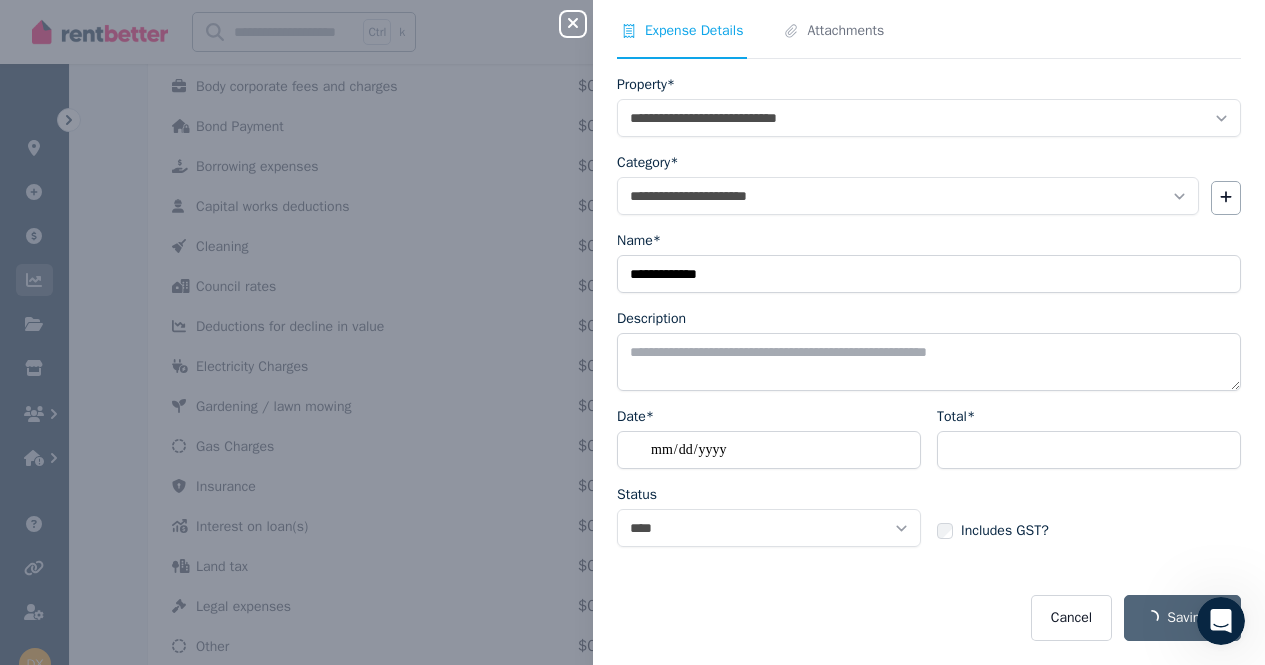 select 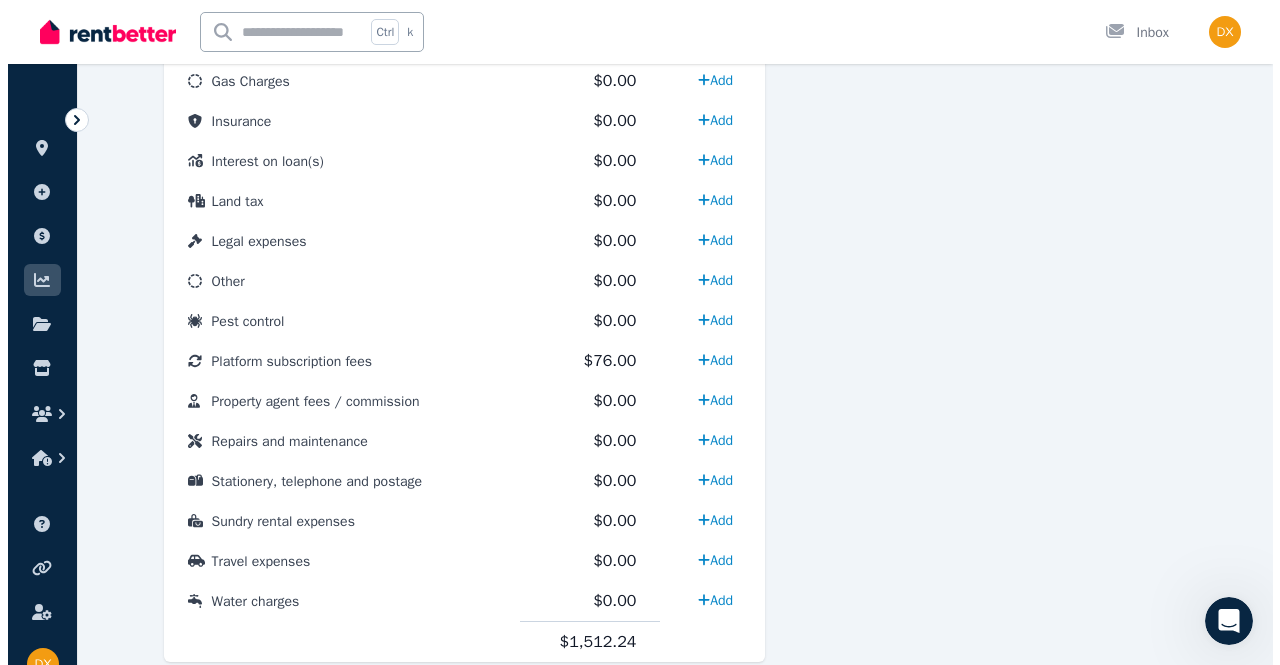 scroll, scrollTop: 1100, scrollLeft: 0, axis: vertical 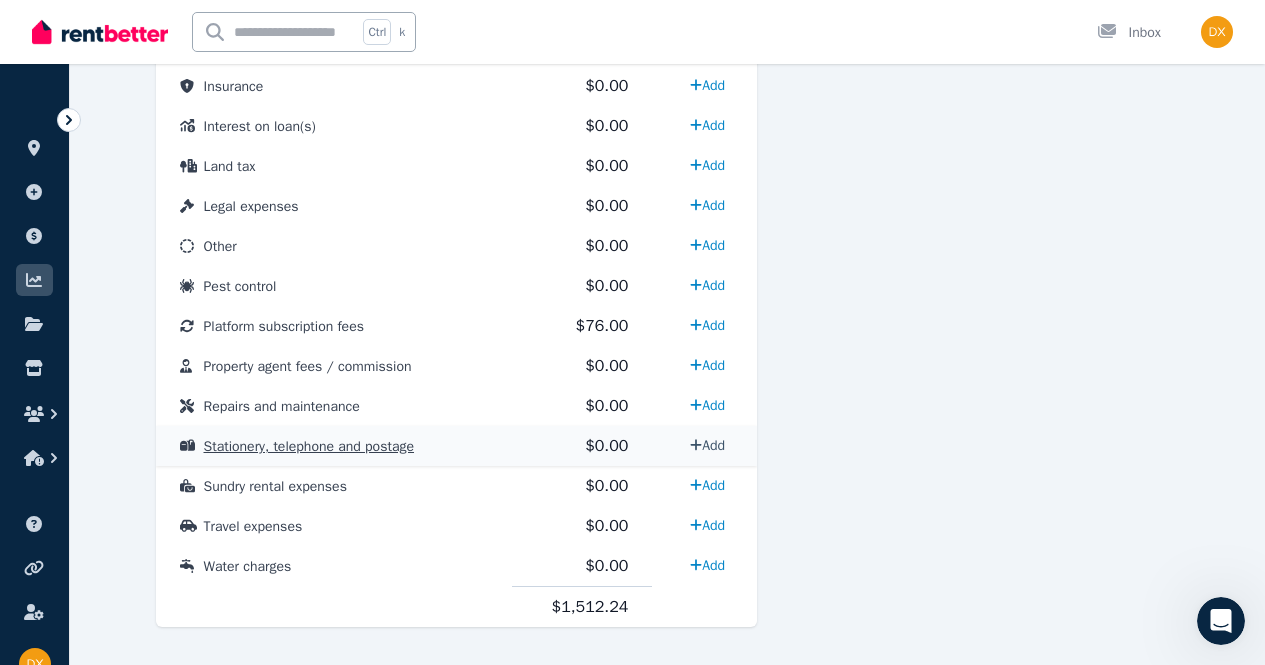 click on "Add" at bounding box center (707, 445) 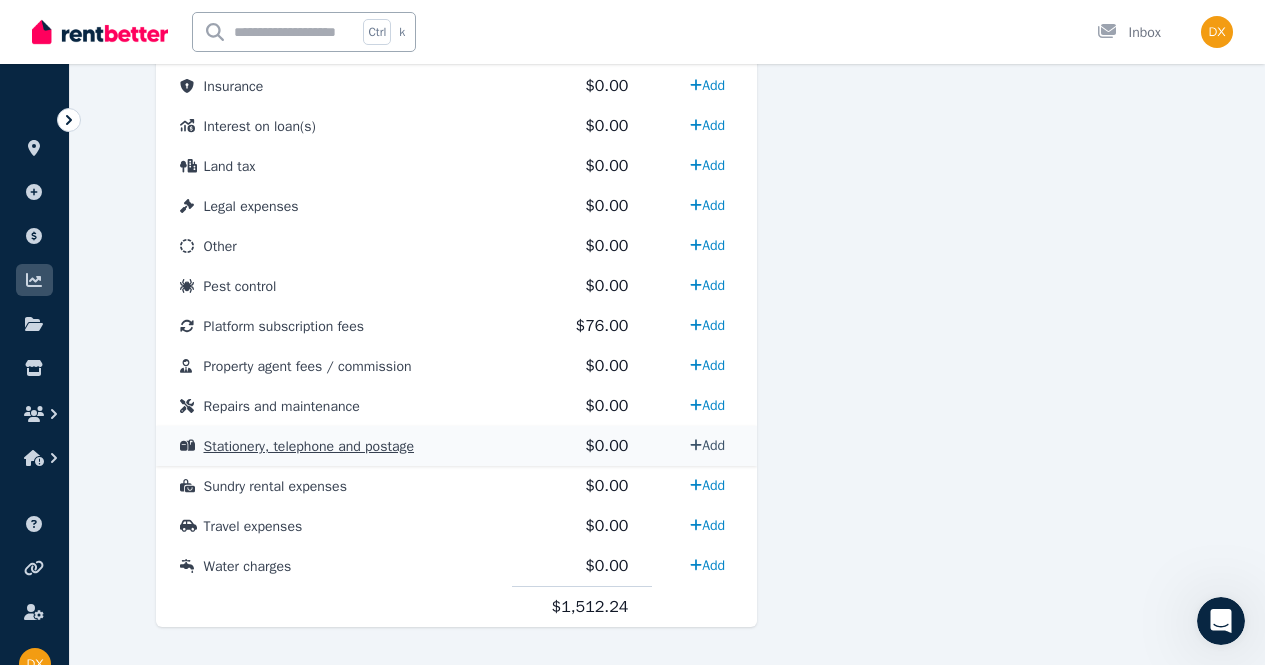 select on "**********" 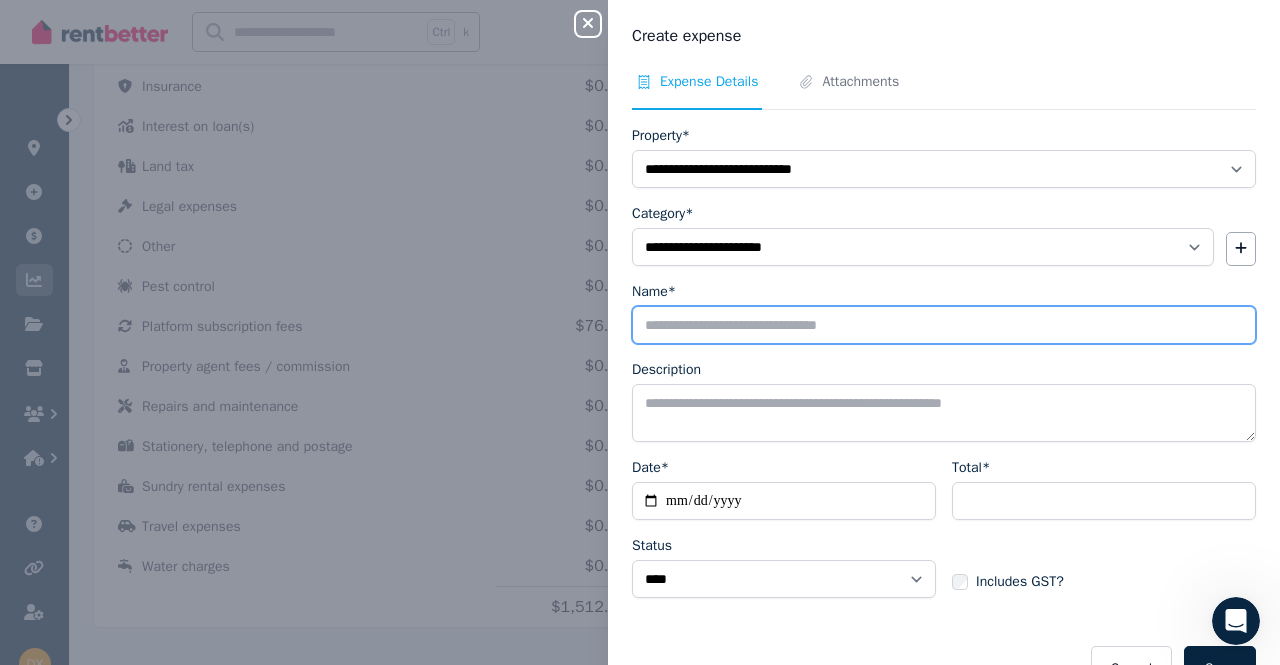 click on "Name*" at bounding box center (944, 325) 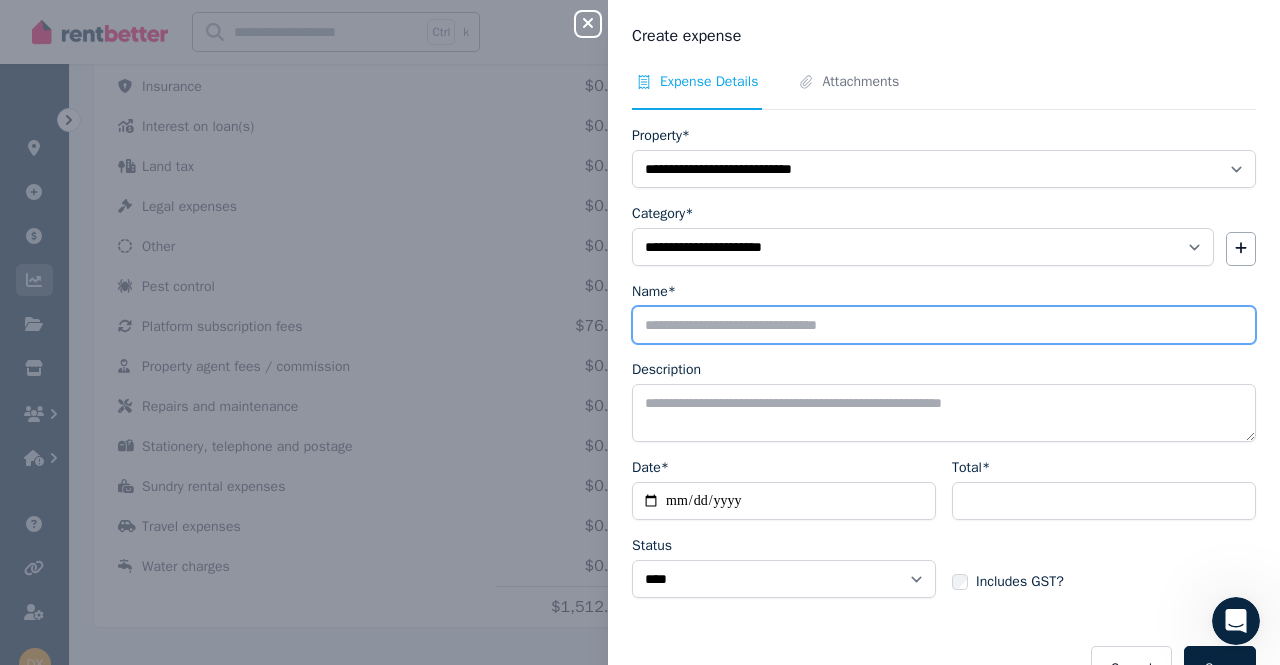 type on "**********" 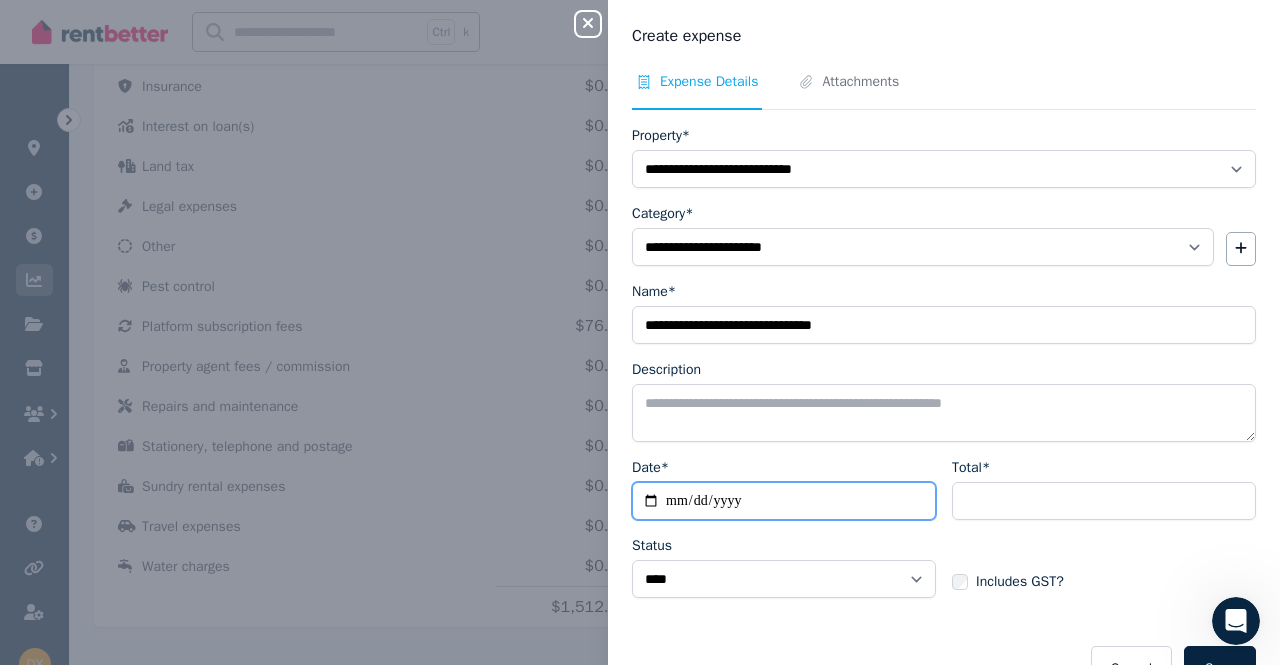 click on "Date*" at bounding box center [784, 501] 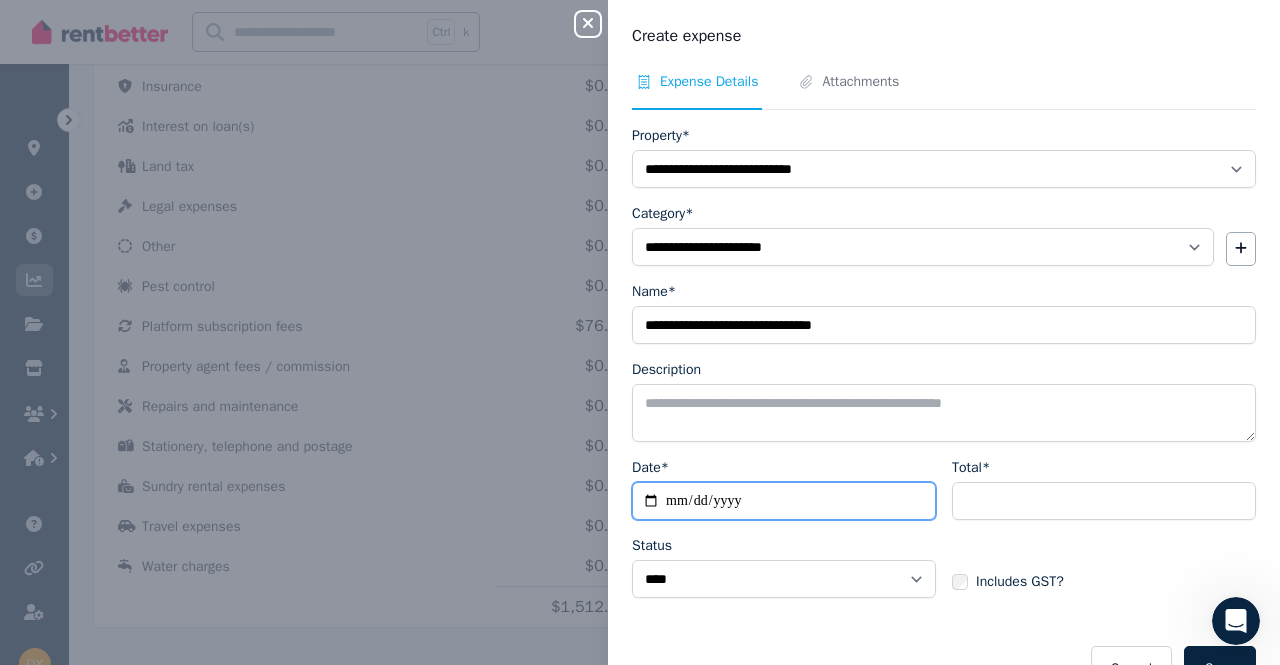 type on "**********" 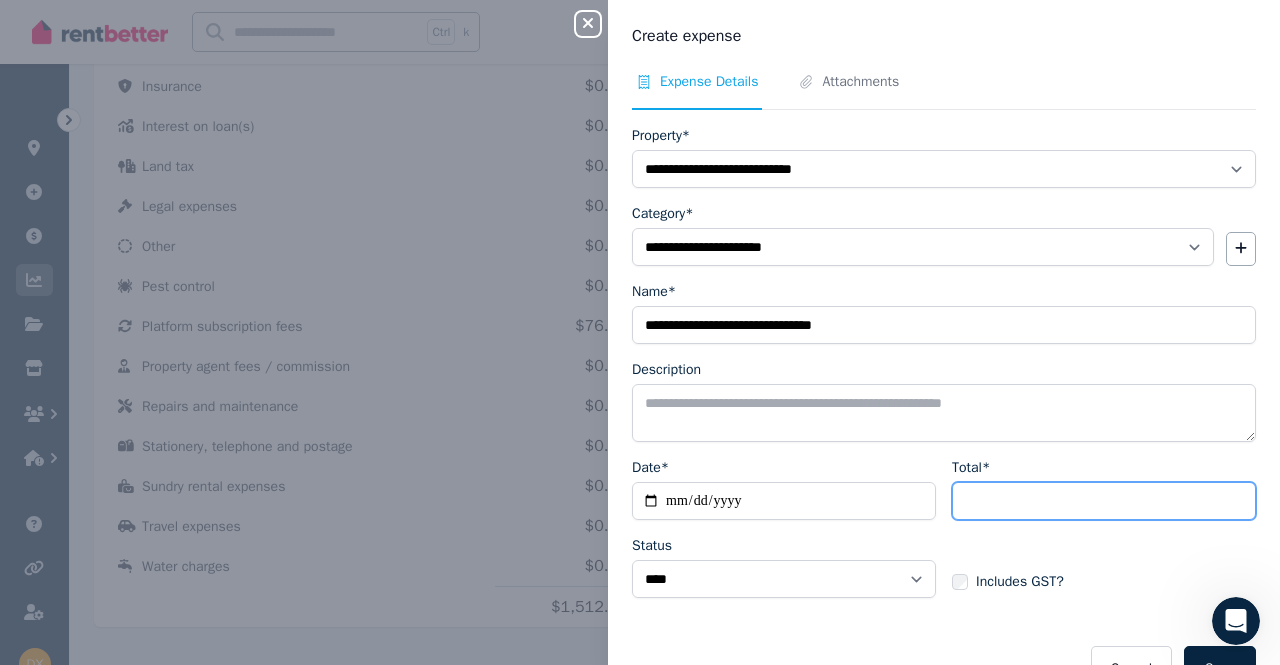 click on "Total*" at bounding box center [1104, 501] 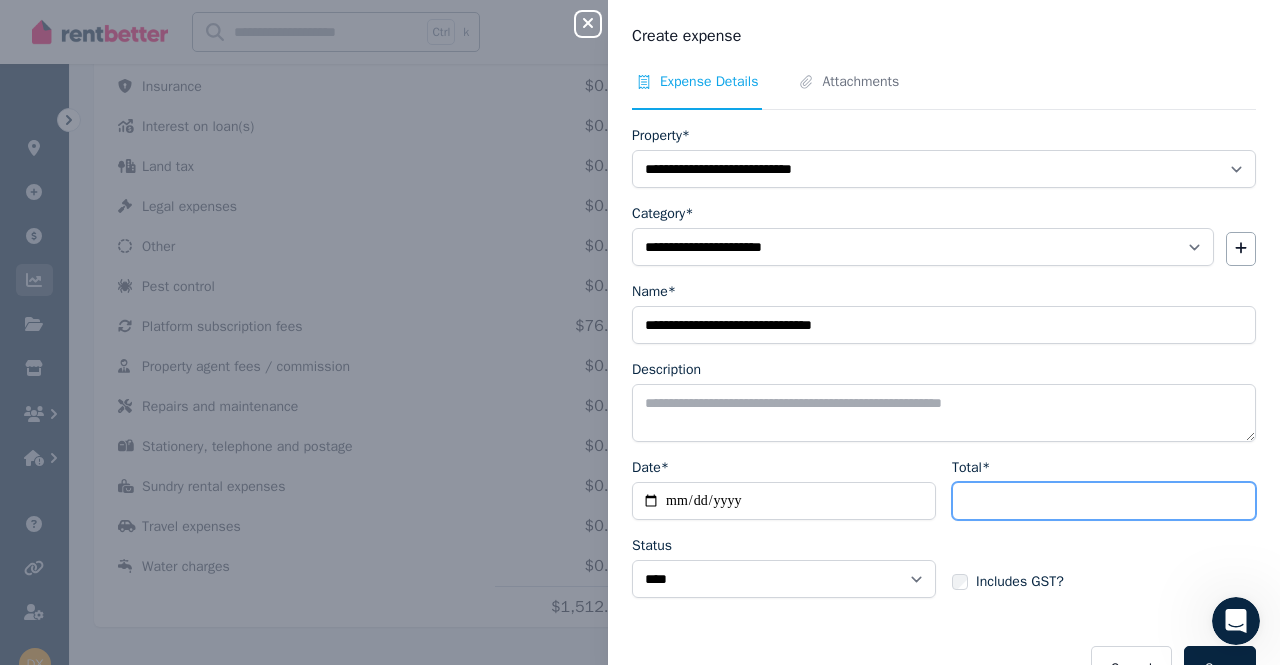 type on "*" 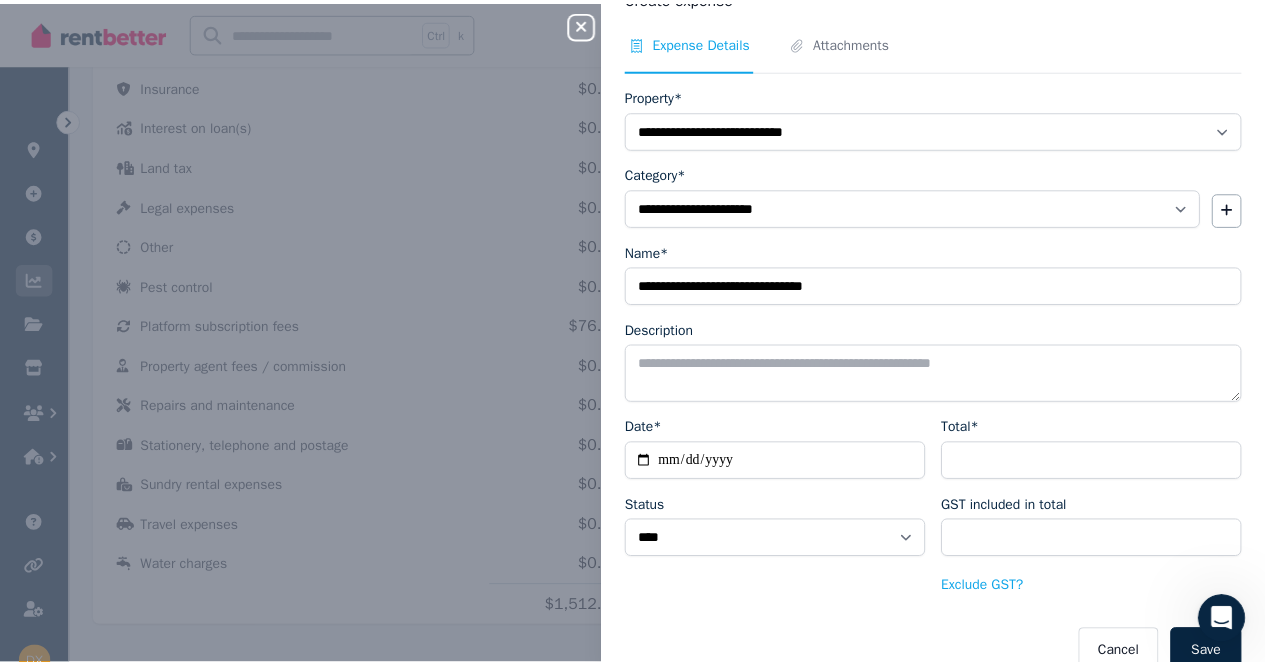 scroll, scrollTop: 75, scrollLeft: 0, axis: vertical 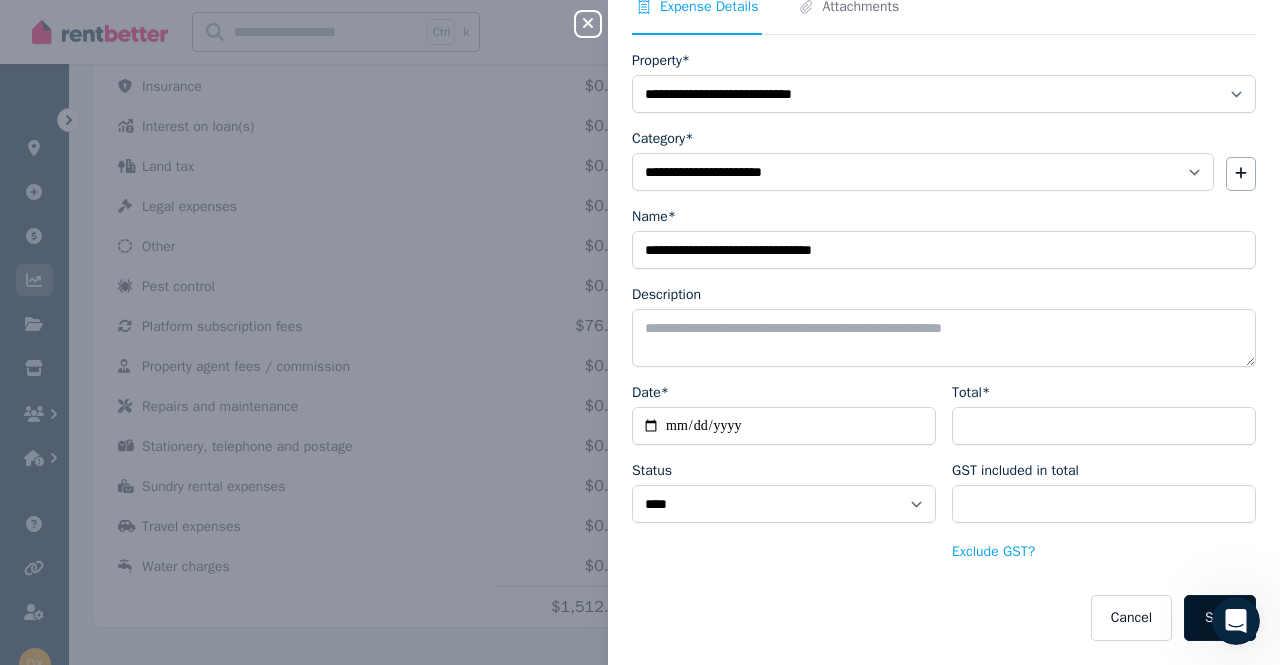 click on "Save" at bounding box center (1220, 618) 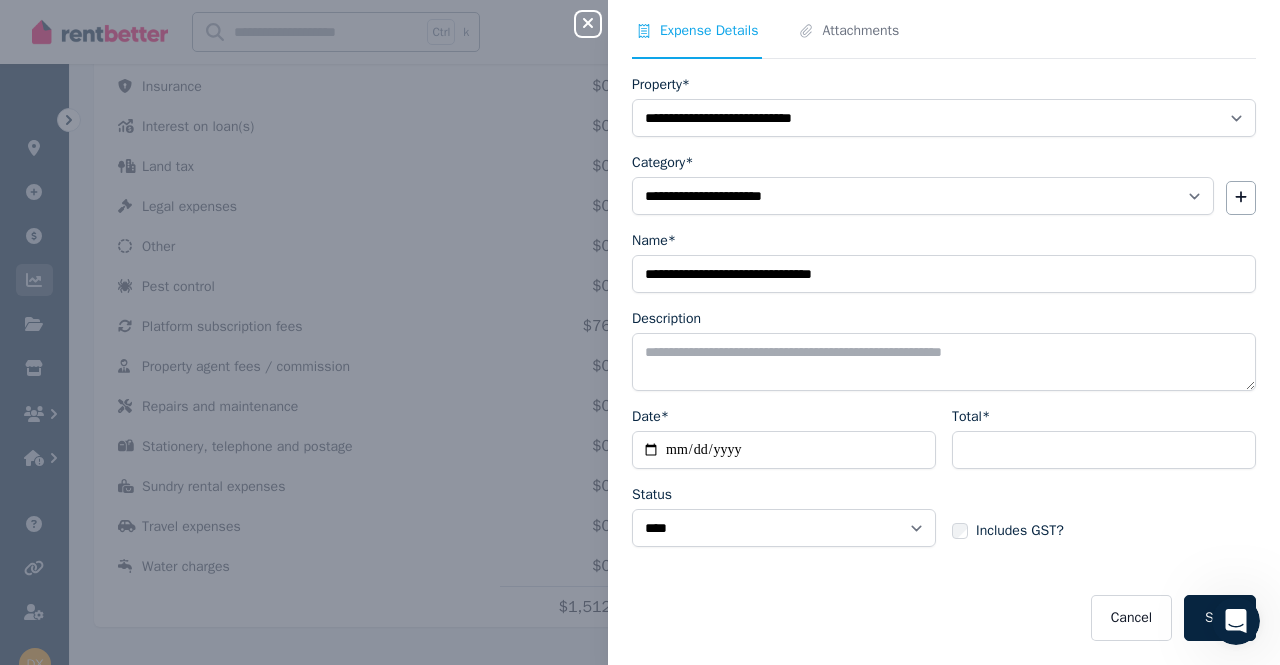 select 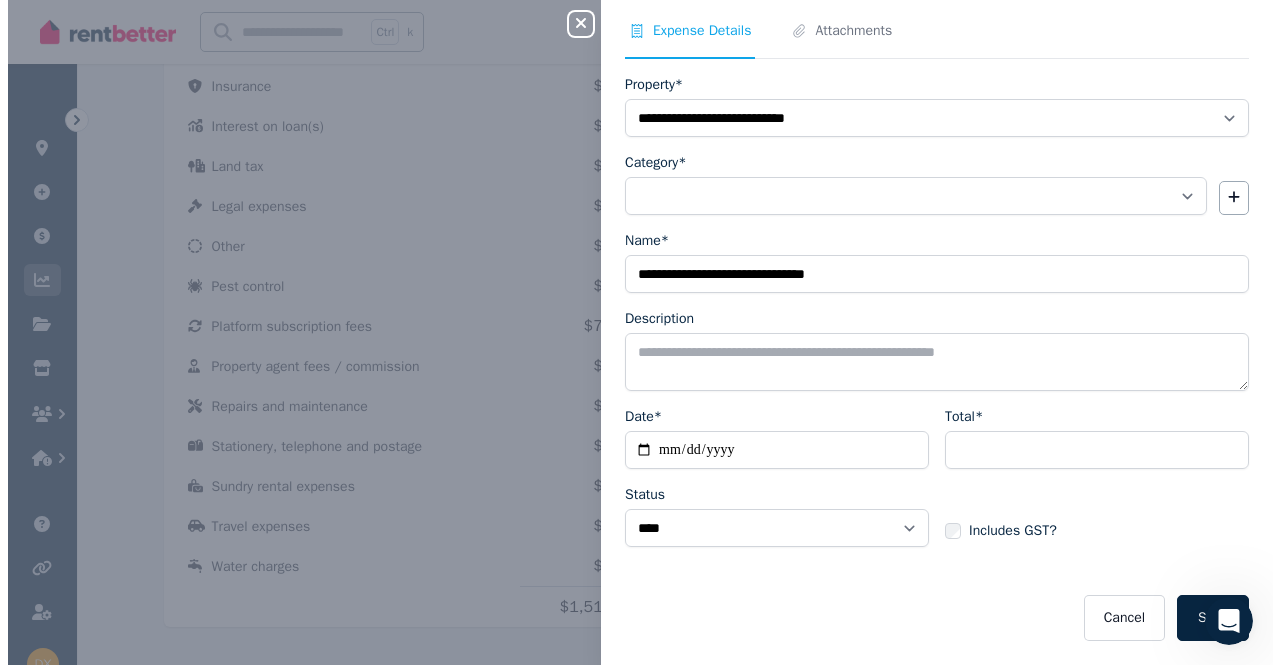 scroll, scrollTop: 51, scrollLeft: 0, axis: vertical 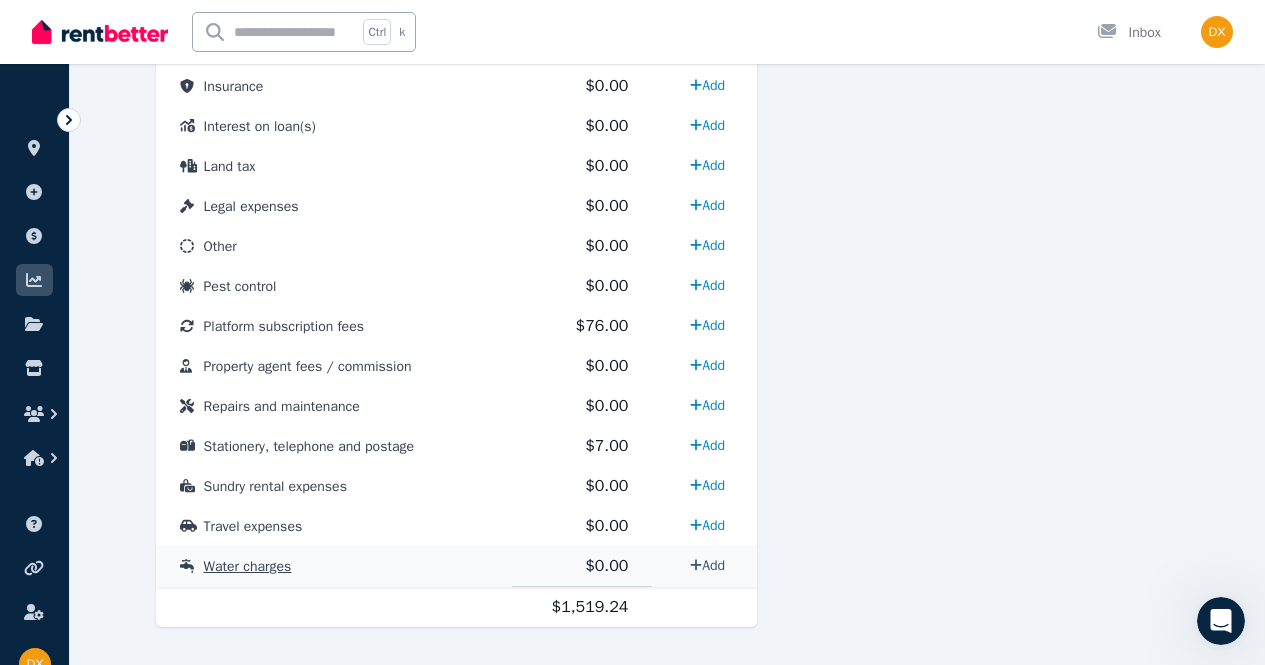 click on "Add" at bounding box center [707, 565] 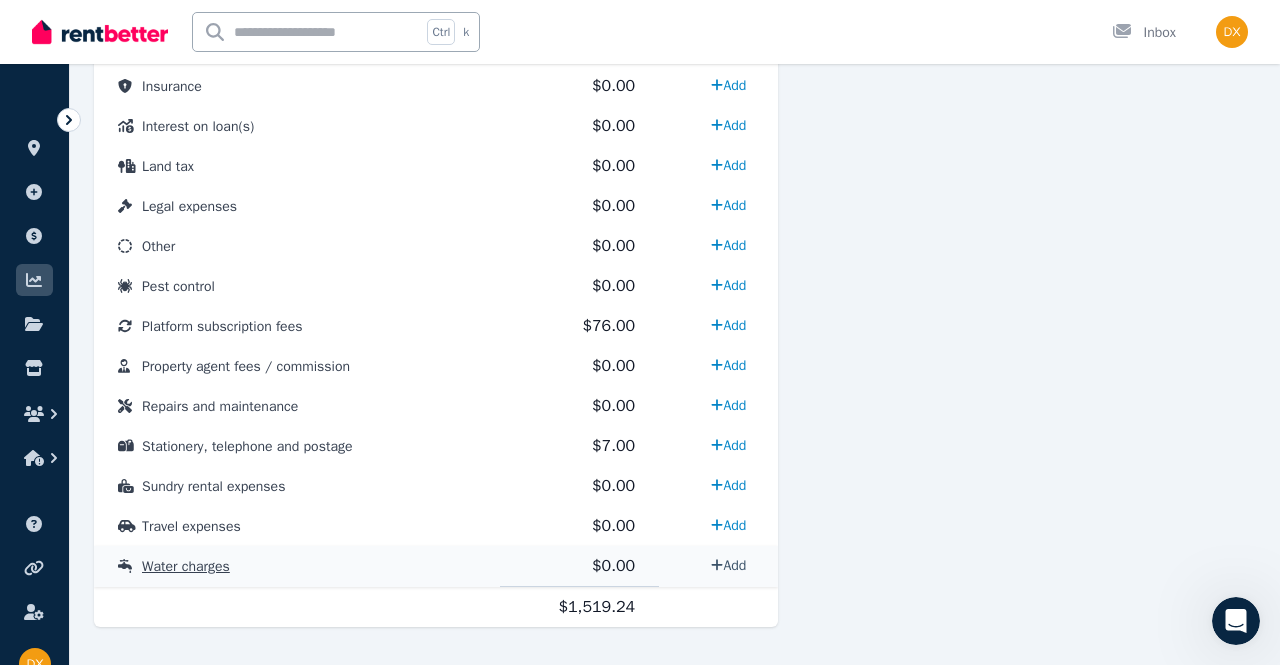 select on "**********" 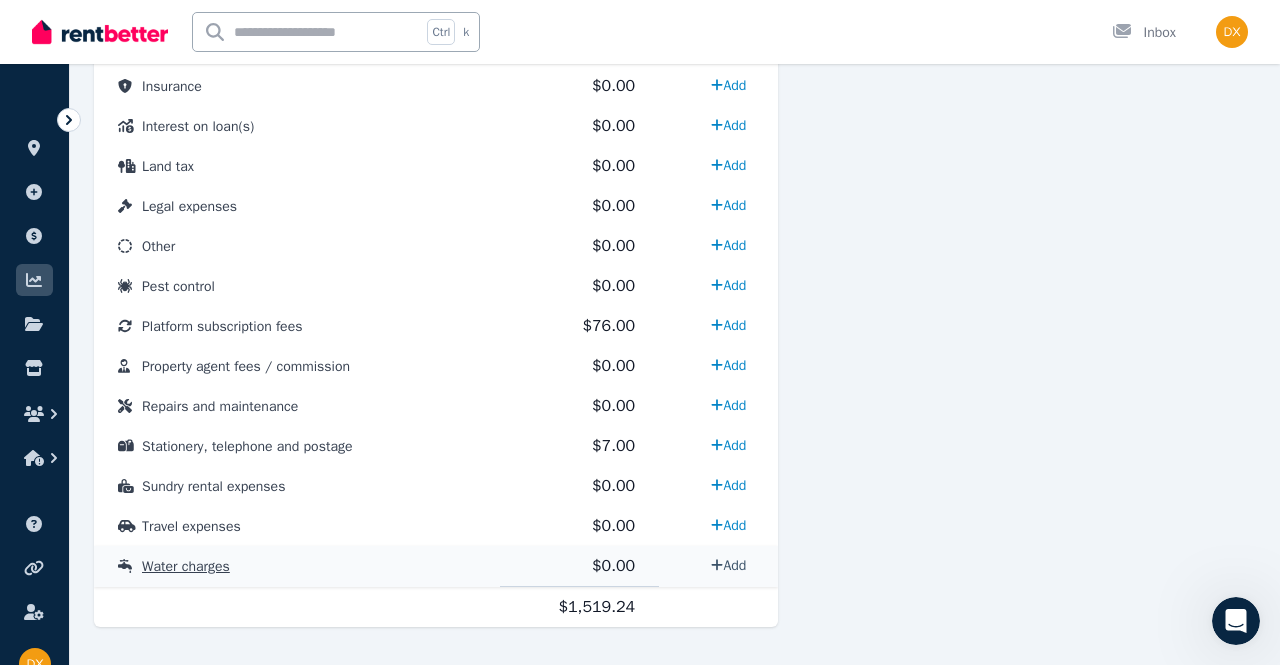 select on "**********" 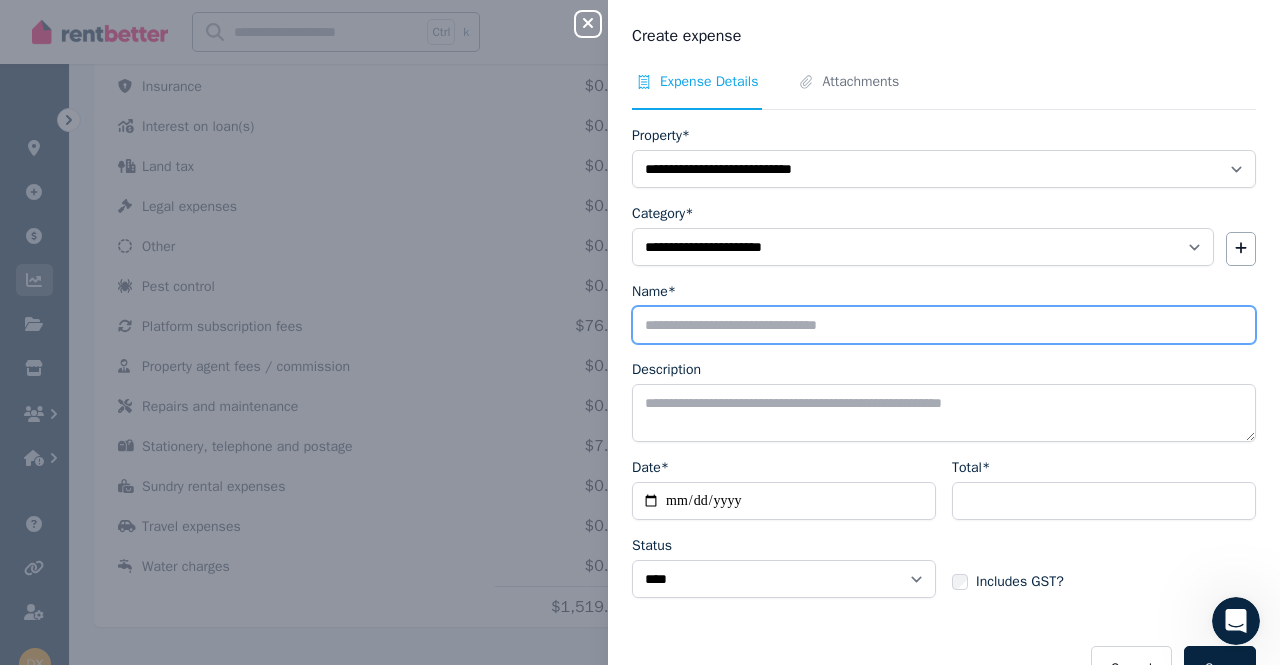 click on "Name*" at bounding box center [944, 325] 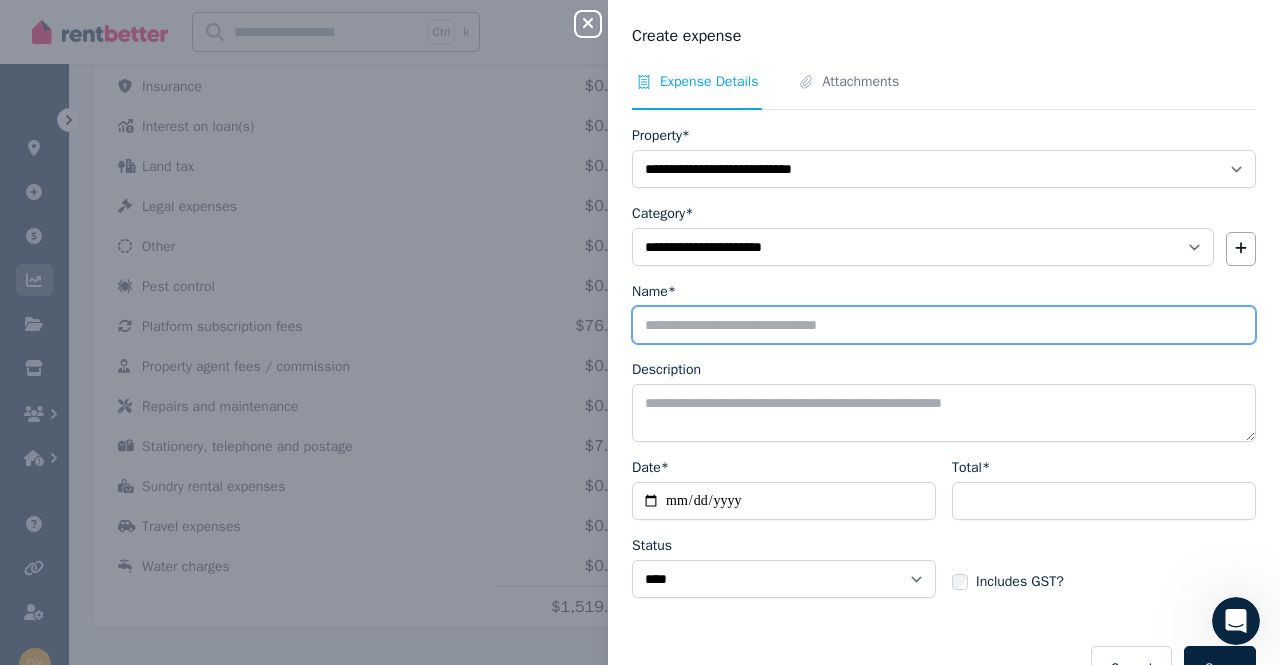type on "**********" 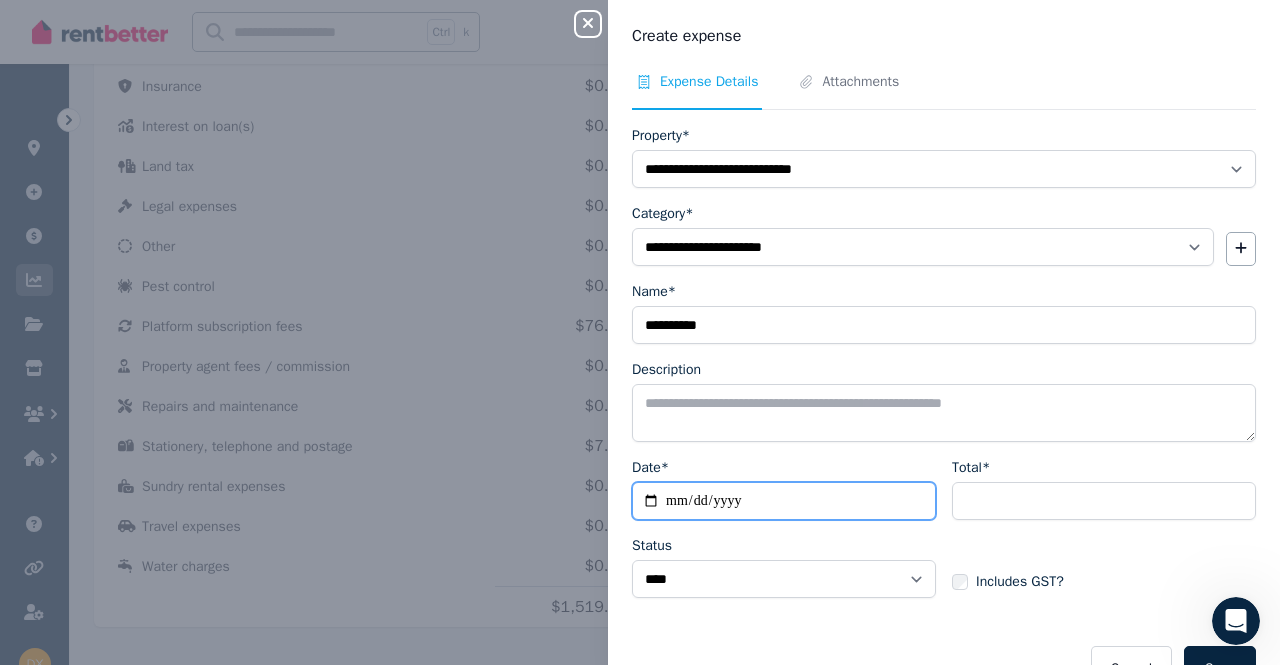 click on "Date*" at bounding box center [784, 501] 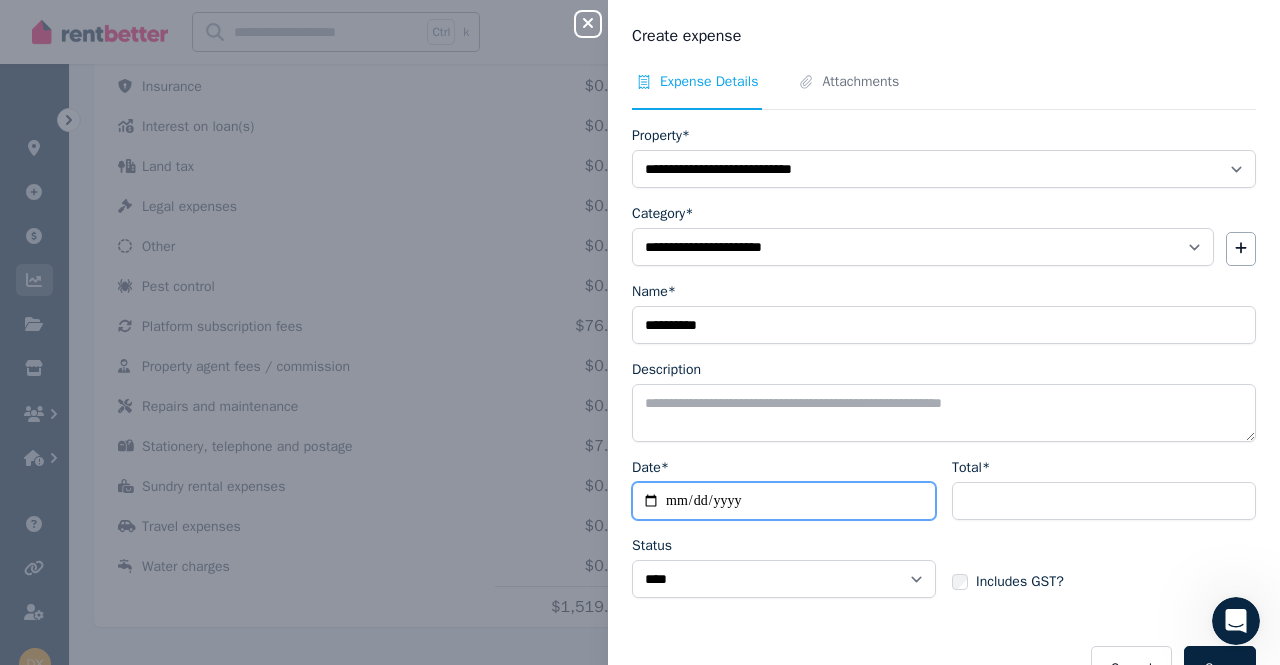 click on "**********" at bounding box center (784, 501) 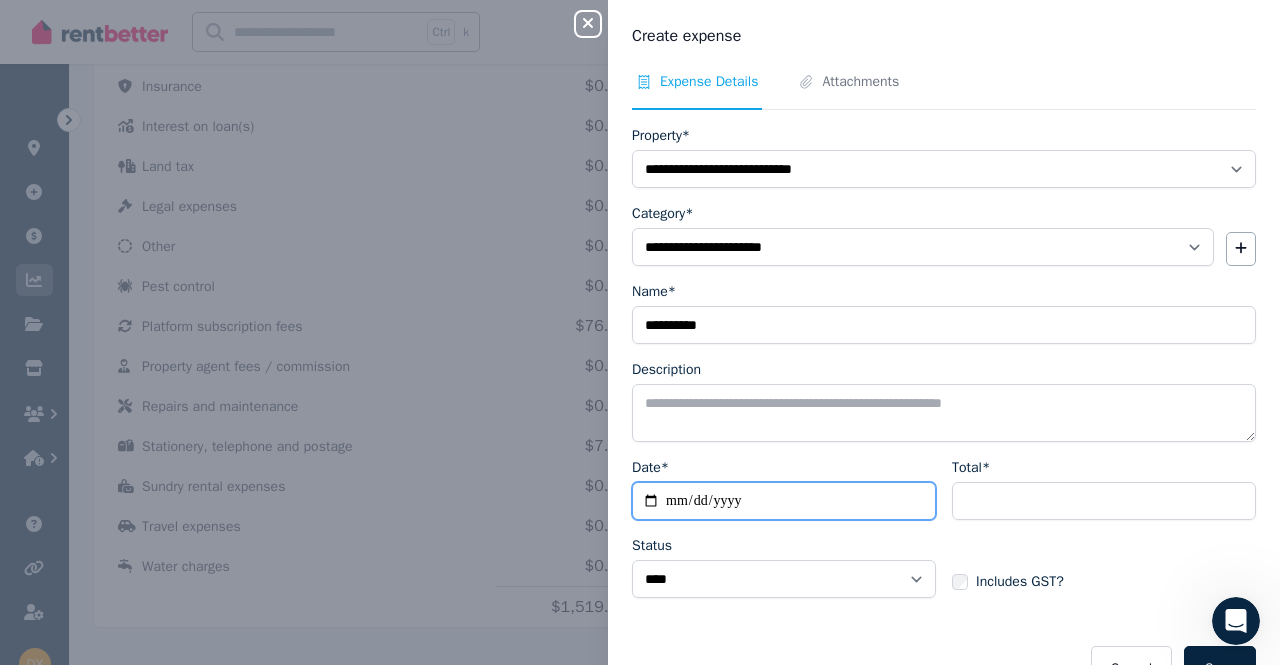 type on "**********" 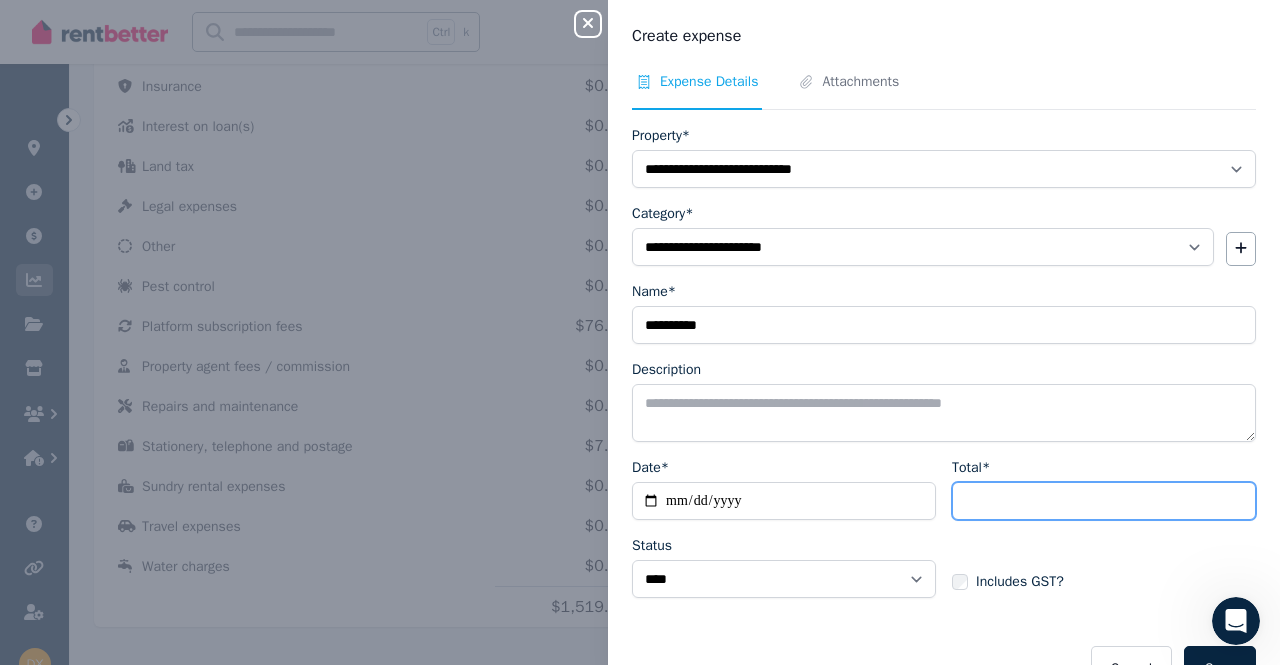 click on "Total*" at bounding box center [1104, 501] 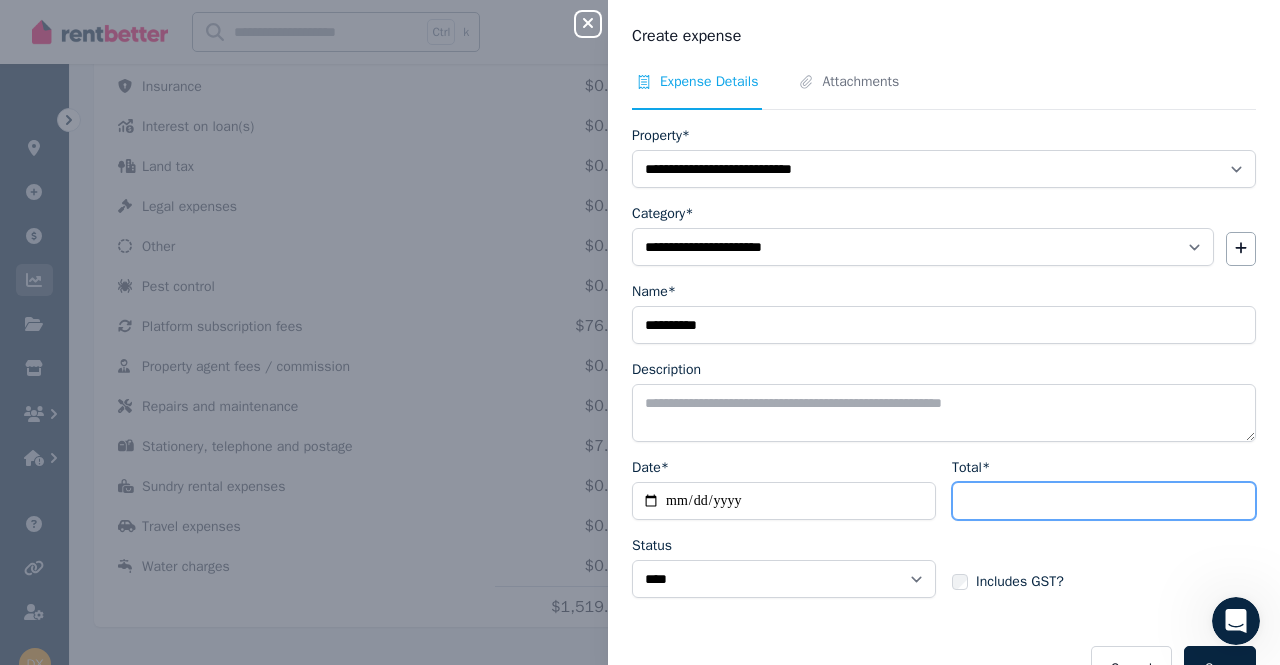 type on "******" 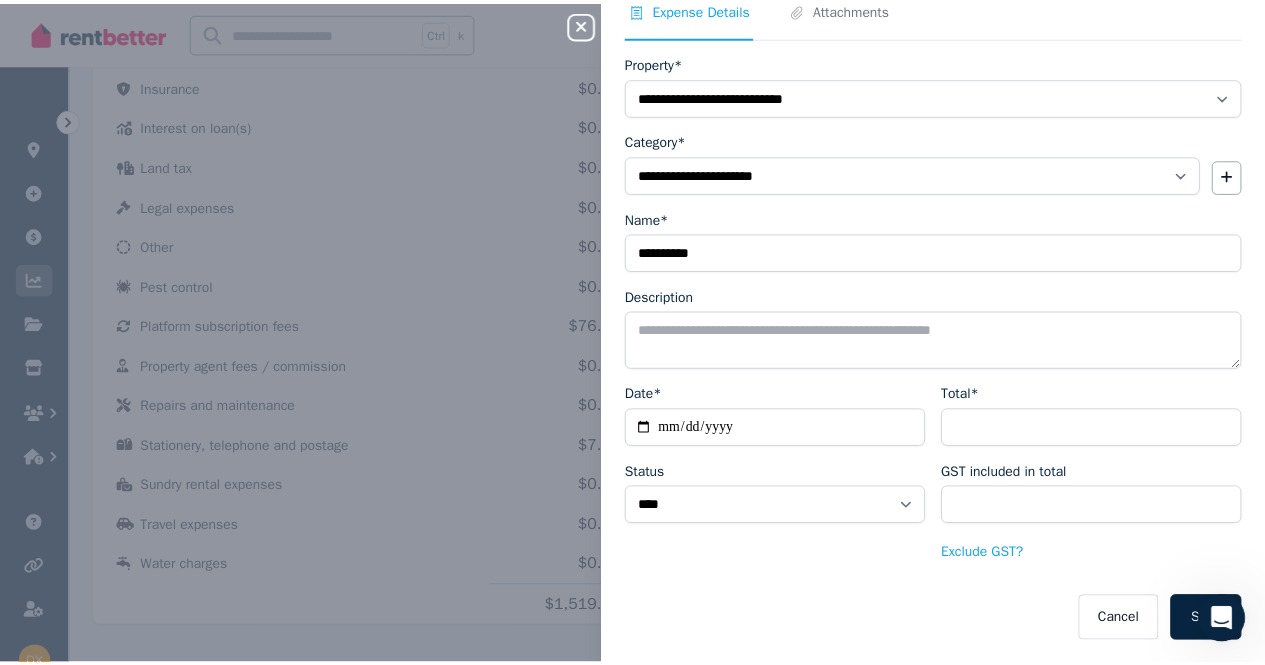 scroll, scrollTop: 75, scrollLeft: 0, axis: vertical 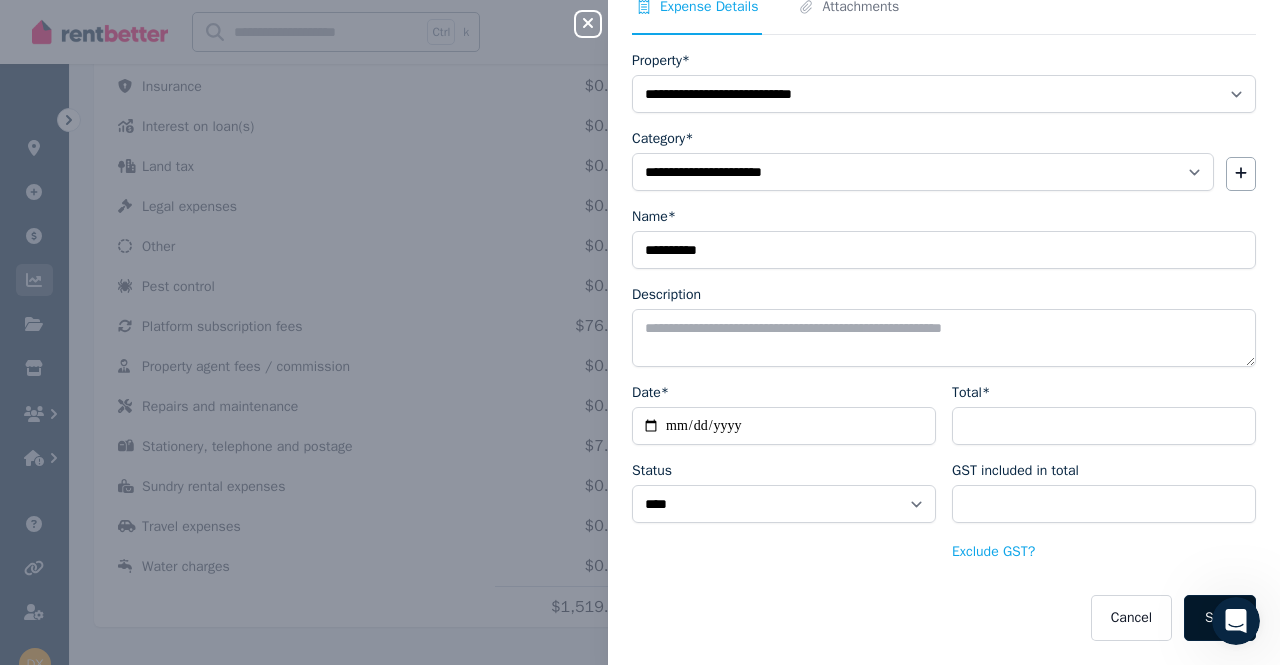 click on "Save" at bounding box center [1220, 618] 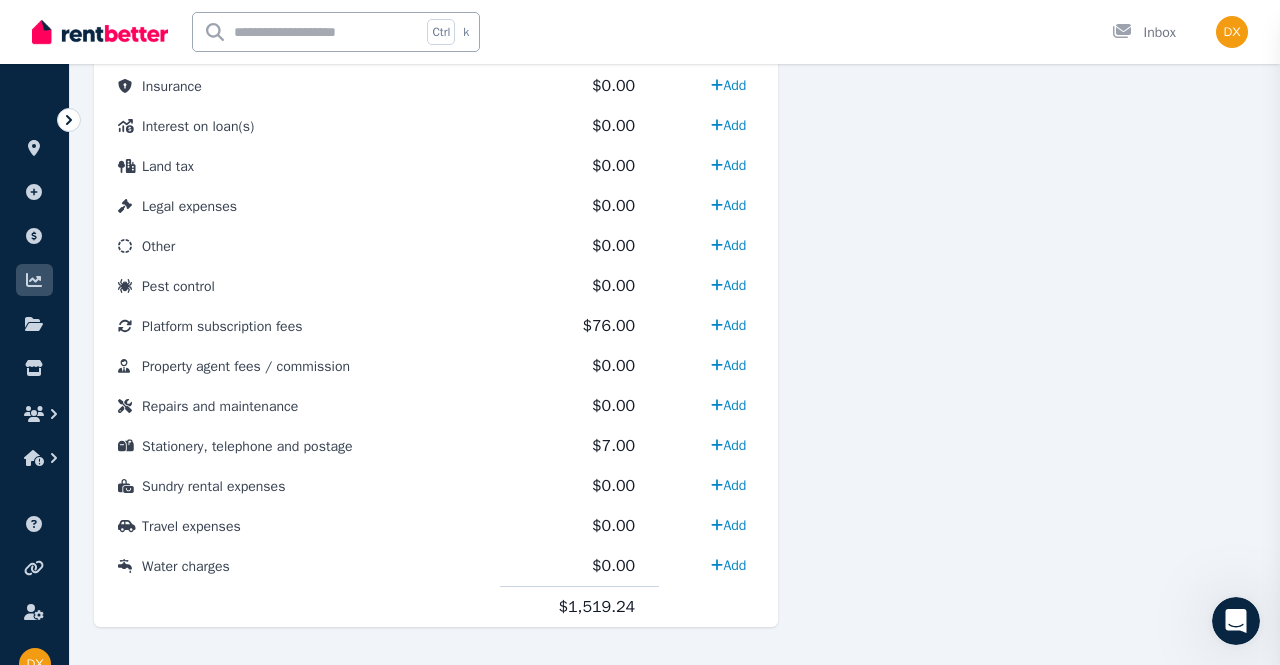 select 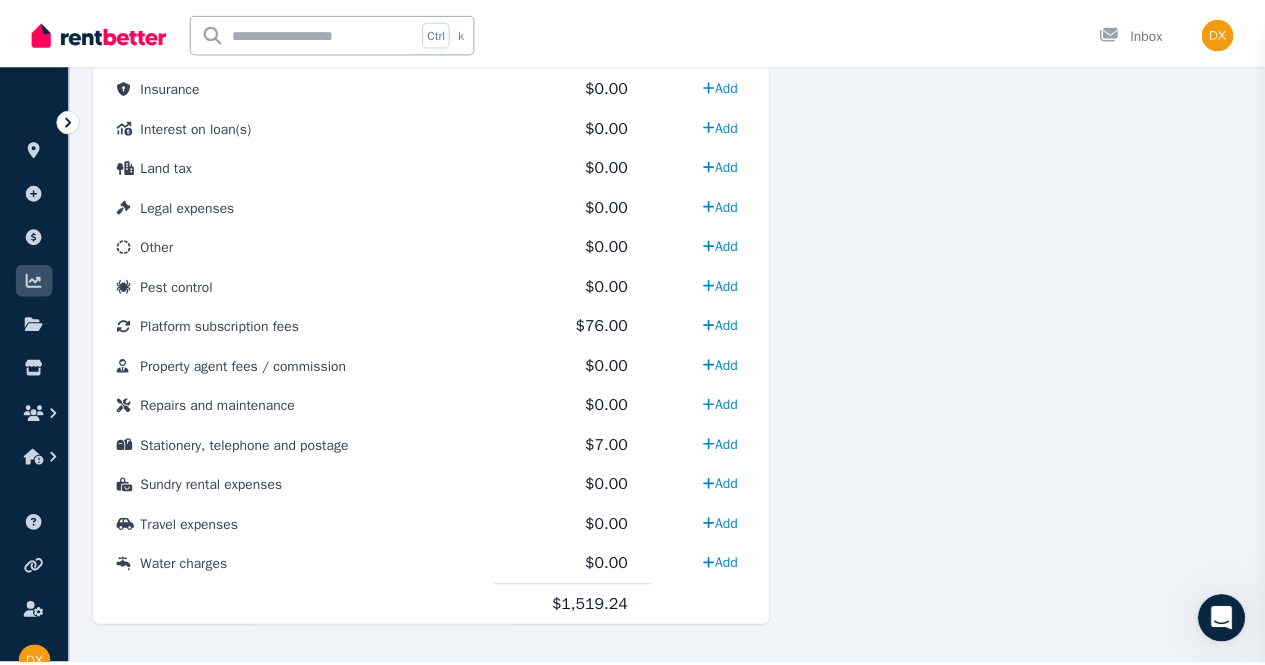 scroll, scrollTop: 51, scrollLeft: 0, axis: vertical 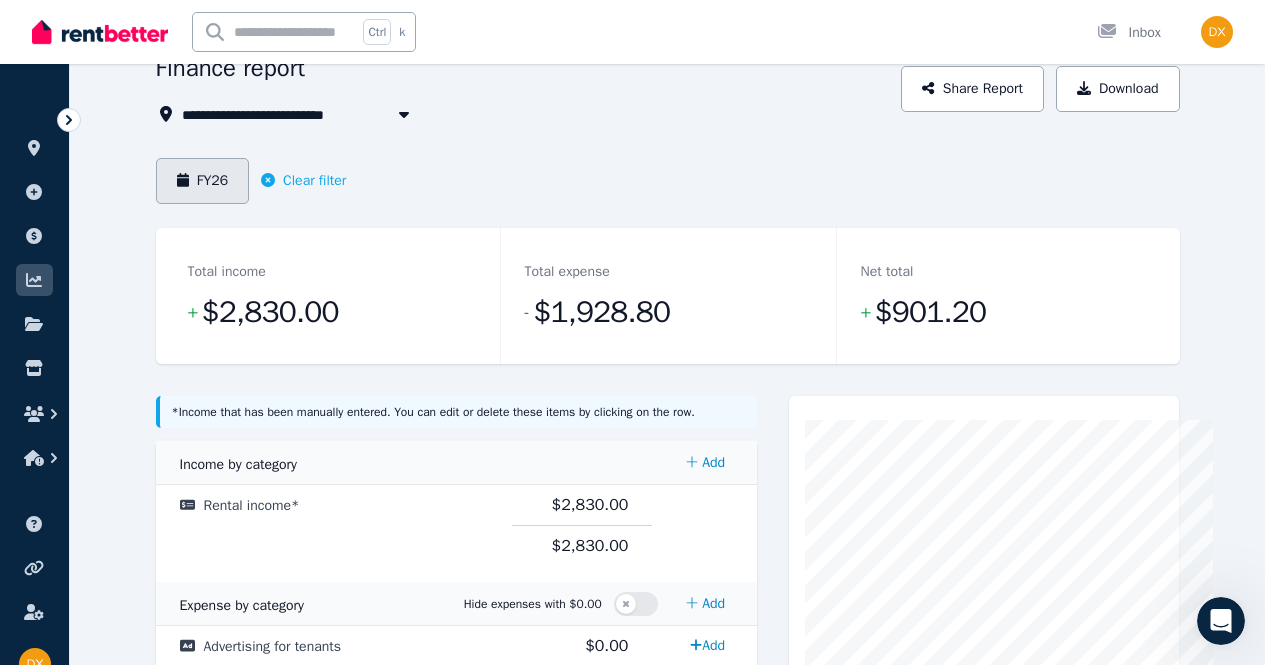 click on "FY26" at bounding box center [203, 181] 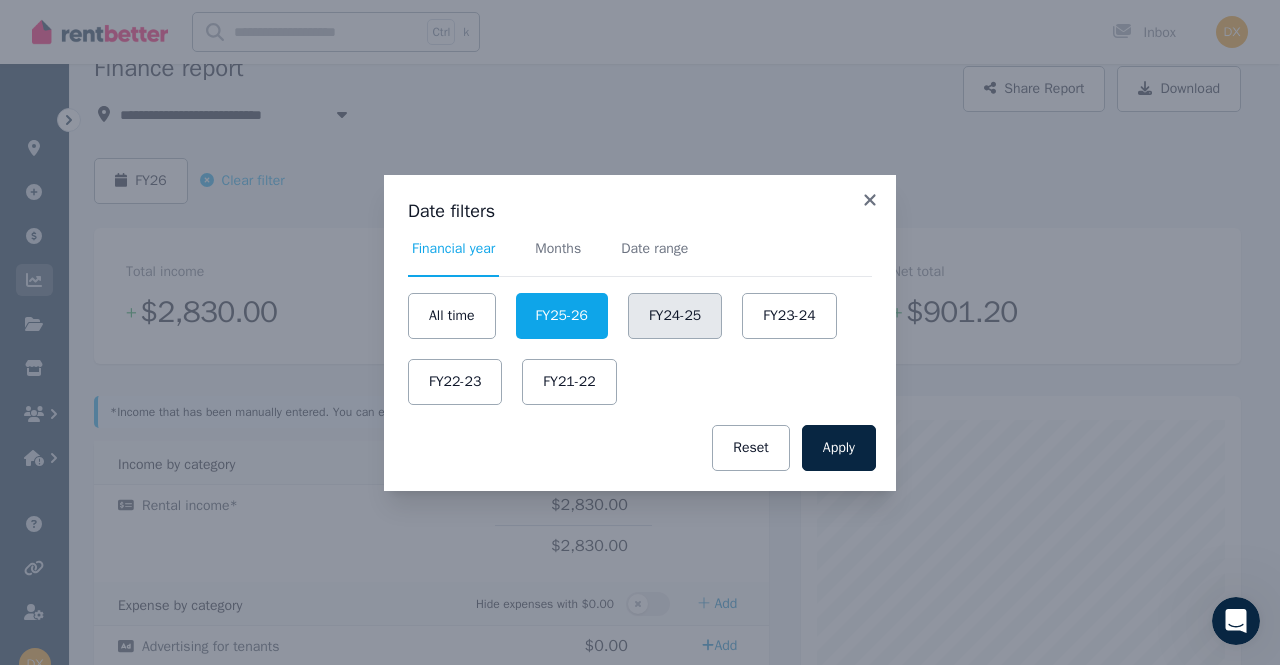 click on "FY24-25" at bounding box center [675, 316] 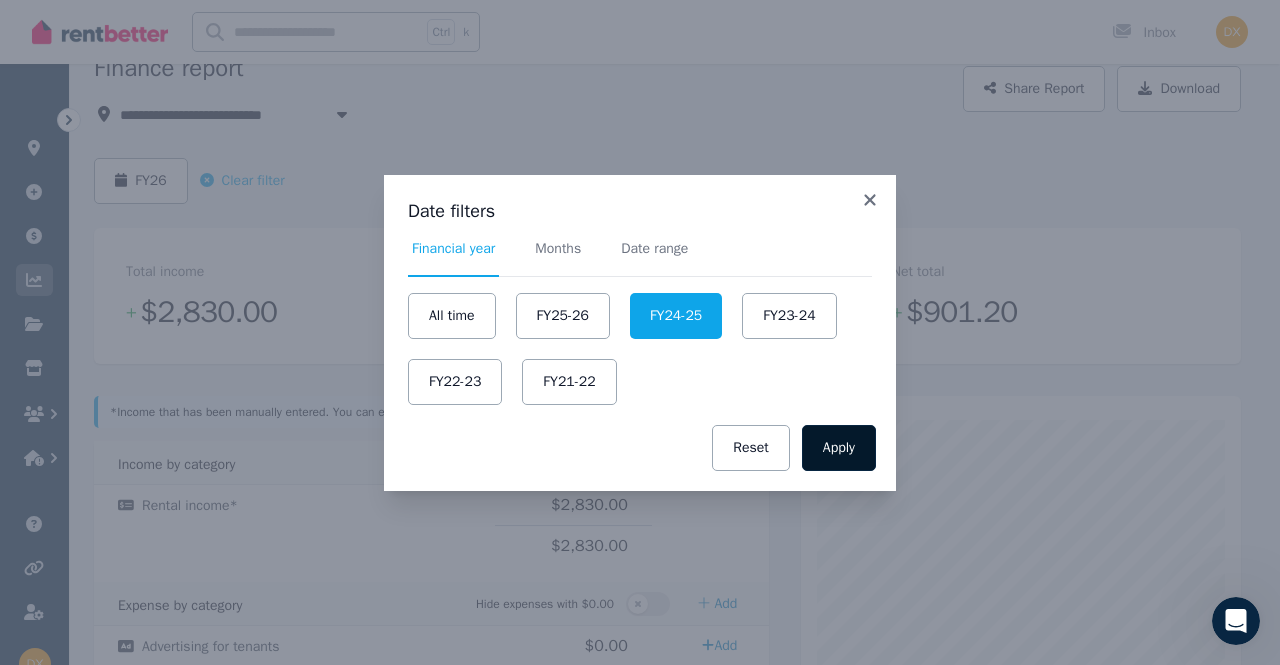 click on "Apply" at bounding box center [839, 448] 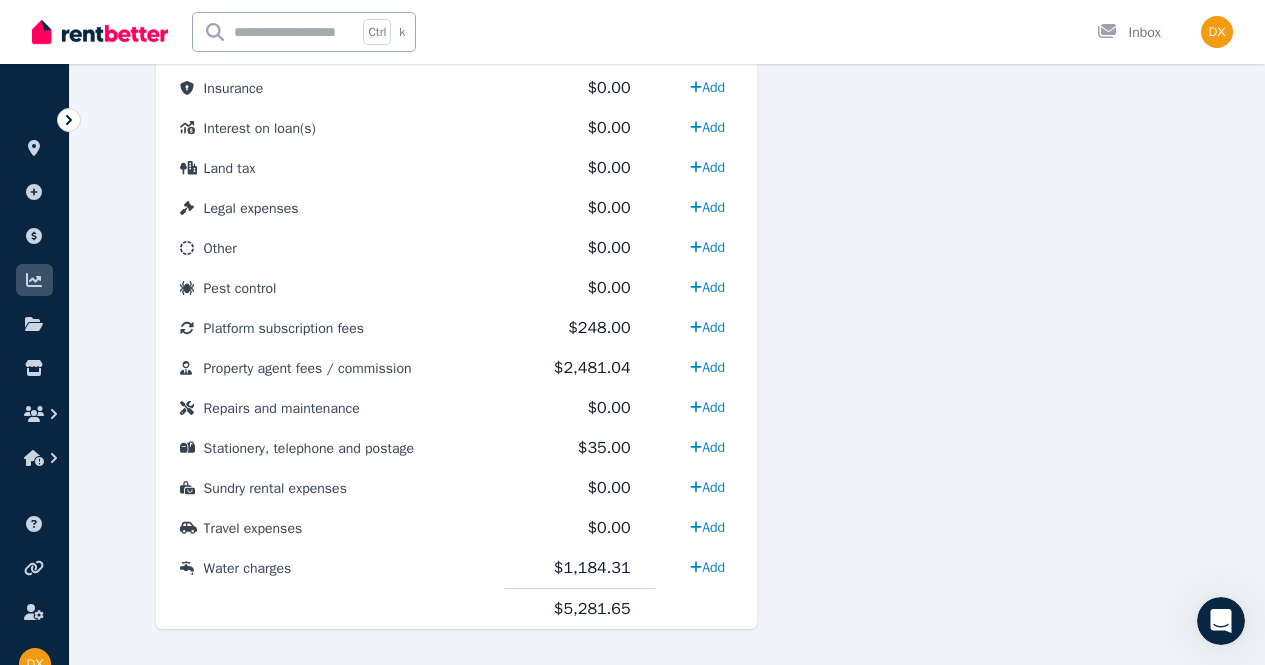 scroll, scrollTop: 1170, scrollLeft: 0, axis: vertical 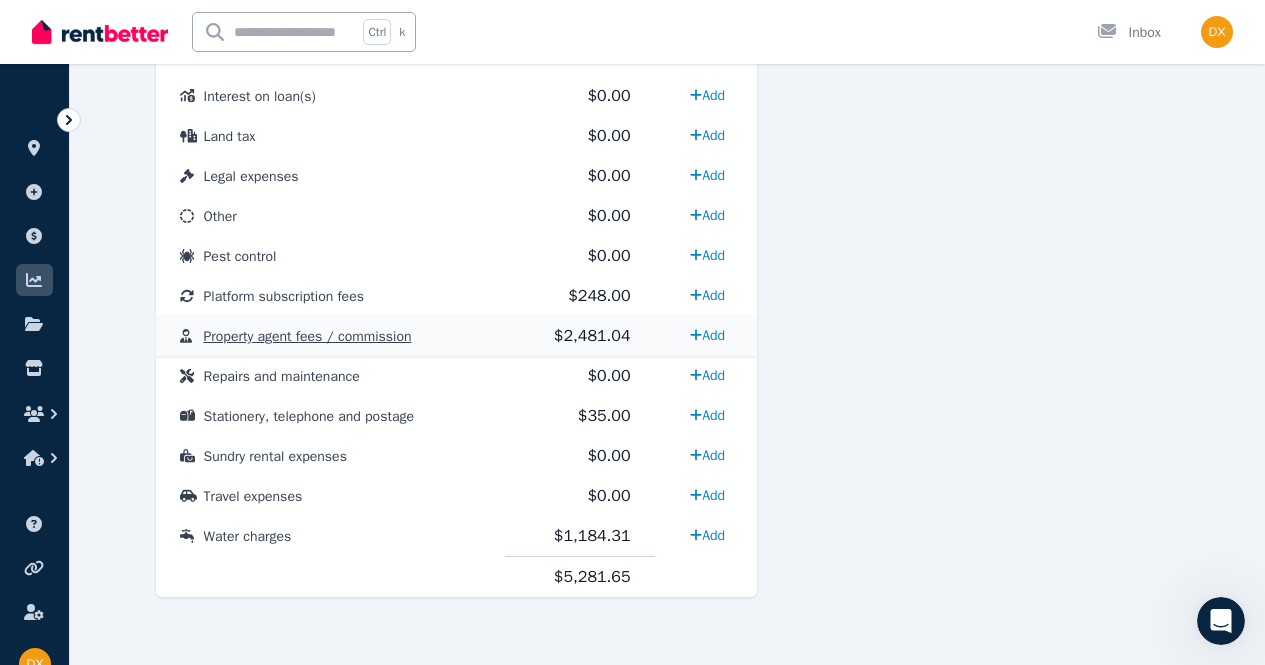 click on "$2,481.04" at bounding box center [592, 336] 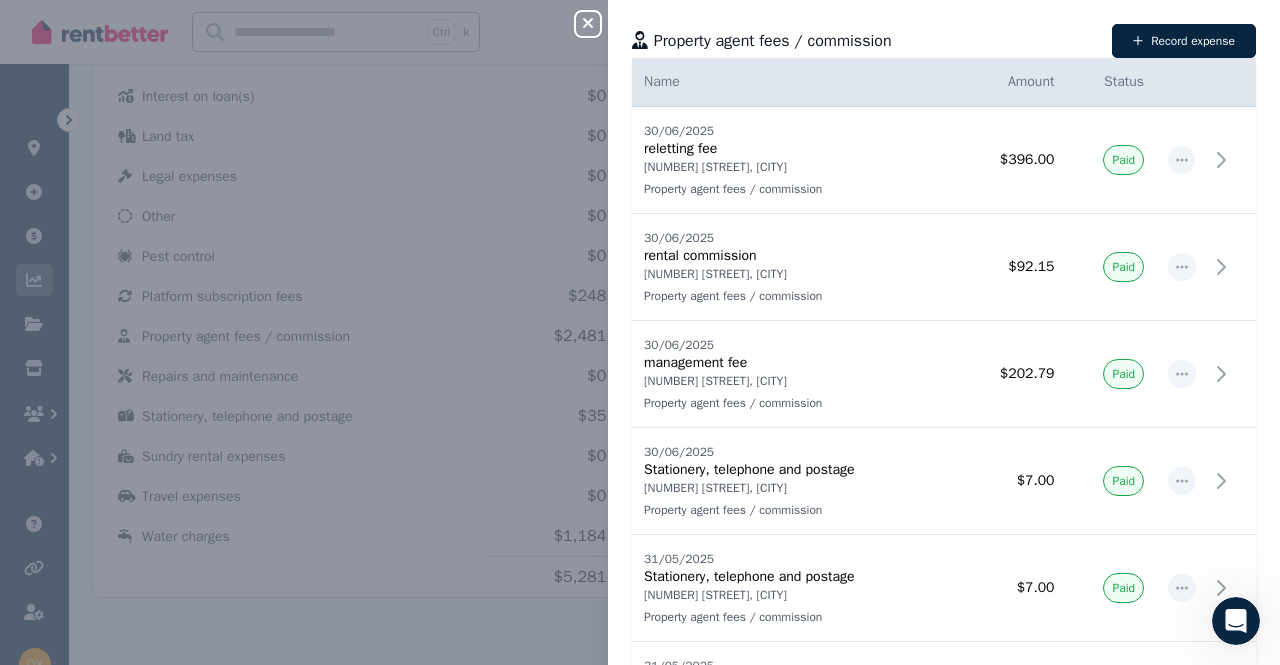 click 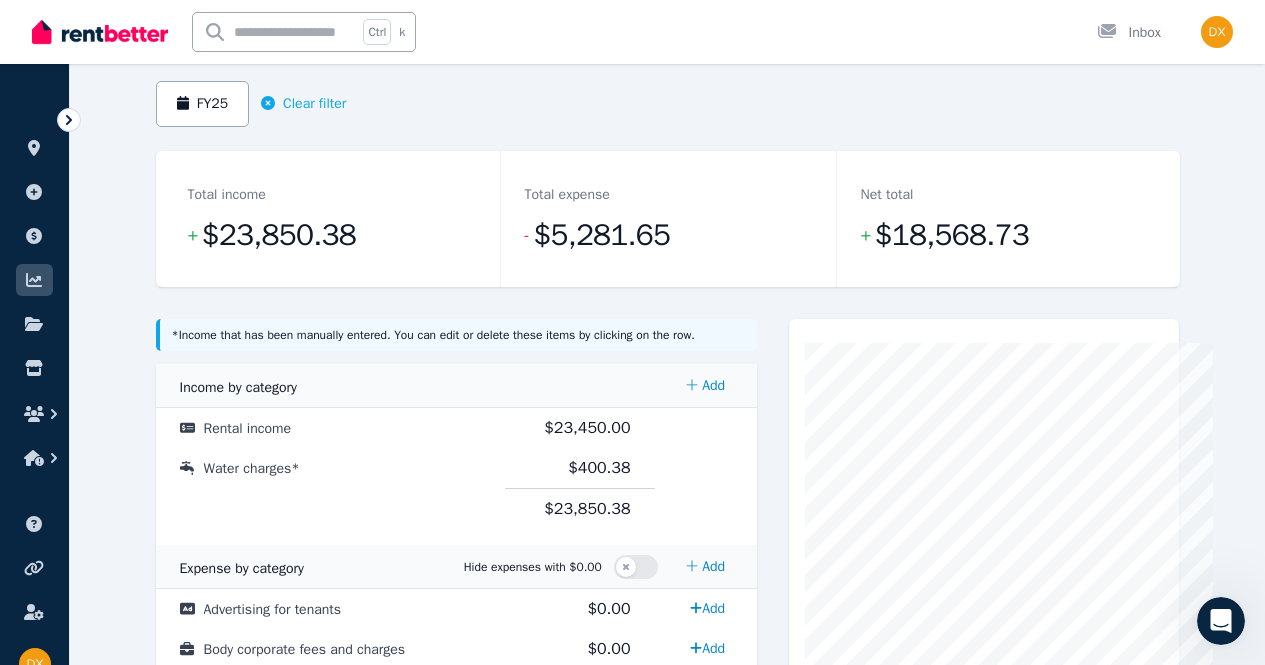 scroll, scrollTop: 0, scrollLeft: 0, axis: both 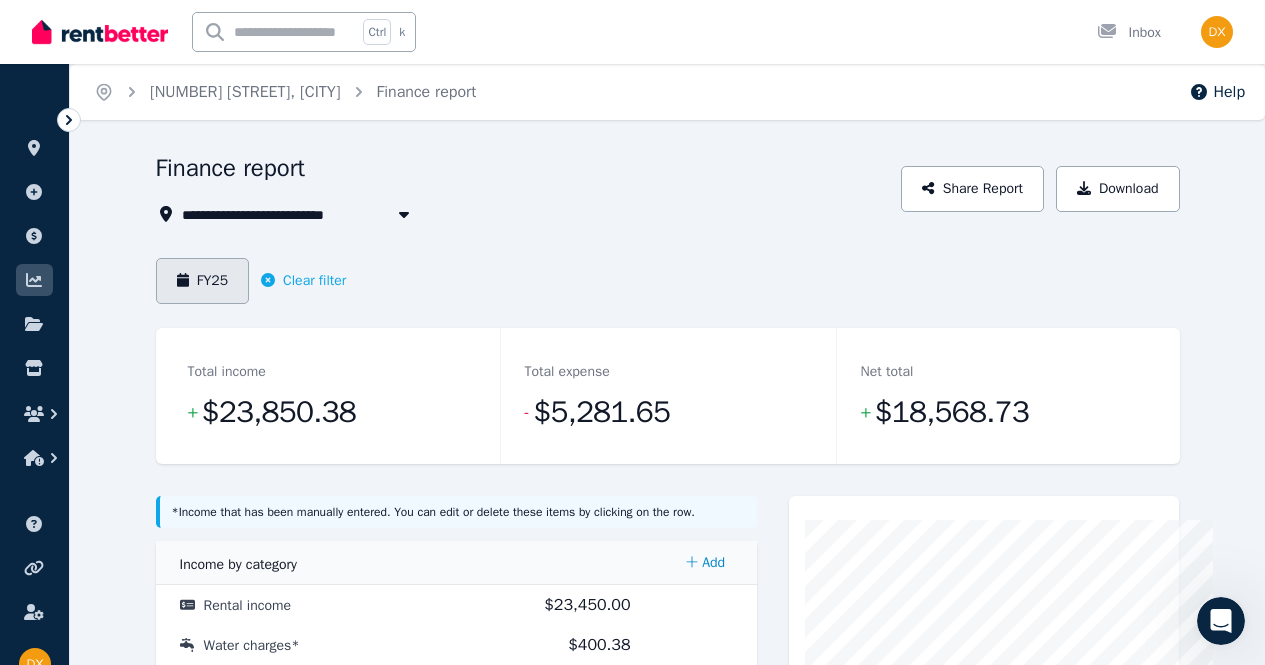 click on "FY25" at bounding box center (203, 281) 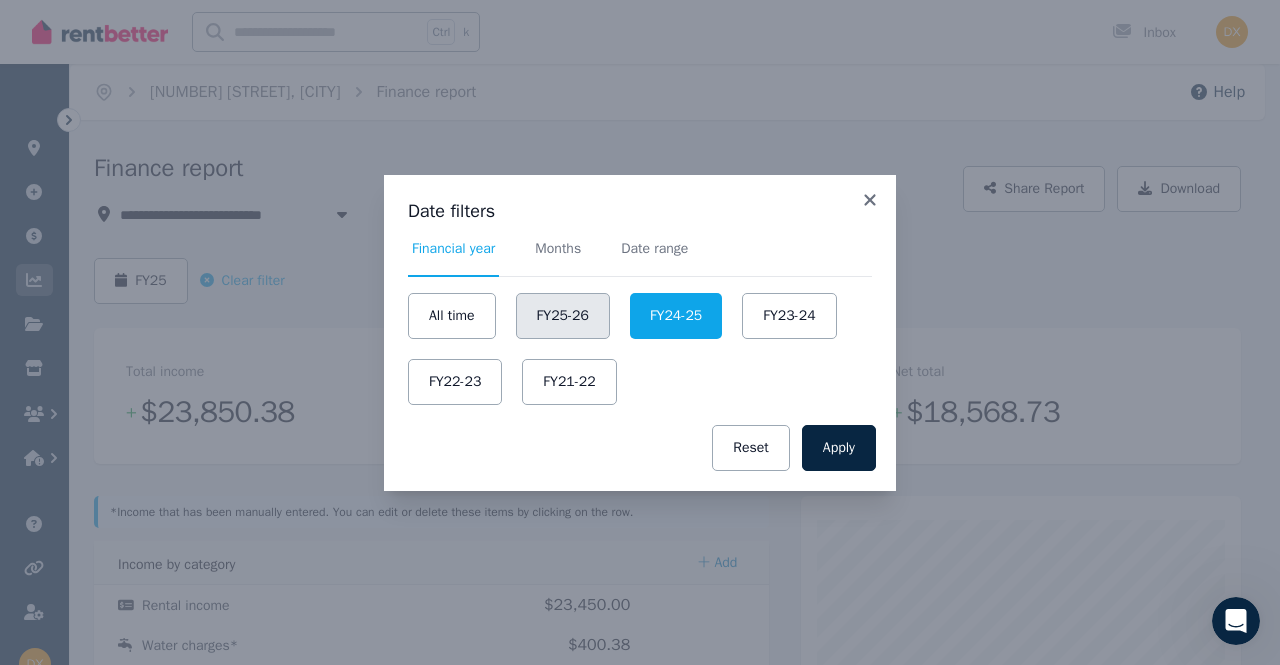 click on "FY25-26" at bounding box center (563, 316) 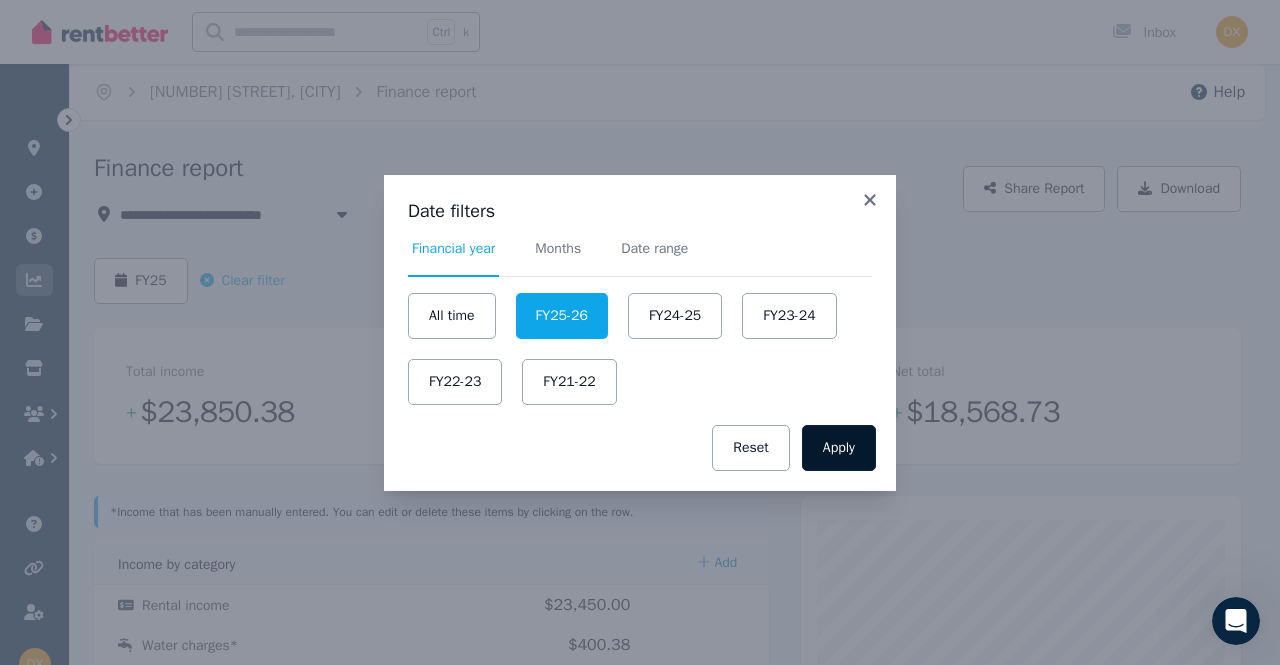 click on "Apply" at bounding box center (839, 448) 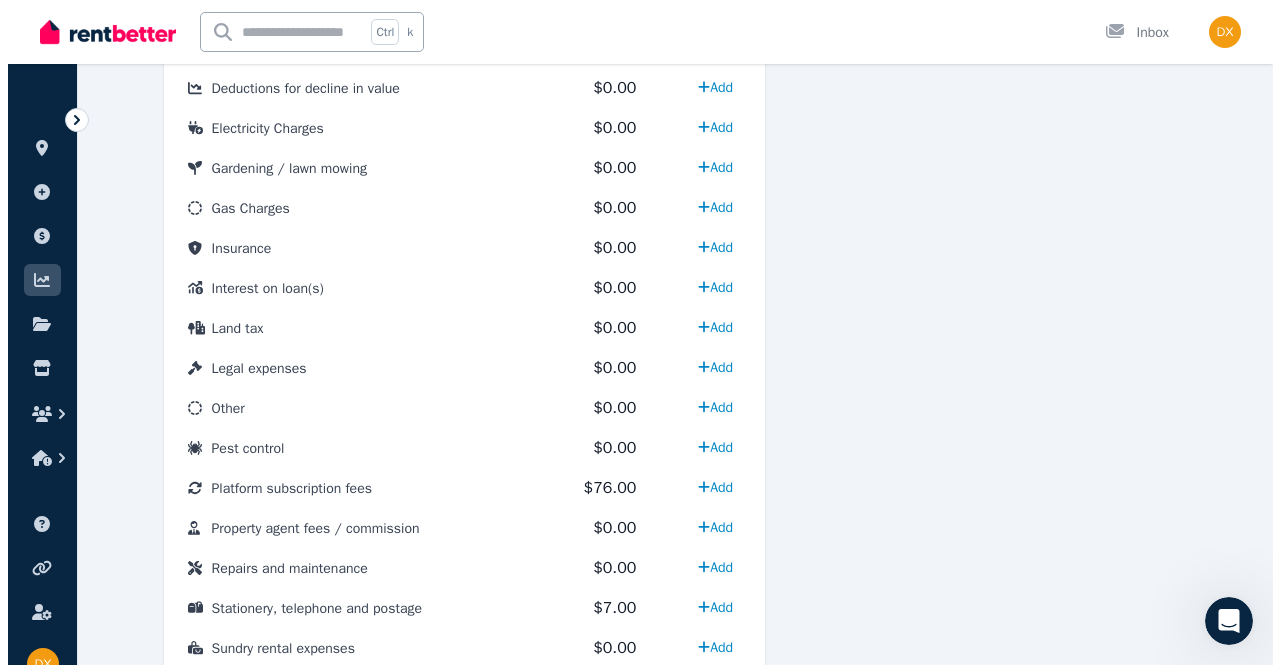 scroll, scrollTop: 1000, scrollLeft: 0, axis: vertical 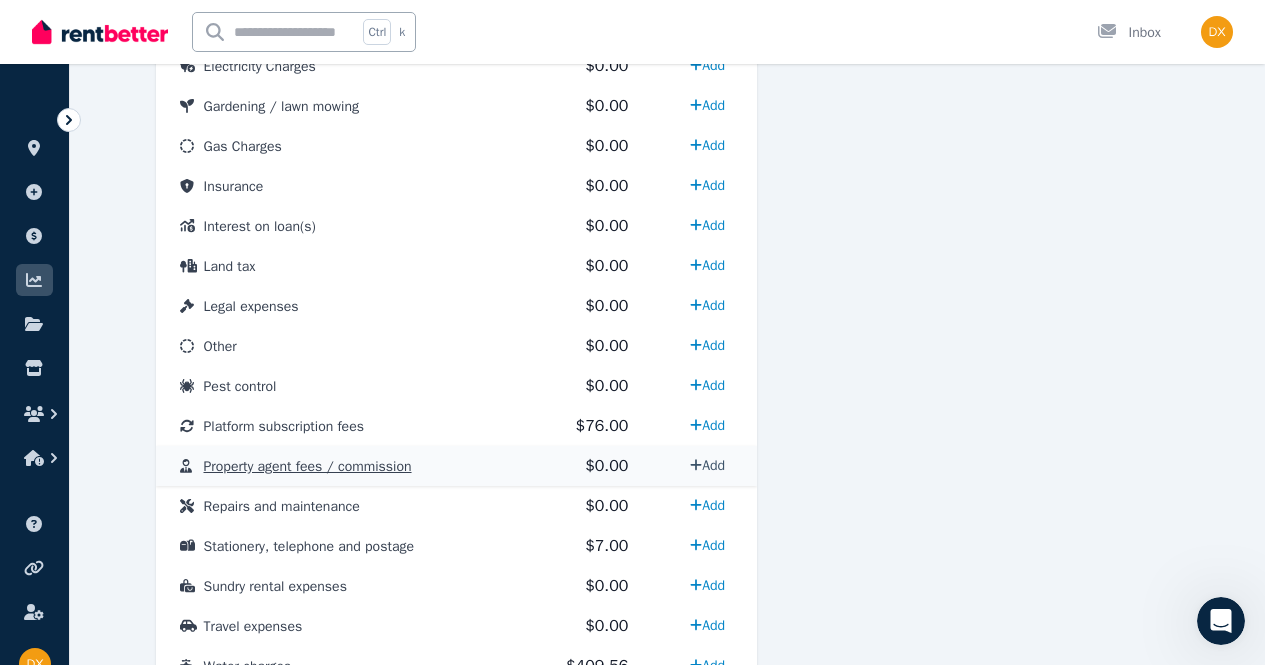 click on "Add" at bounding box center [707, 465] 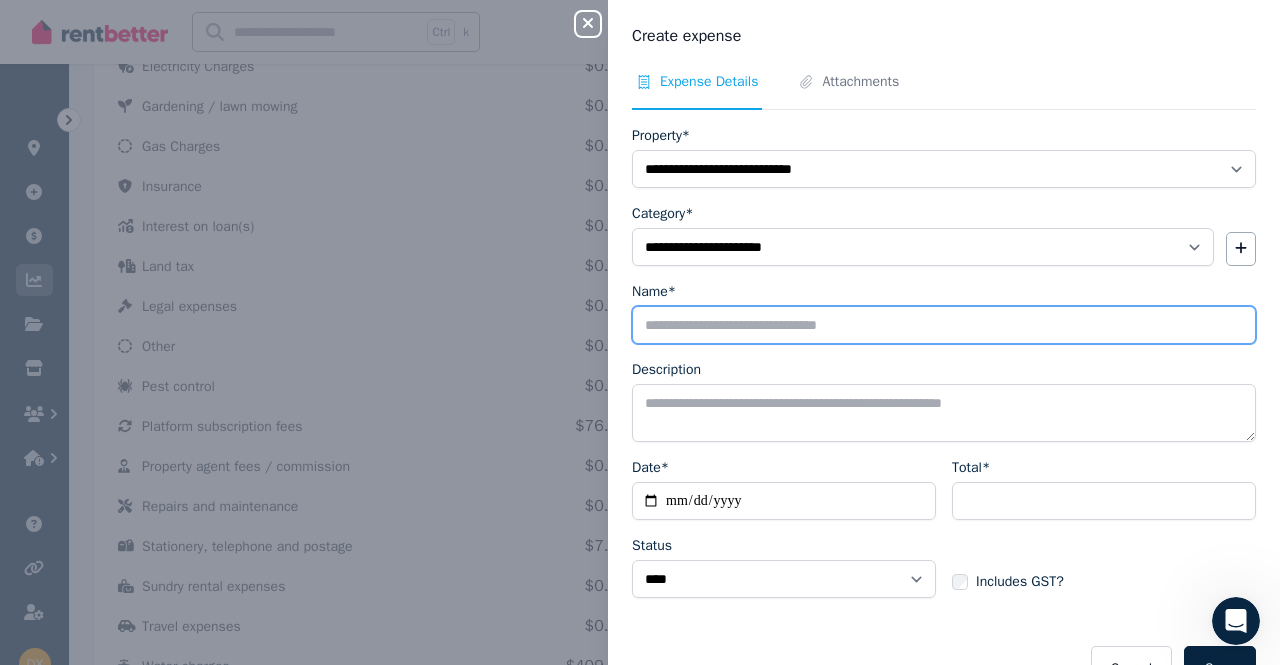 click on "Name*" at bounding box center [944, 325] 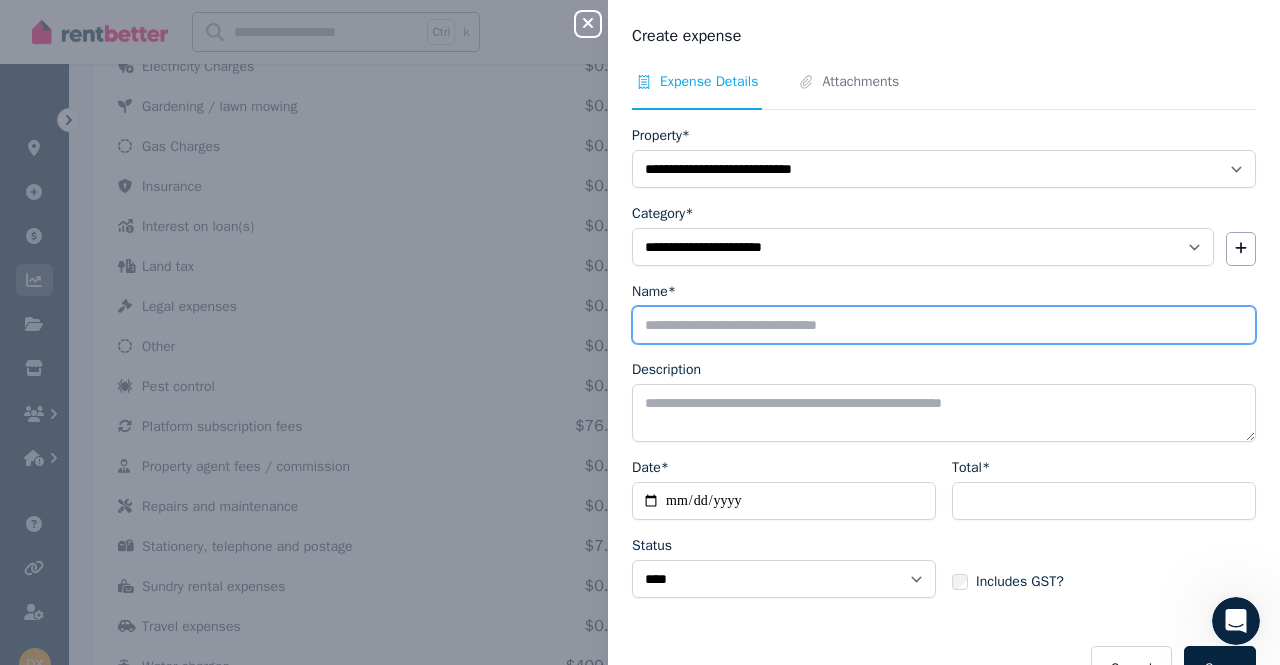type on "**********" 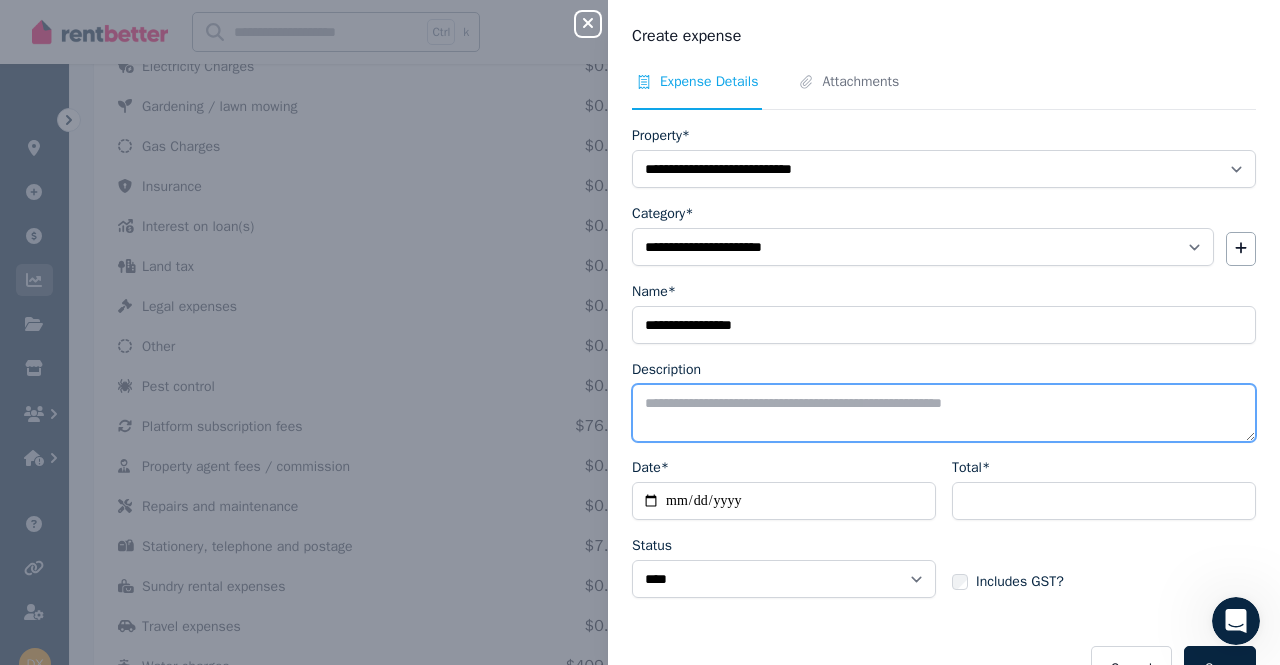 click on "Description" at bounding box center (944, 413) 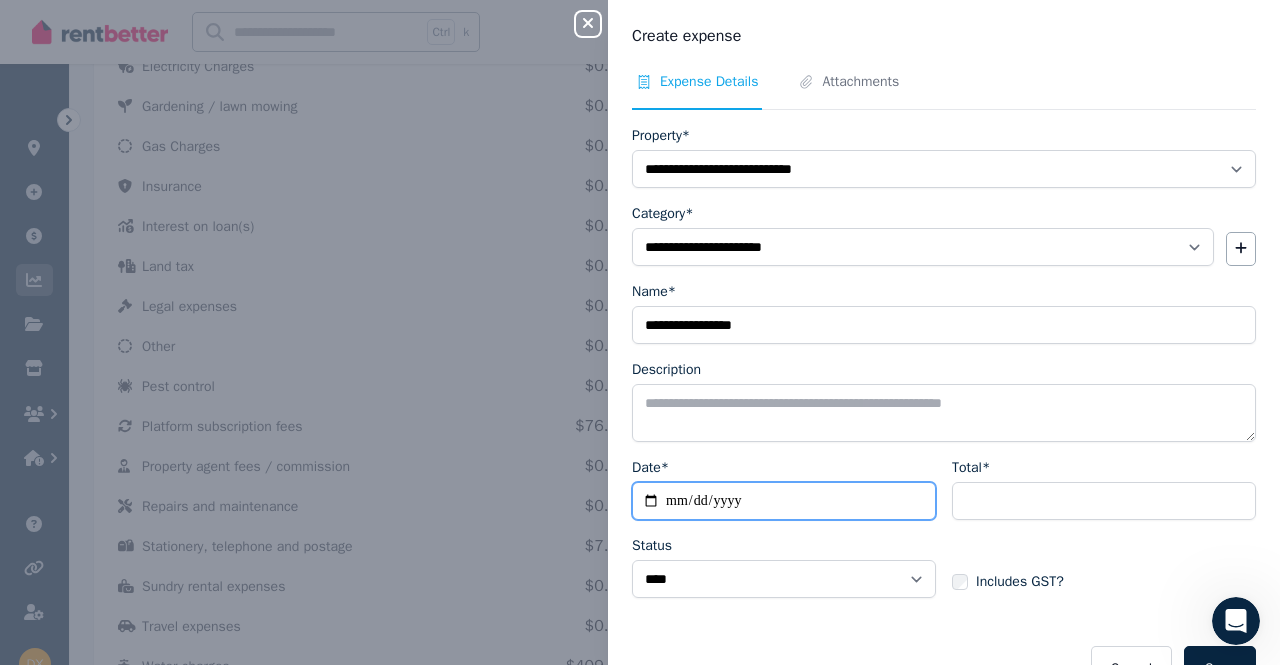 click on "Date*" at bounding box center [784, 501] 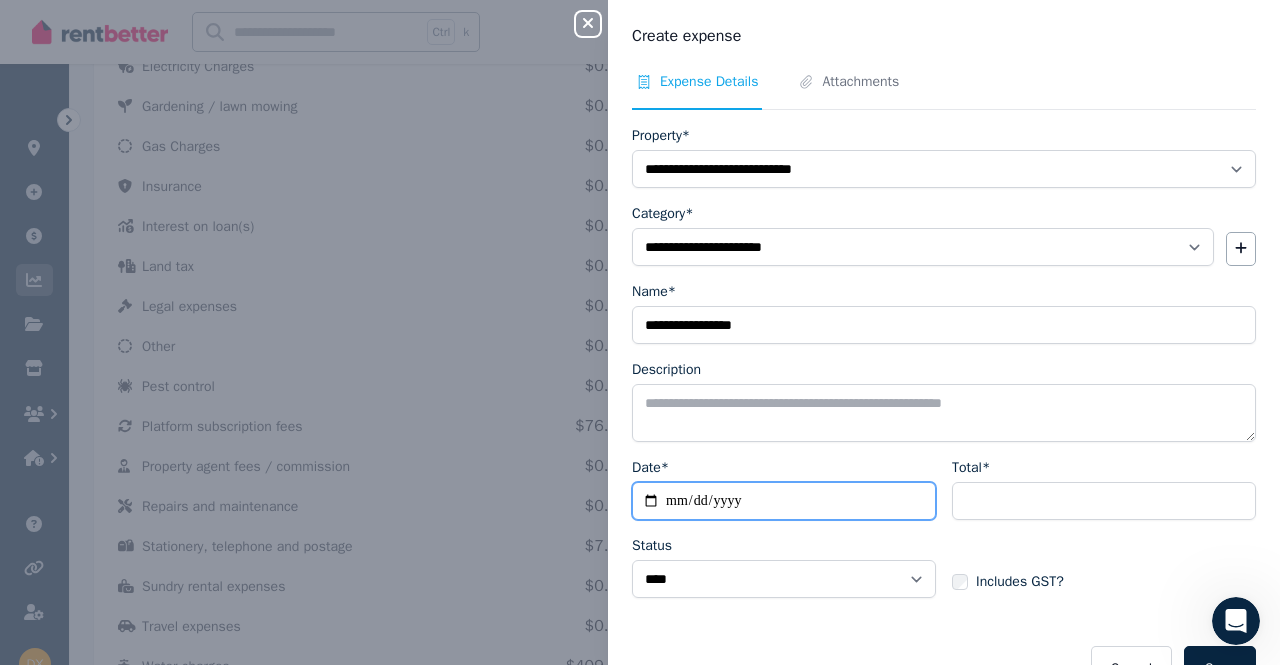 type on "**********" 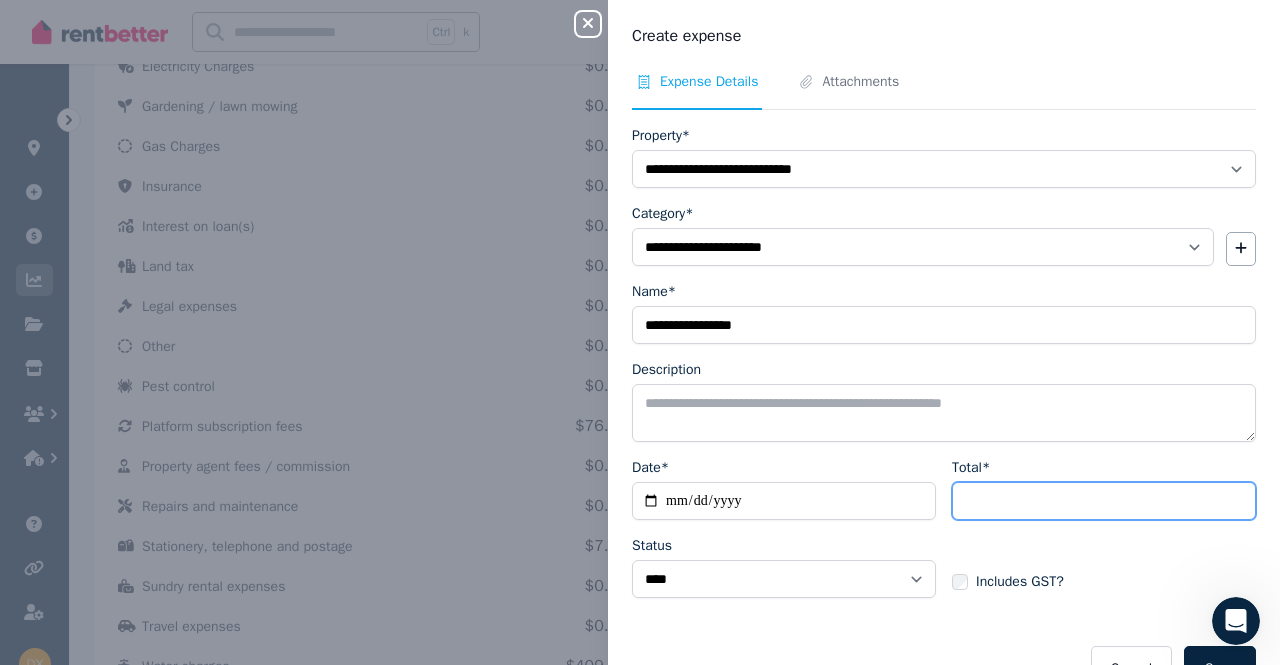 click on "Total*" at bounding box center (1104, 501) 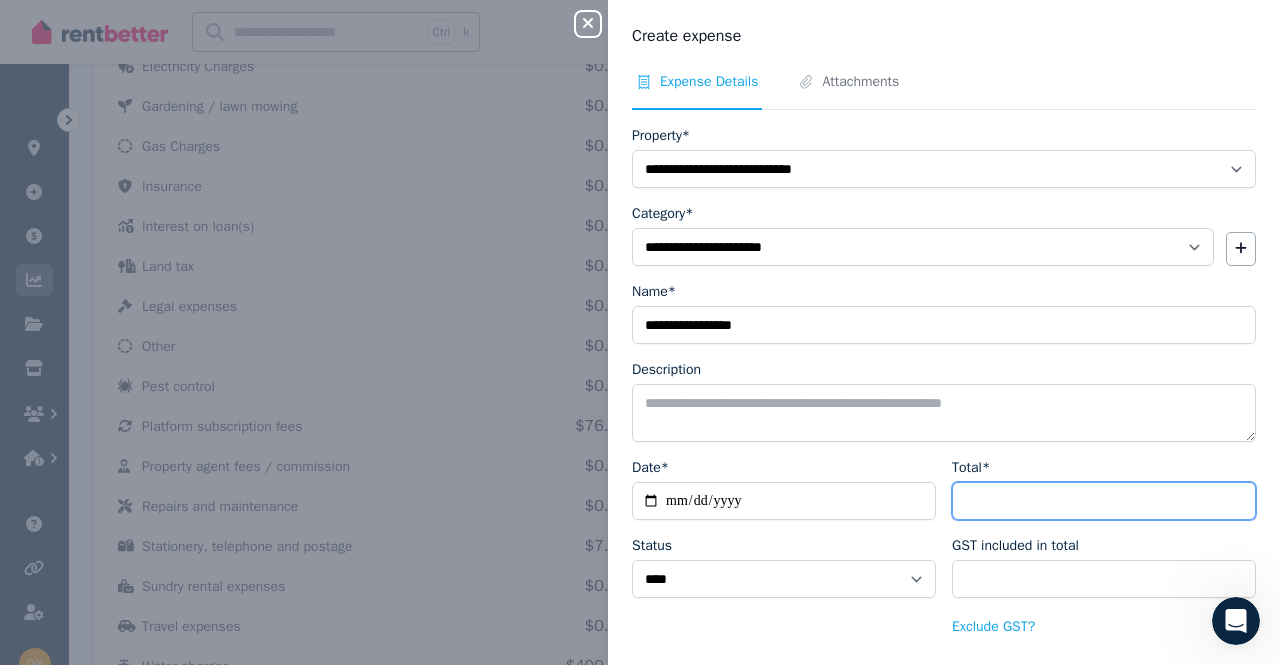 click on "*******" at bounding box center [1104, 501] 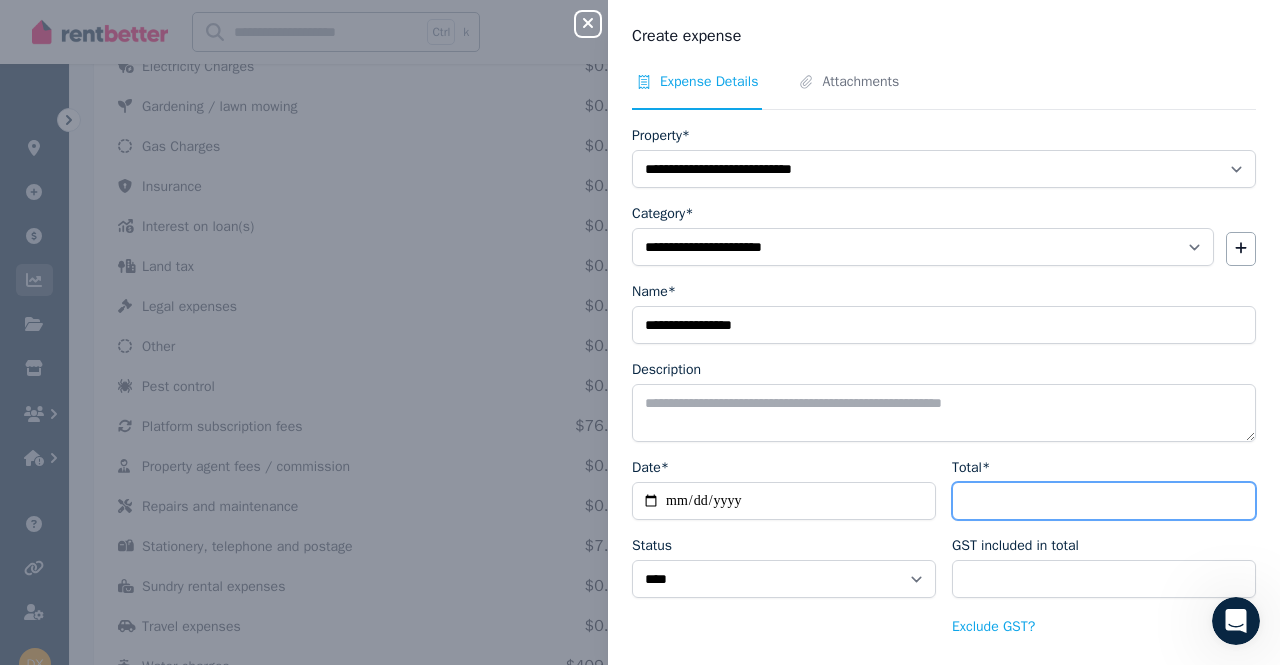 type on "*****" 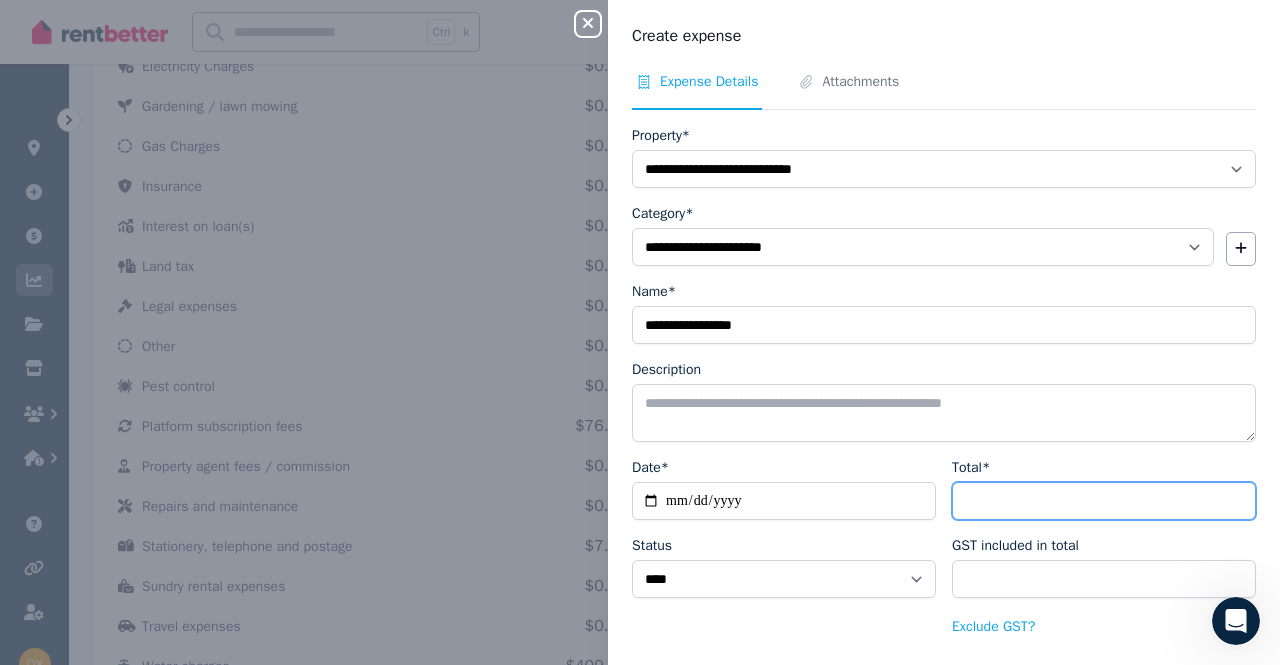 type on "*****" 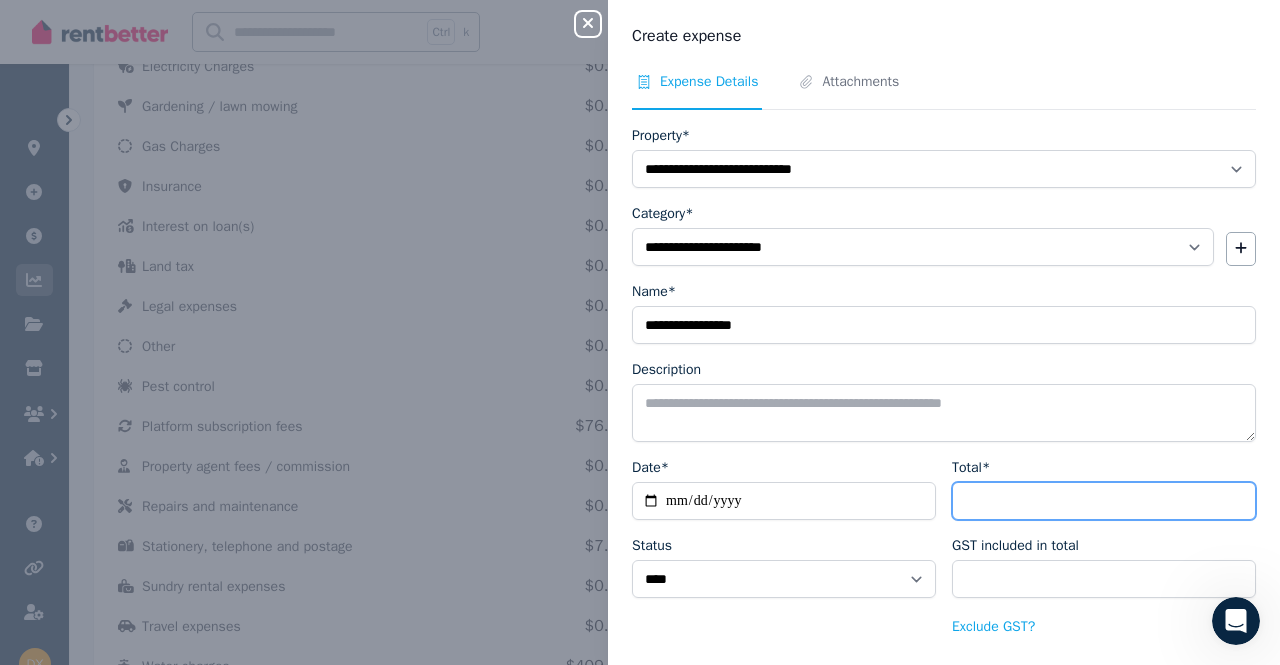 type on "******" 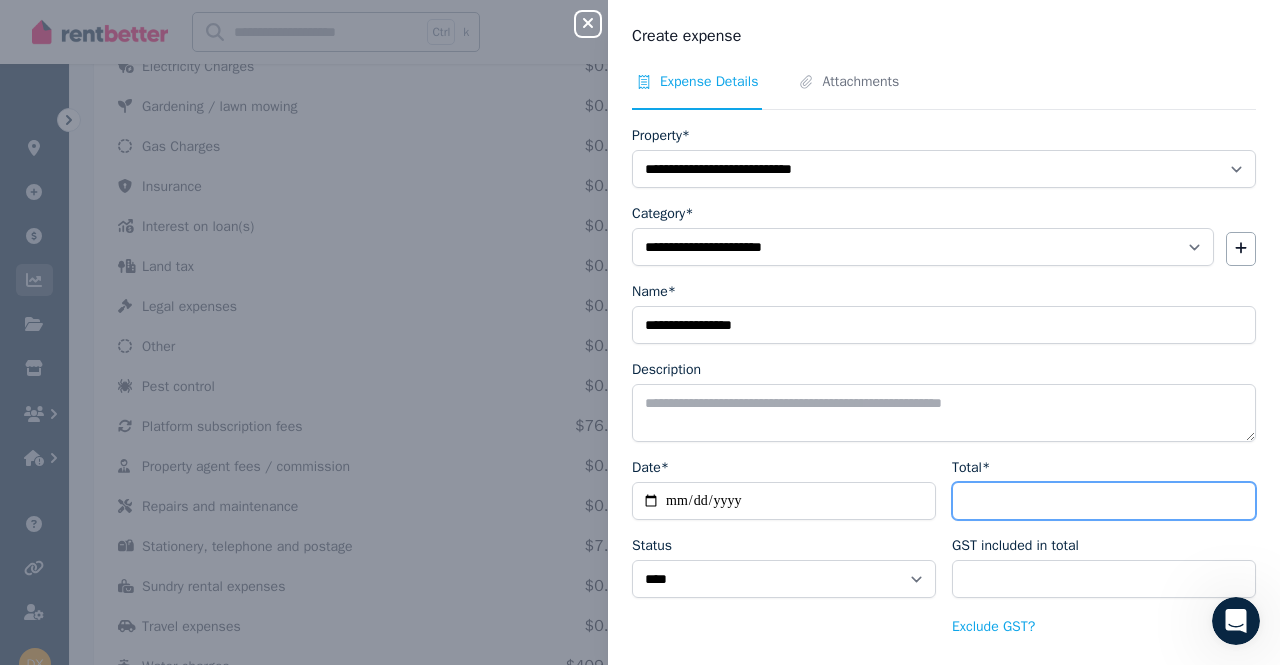type on "*****" 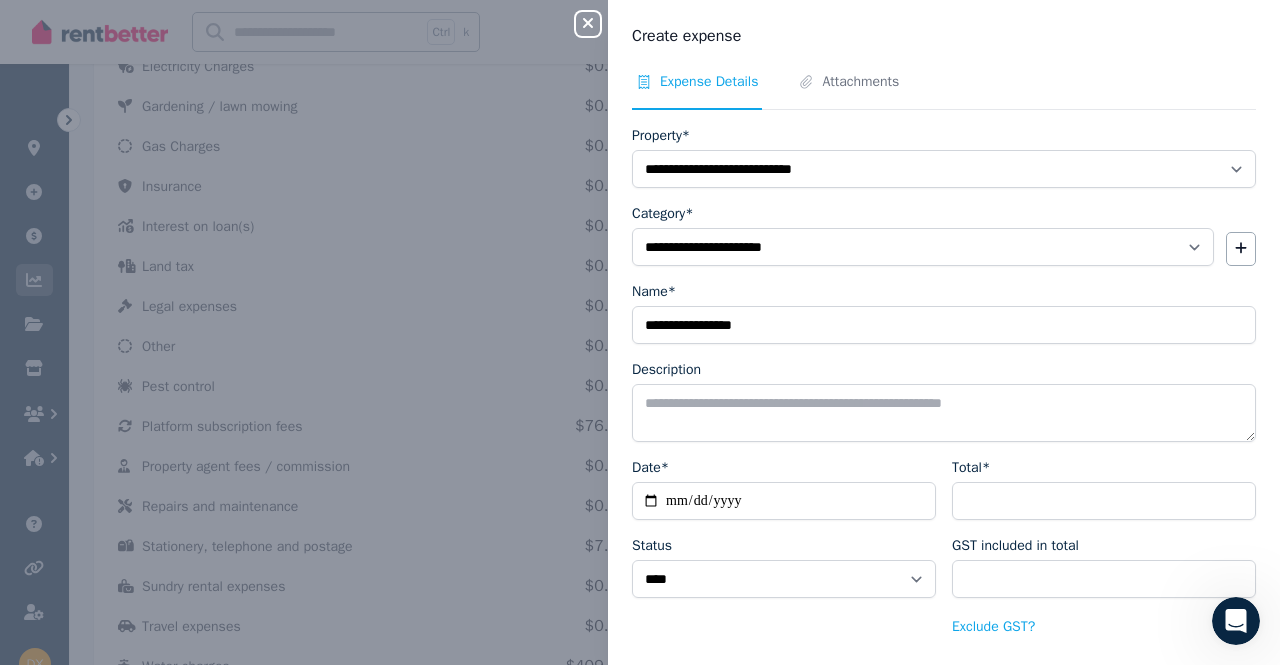 click on "**********" at bounding box center [944, 421] 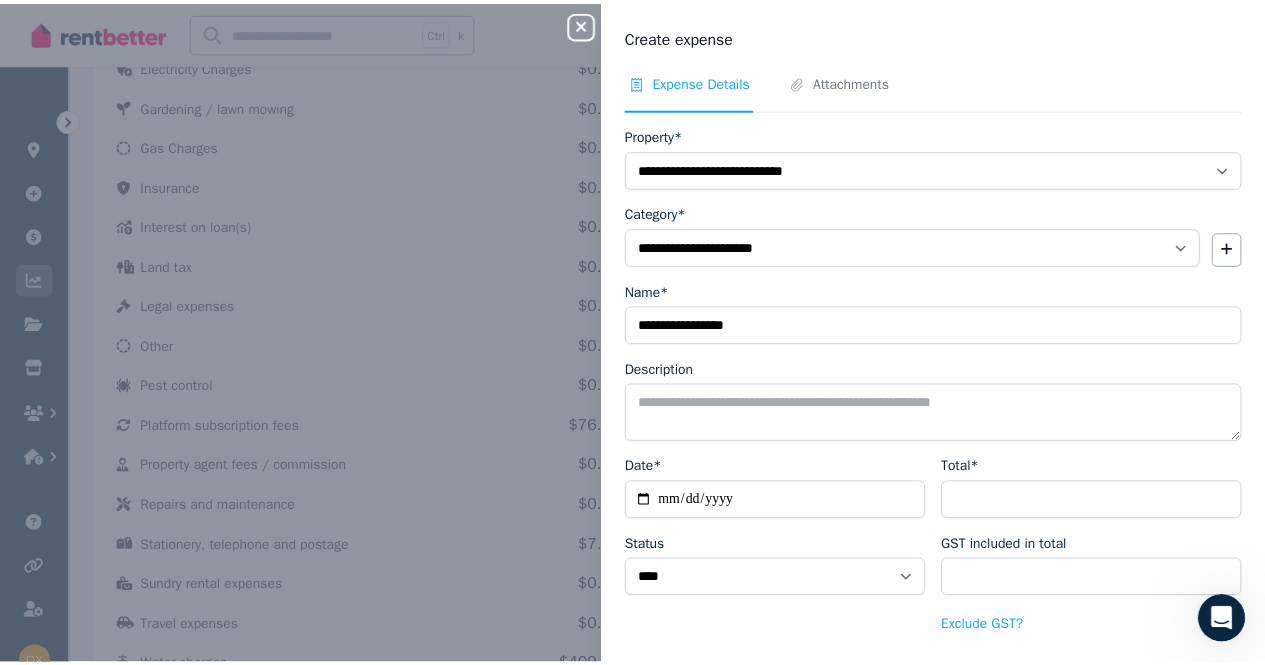 scroll, scrollTop: 75, scrollLeft: 0, axis: vertical 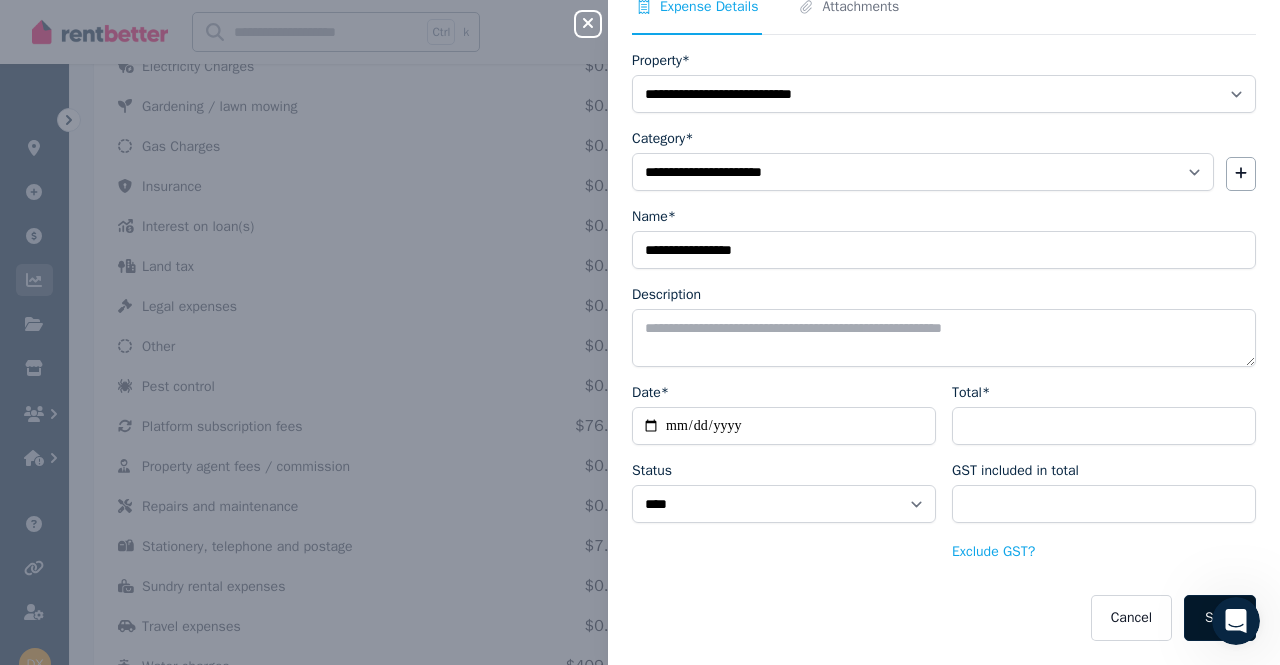 click on "Save" at bounding box center (1220, 618) 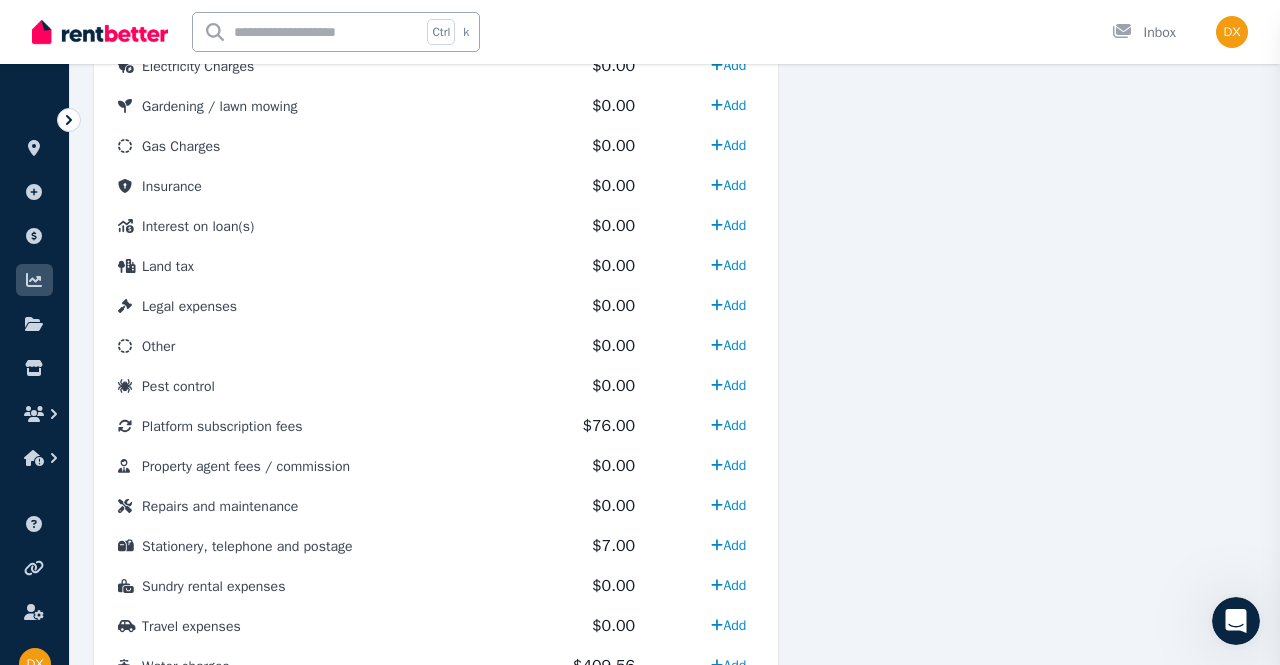 select 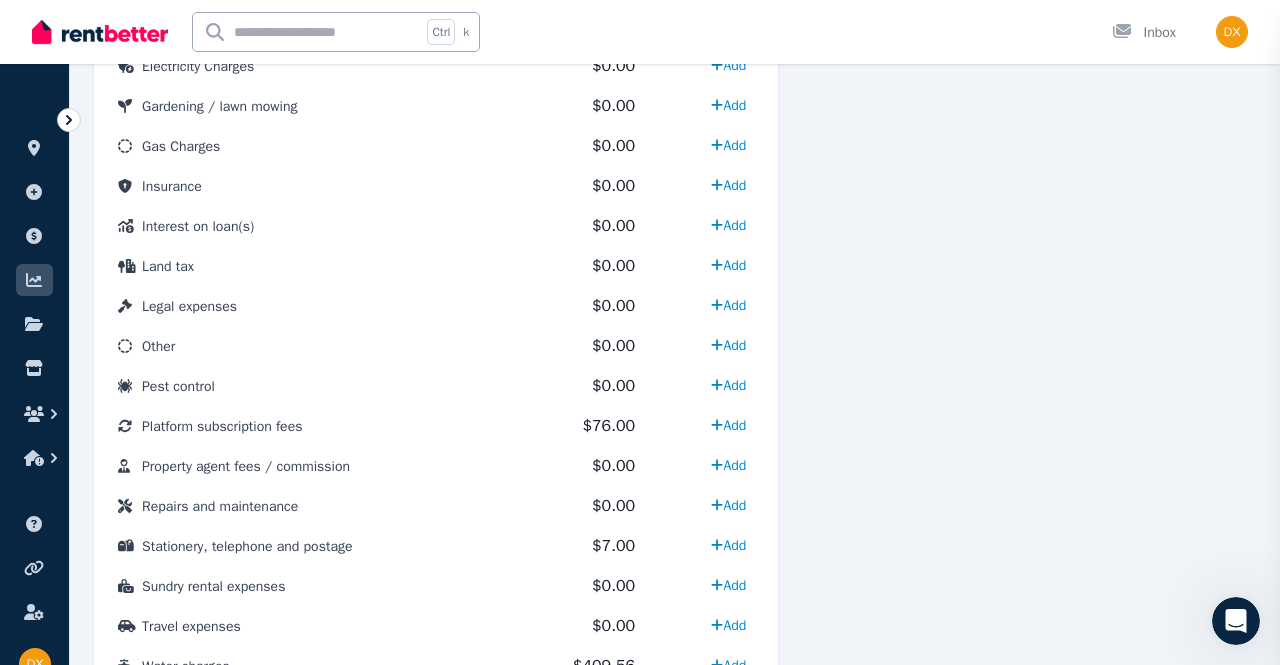 scroll, scrollTop: 51, scrollLeft: 0, axis: vertical 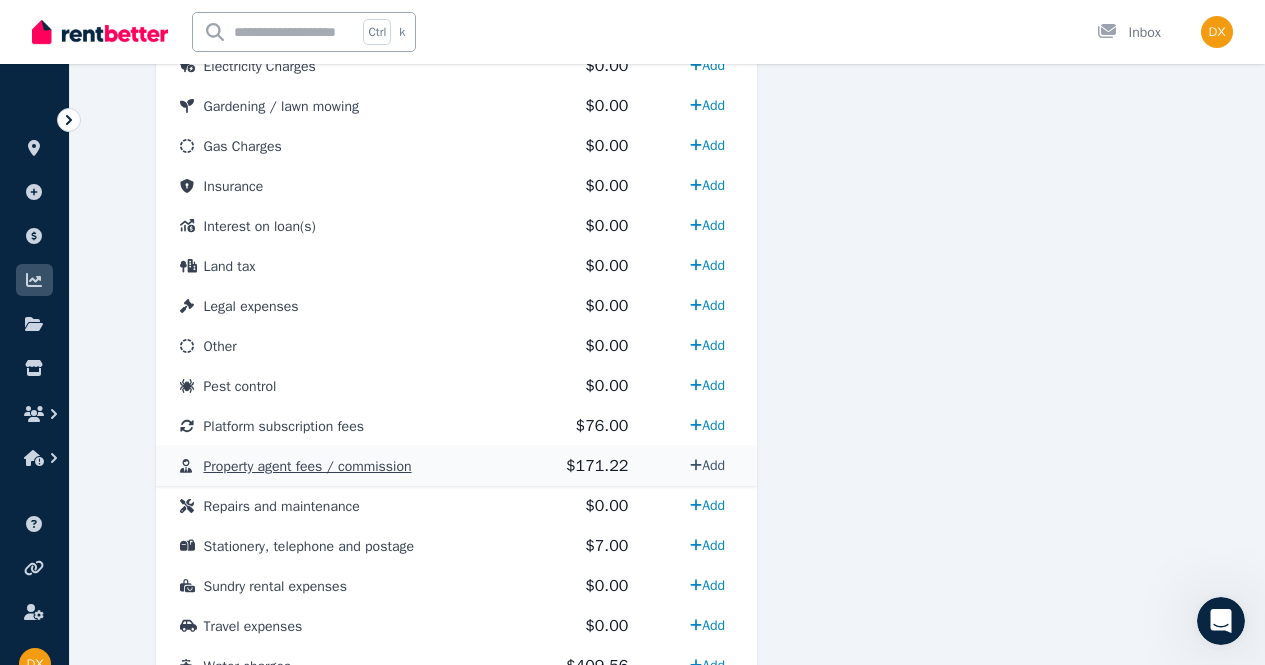 click on "Add" at bounding box center [707, 465] 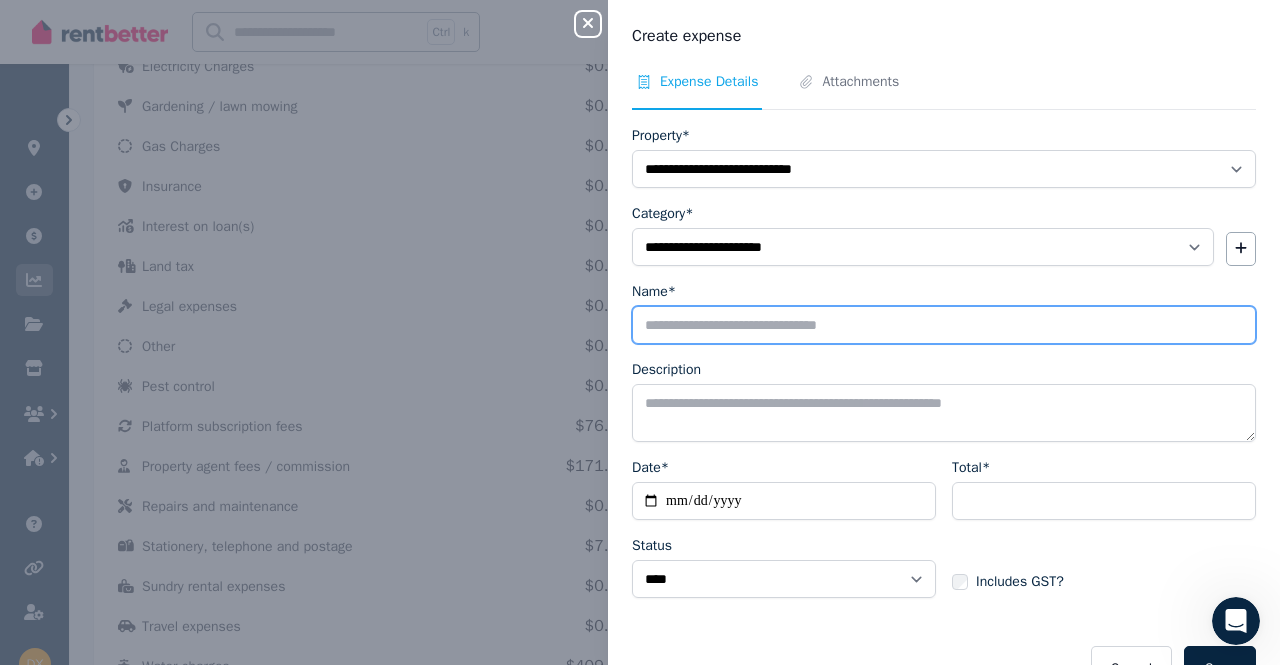 click on "Name*" at bounding box center (944, 325) 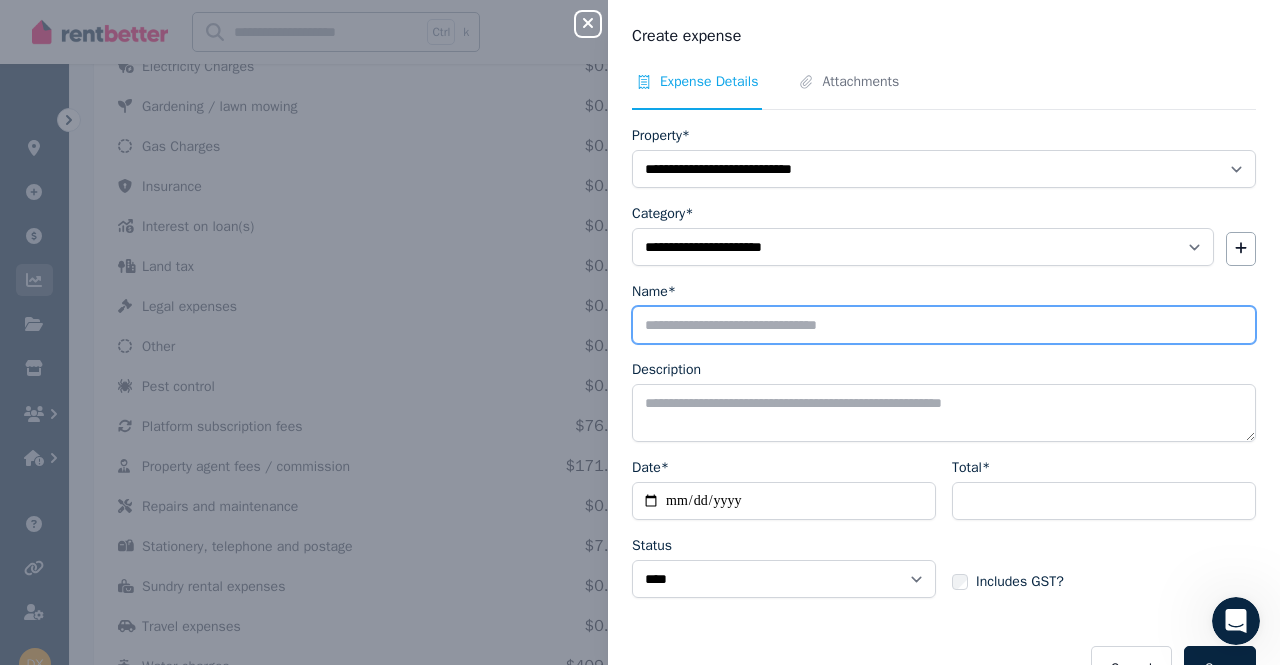 type on "**********" 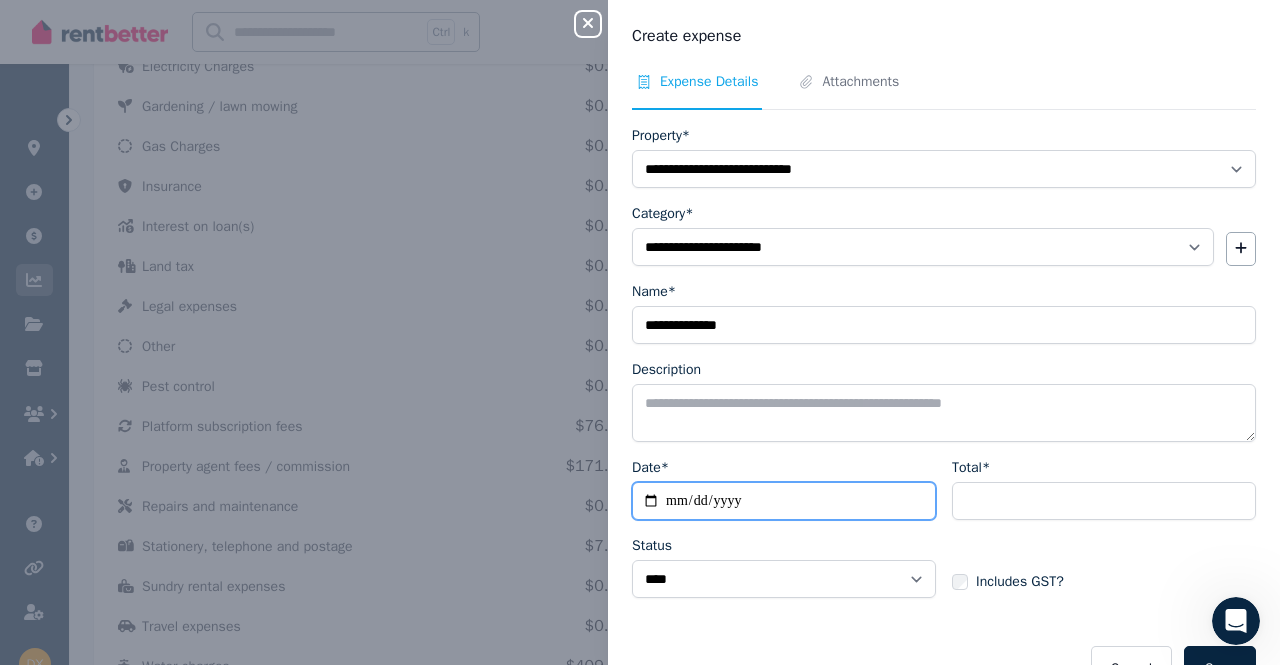 click on "Date*" at bounding box center (784, 501) 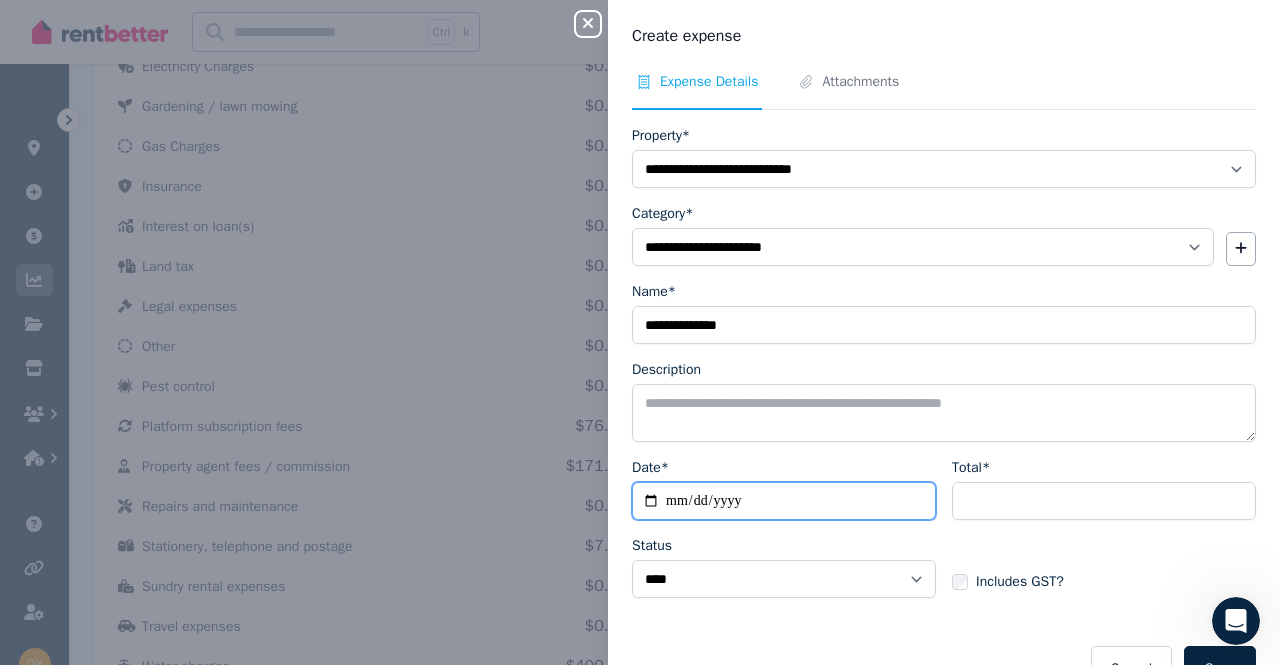 type on "**********" 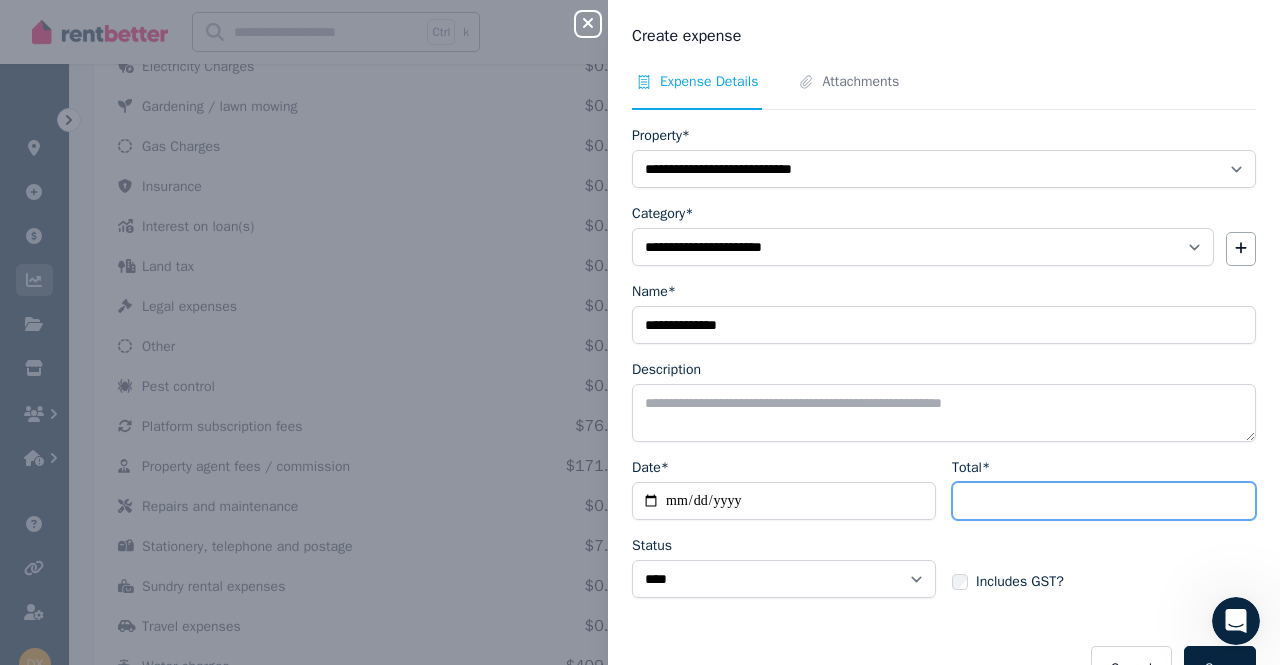 click on "Total*" at bounding box center [1104, 501] 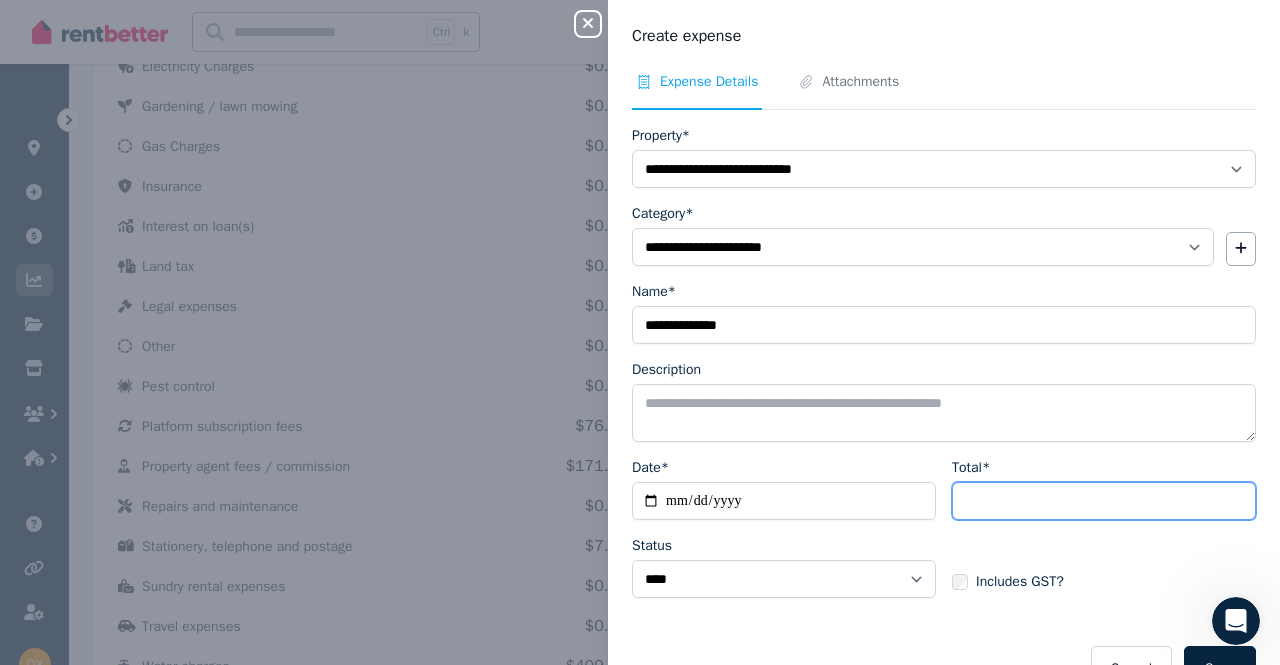type on "*****" 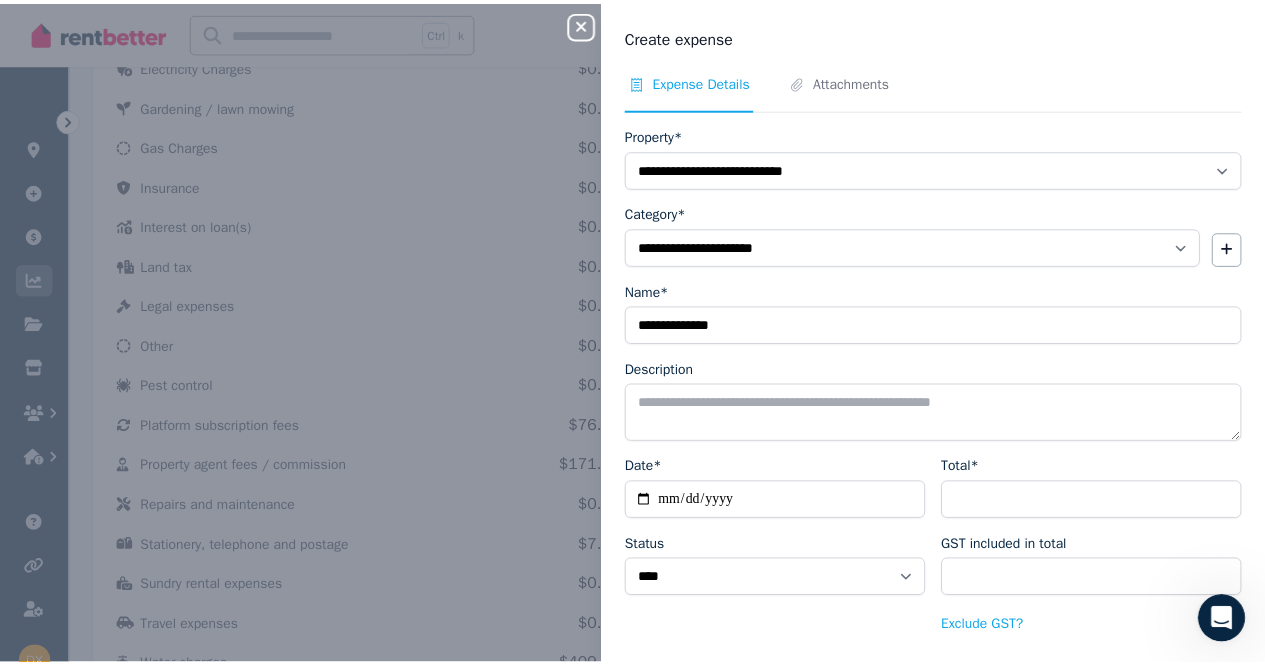 scroll, scrollTop: 75, scrollLeft: 0, axis: vertical 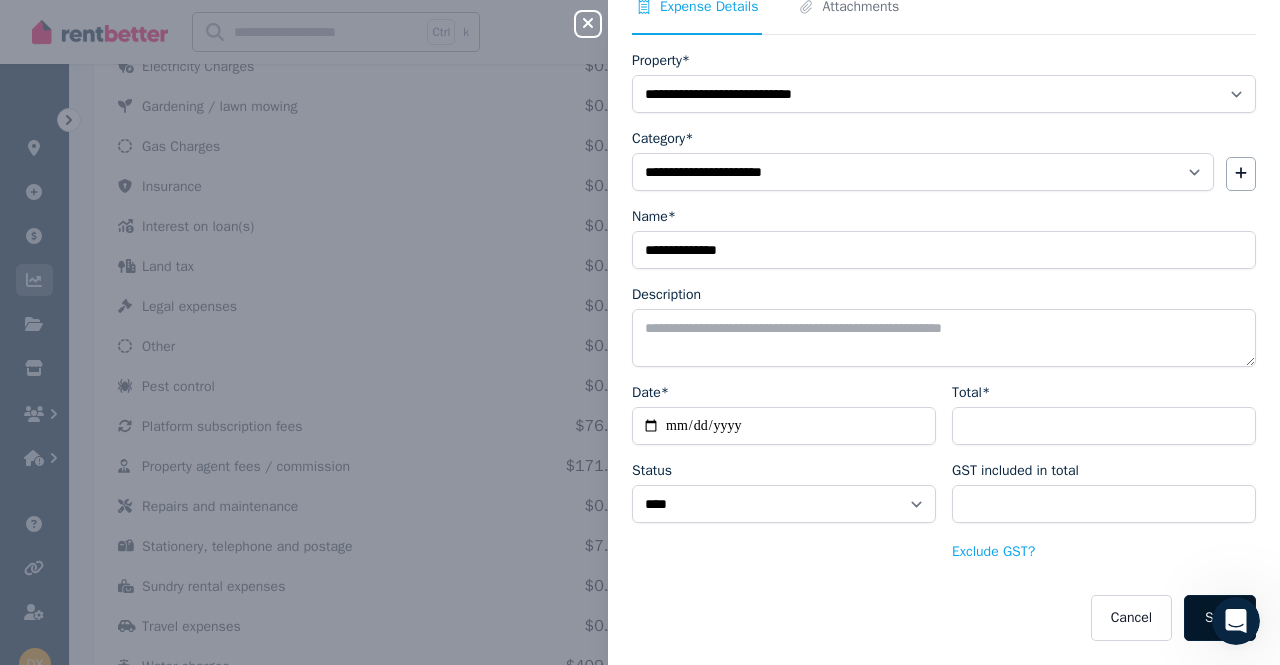 click on "Save" at bounding box center (1220, 618) 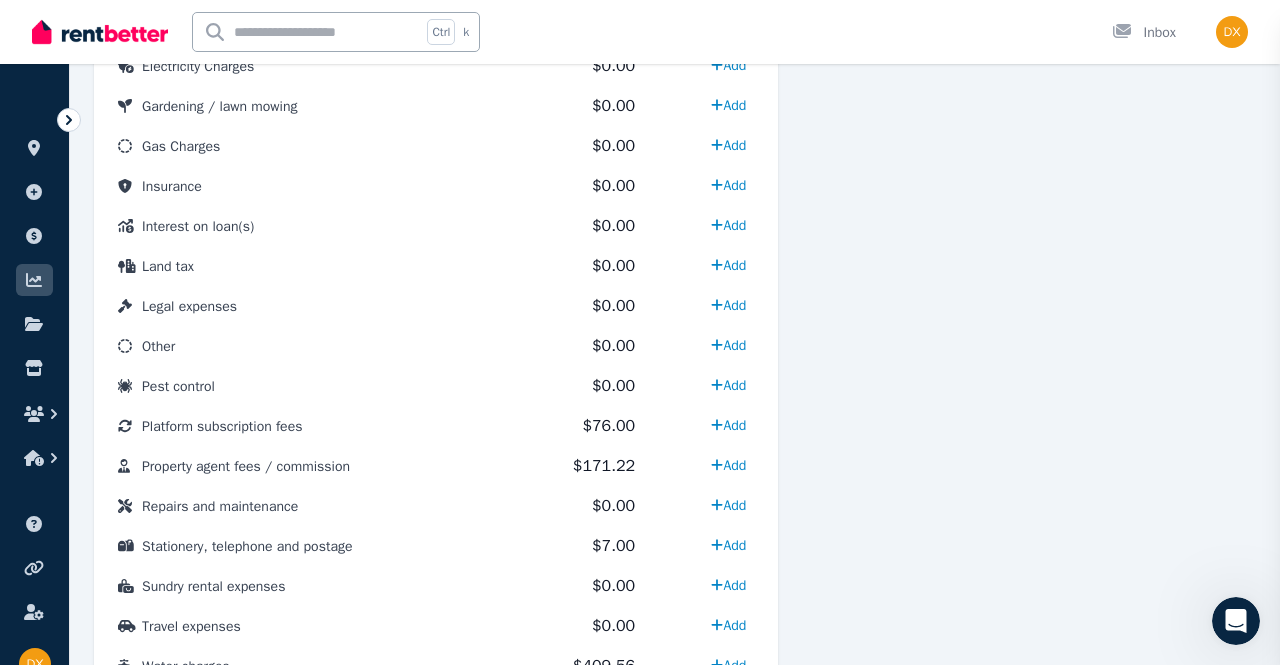 select 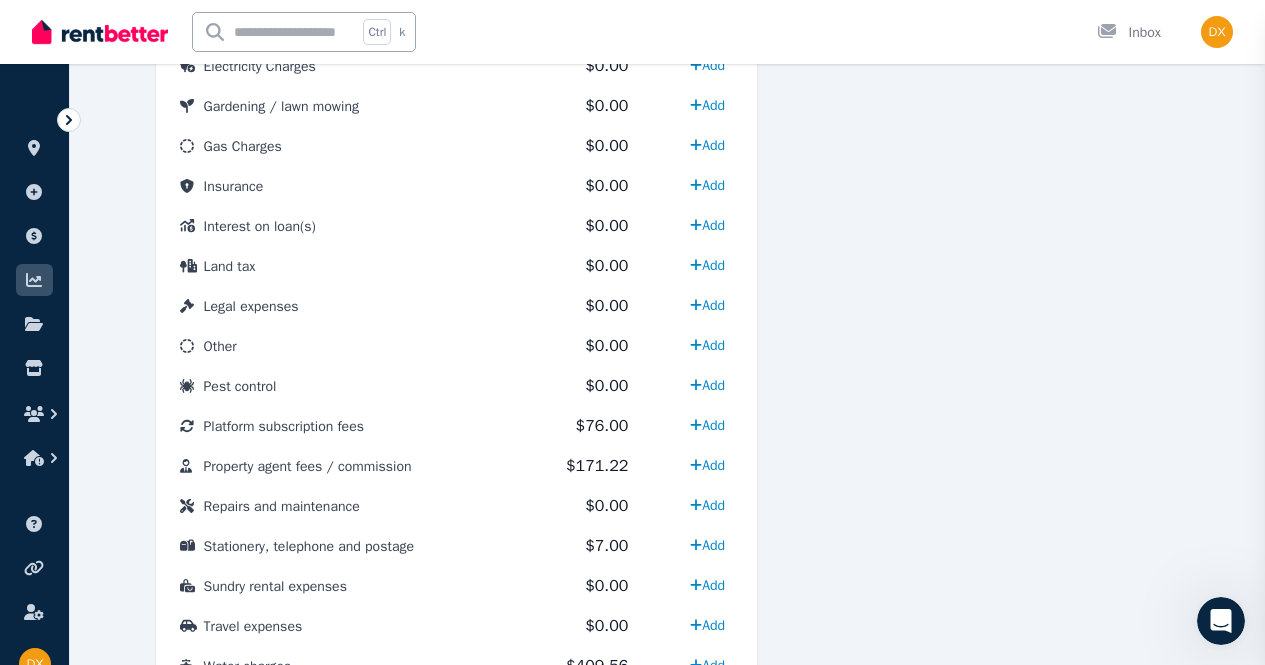 scroll, scrollTop: 51, scrollLeft: 0, axis: vertical 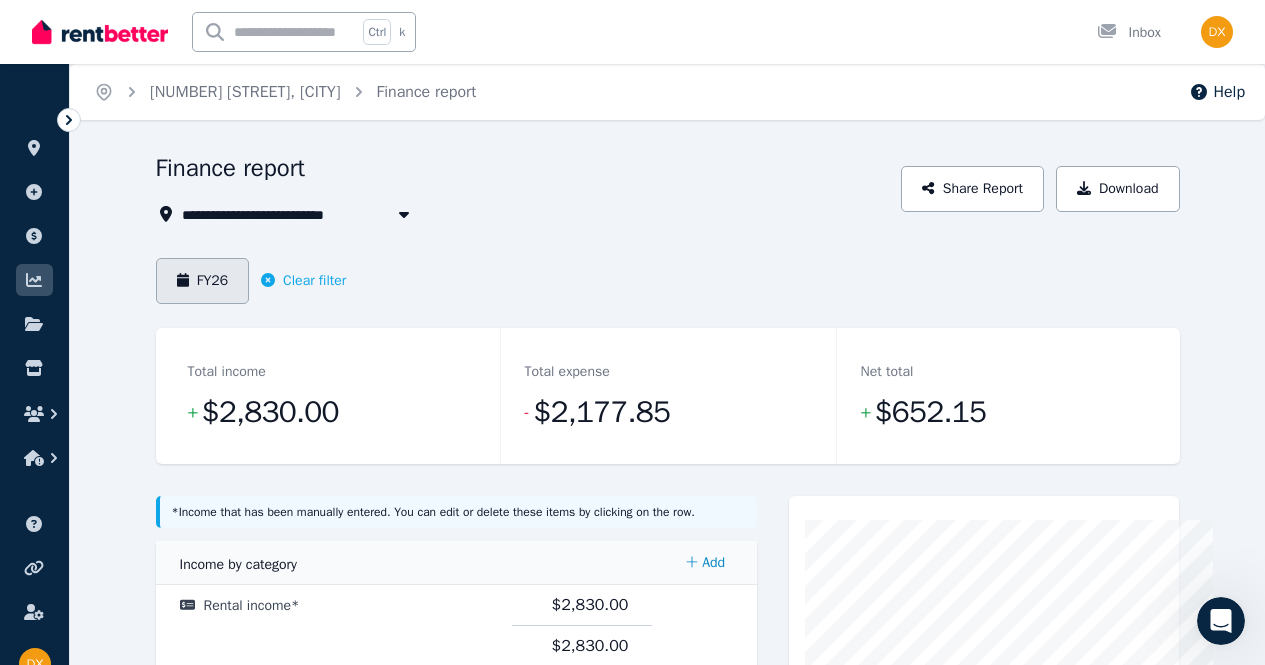 click on "FY26" at bounding box center (203, 281) 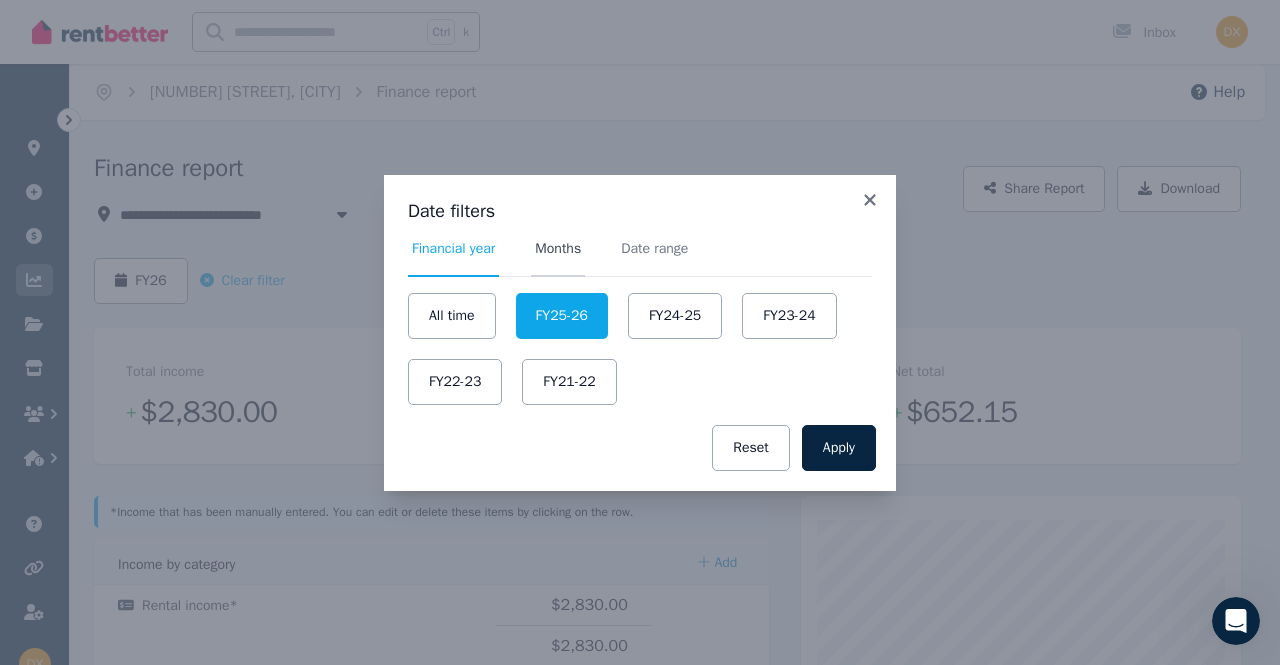 click on "Months" at bounding box center [558, 249] 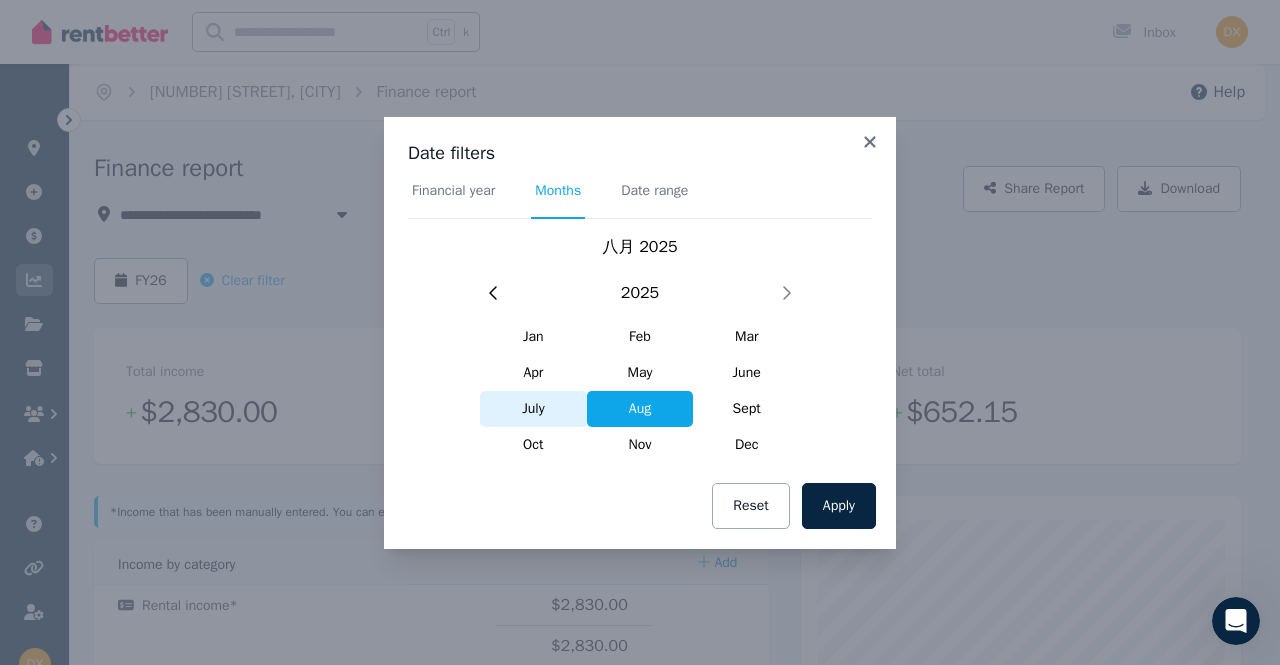 click on "July" at bounding box center [533, 409] 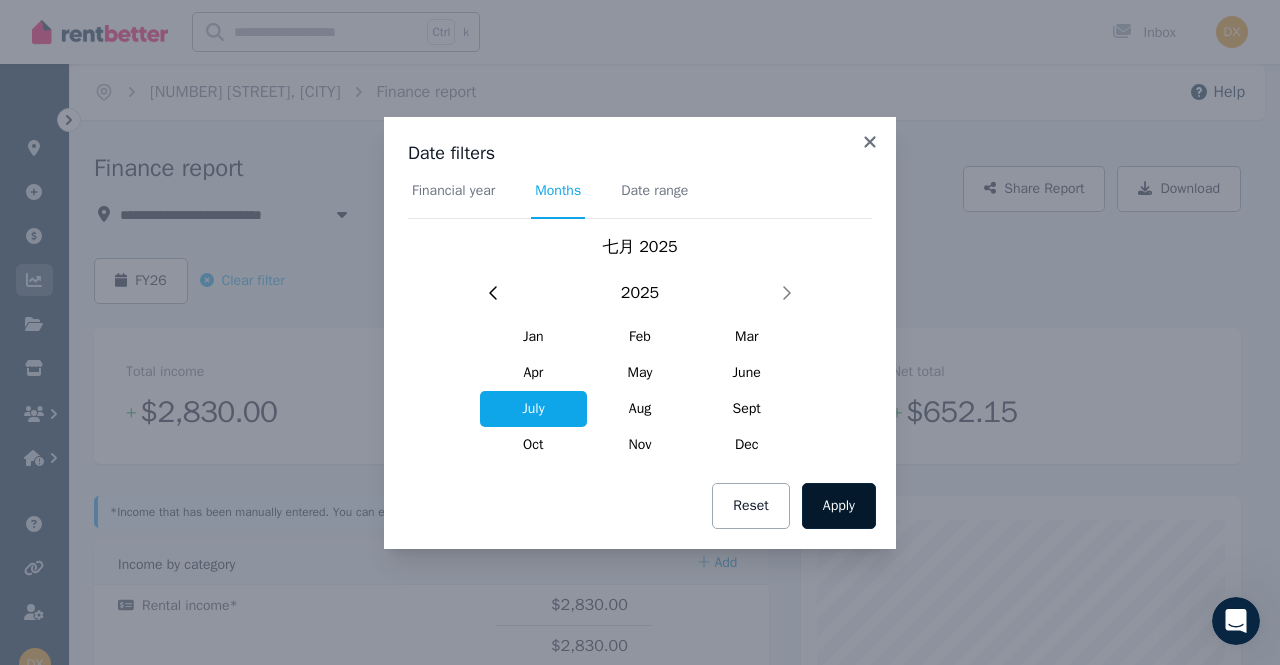 click on "Apply" at bounding box center [839, 506] 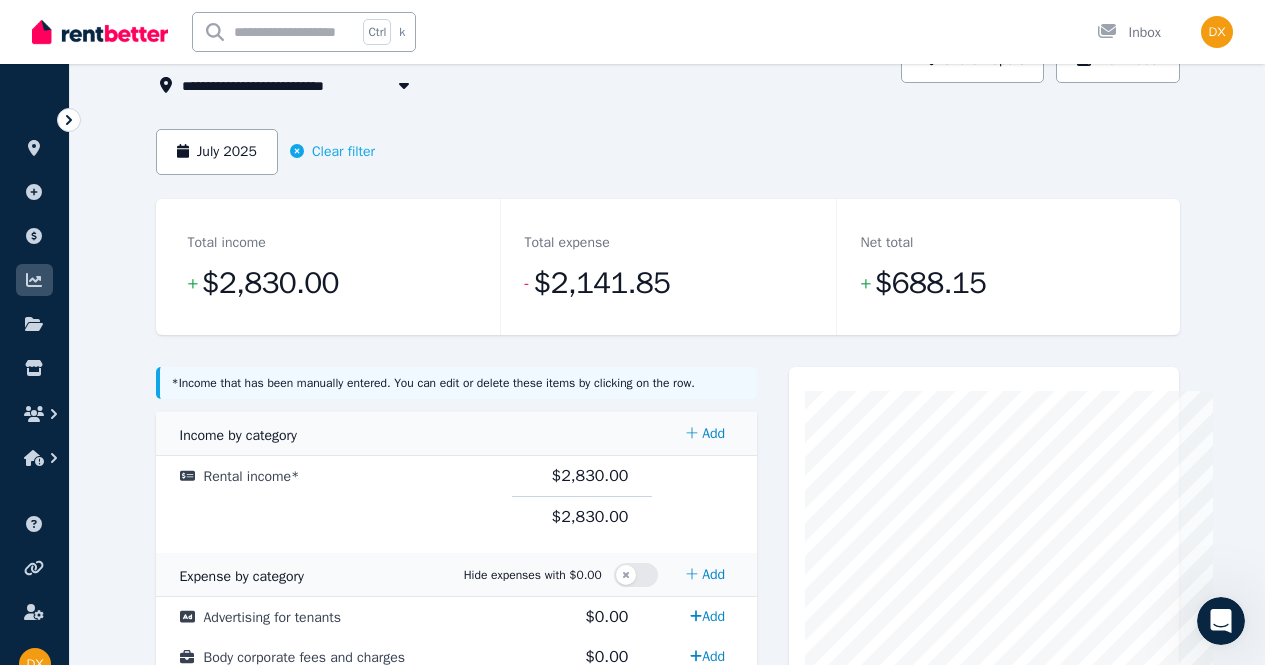 scroll, scrollTop: 200, scrollLeft: 0, axis: vertical 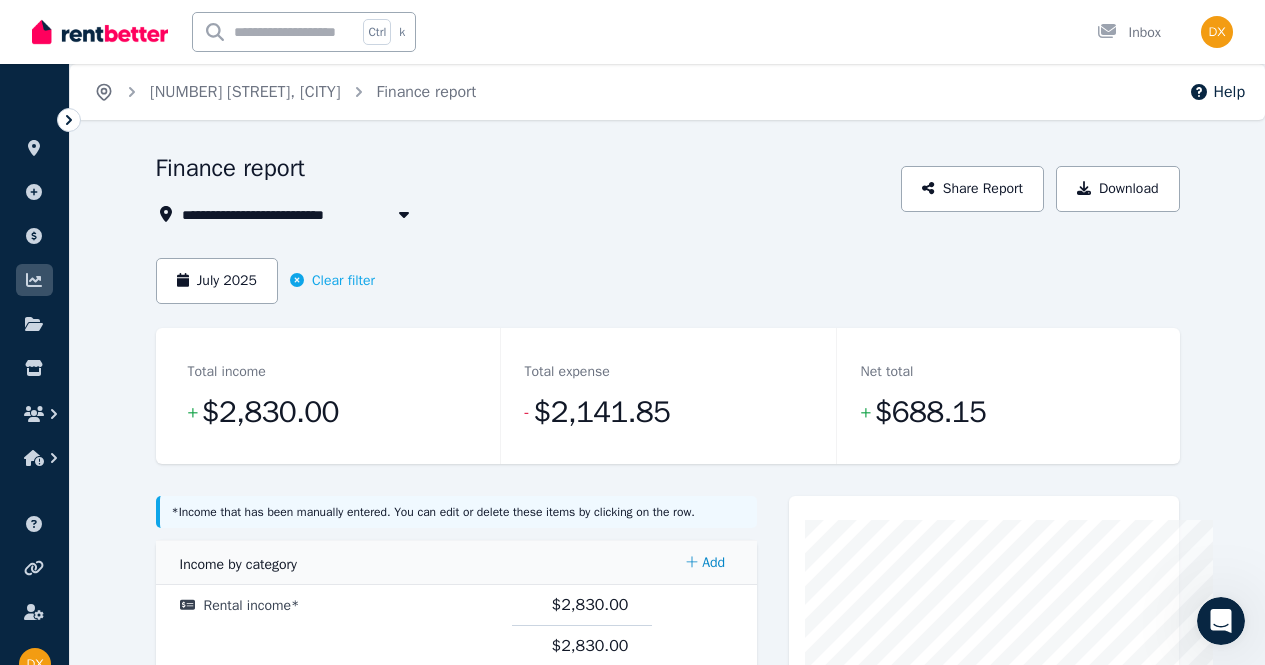 click 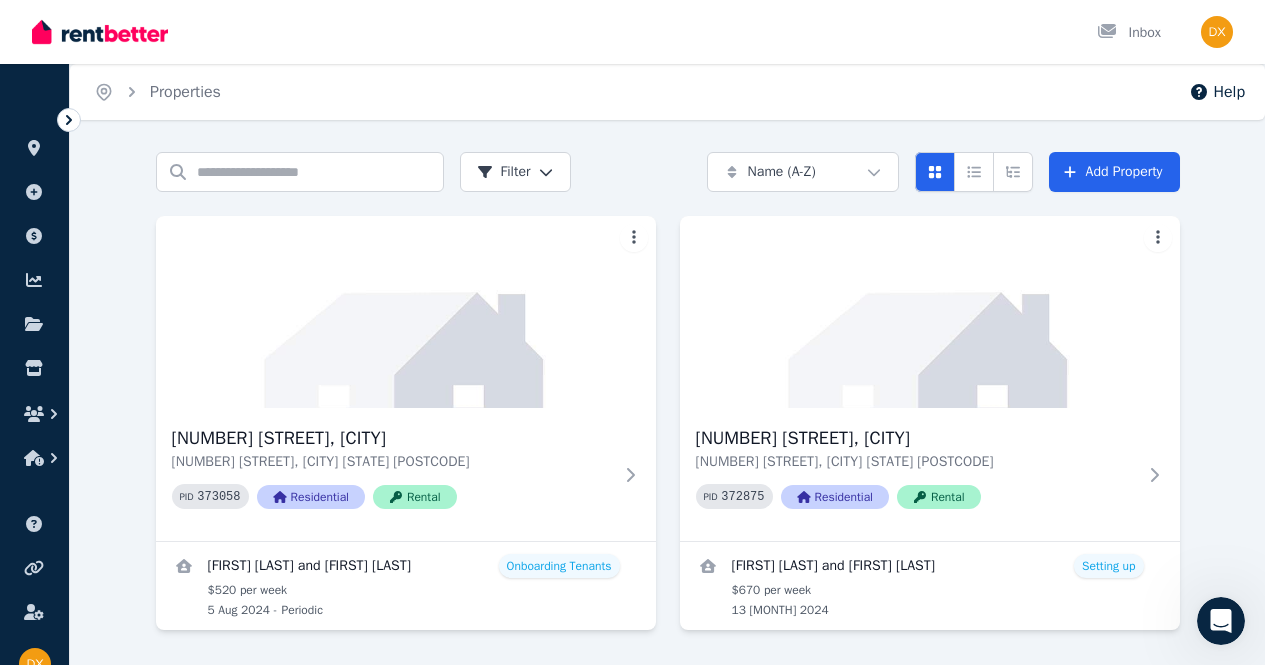 scroll, scrollTop: 93, scrollLeft: 0, axis: vertical 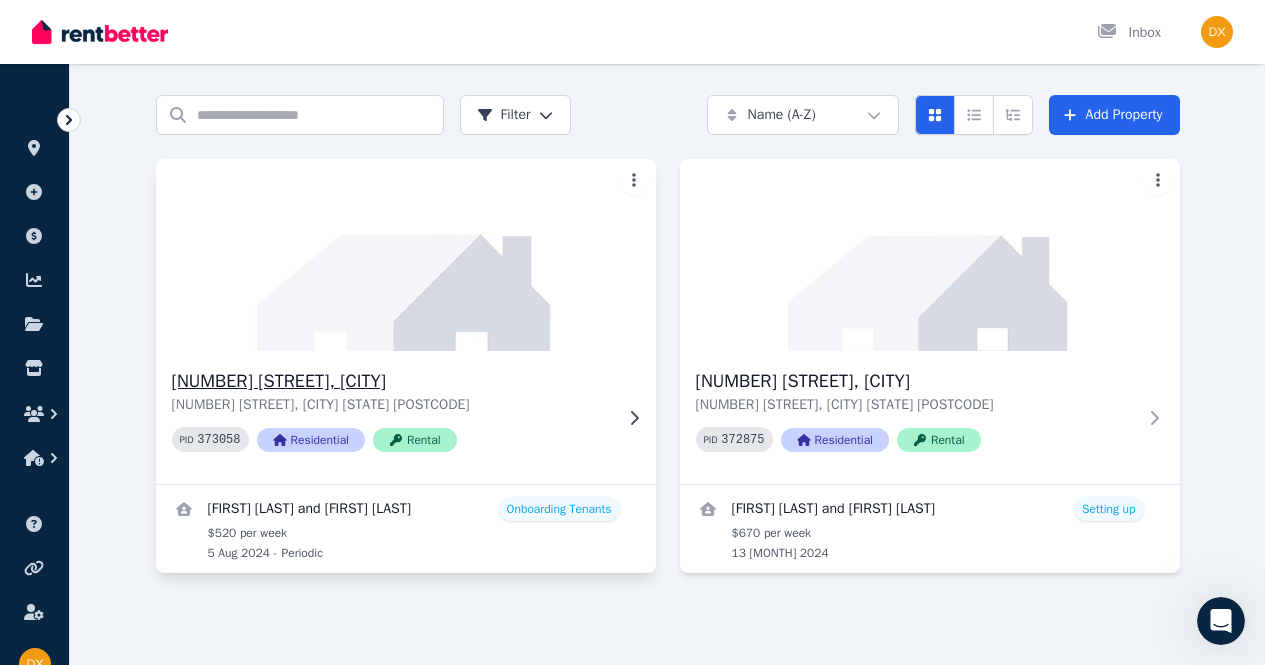 click at bounding box center (405, 255) 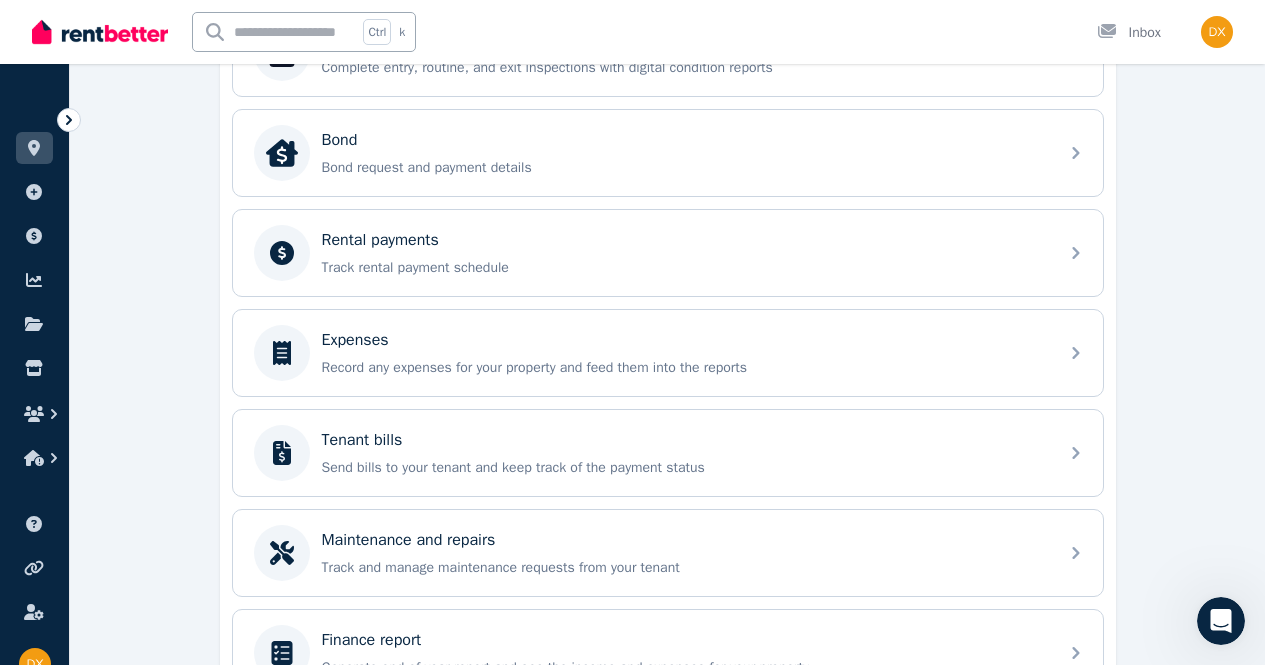 scroll, scrollTop: 700, scrollLeft: 0, axis: vertical 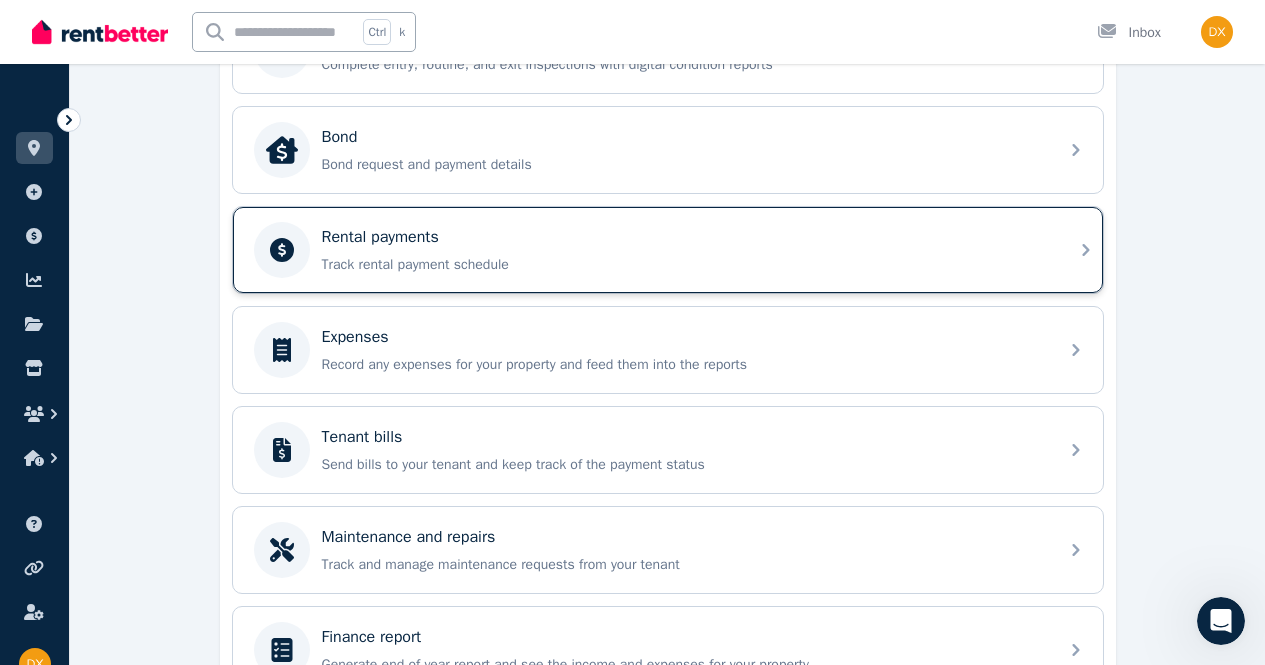 click on "Rental payments" at bounding box center [684, 237] 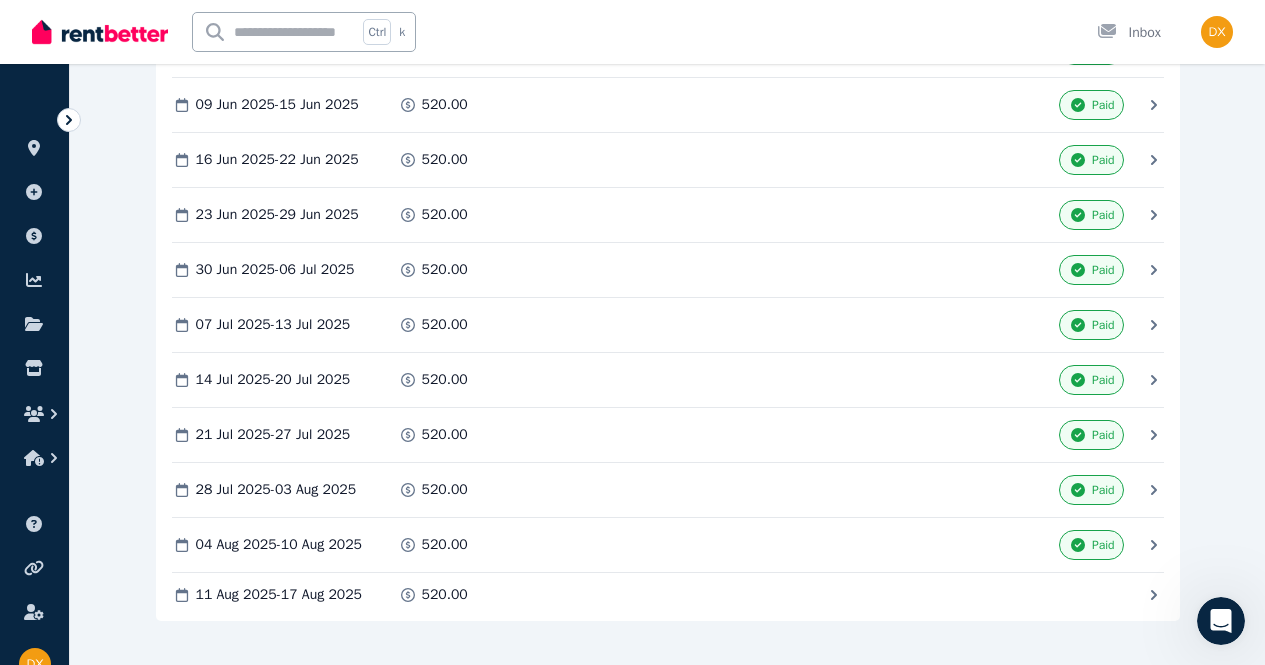 scroll, scrollTop: 2161, scrollLeft: 0, axis: vertical 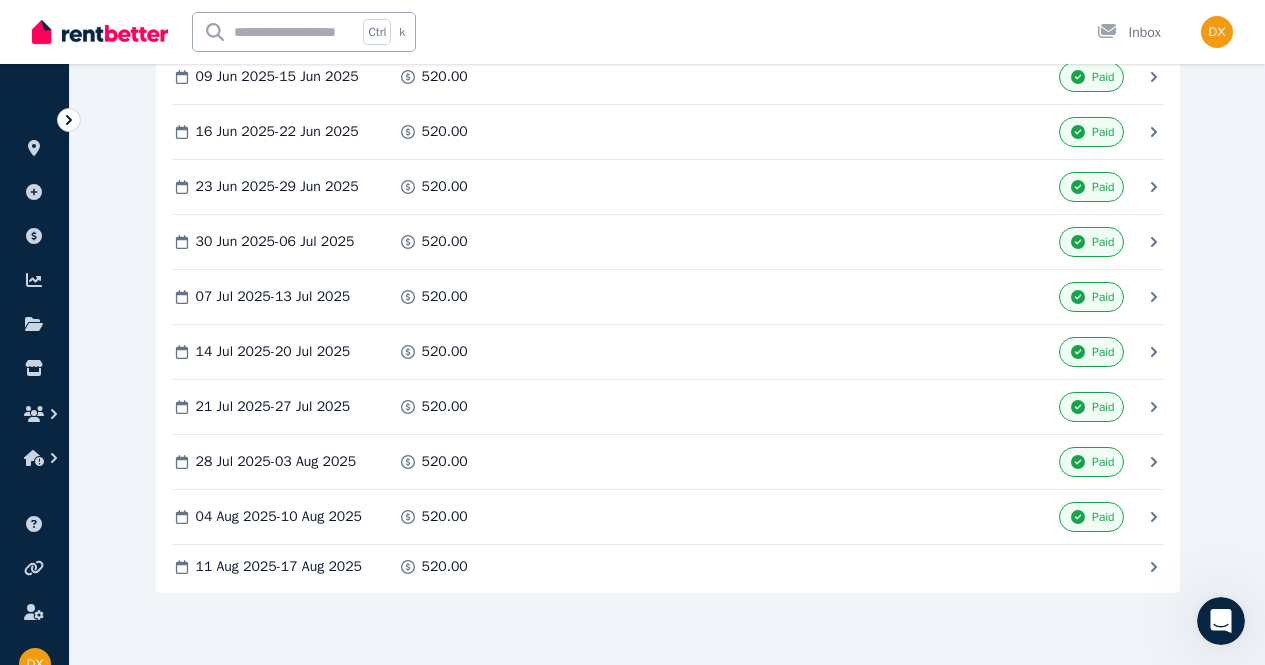 click on "Mark as Paid" at bounding box center (0, 0) 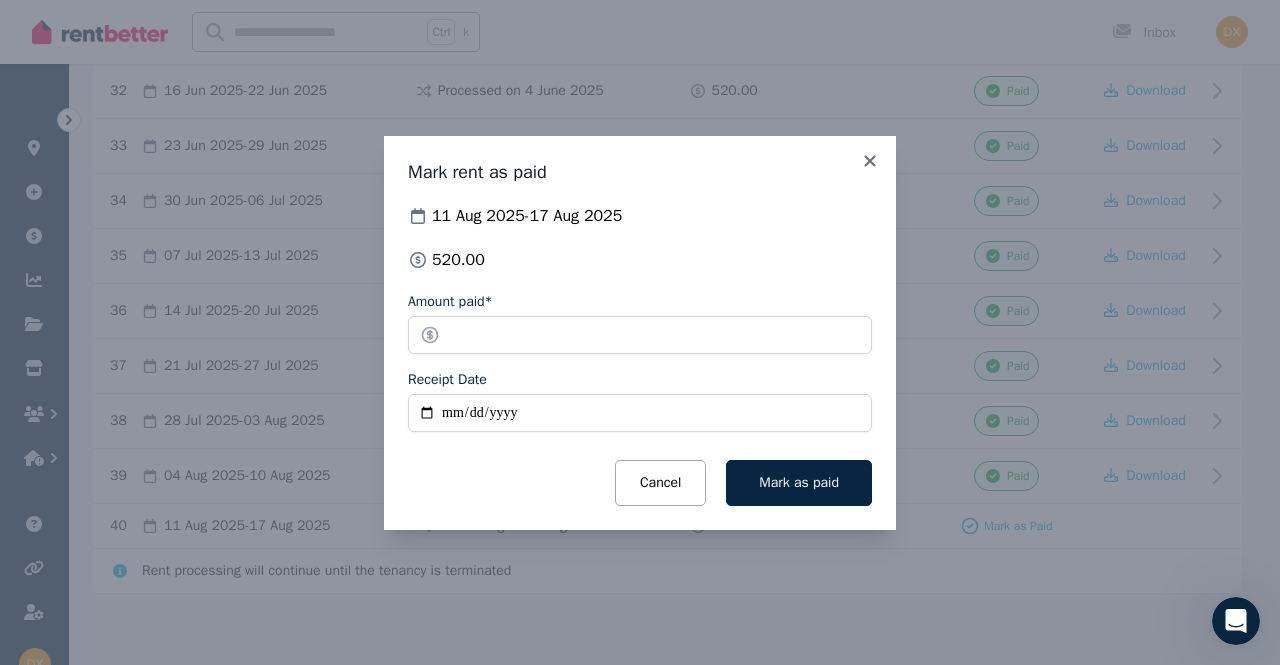 click on "Receipt Date" at bounding box center (640, 413) 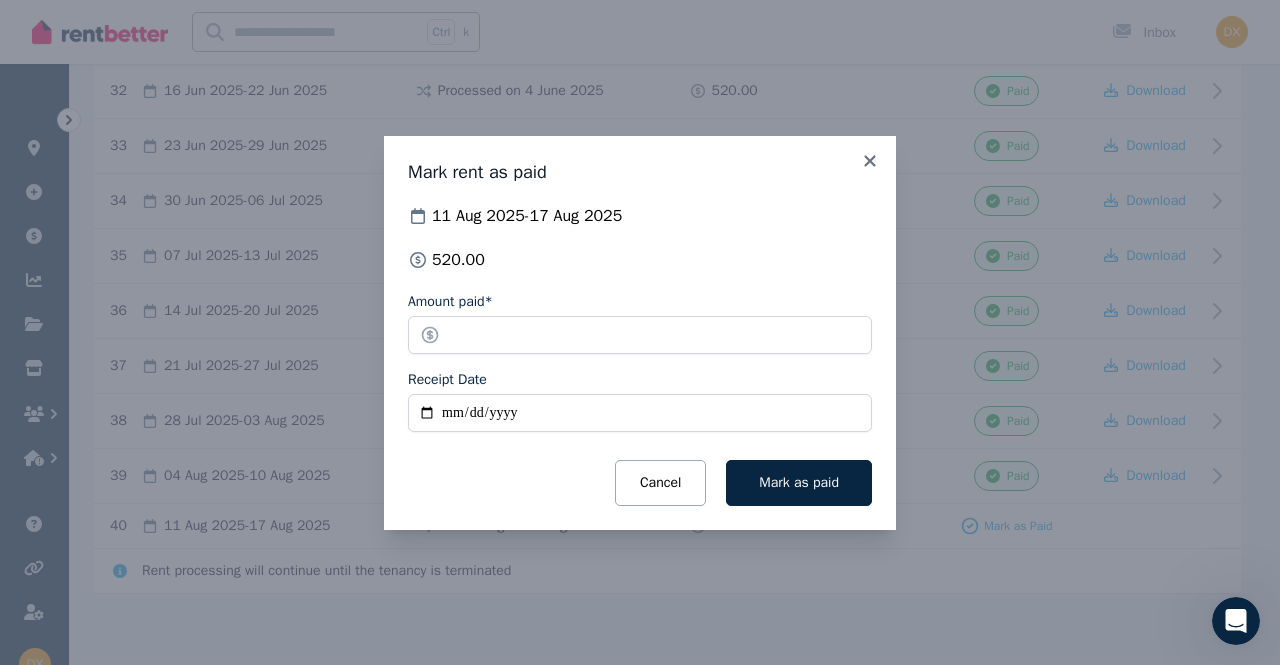 type on "**********" 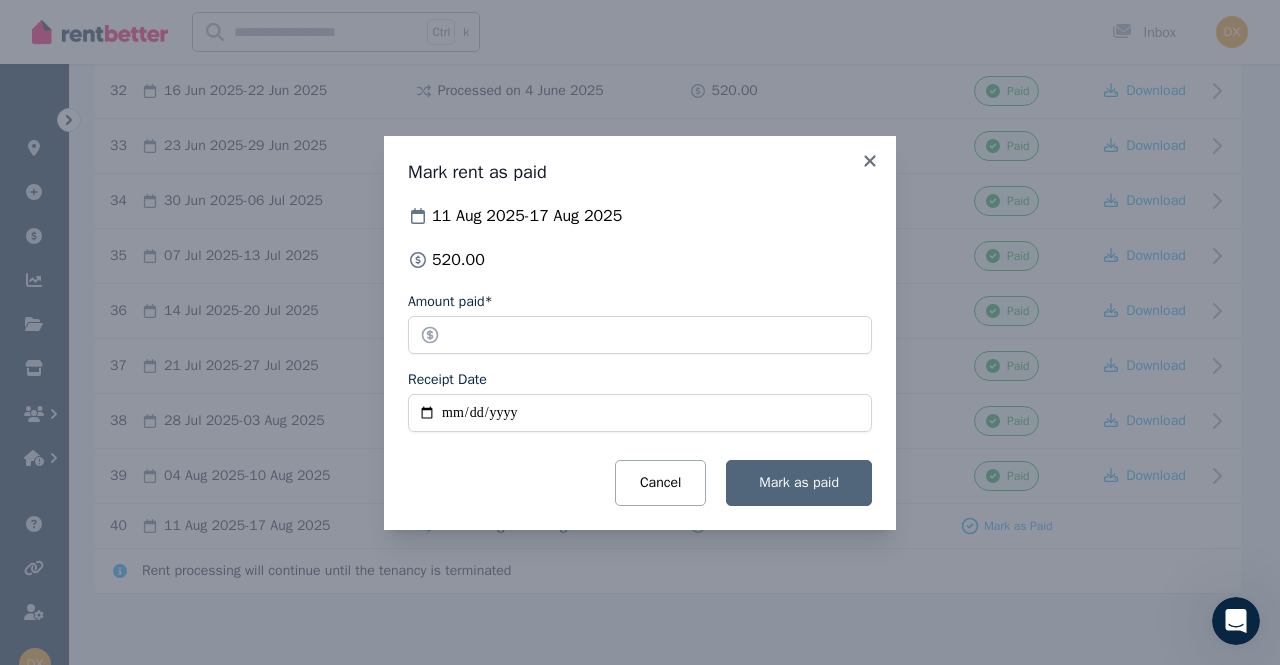 click on "Mark as paid" at bounding box center (799, 483) 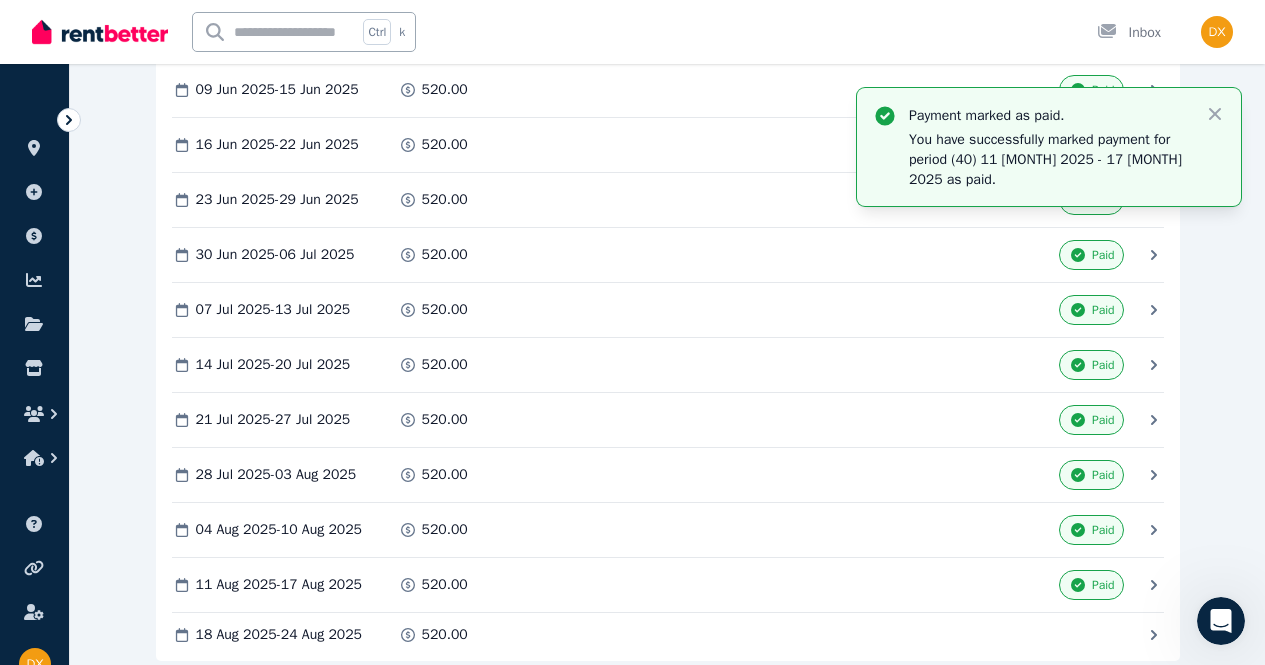scroll, scrollTop: 2216, scrollLeft: 0, axis: vertical 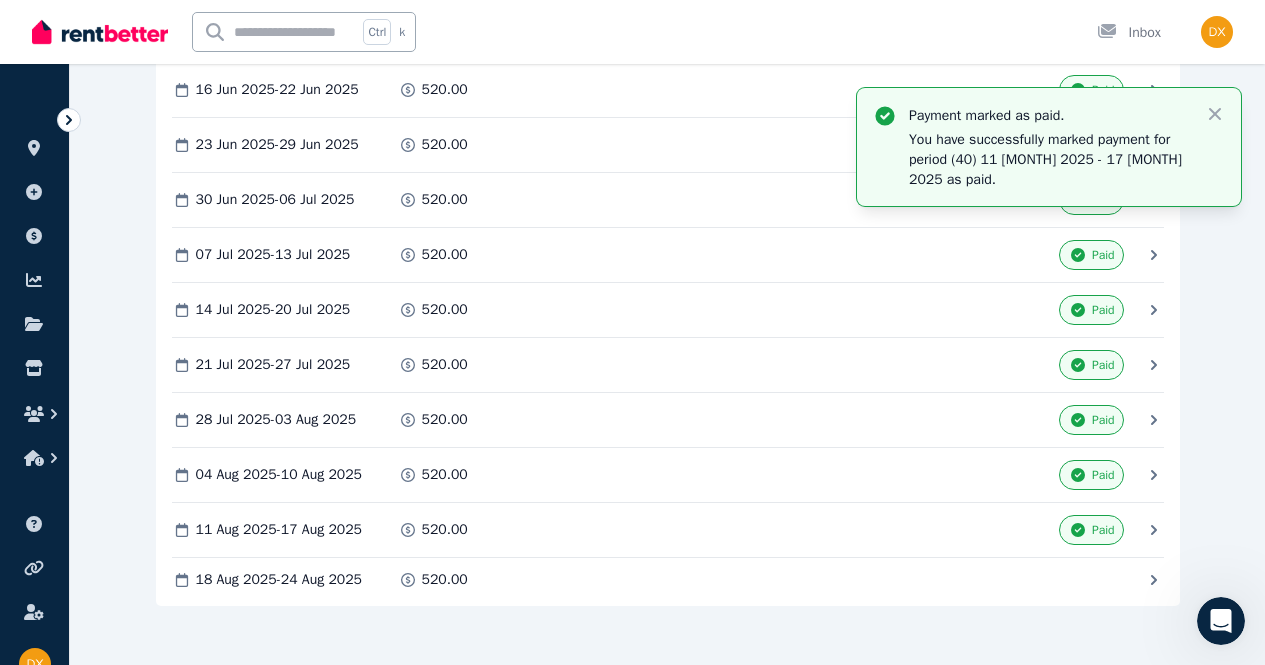 click on "Mark as Paid" at bounding box center (0, 0) 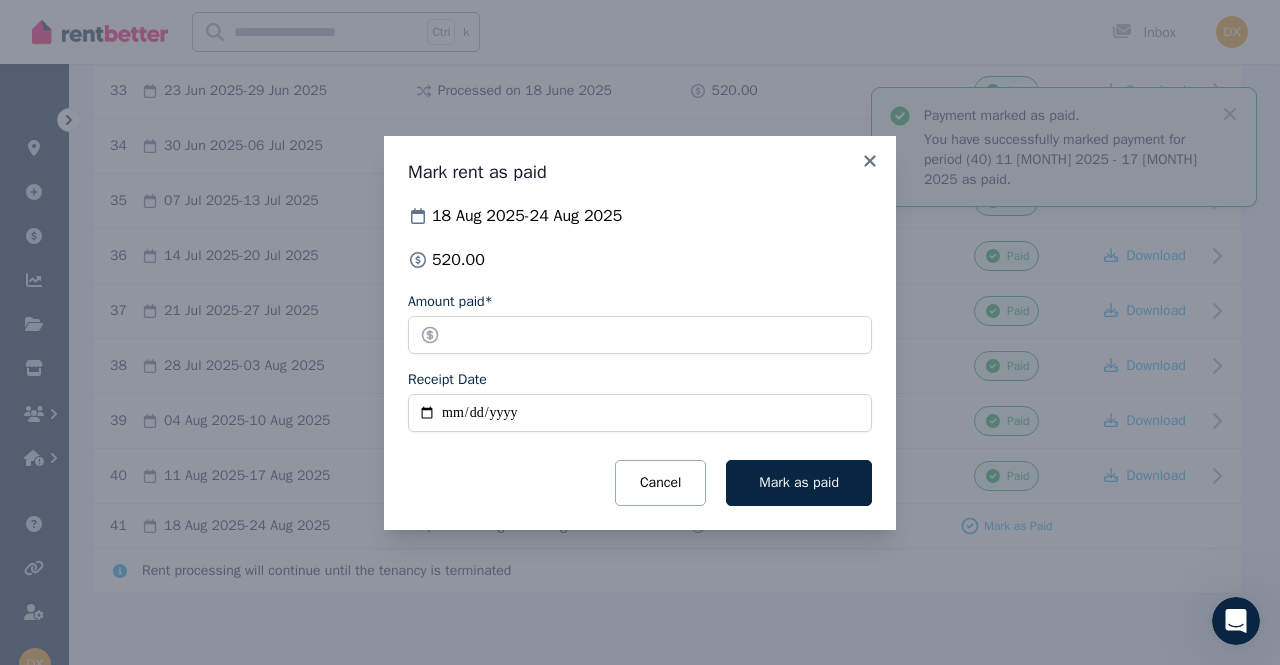 click on "Receipt Date" at bounding box center [640, 413] 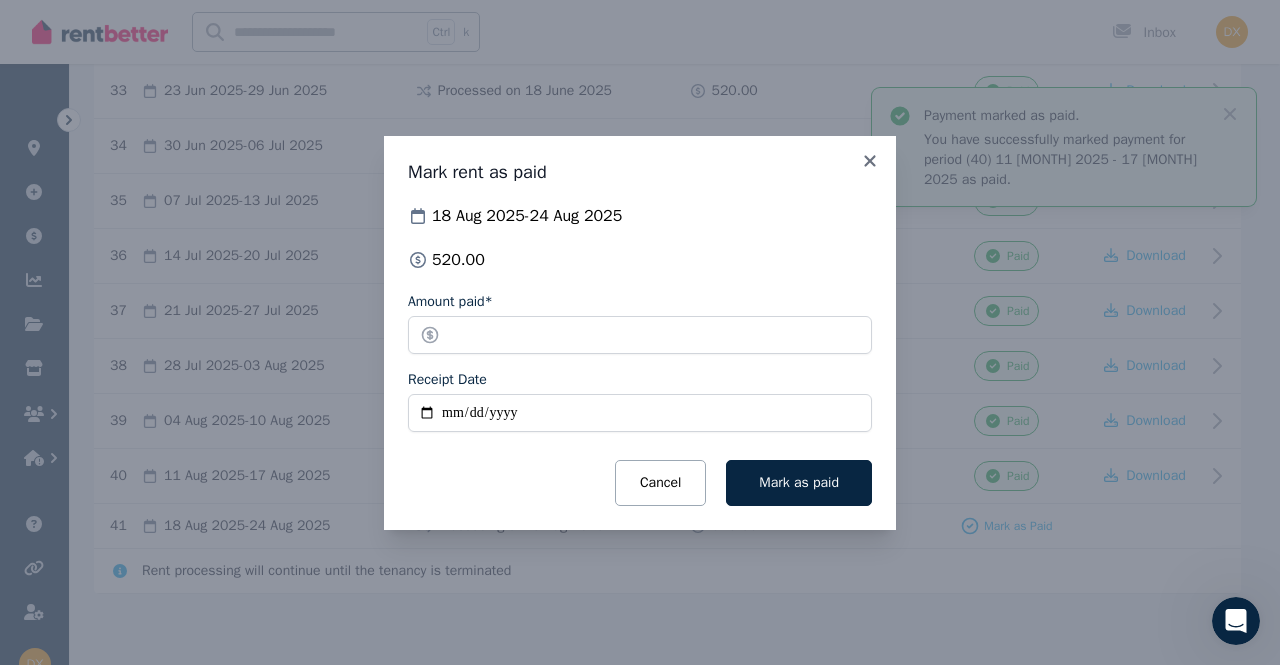 type on "**********" 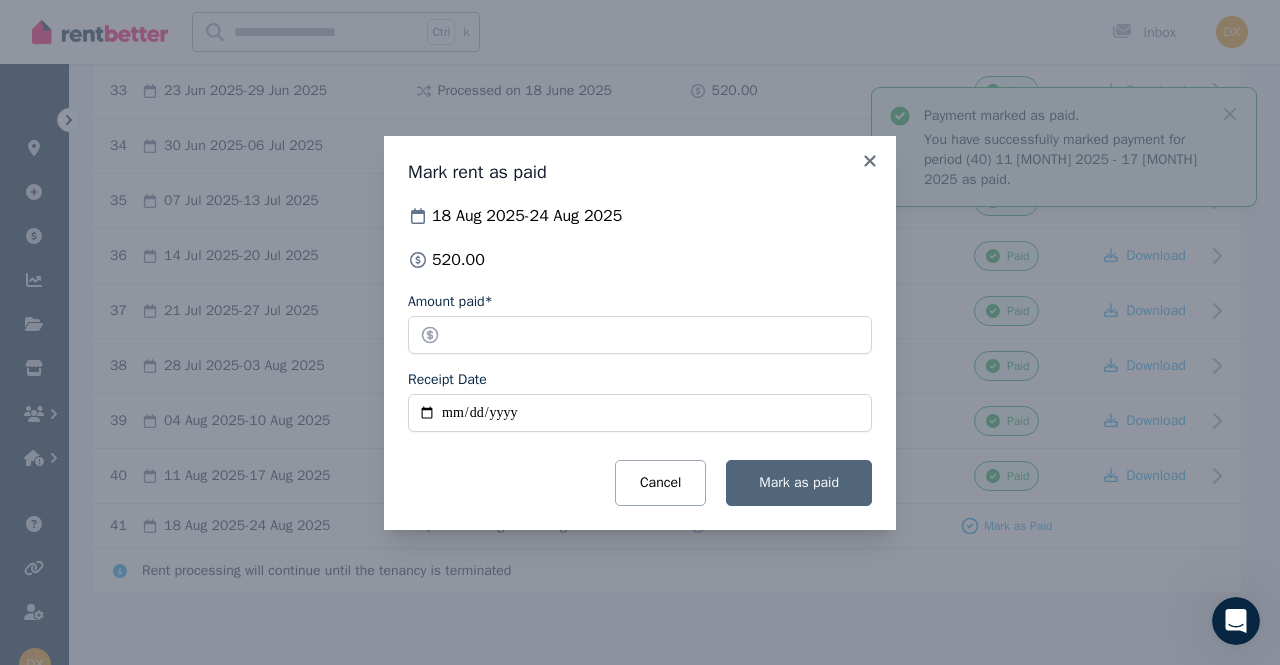 click on "Mark as paid" at bounding box center (799, 482) 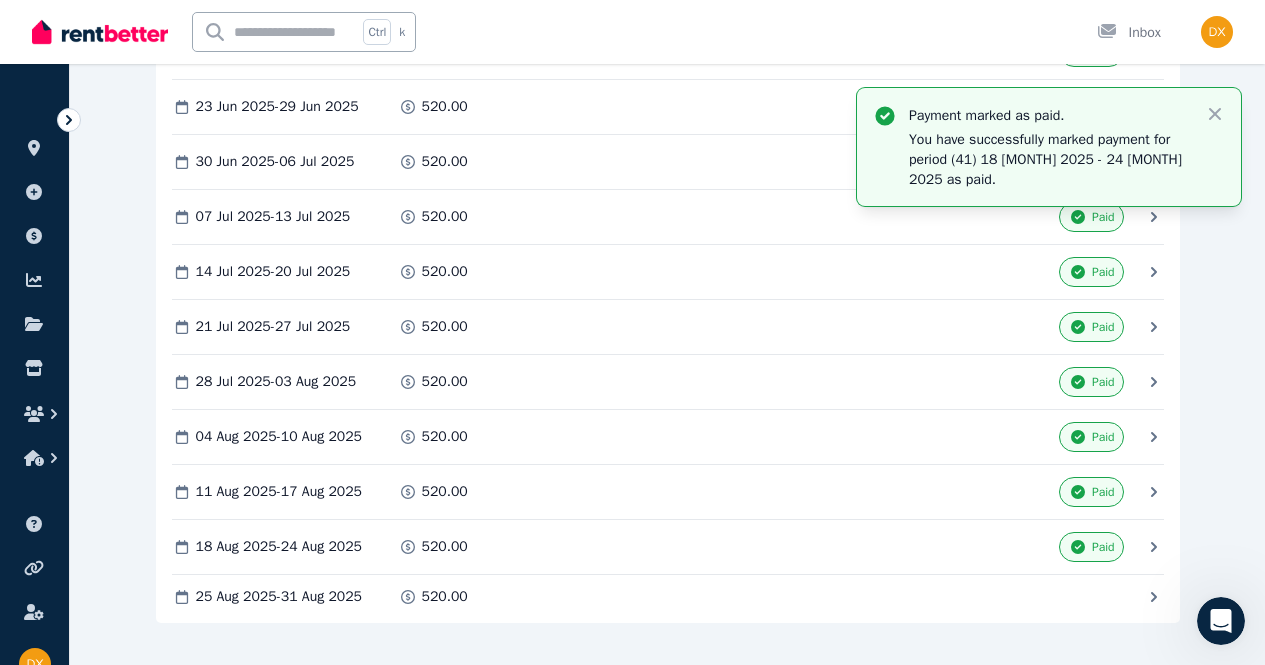 scroll, scrollTop: 2271, scrollLeft: 0, axis: vertical 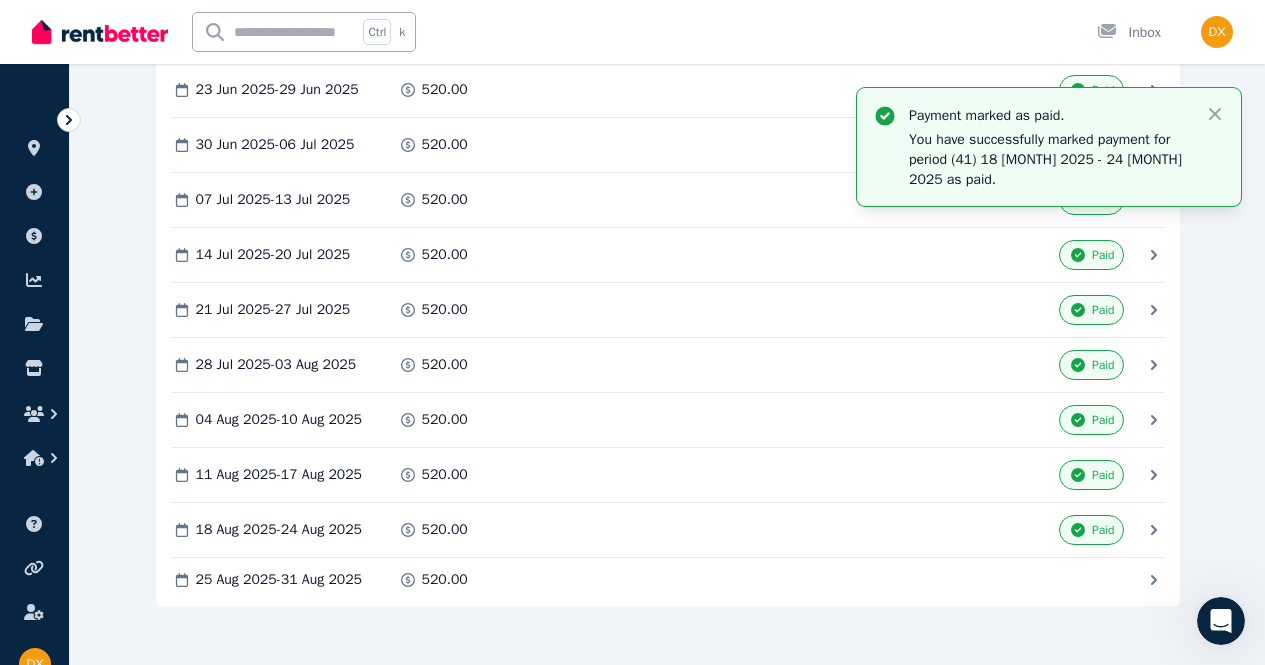 click on "Mark as Paid" at bounding box center [0, 0] 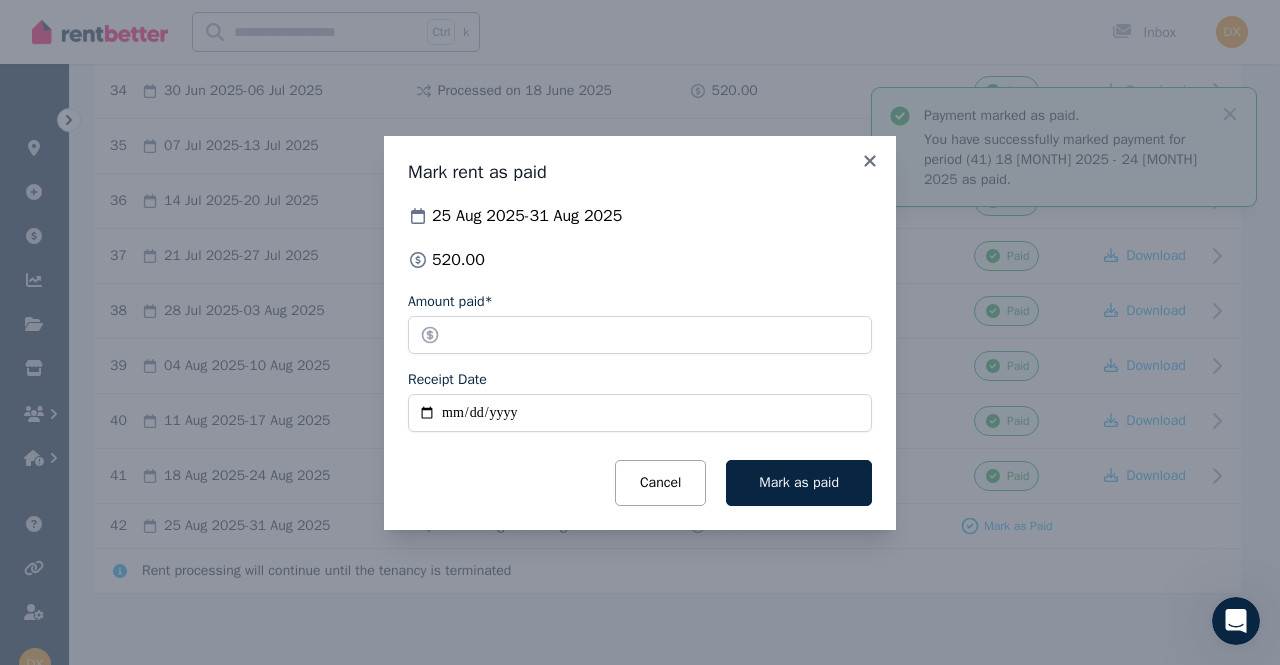 click on "Receipt Date" at bounding box center [640, 413] 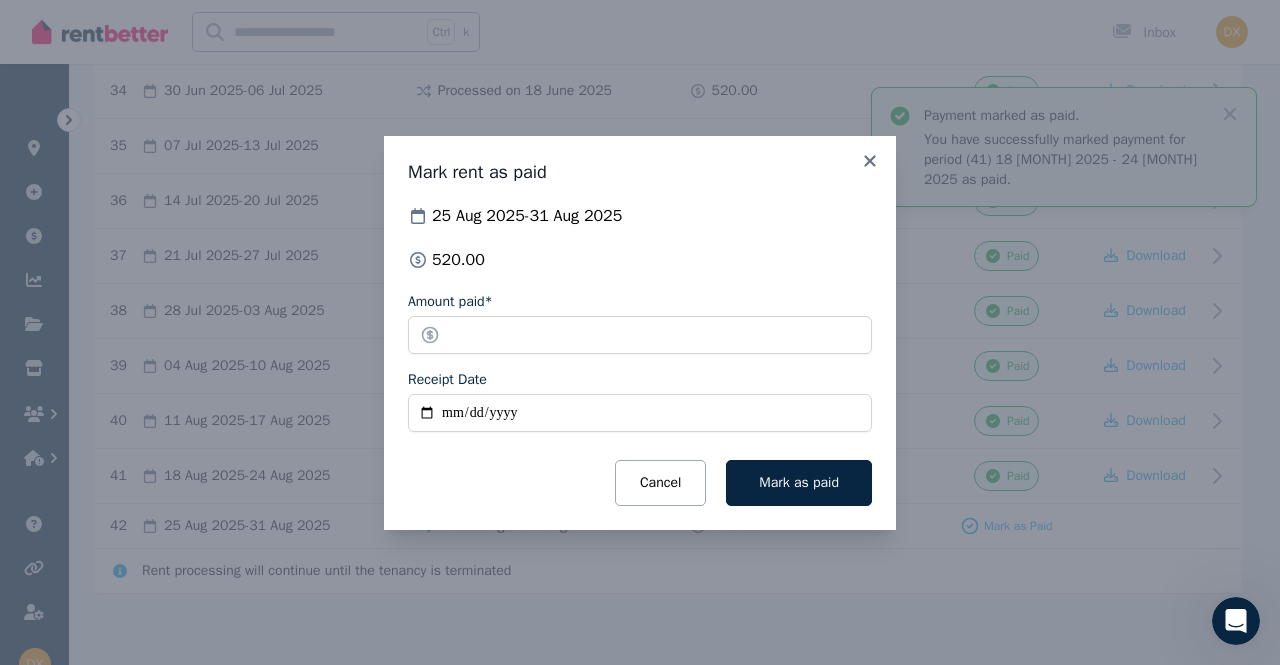 type on "**********" 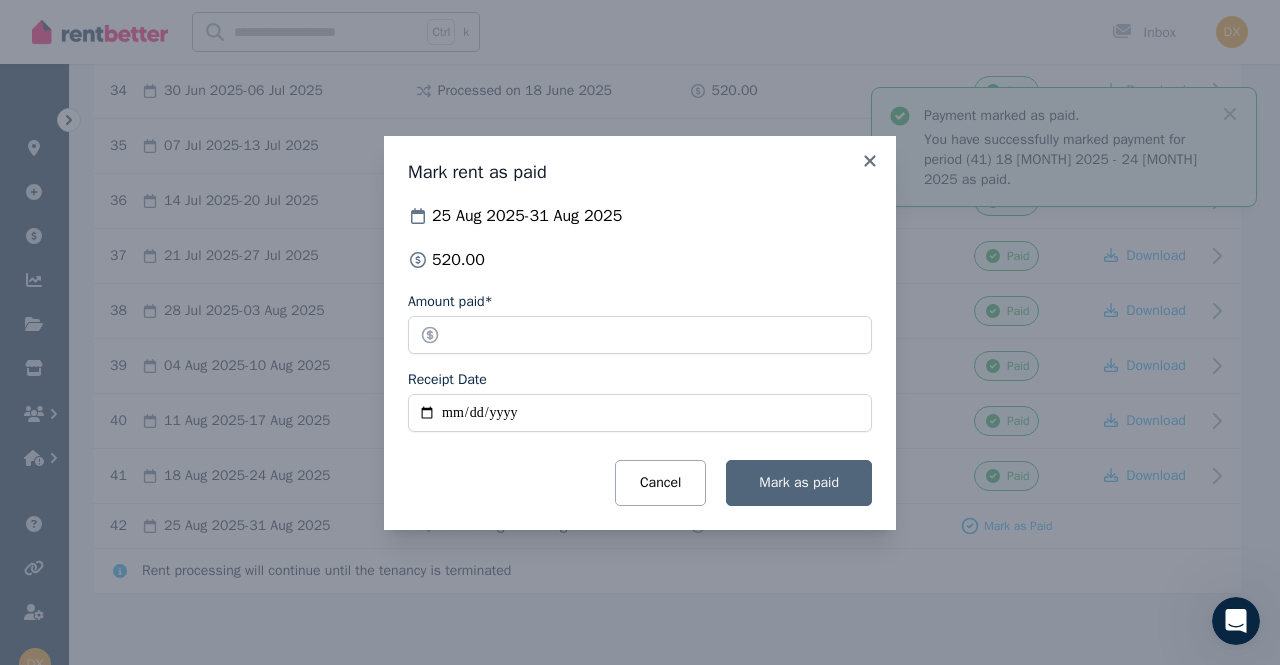 click on "Mark as paid" at bounding box center [799, 482] 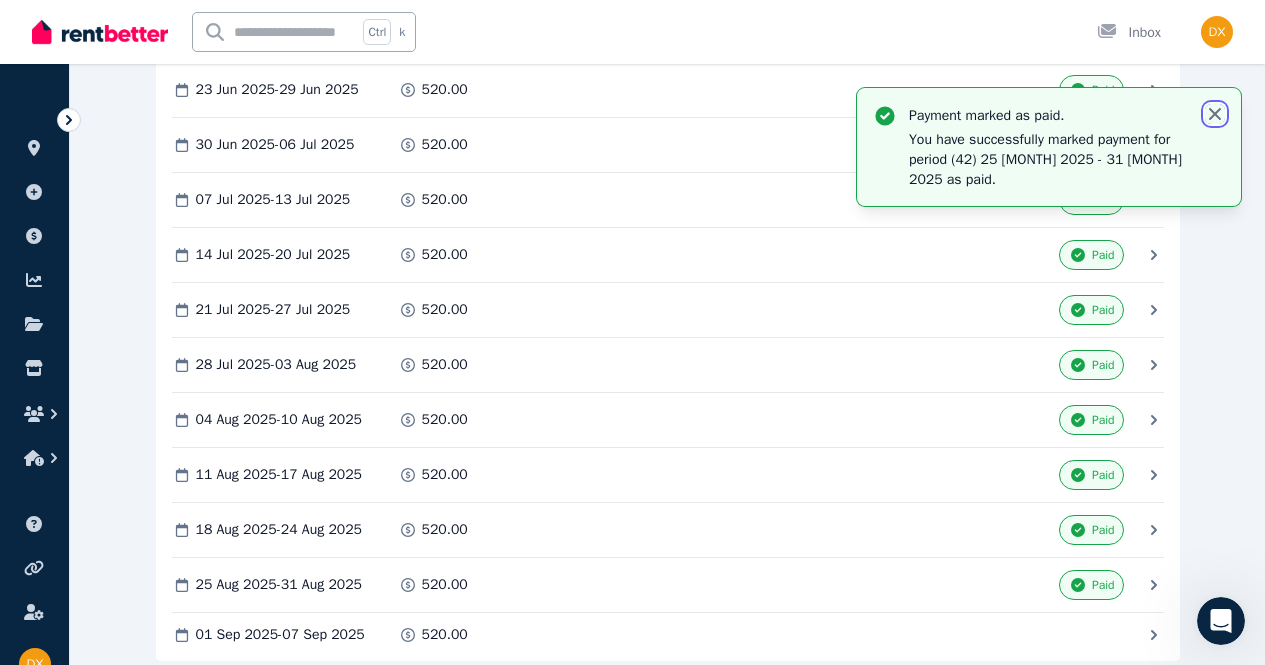 click 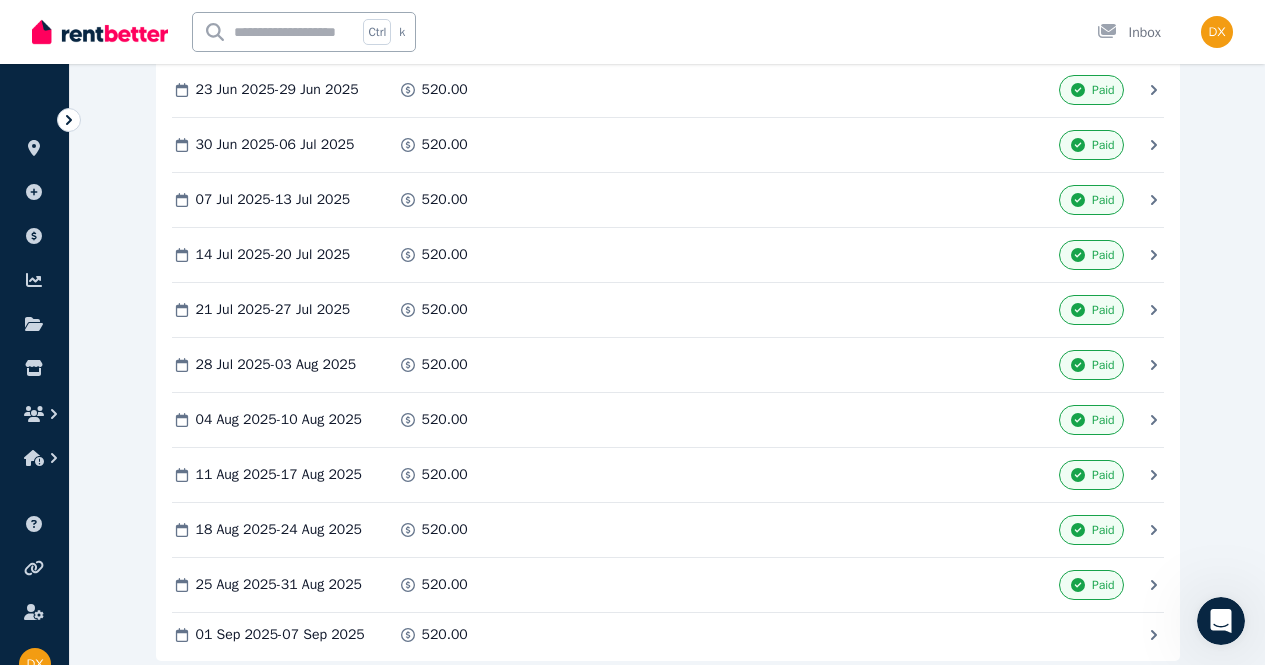 click on "Processed on   2 [MONTH] 2025" at bounding box center (0, 0) 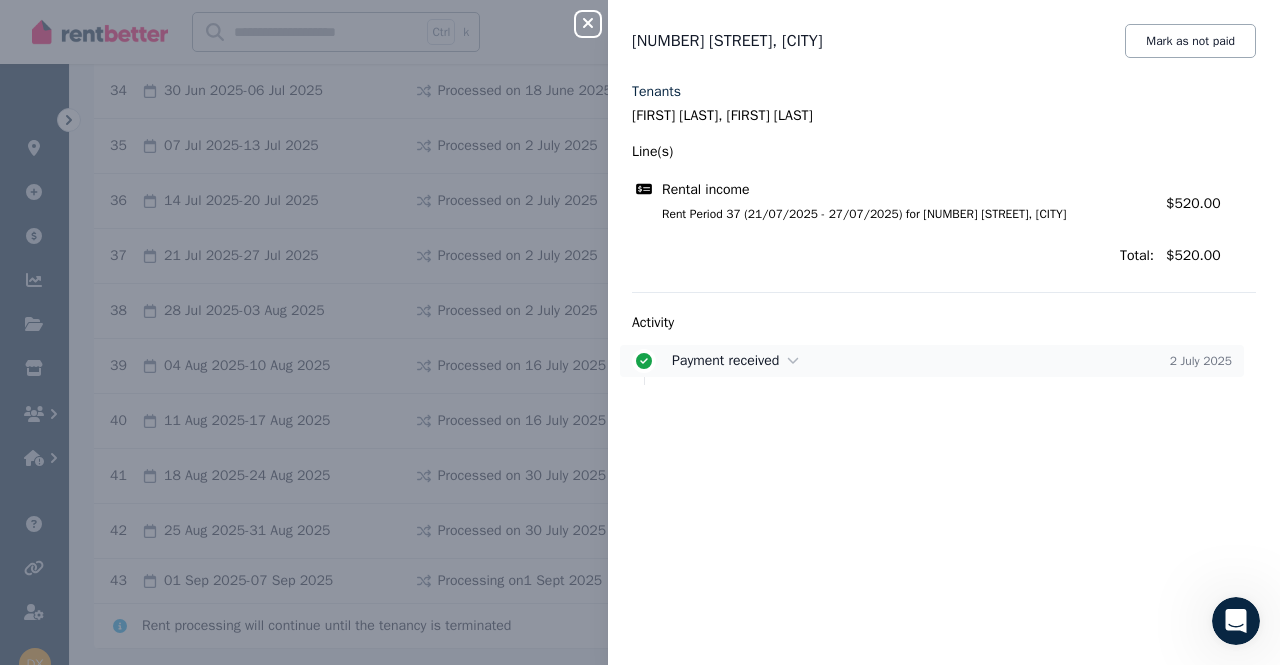 click on "Payment received" at bounding box center (725, 360) 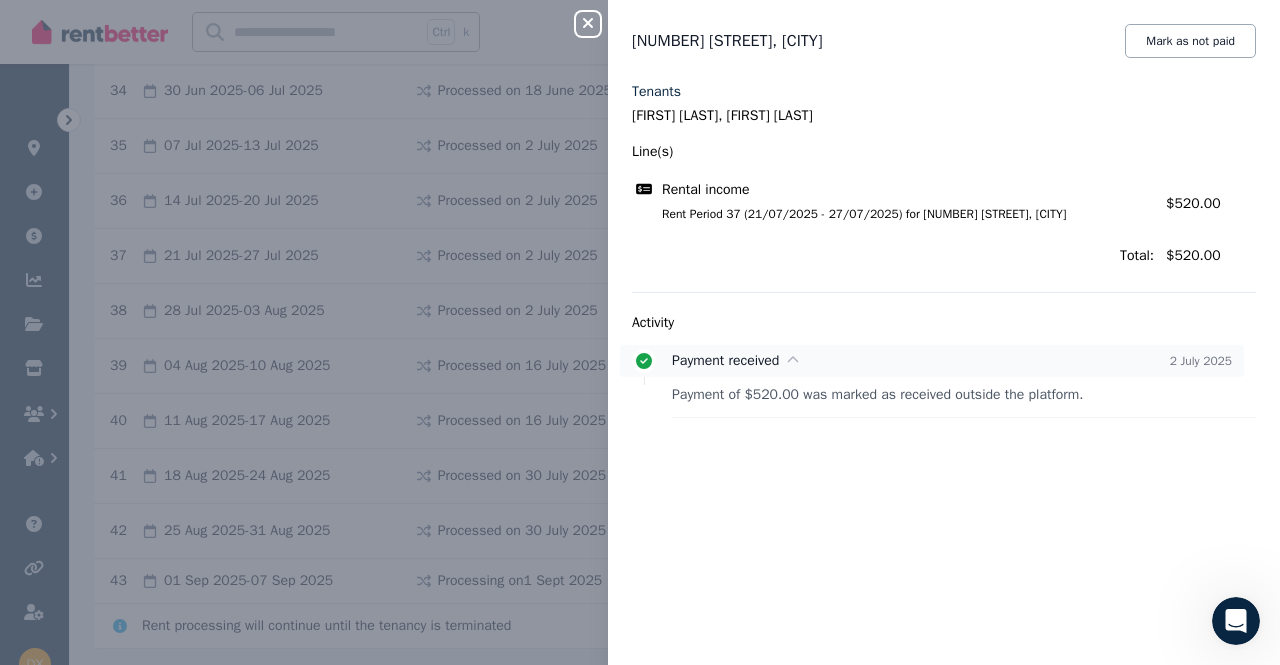 click 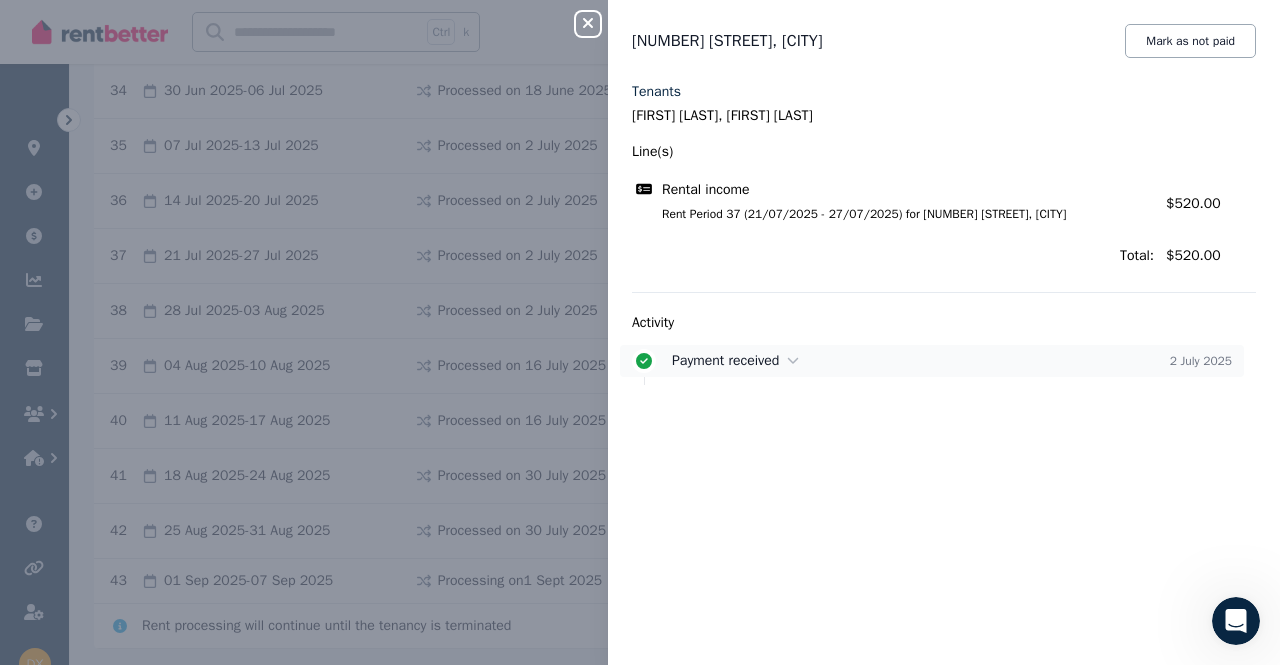 click 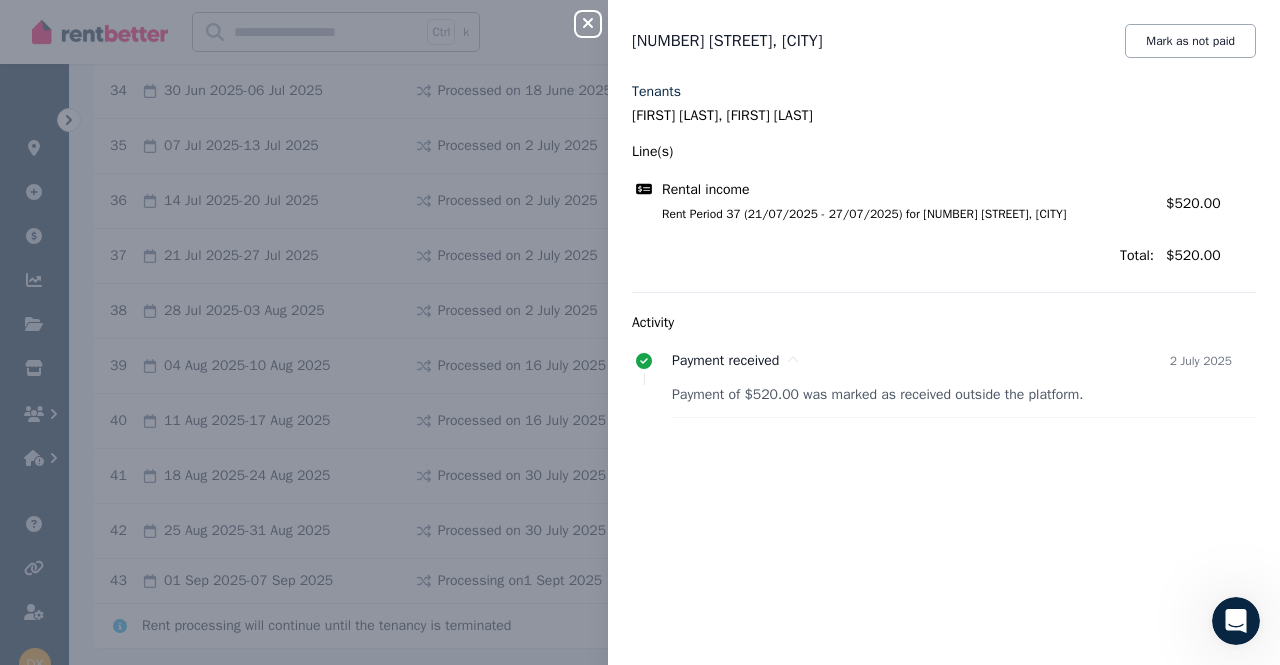 click 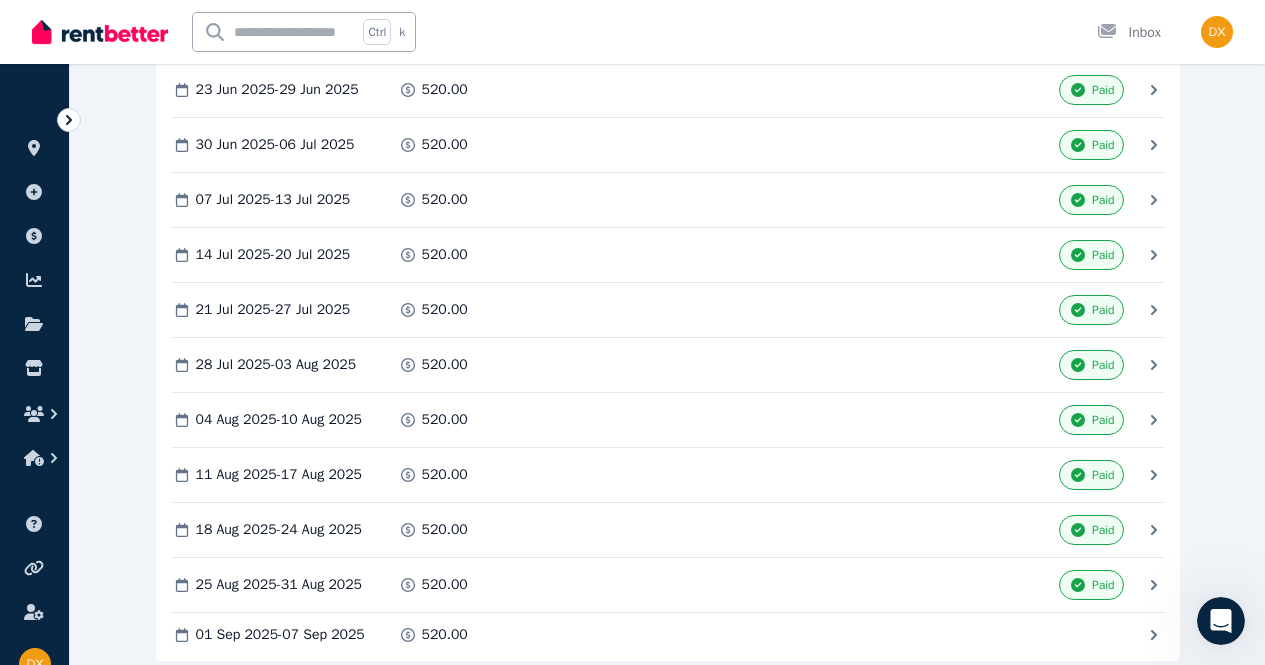 click on "Paid" at bounding box center (0, 0) 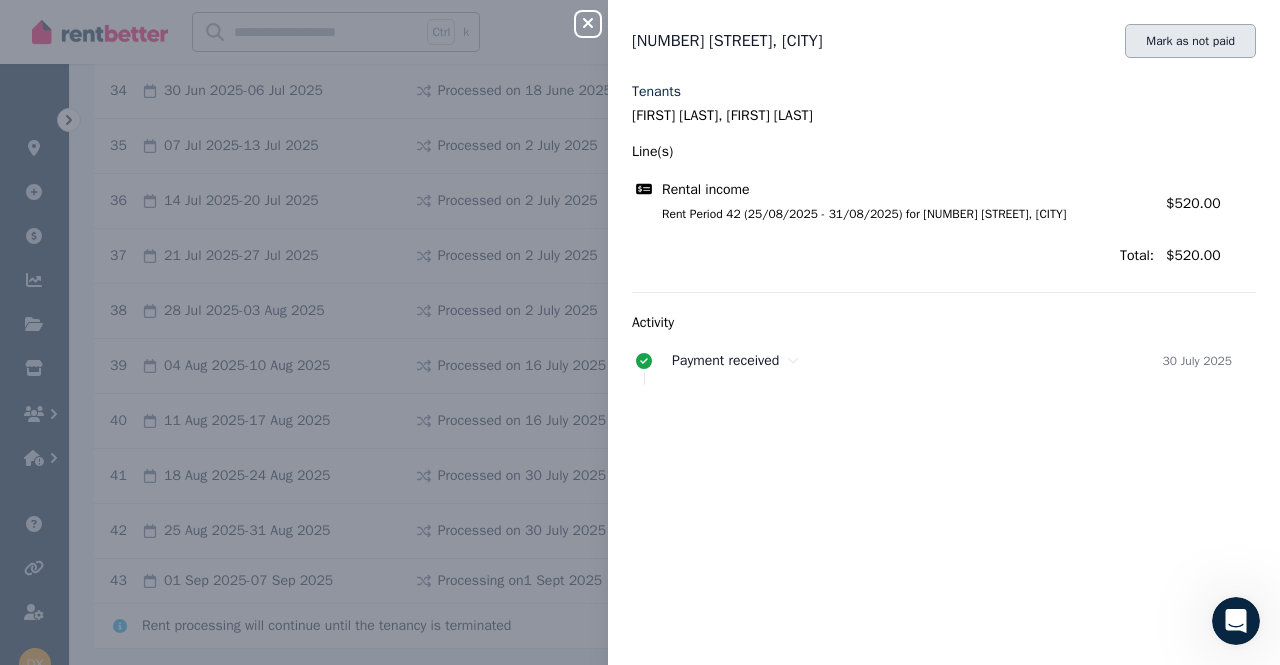 click on "Mark as not paid" at bounding box center (1190, 41) 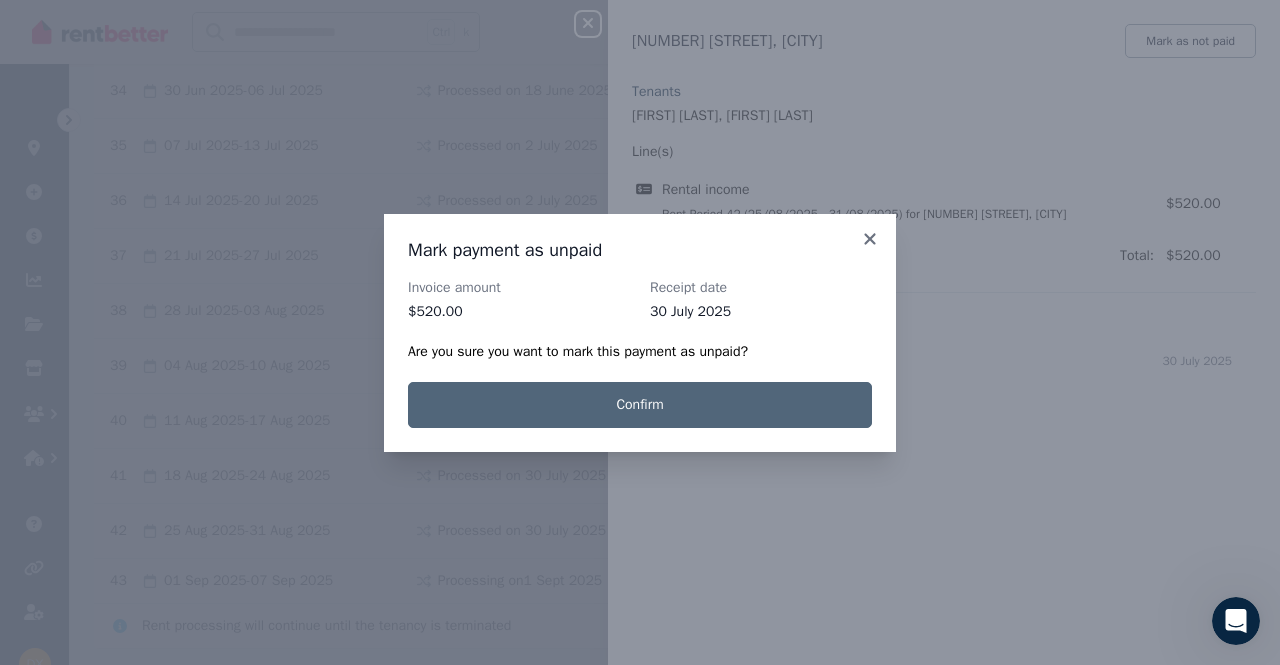 click on "Confirm" at bounding box center (640, 405) 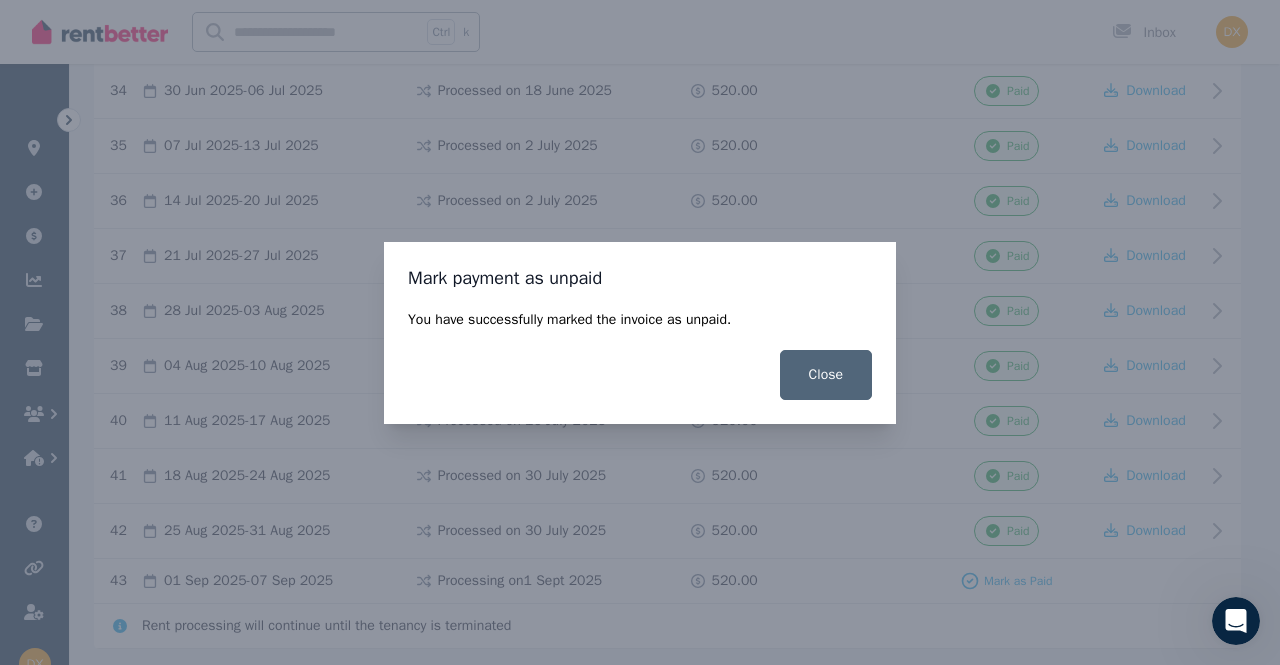 click on "Close" at bounding box center (826, 375) 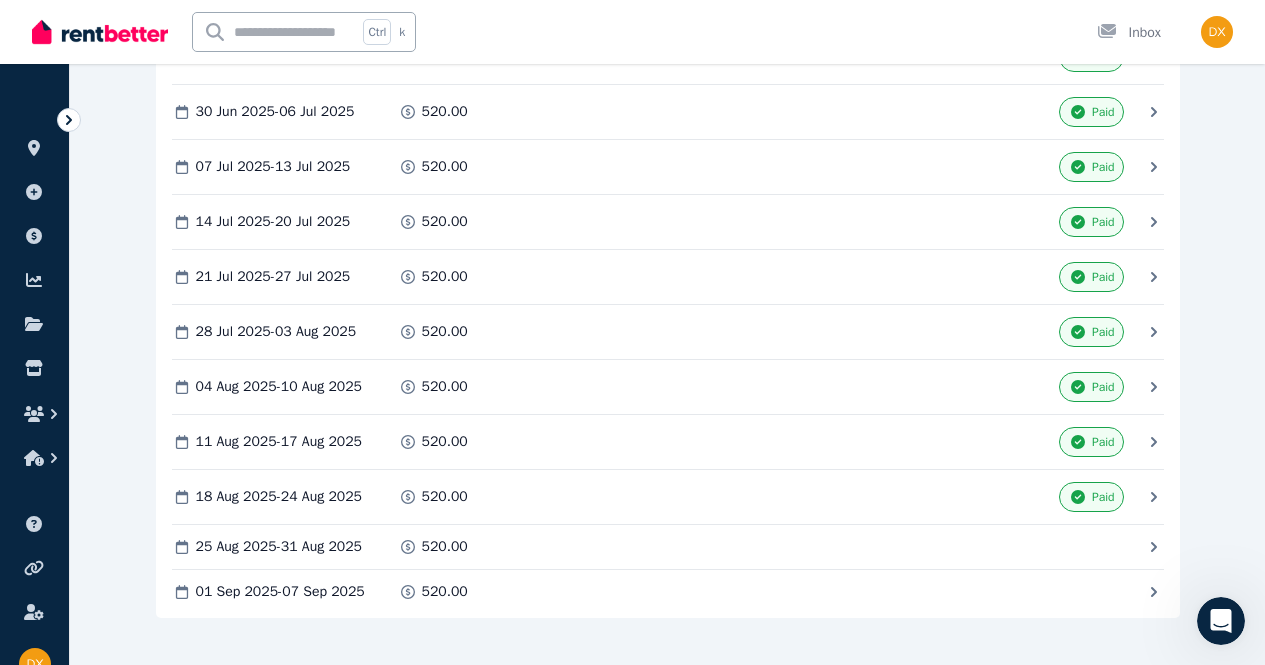 scroll, scrollTop: 2239, scrollLeft: 0, axis: vertical 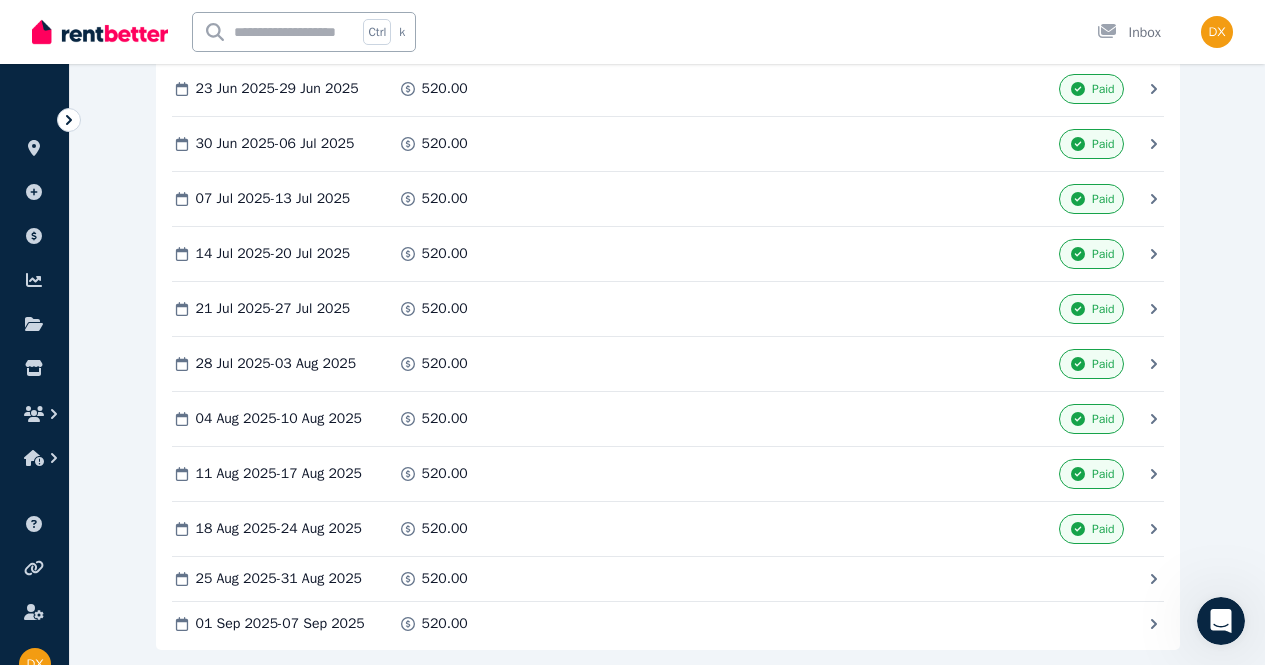 click on "Paid" at bounding box center (0, 0) 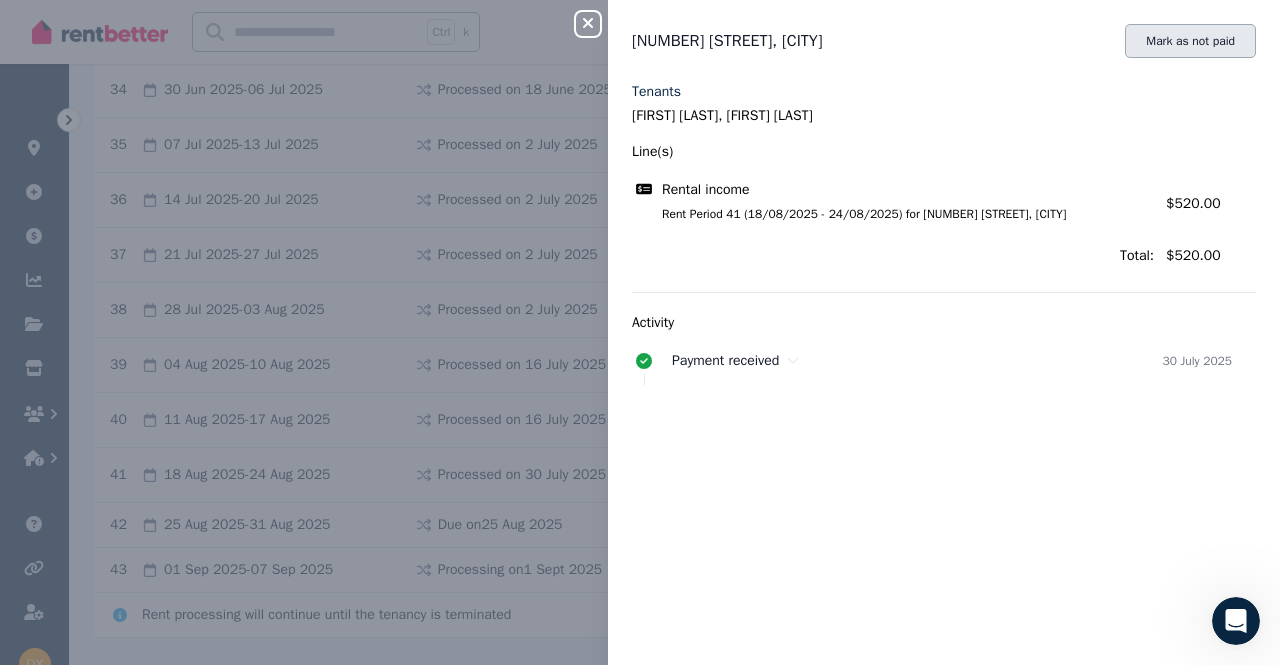 click on "Mark as not paid" at bounding box center [1190, 41] 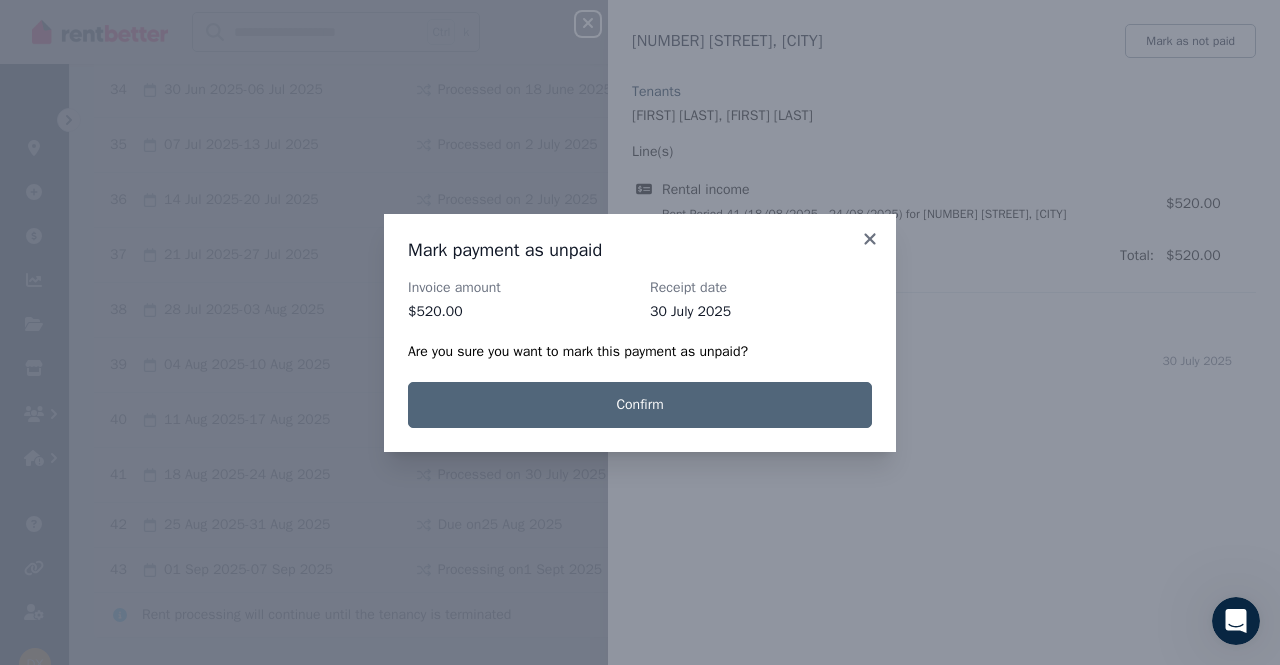 click on "Confirm" at bounding box center [640, 405] 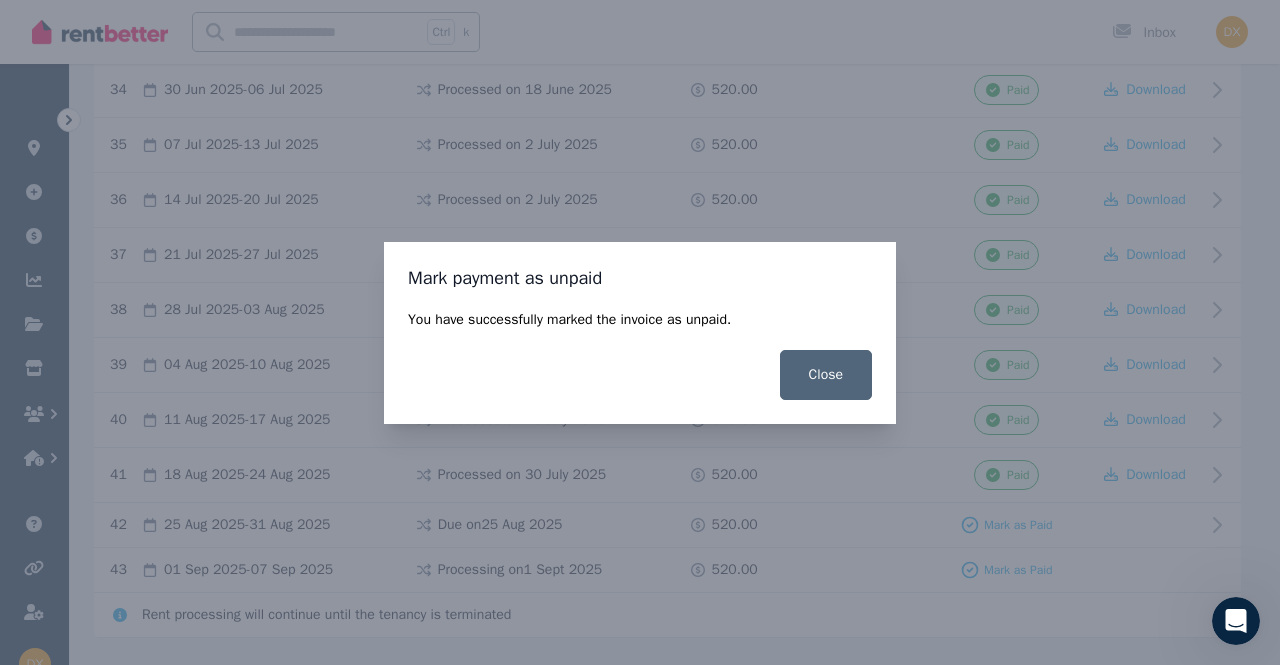 click on "Close" at bounding box center [826, 375] 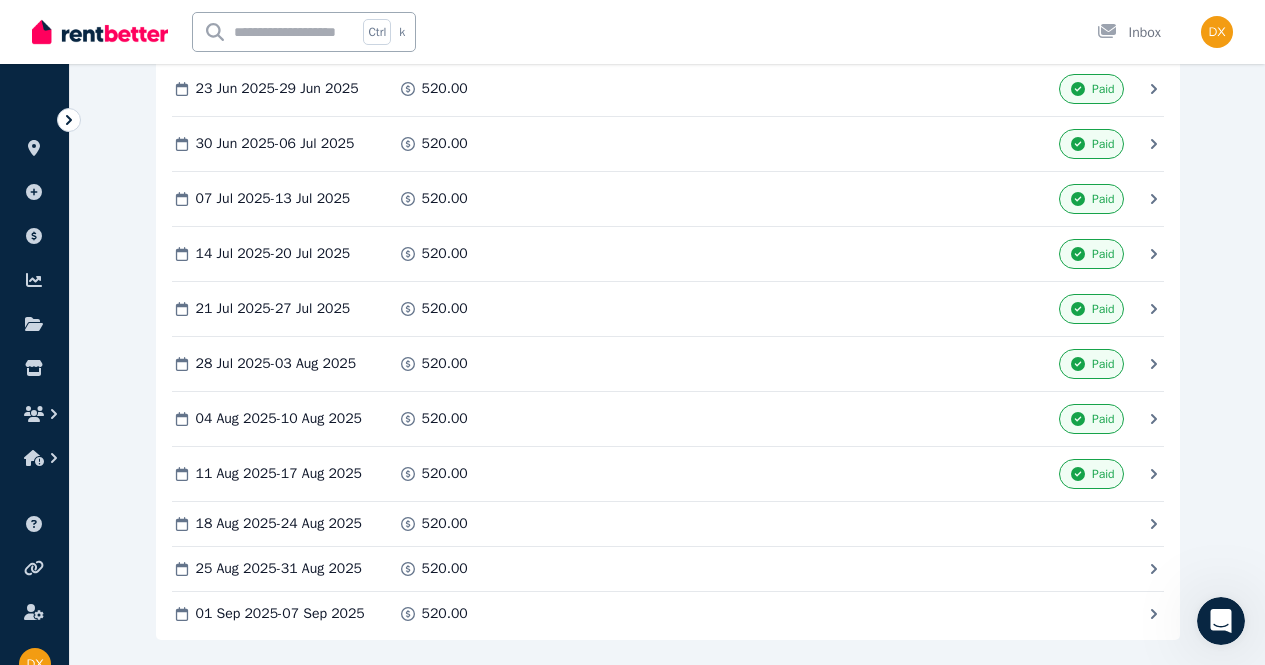 click on "Paid" at bounding box center [0, 0] 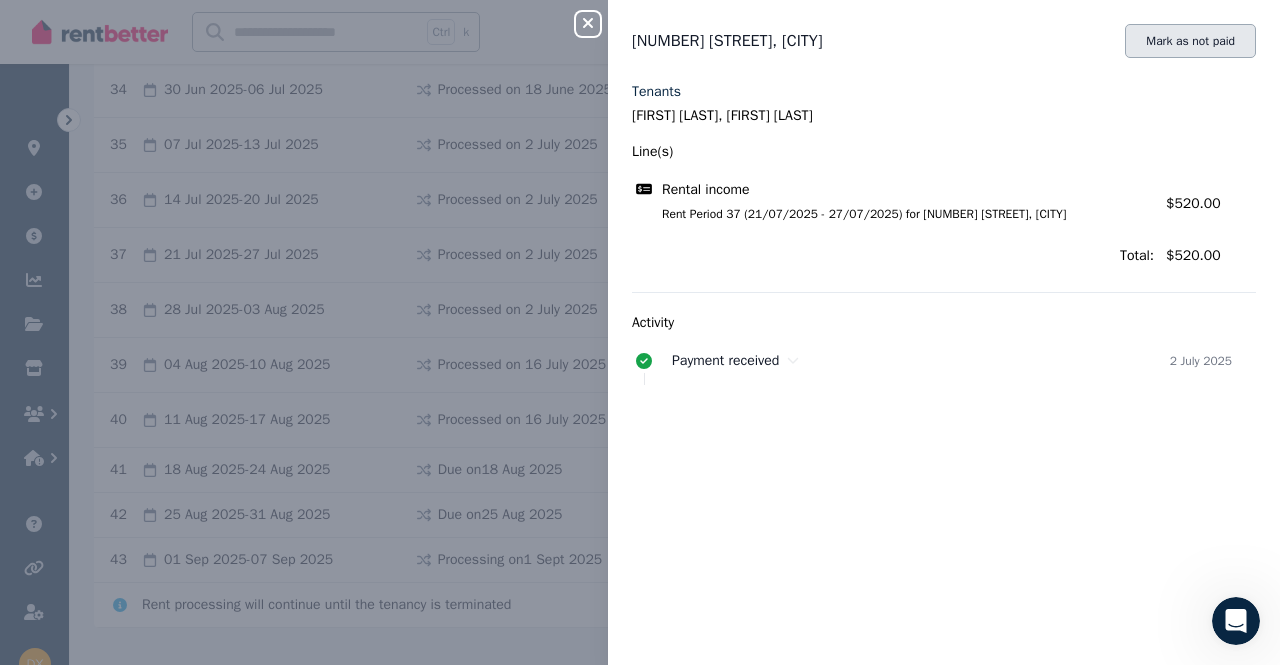 click on "Mark as not paid" at bounding box center (1190, 41) 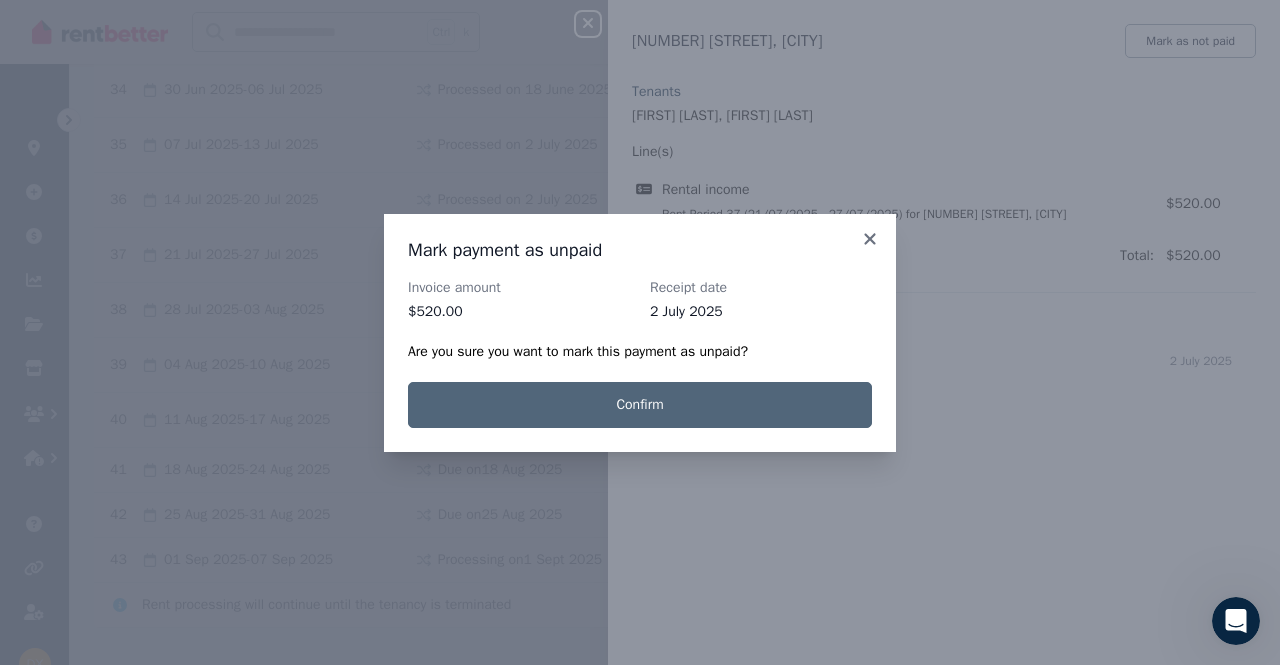 click on "Confirm" at bounding box center [640, 405] 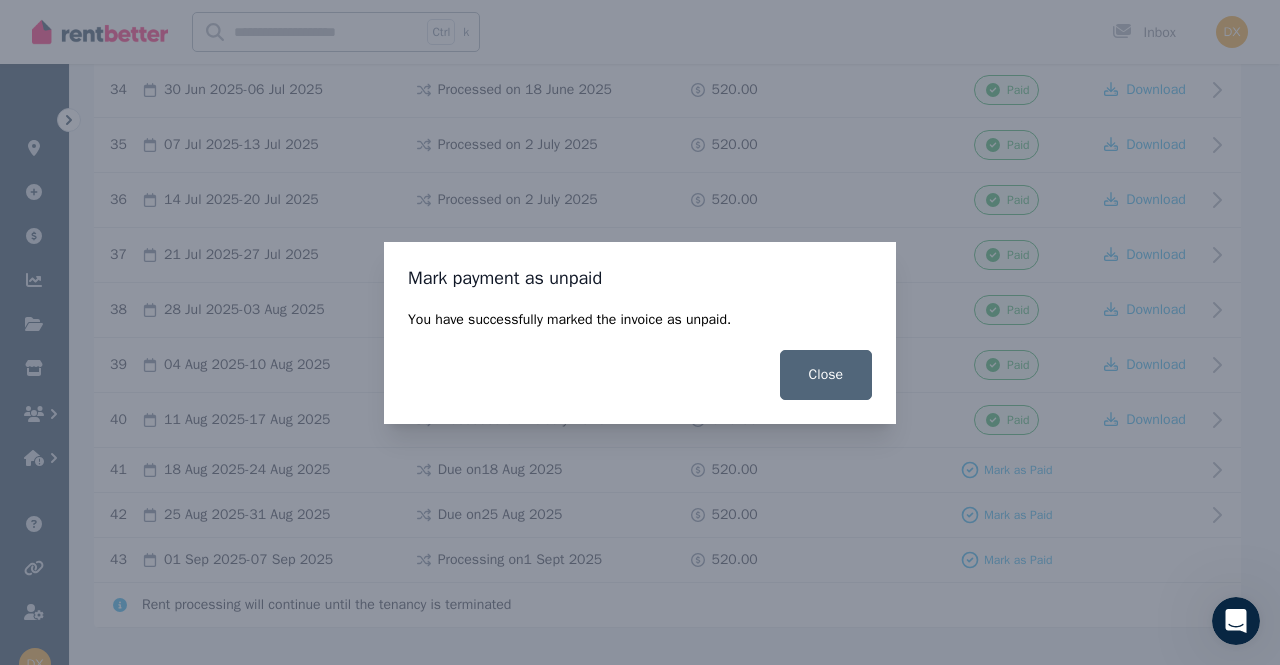 click on "Close" at bounding box center [826, 375] 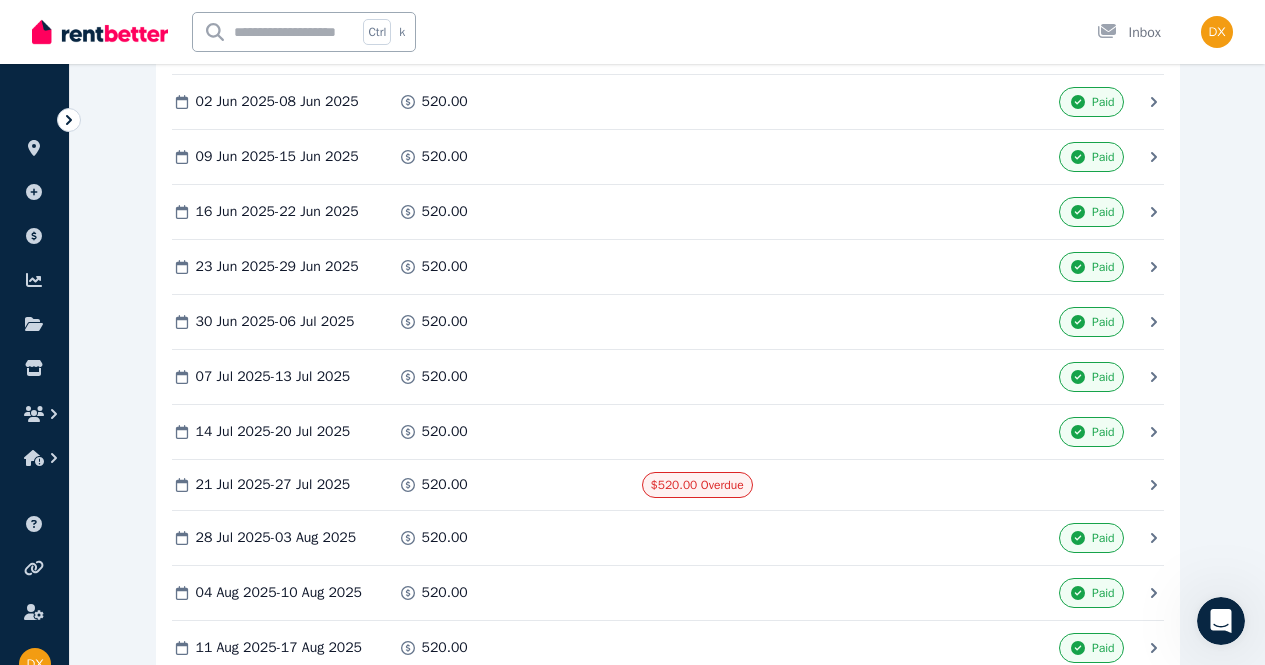 scroll, scrollTop: 2039, scrollLeft: 0, axis: vertical 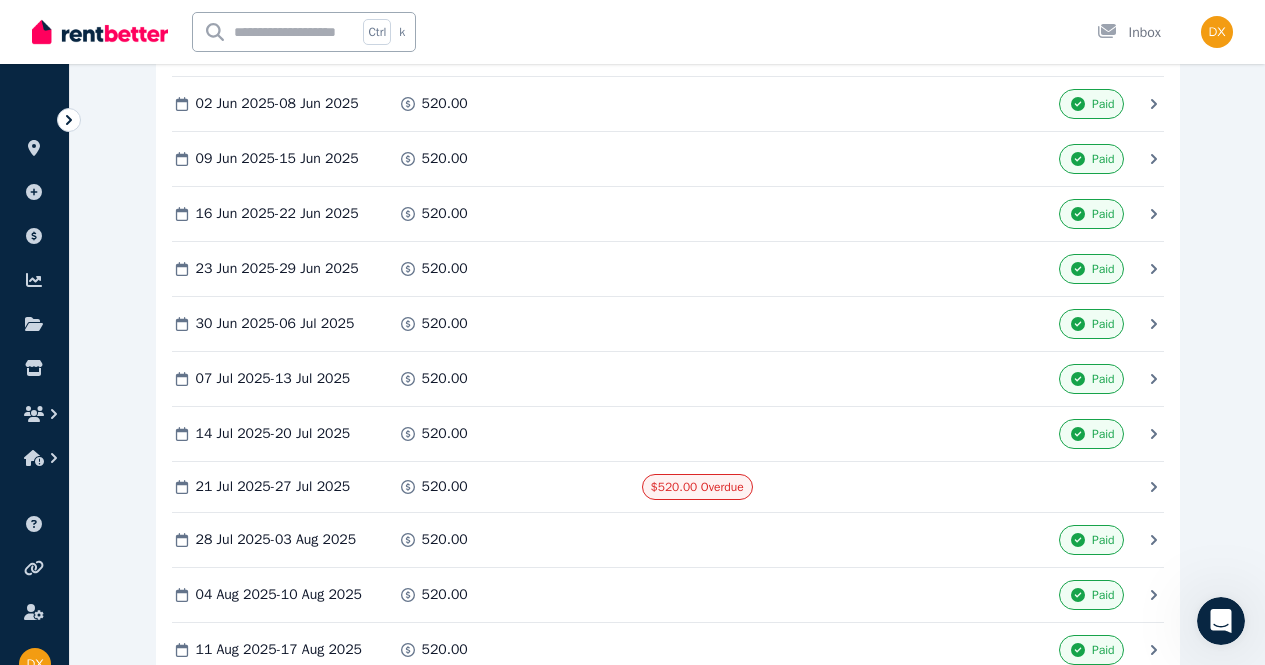 click on "Paid" at bounding box center [0, 0] 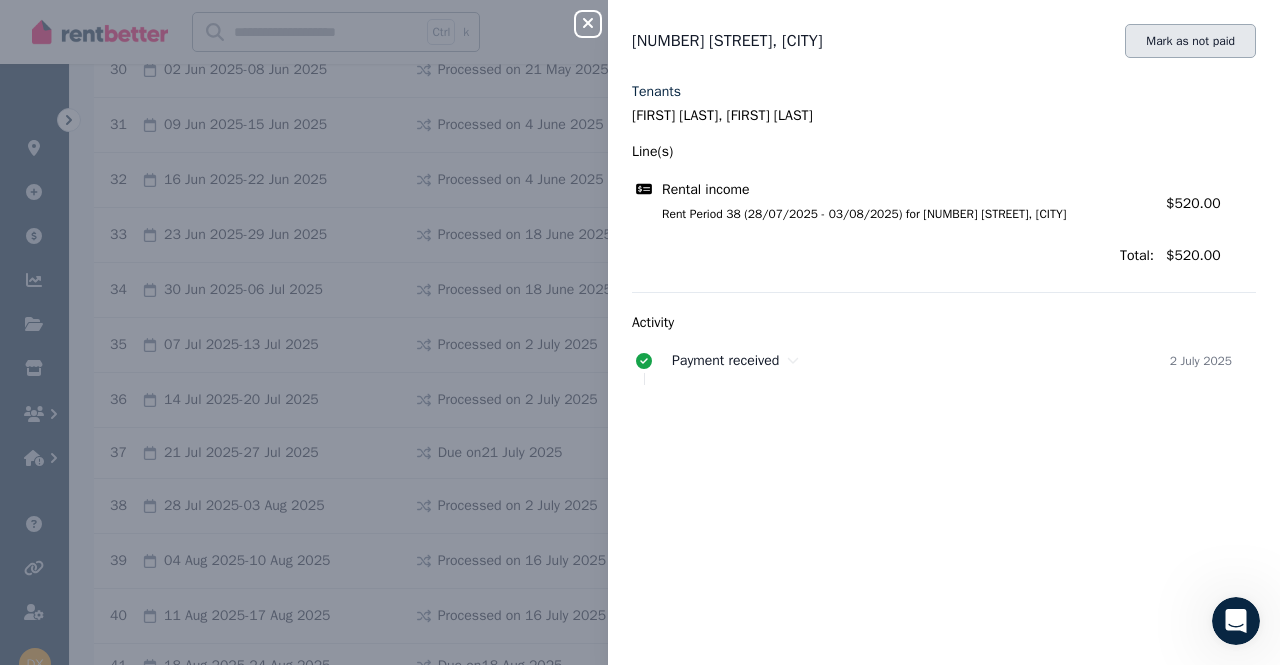 click on "Mark as not paid" at bounding box center [1190, 41] 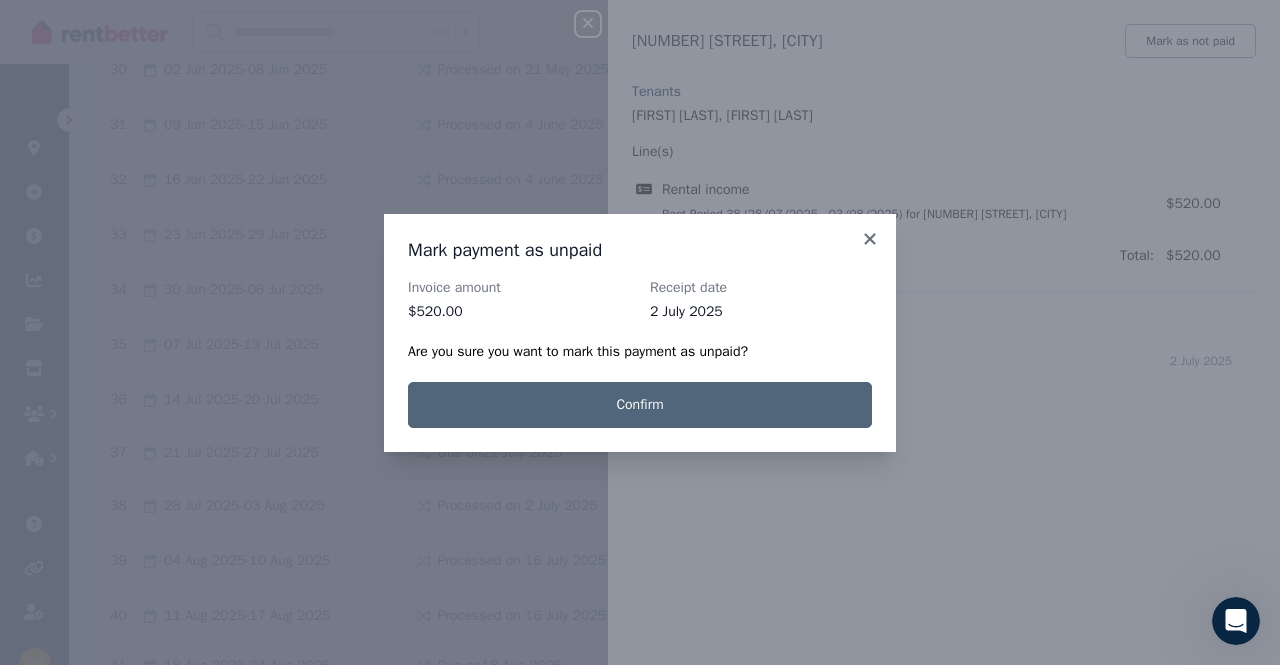 click on "Confirm" at bounding box center [640, 405] 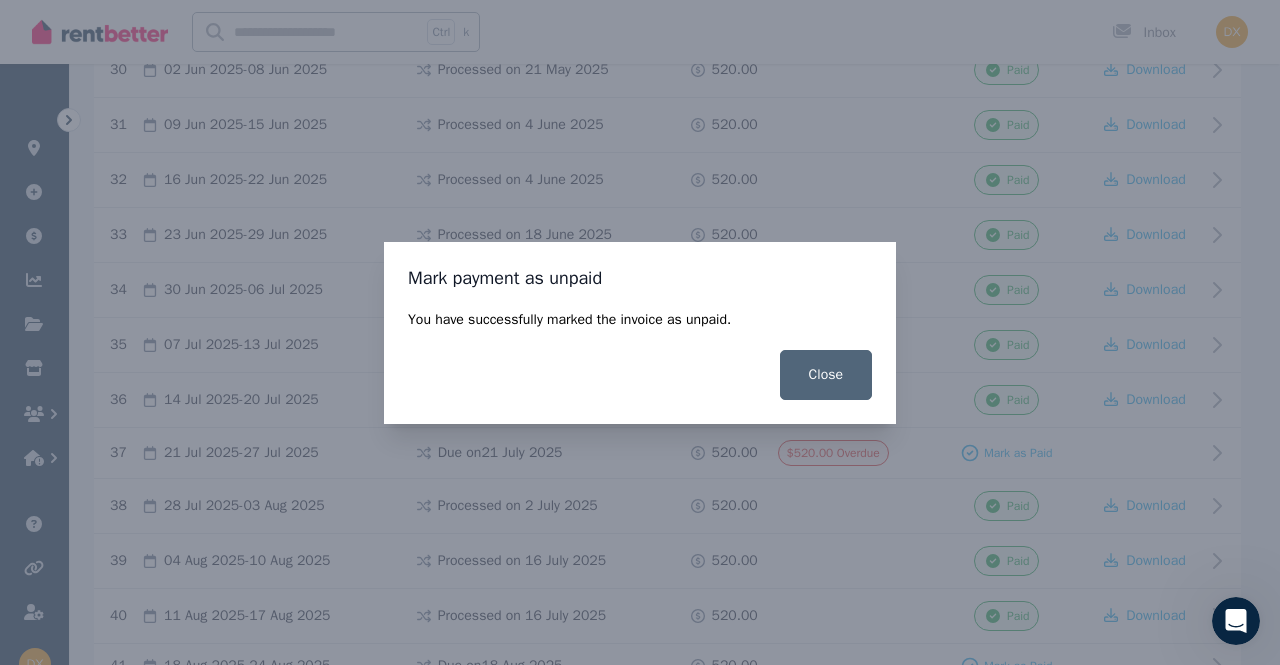 click on "Close" at bounding box center (826, 375) 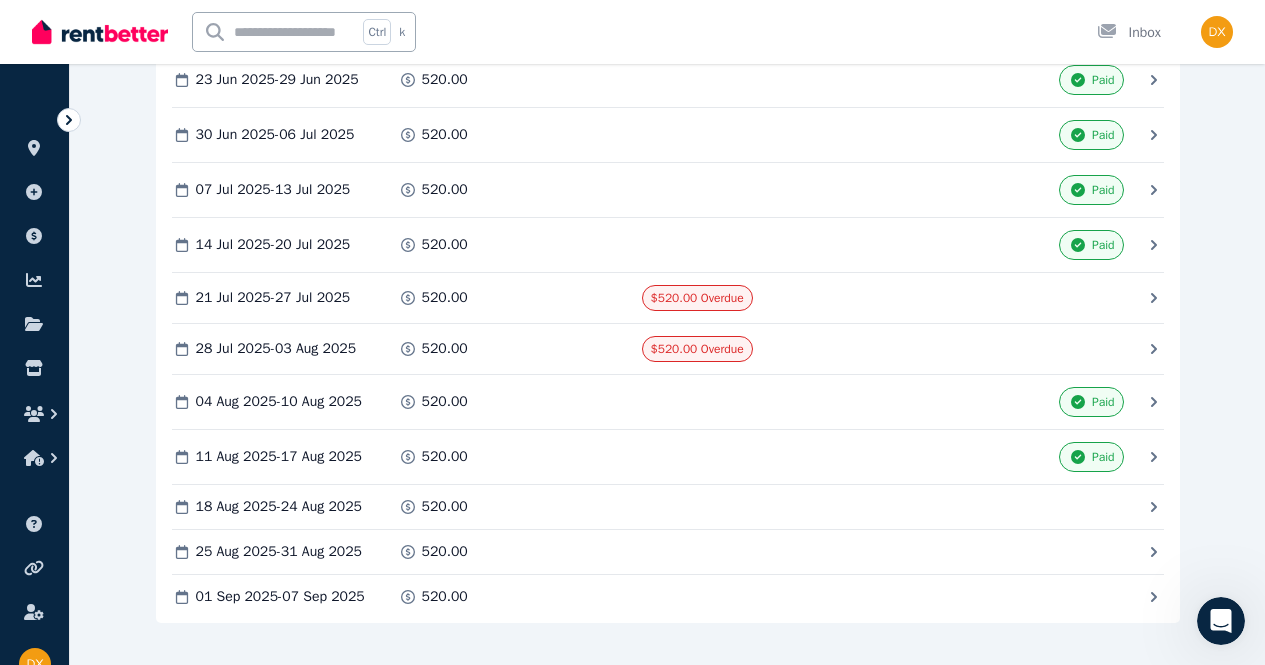 scroll, scrollTop: 2266, scrollLeft: 0, axis: vertical 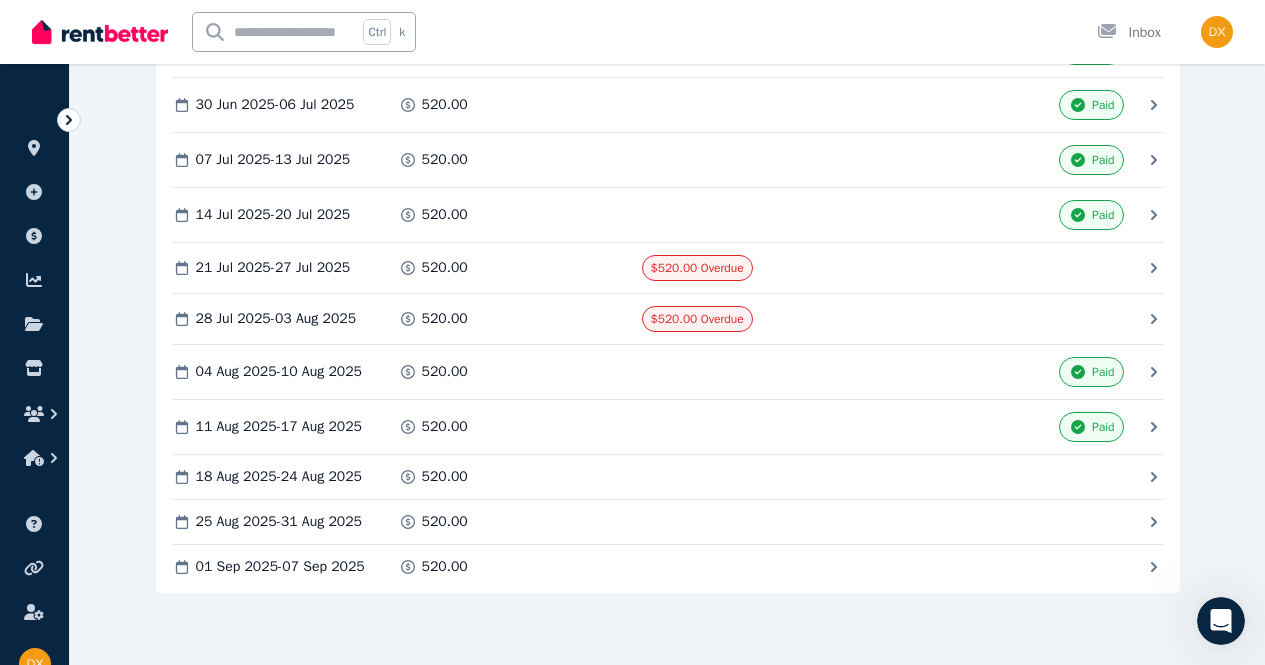 click on "Paid" at bounding box center (0, 0) 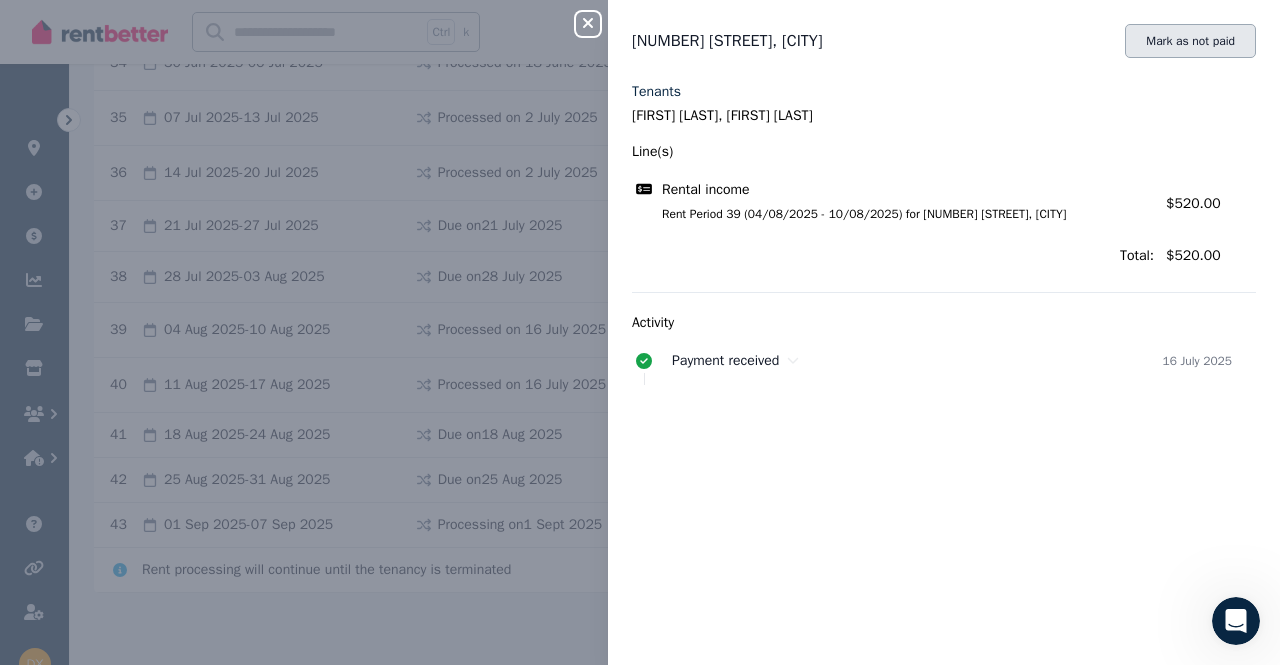 click on "Mark as not paid" at bounding box center (1190, 41) 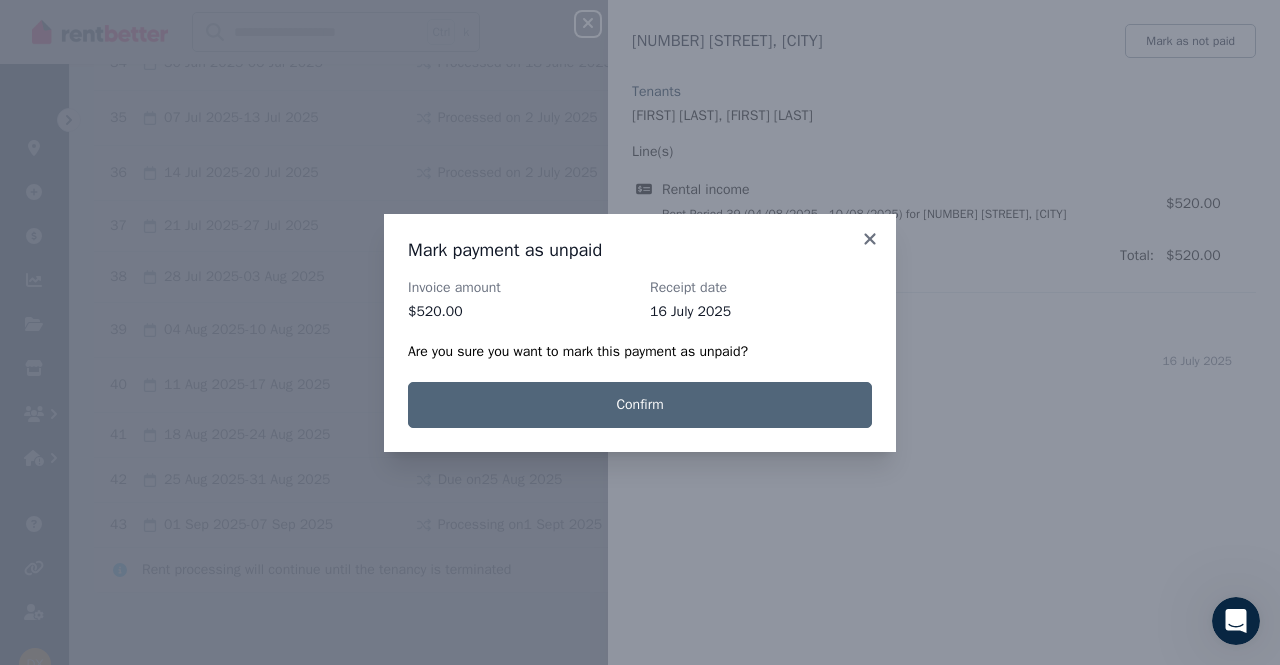 click on "Confirm" at bounding box center [640, 405] 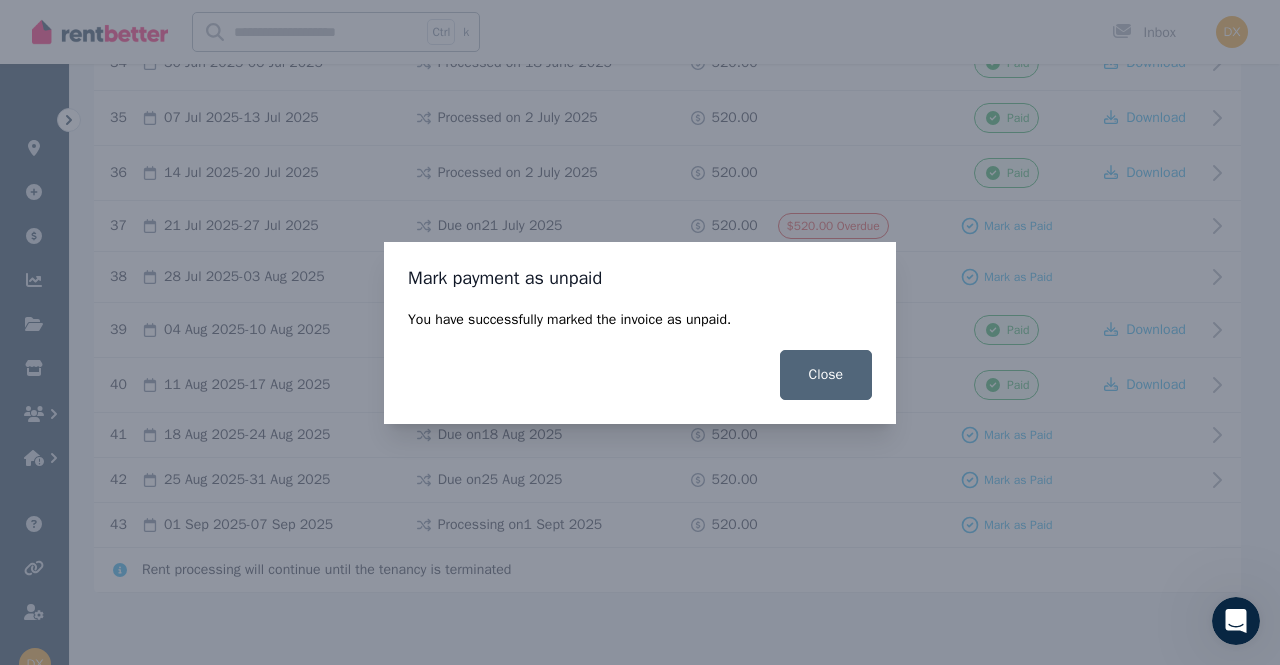 click on "Close" at bounding box center (826, 375) 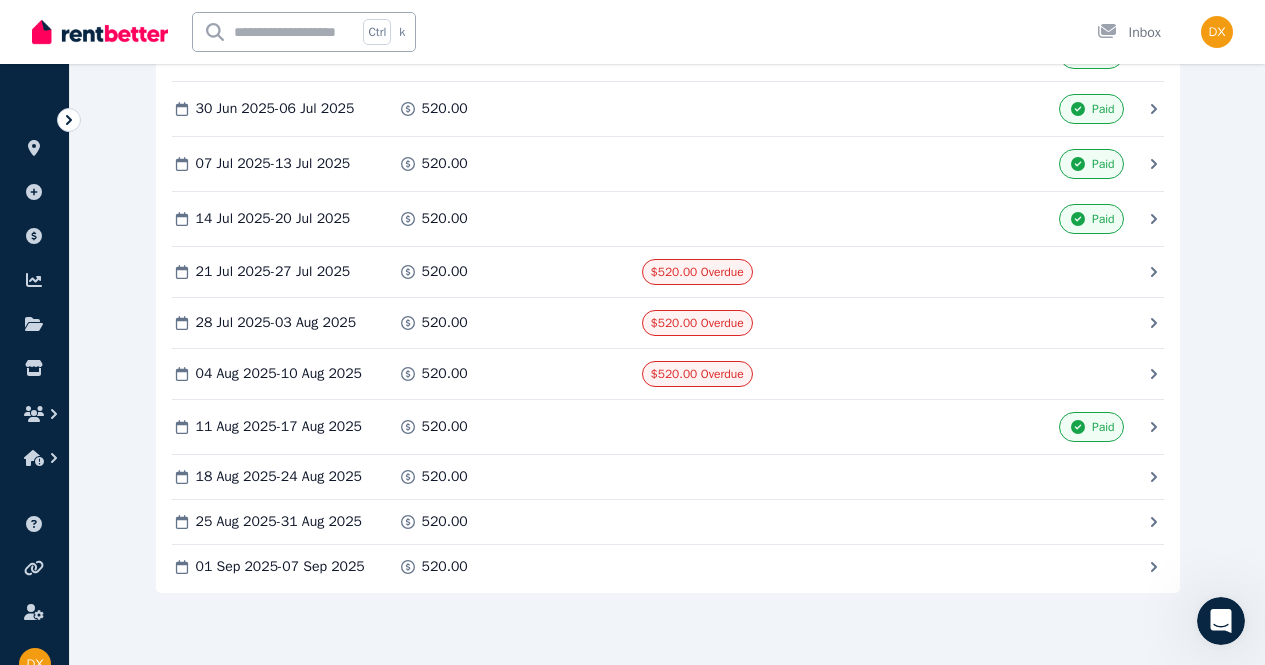 scroll, scrollTop: 2262, scrollLeft: 0, axis: vertical 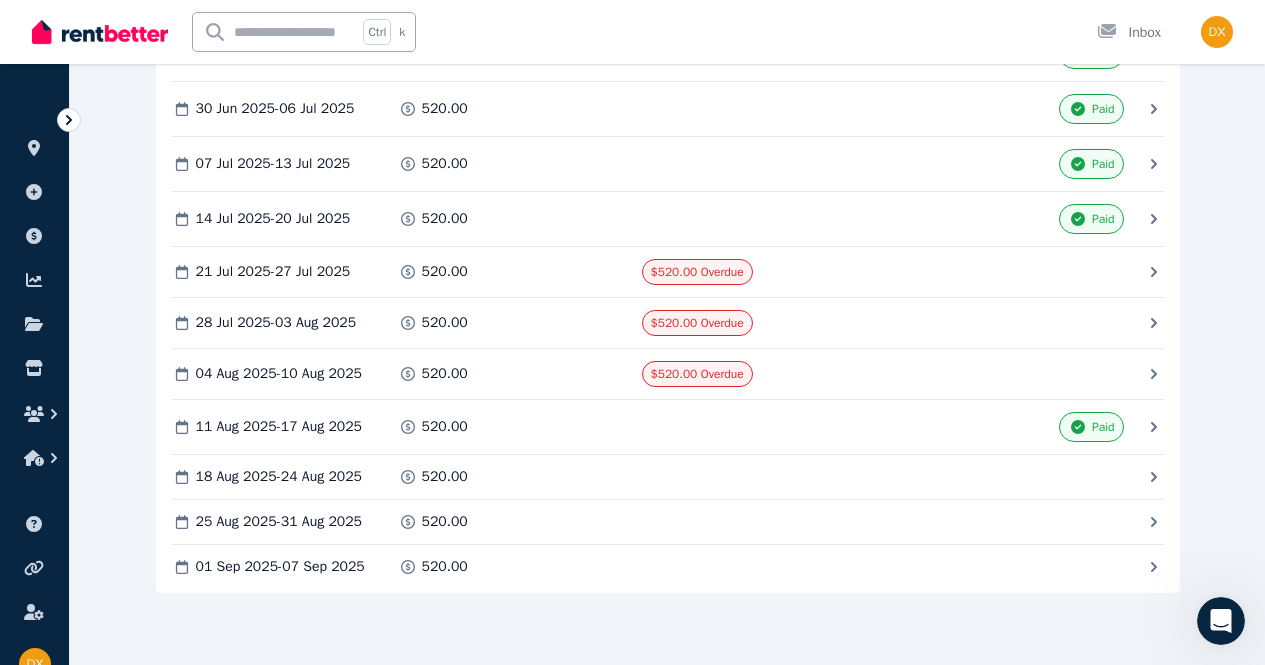 click 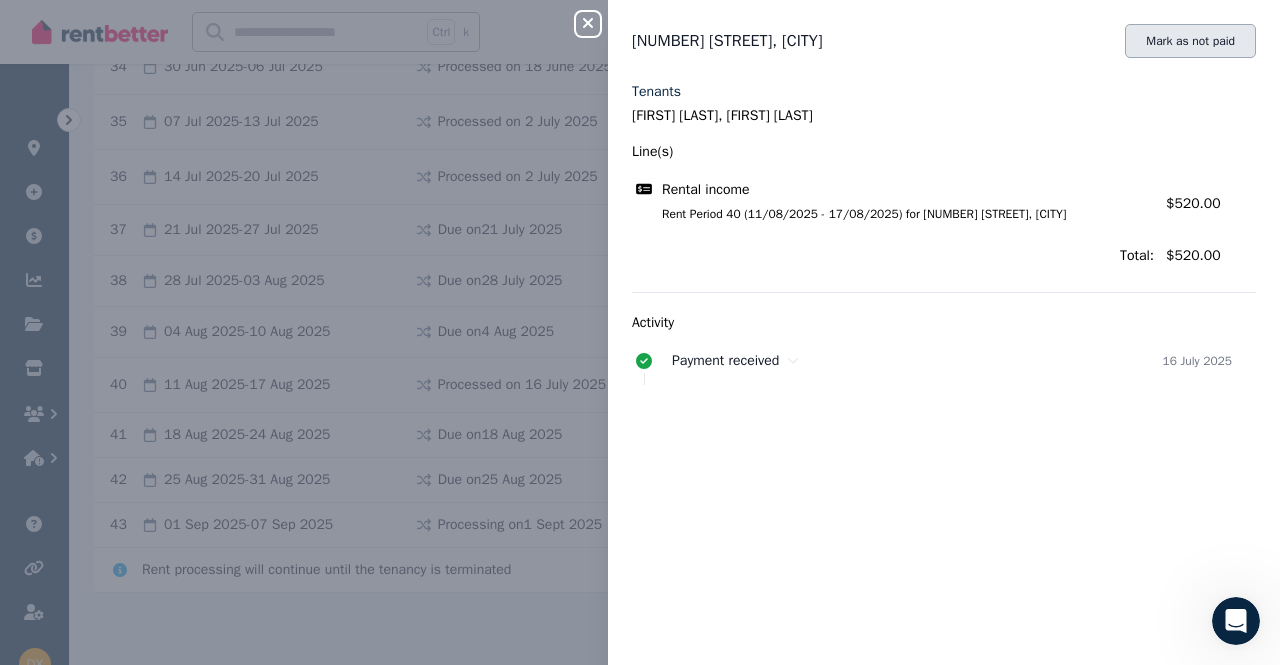 click on "Mark as not paid" at bounding box center (1190, 41) 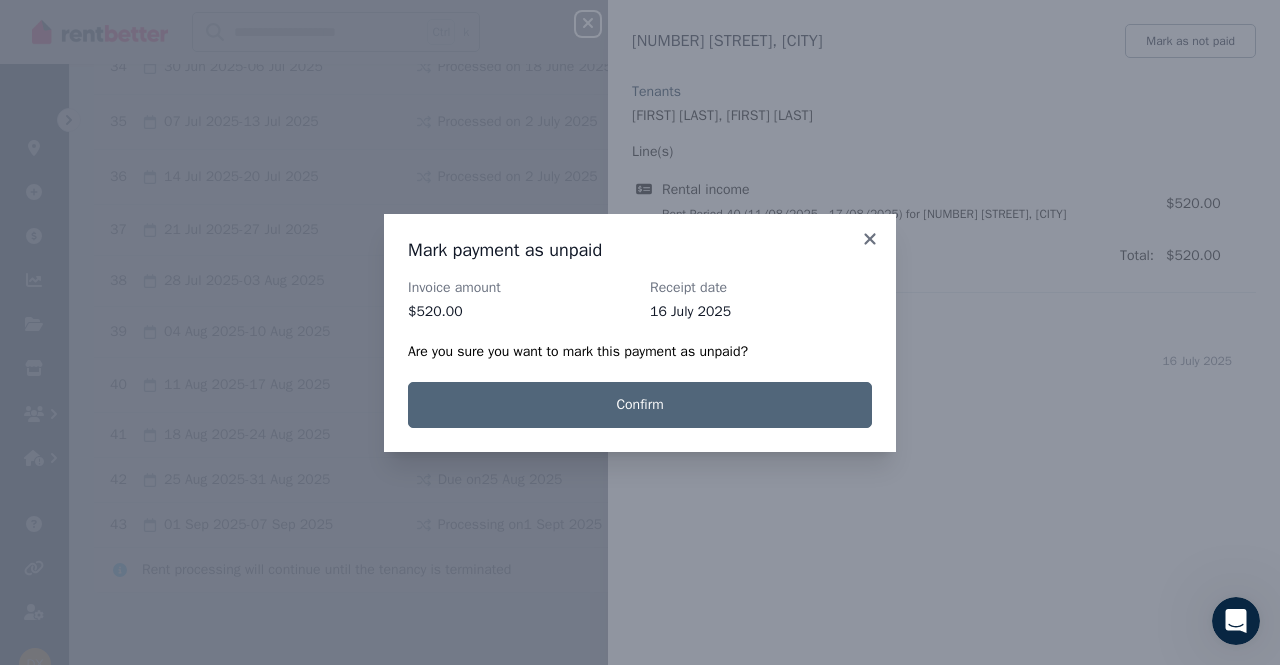 click on "Confirm" at bounding box center (640, 405) 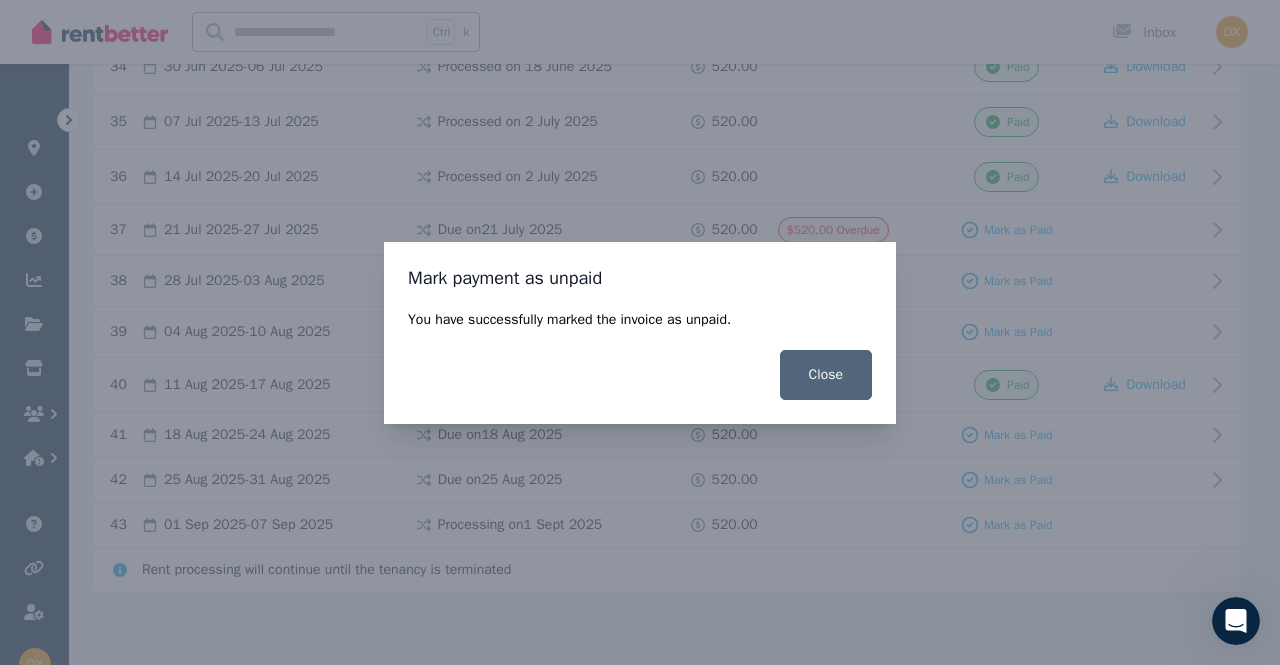 click on "Close" at bounding box center (826, 375) 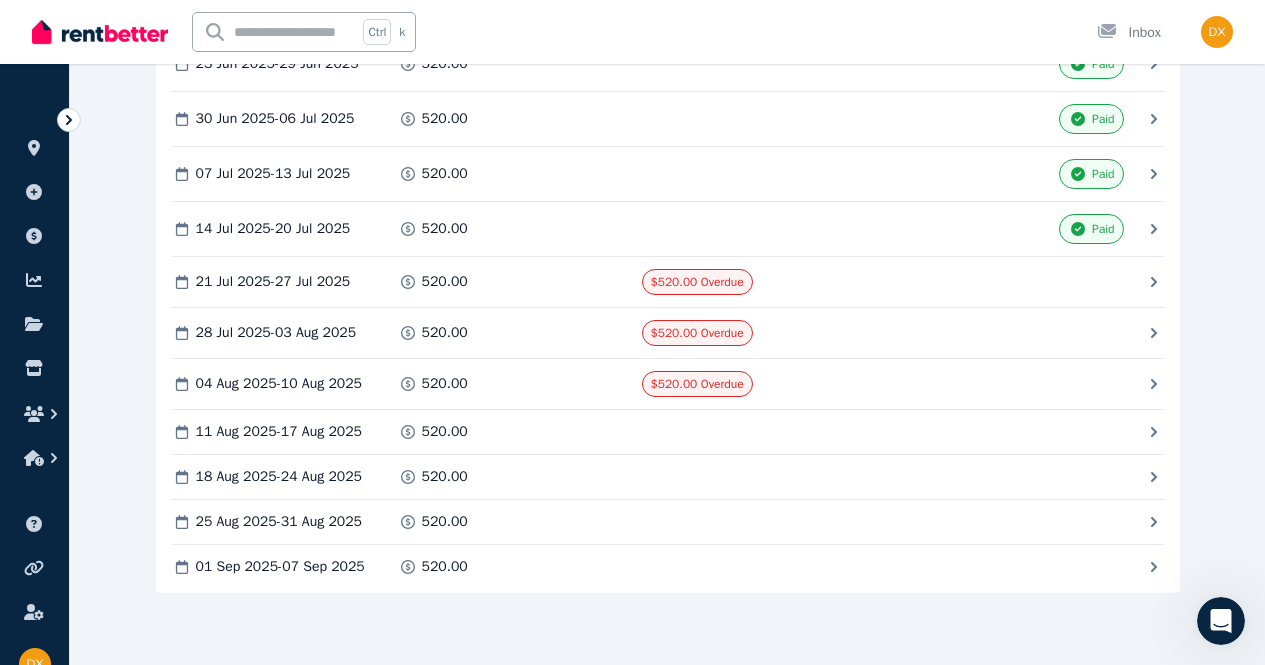 scroll, scrollTop: 2152, scrollLeft: 0, axis: vertical 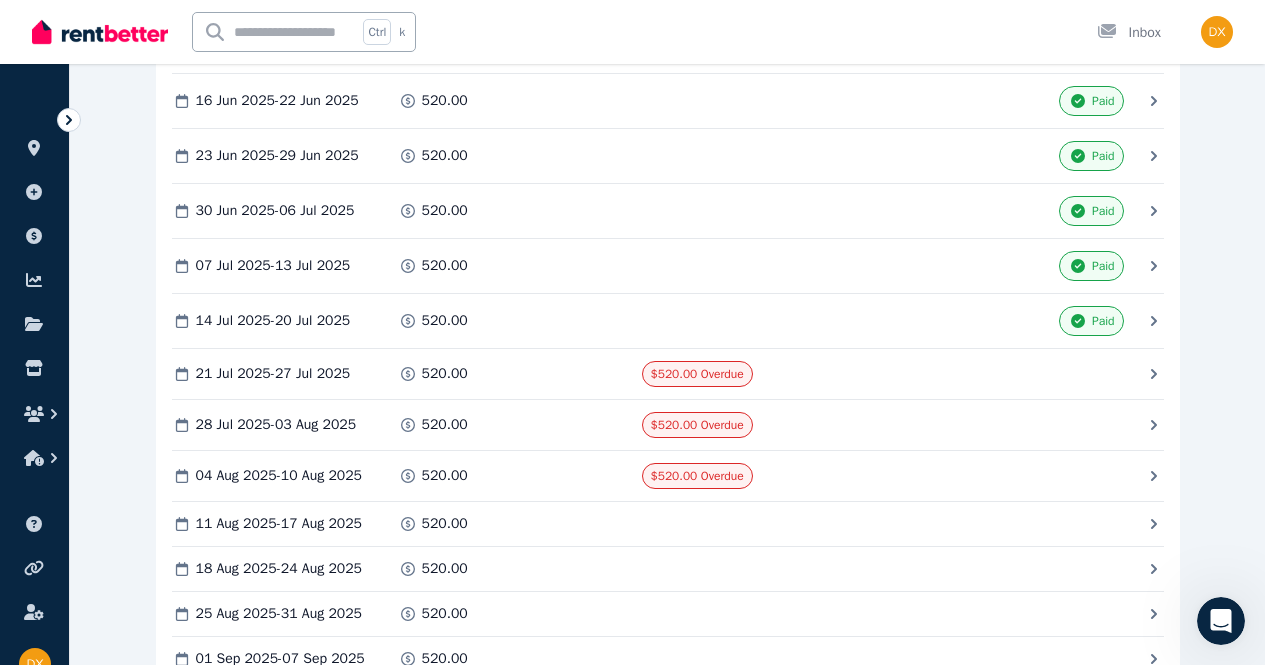 click on "Mark as Paid" at bounding box center (0, 0) 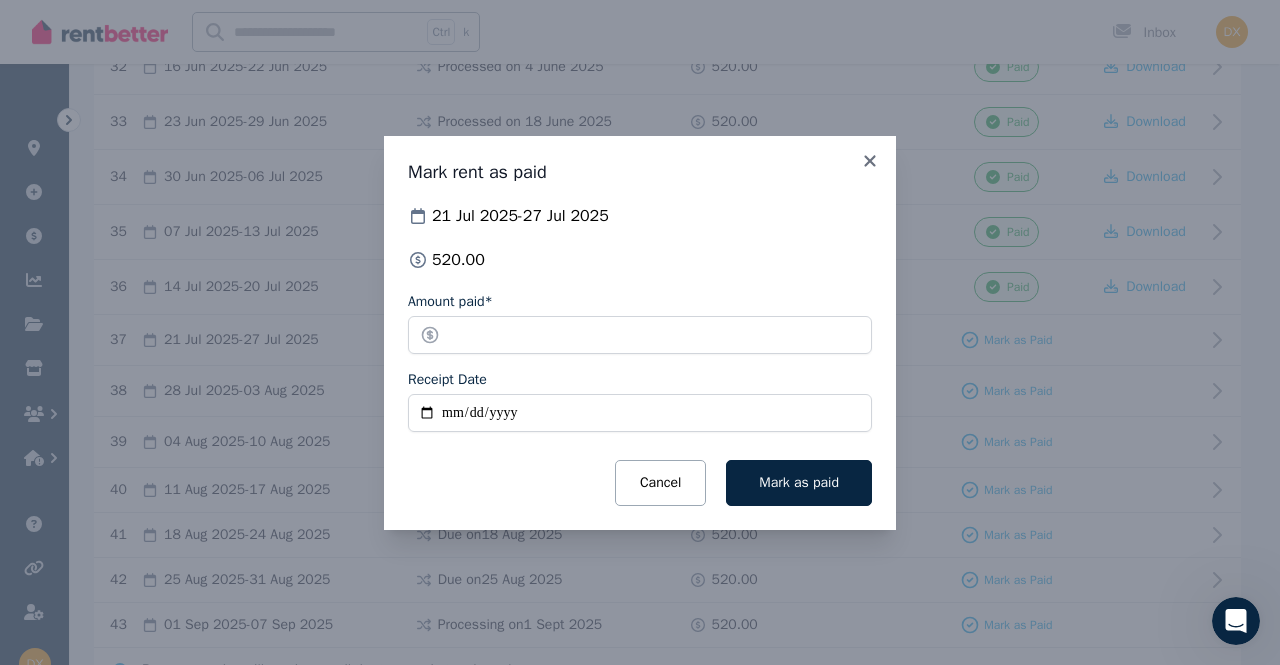 click on "Receipt Date" at bounding box center (640, 413) 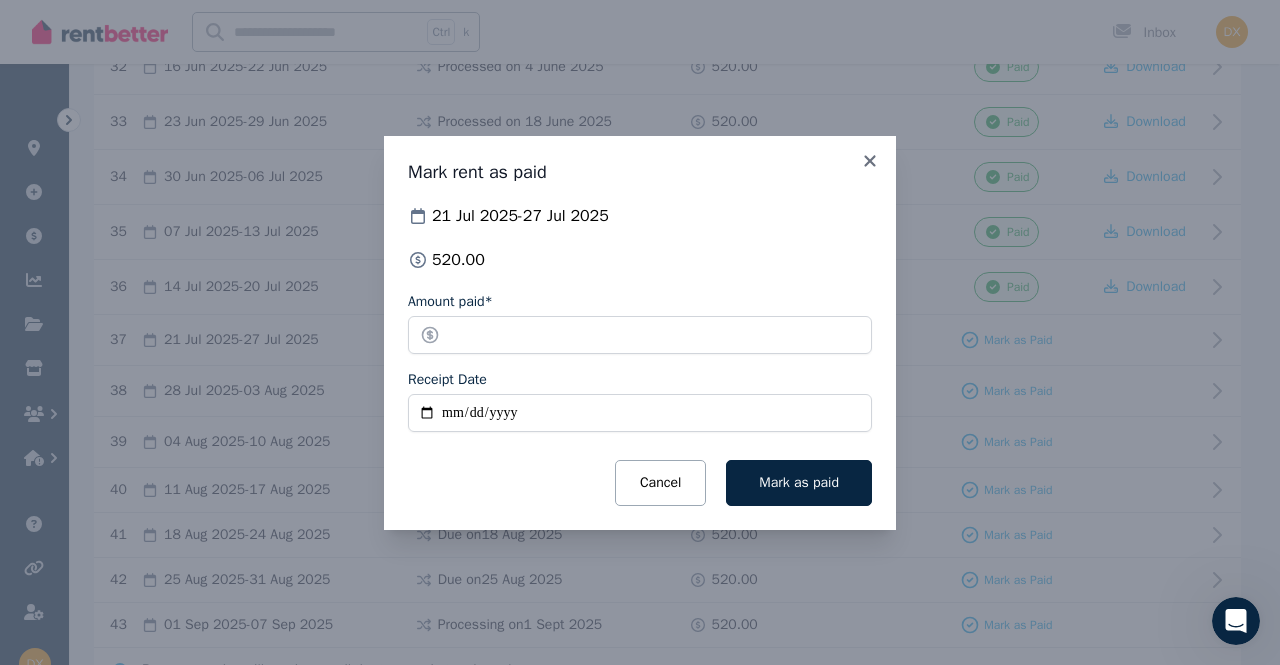 type on "**********" 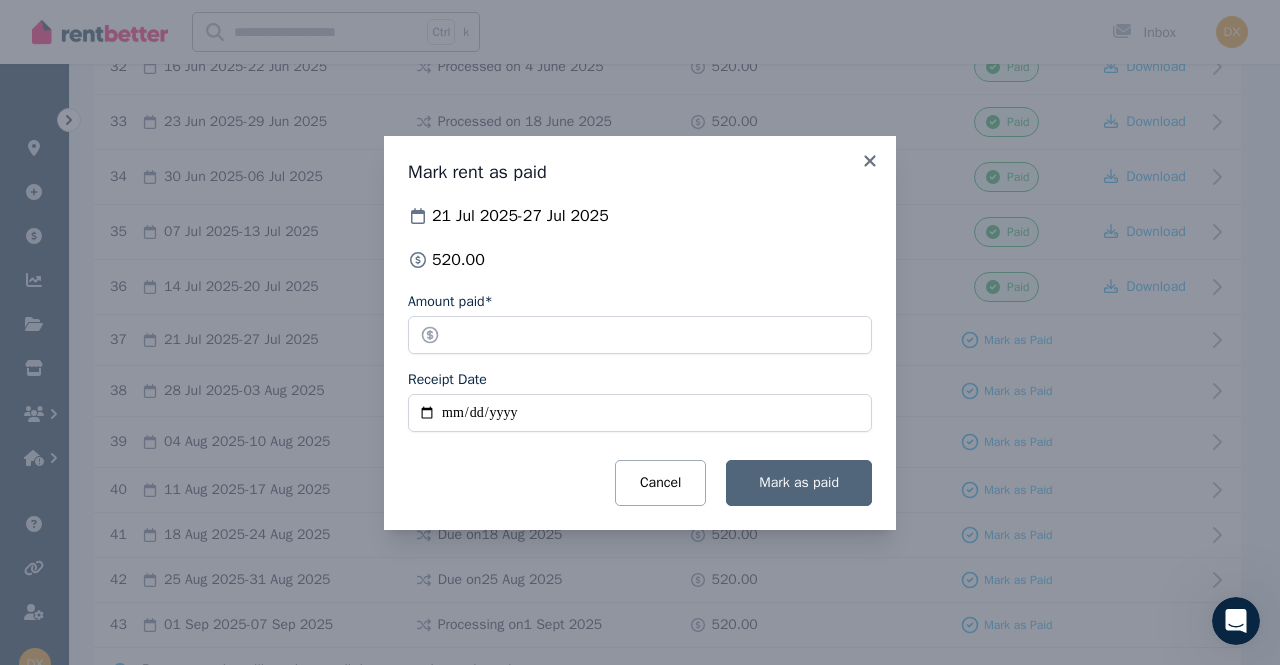 click on "Mark as paid" at bounding box center [799, 482] 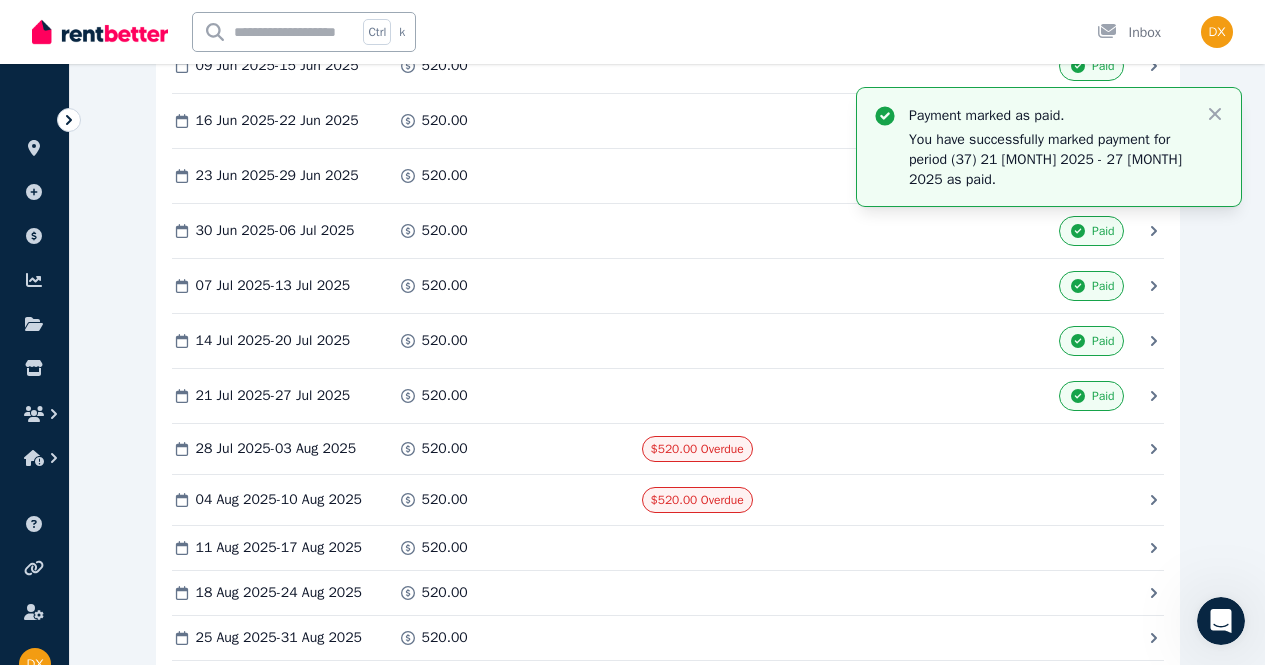 click on "Mark as Paid" at bounding box center [0, 0] 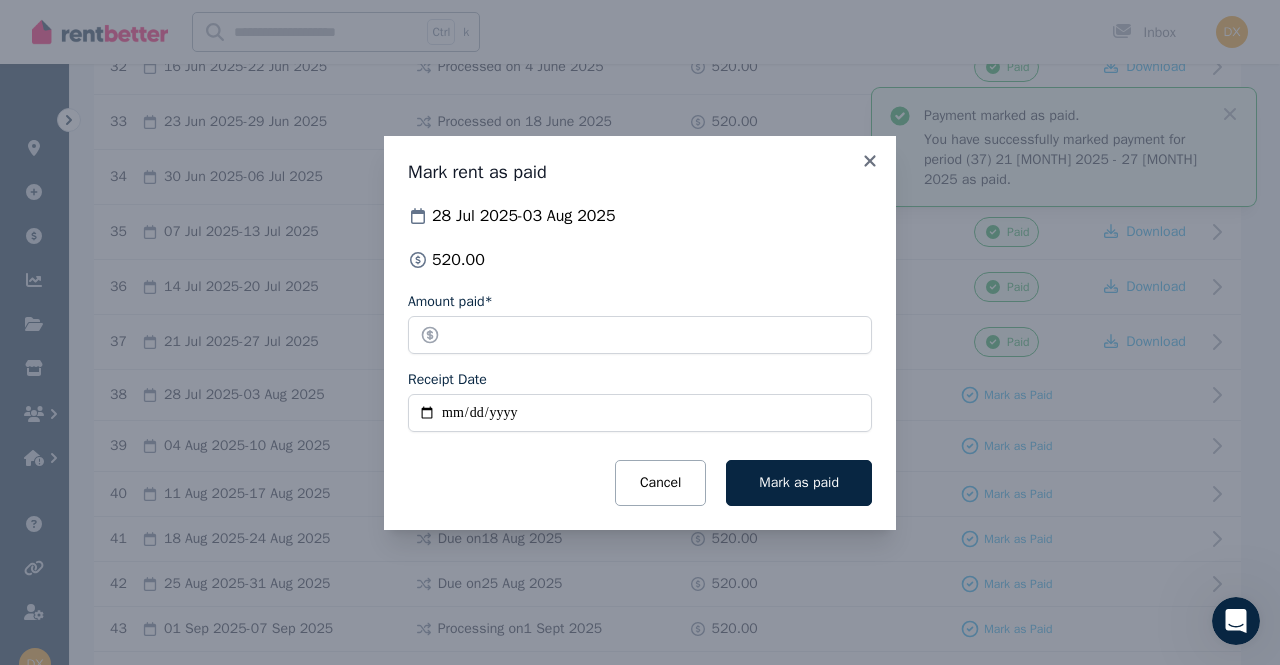 click on "Receipt Date" at bounding box center (640, 413) 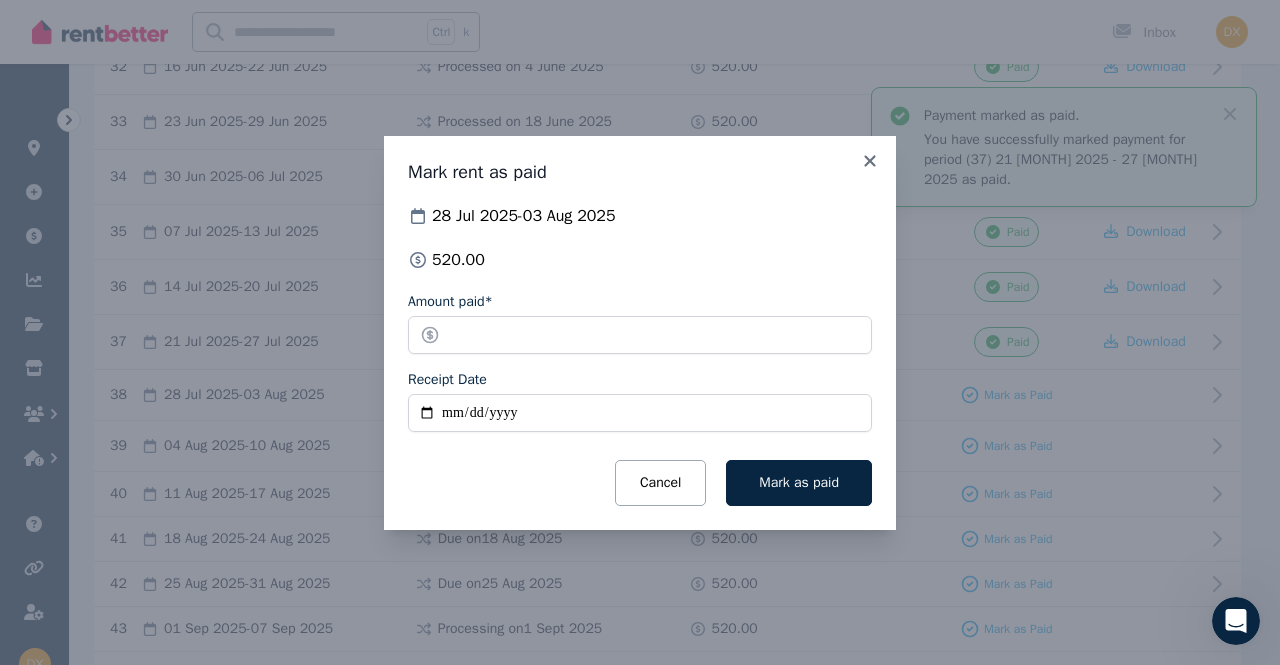 type on "**********" 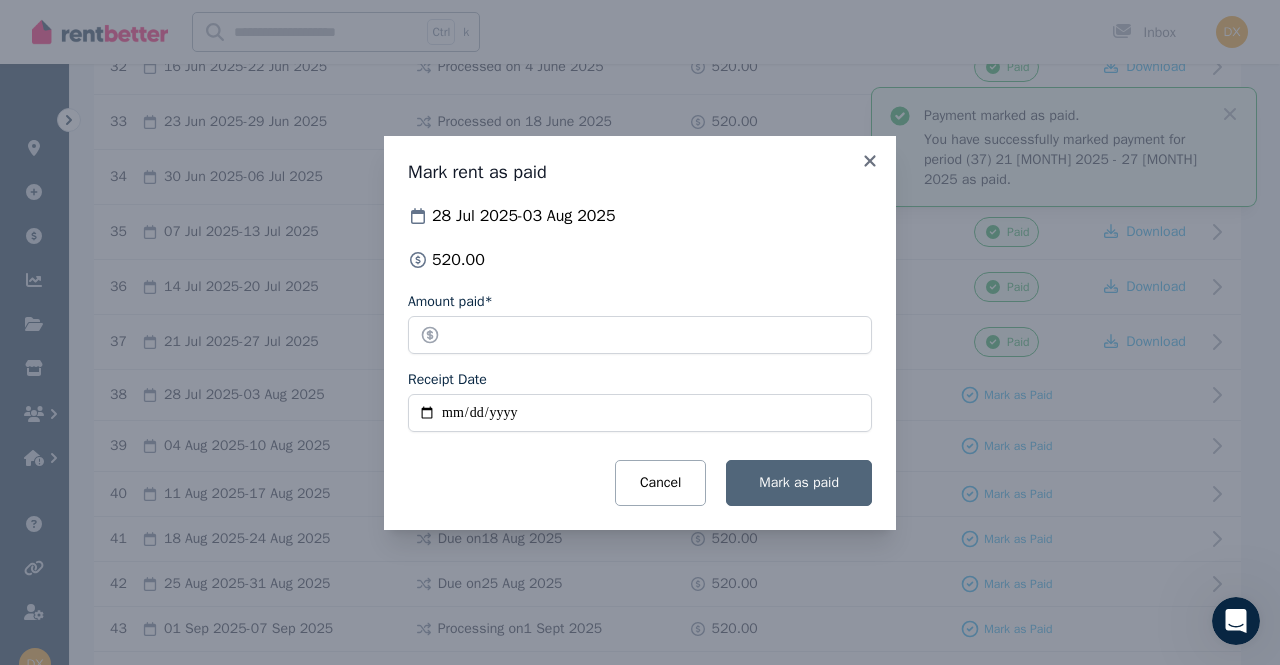 click on "Mark as paid" at bounding box center (799, 483) 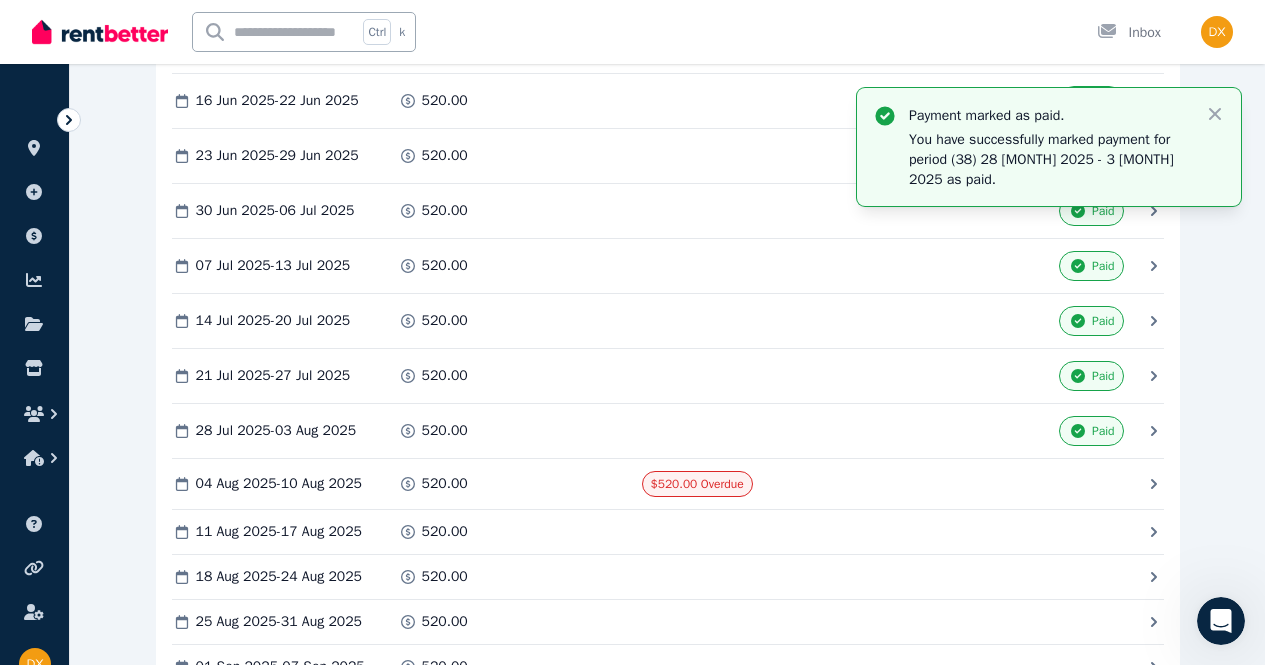 click on "Mark as Paid" at bounding box center [0, 0] 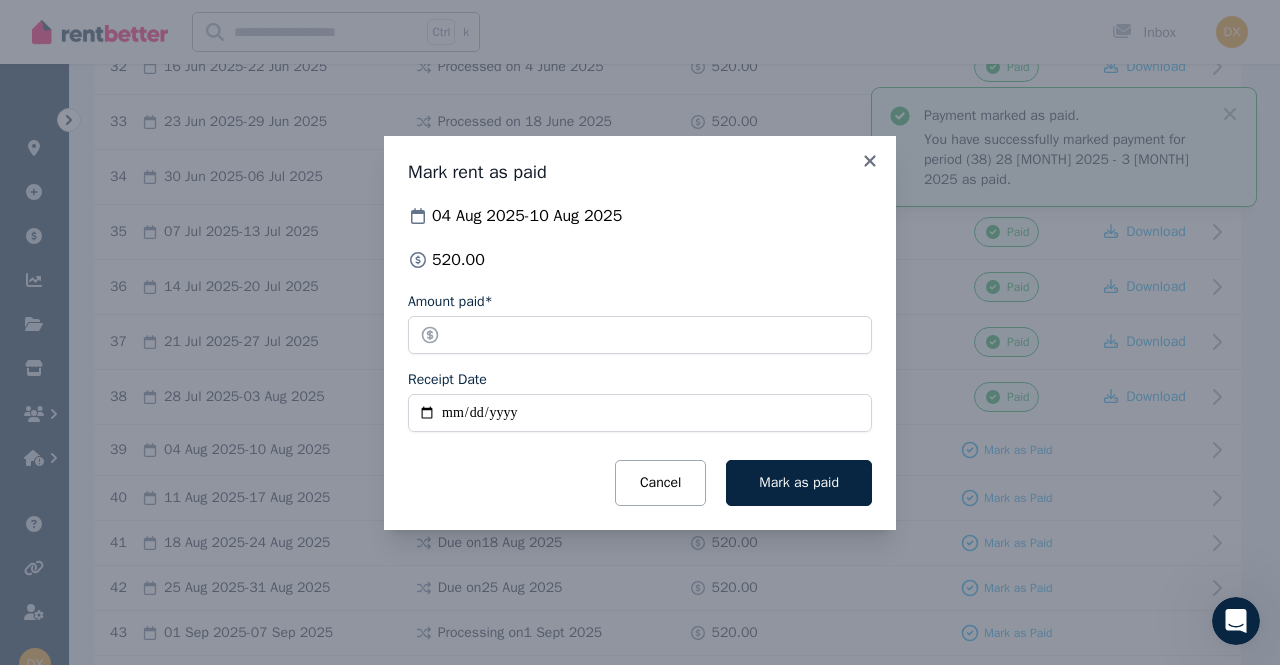 click on "Receipt Date" at bounding box center (640, 413) 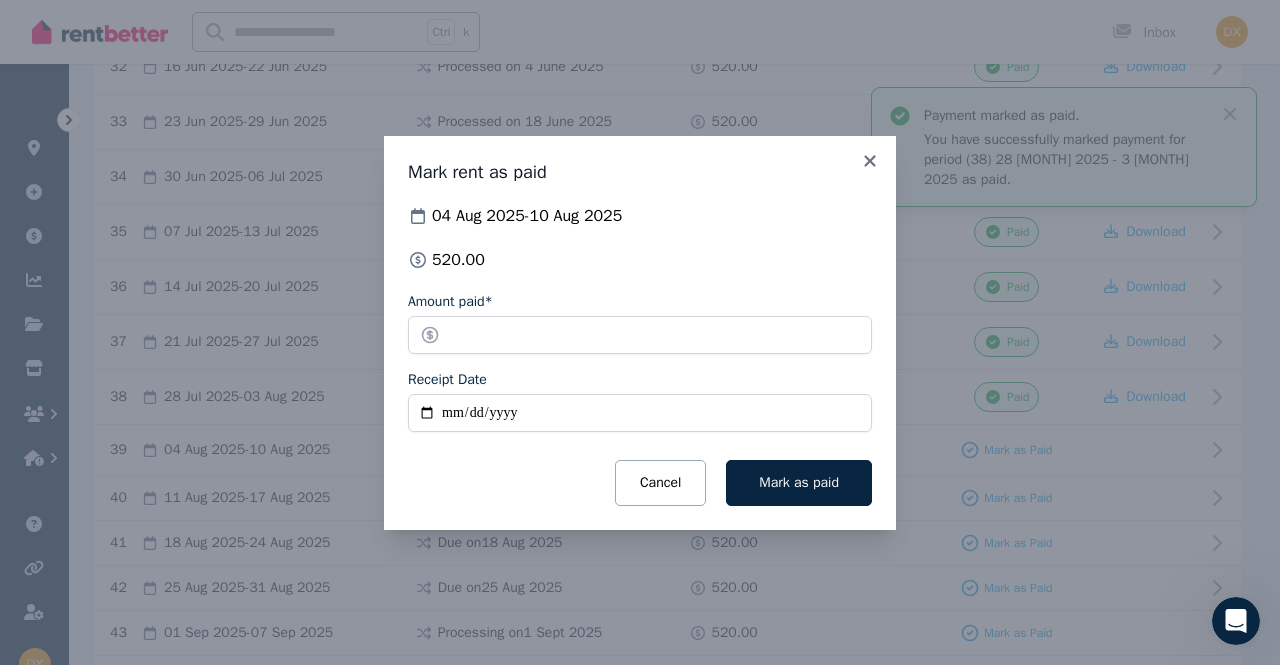 type on "**********" 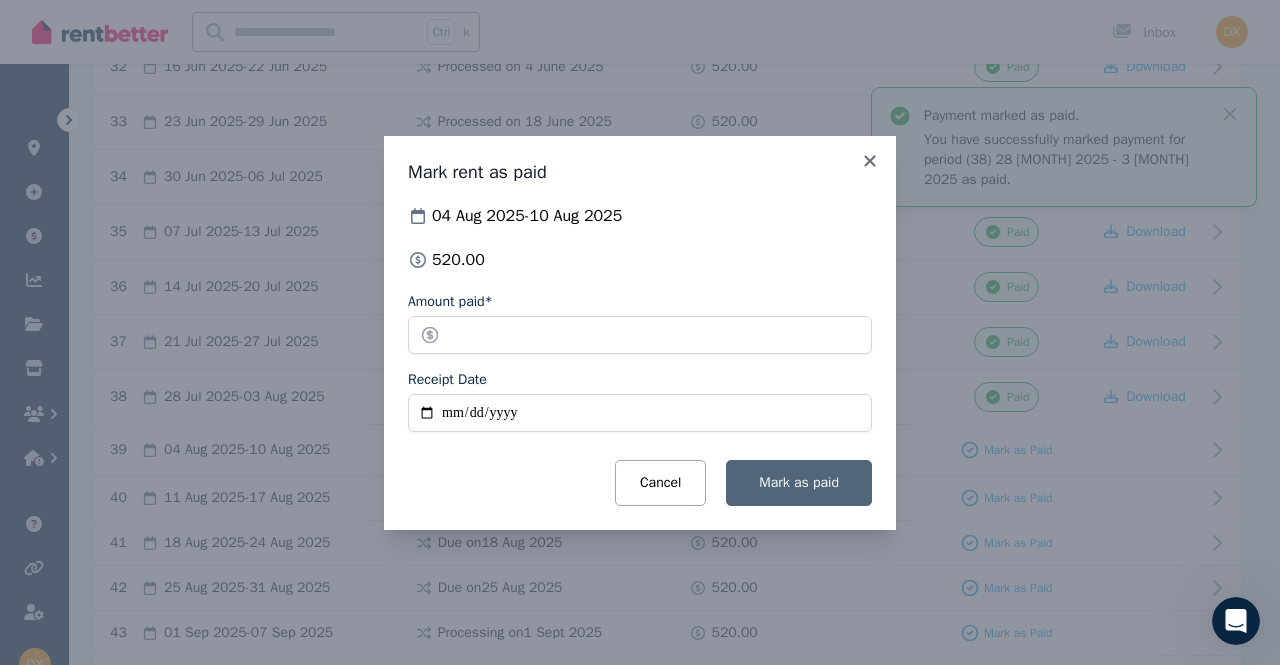 click on "Mark as paid" at bounding box center [799, 482] 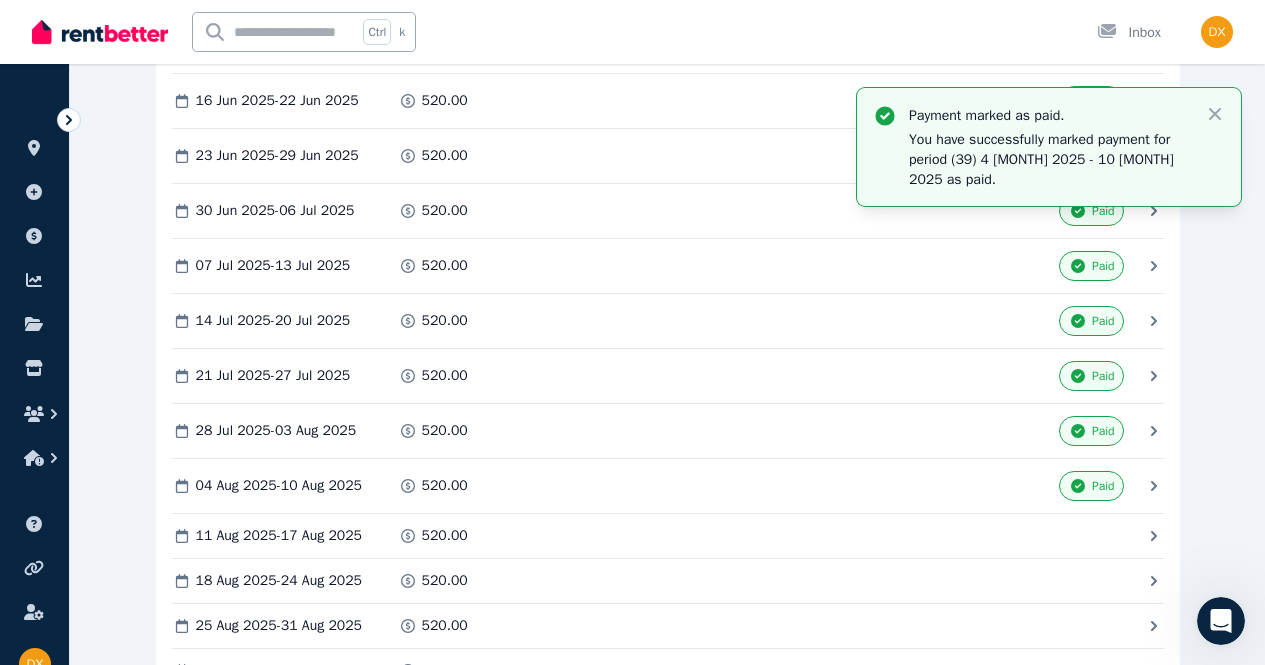 click on "Mark as Paid" at bounding box center [0, 0] 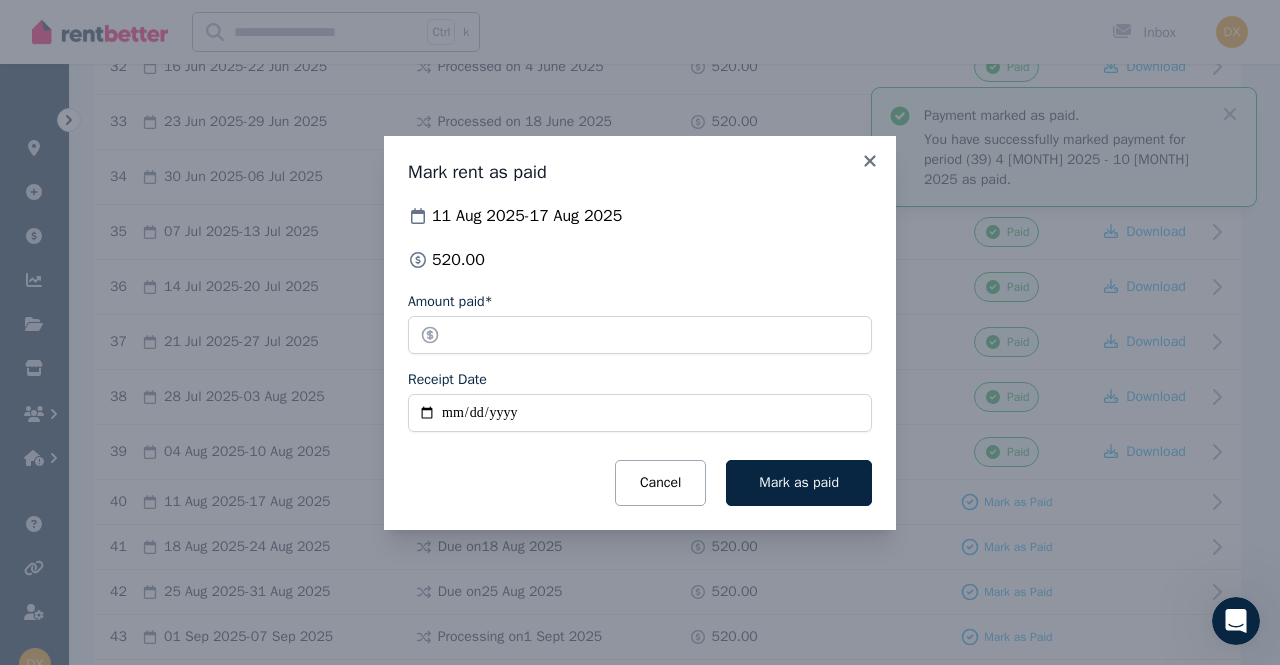click on "Receipt Date" at bounding box center [640, 413] 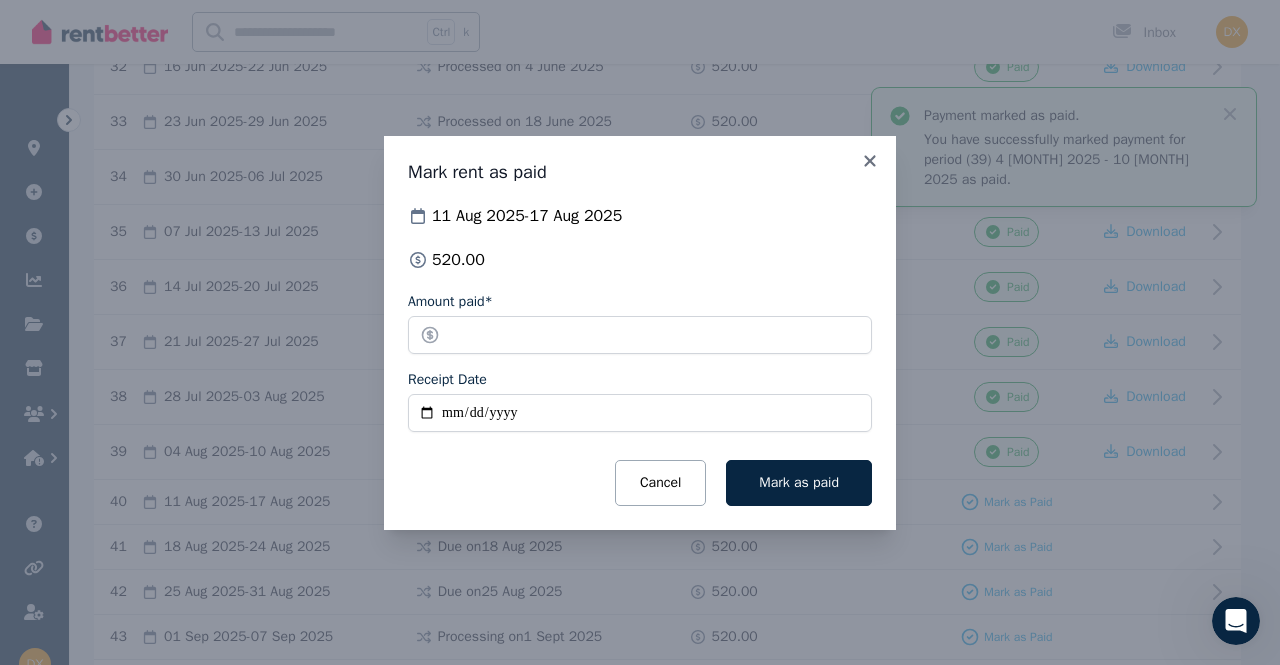 type on "**********" 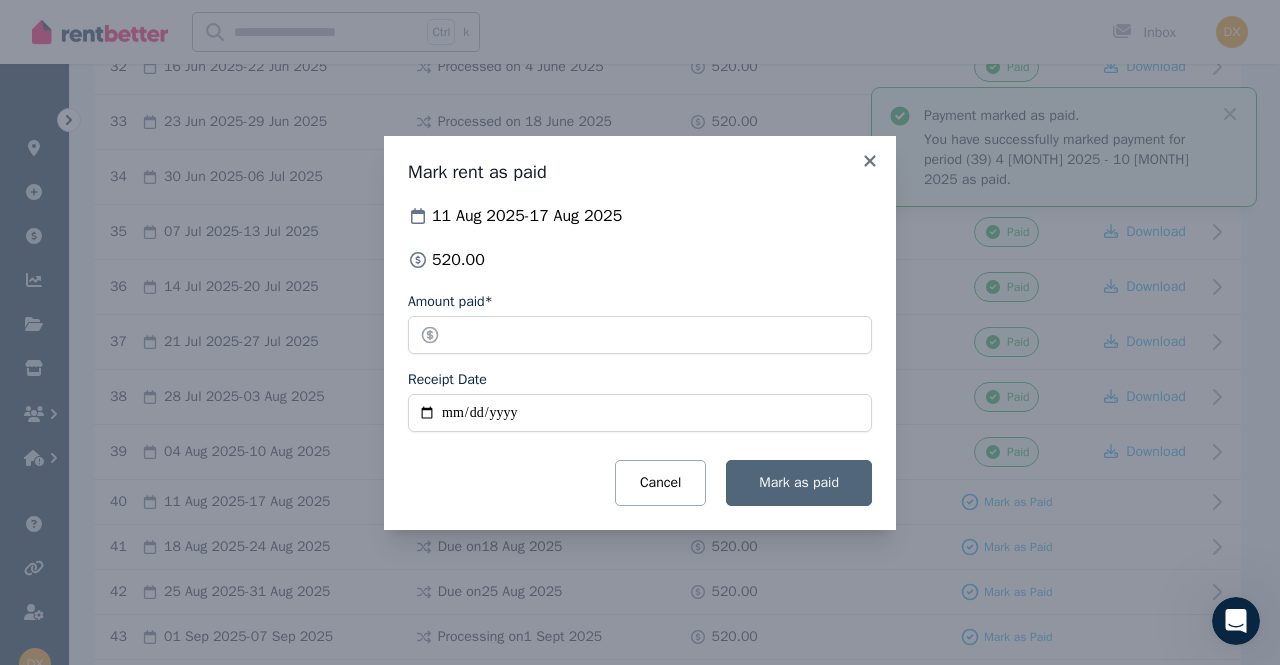 click on "Mark as paid" at bounding box center [799, 482] 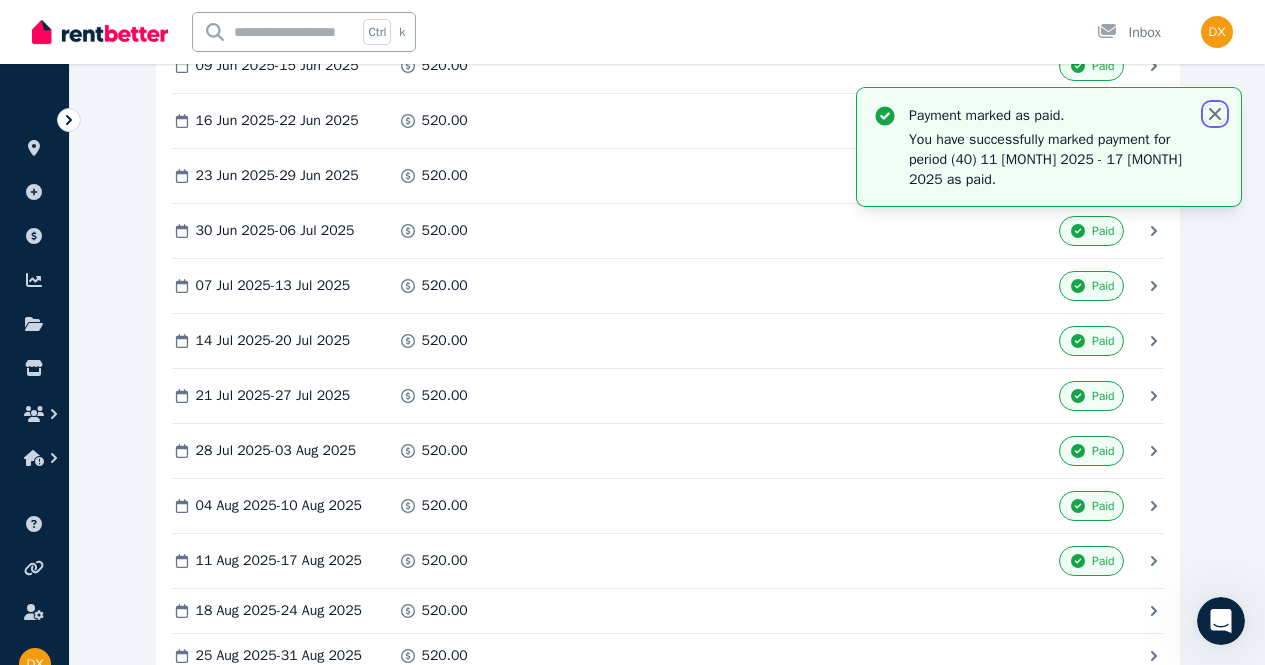 click 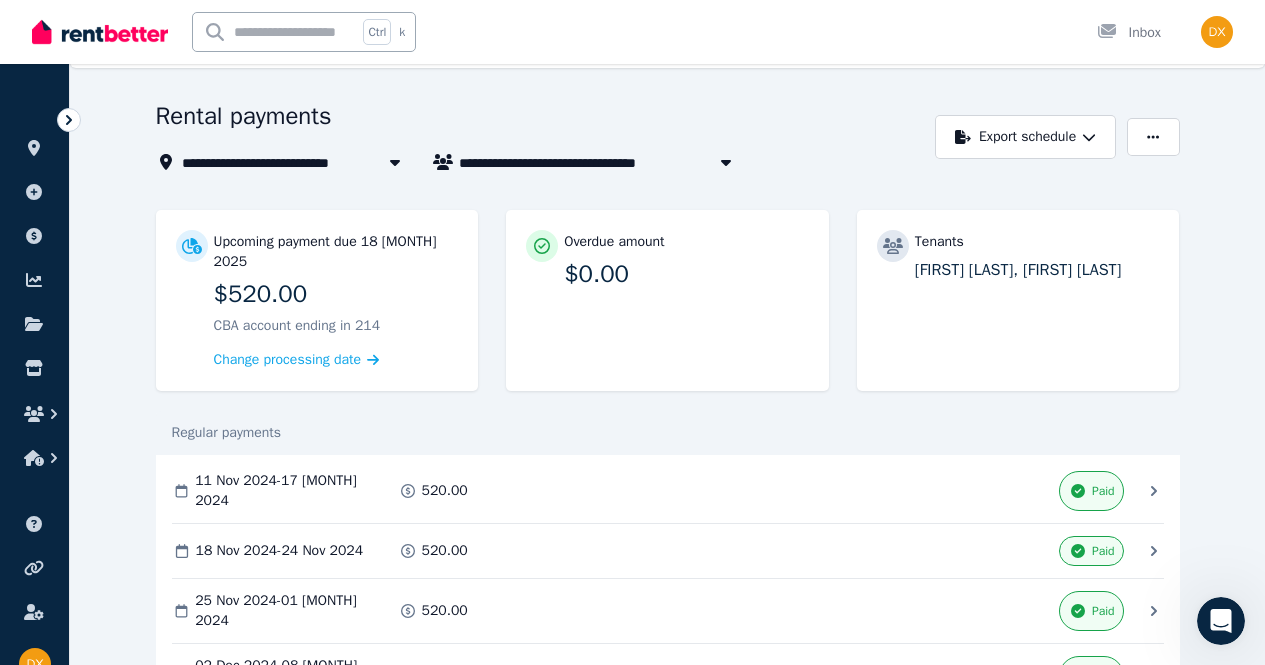 scroll, scrollTop: 0, scrollLeft: 0, axis: both 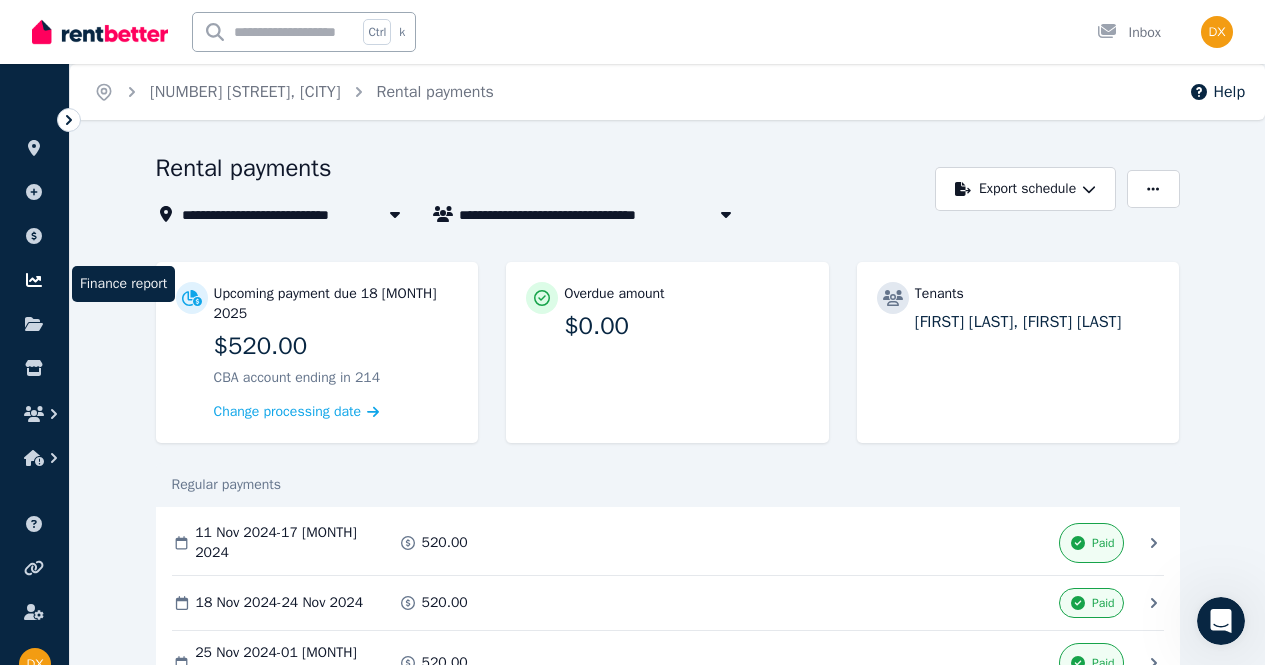 click 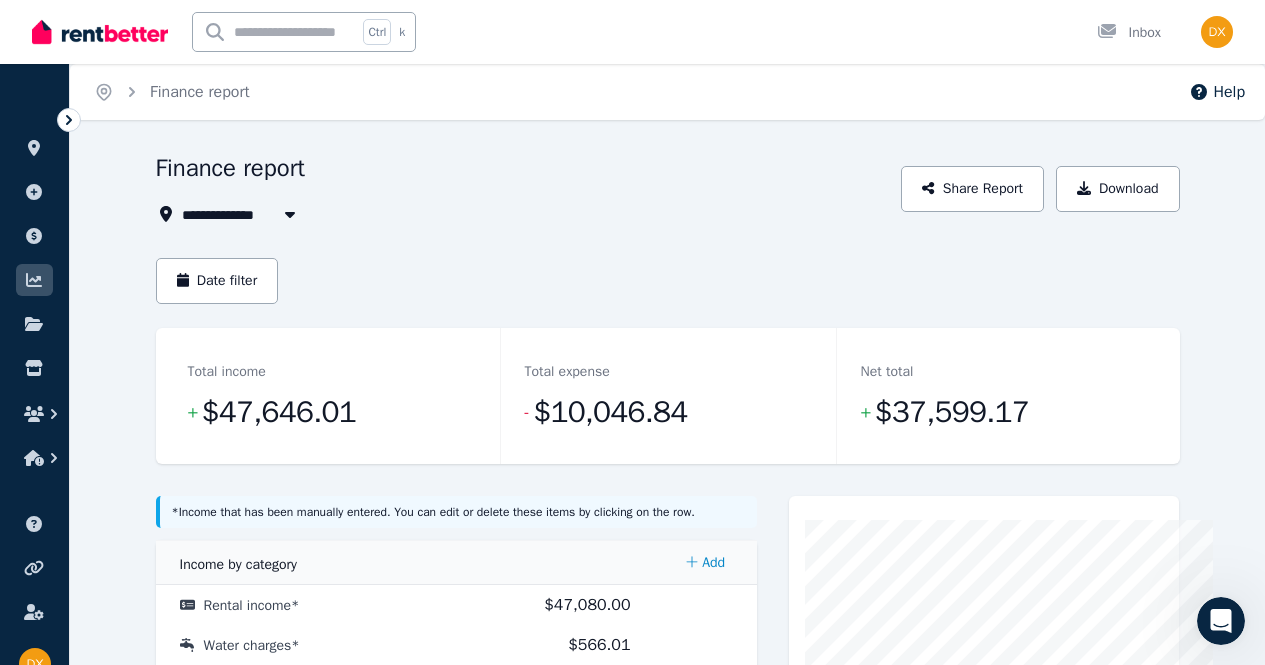 click 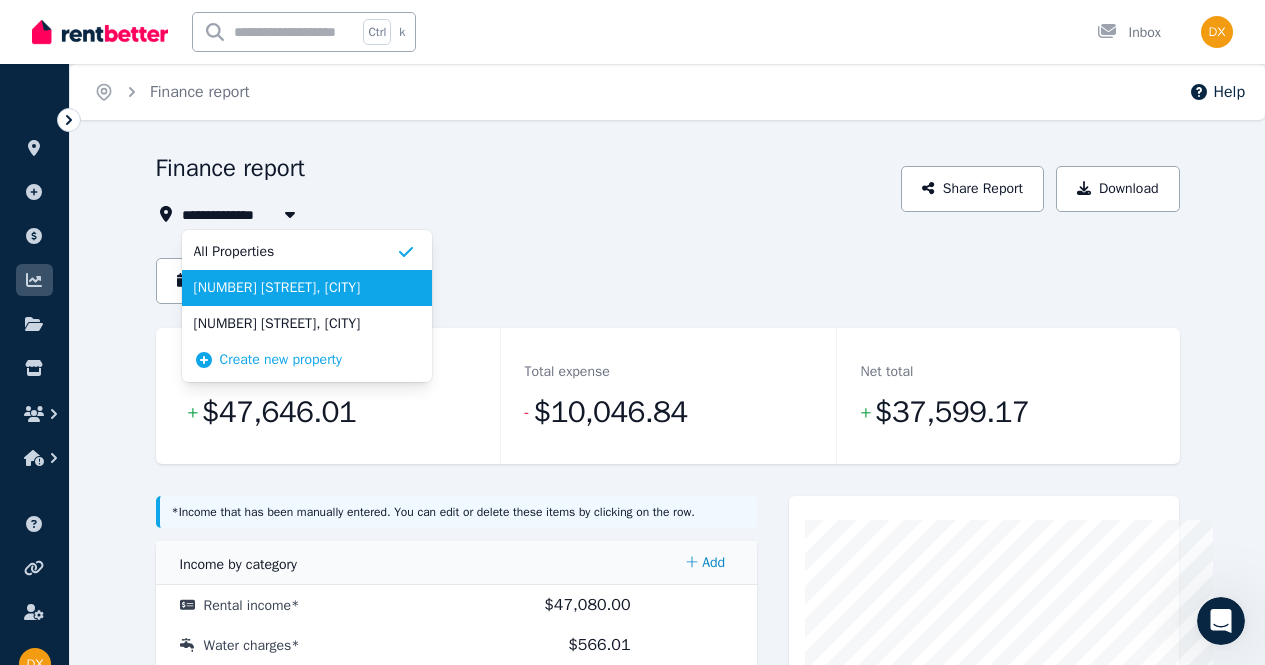 click on "[NUMBER] [STREET], [CITY]" at bounding box center [295, 288] 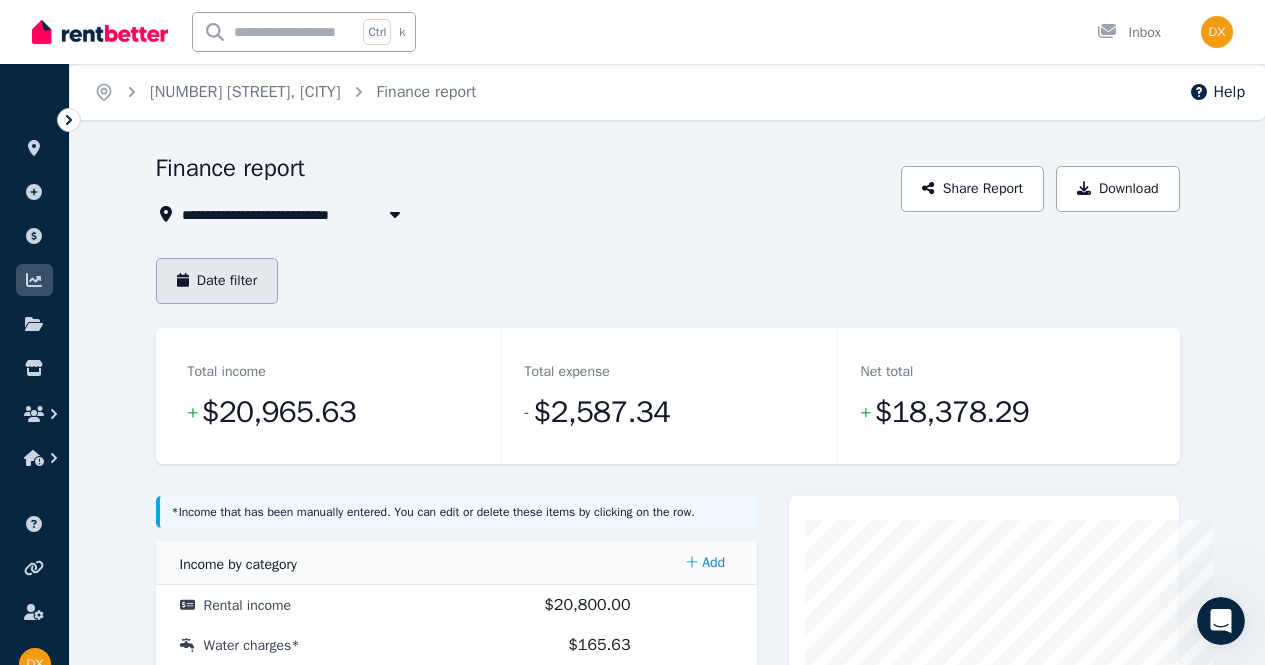 click on "Date filter" at bounding box center (217, 281) 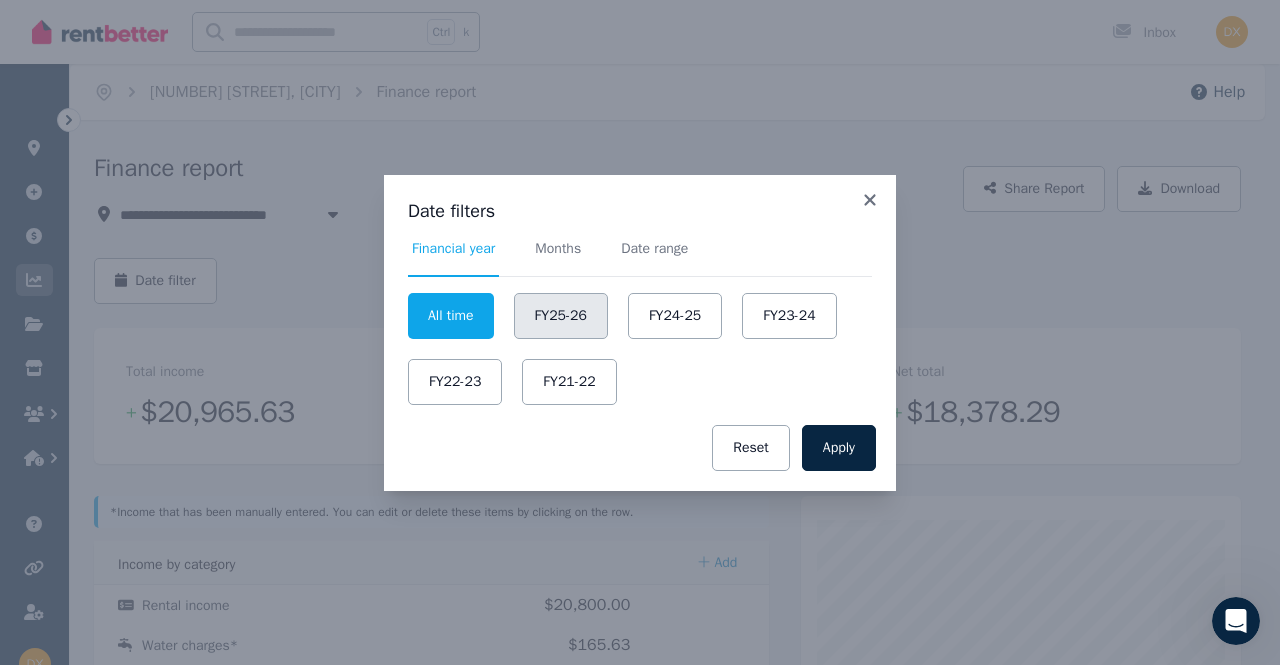 click on "FY25-26" at bounding box center [561, 316] 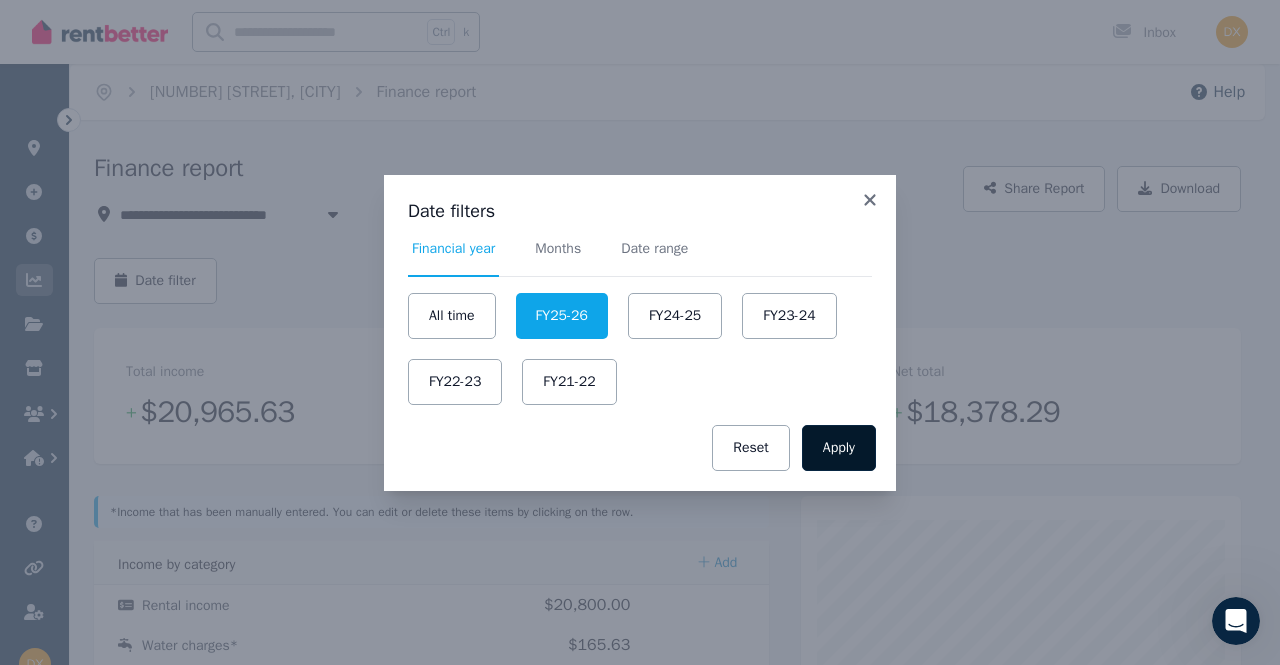 click on "Apply" at bounding box center [839, 448] 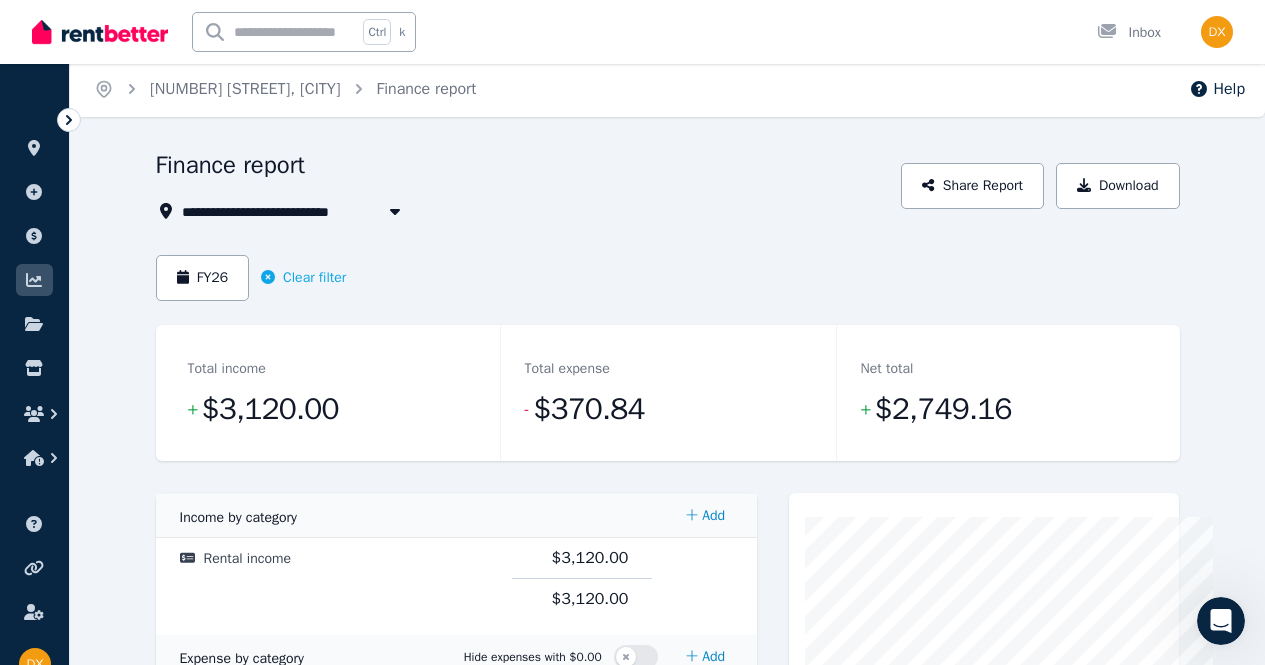 scroll, scrollTop: 0, scrollLeft: 0, axis: both 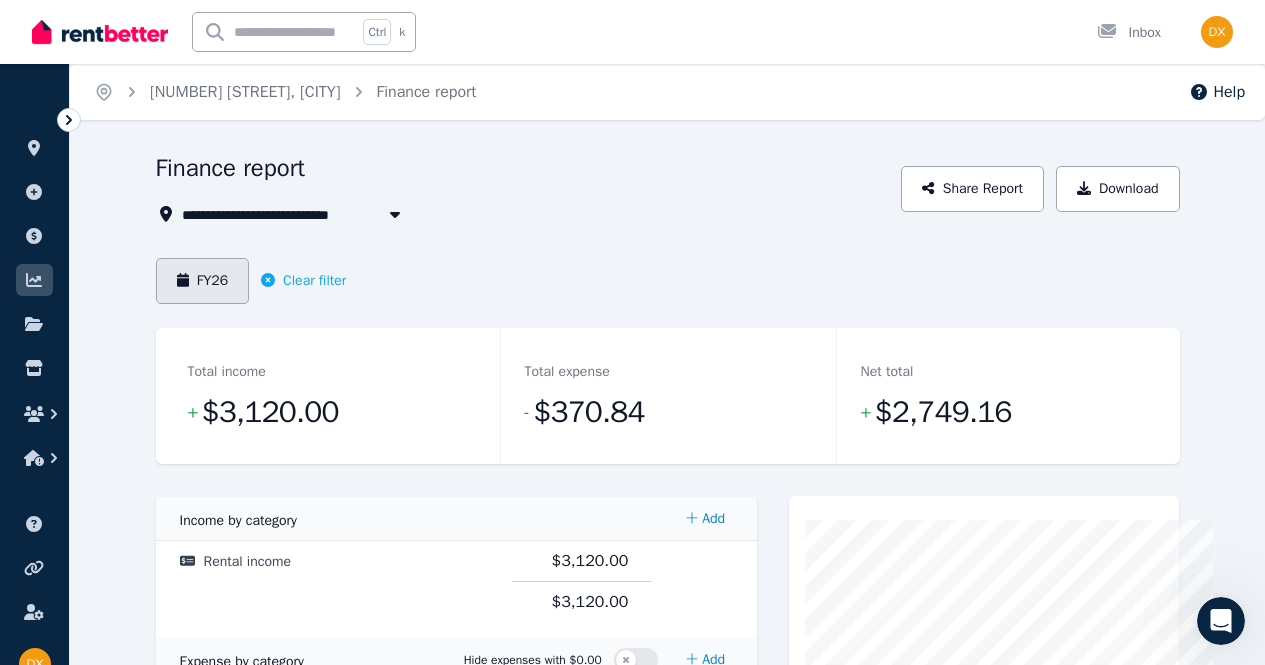 click on "FY26" at bounding box center (203, 281) 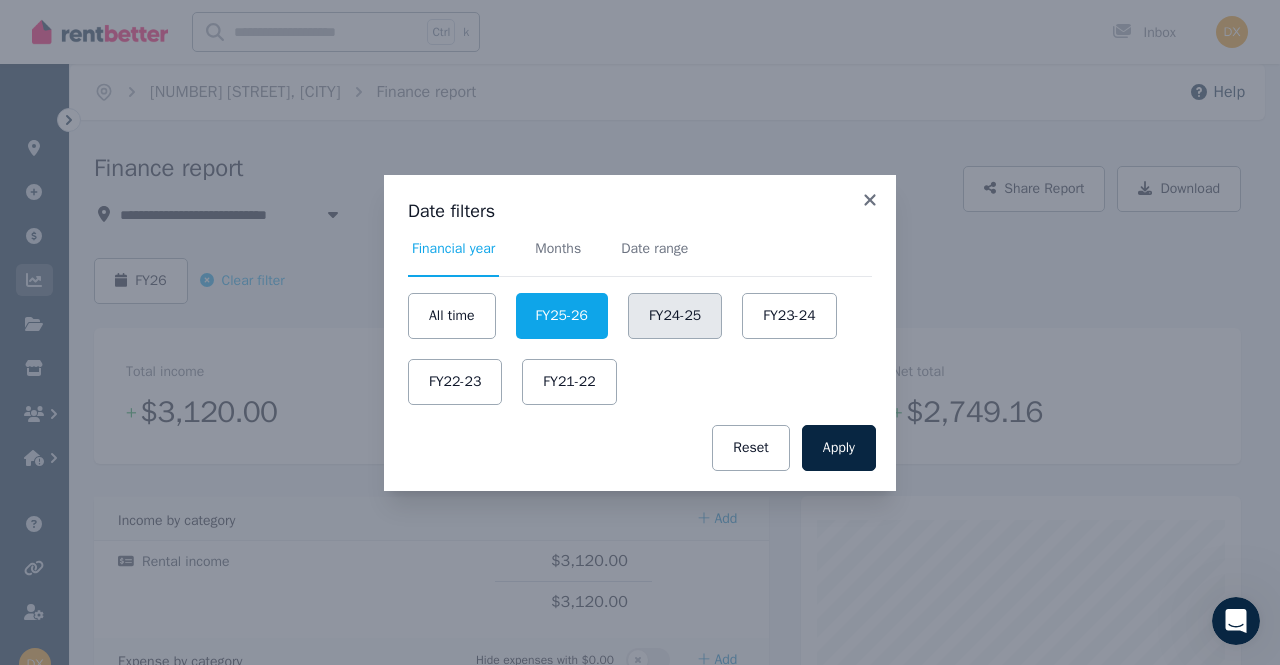 click on "FY24-25" at bounding box center [675, 316] 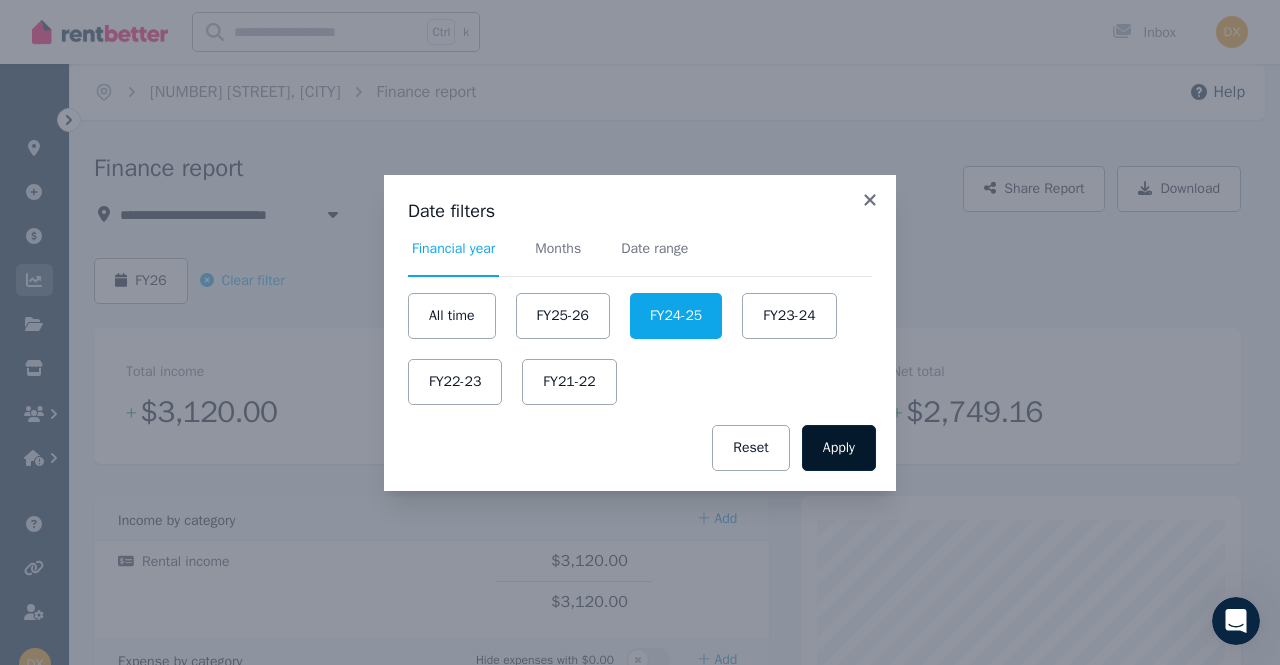 click on "Apply" at bounding box center (839, 448) 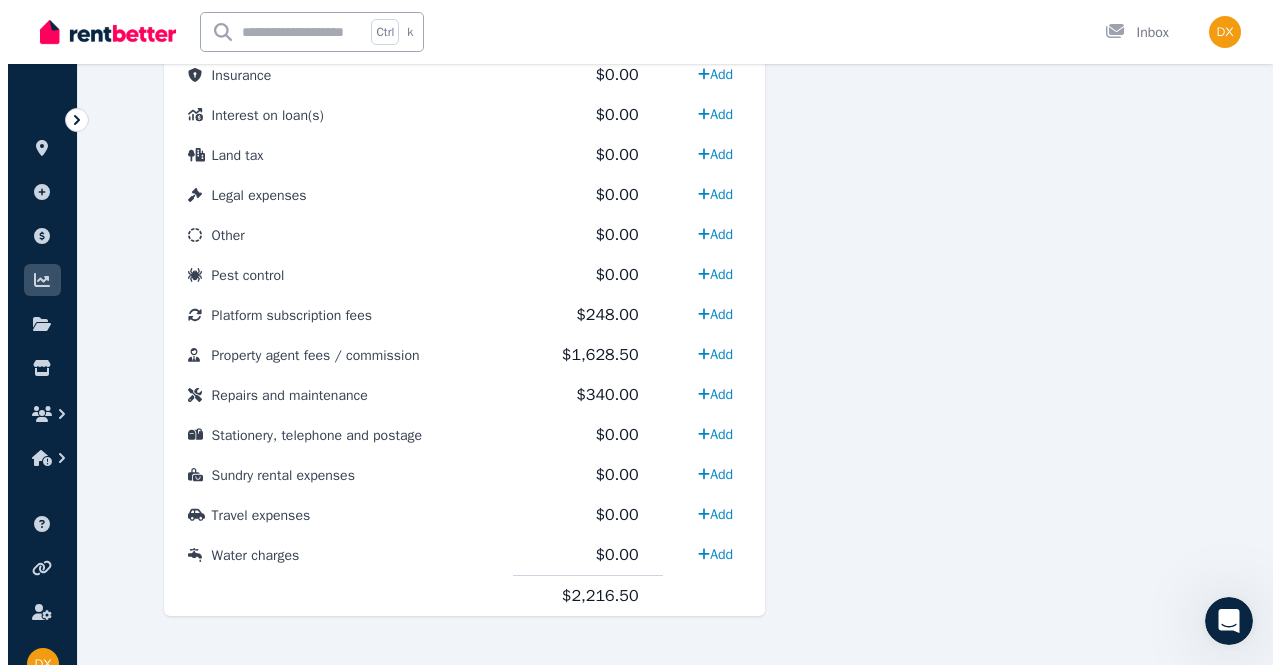scroll, scrollTop: 1170, scrollLeft: 0, axis: vertical 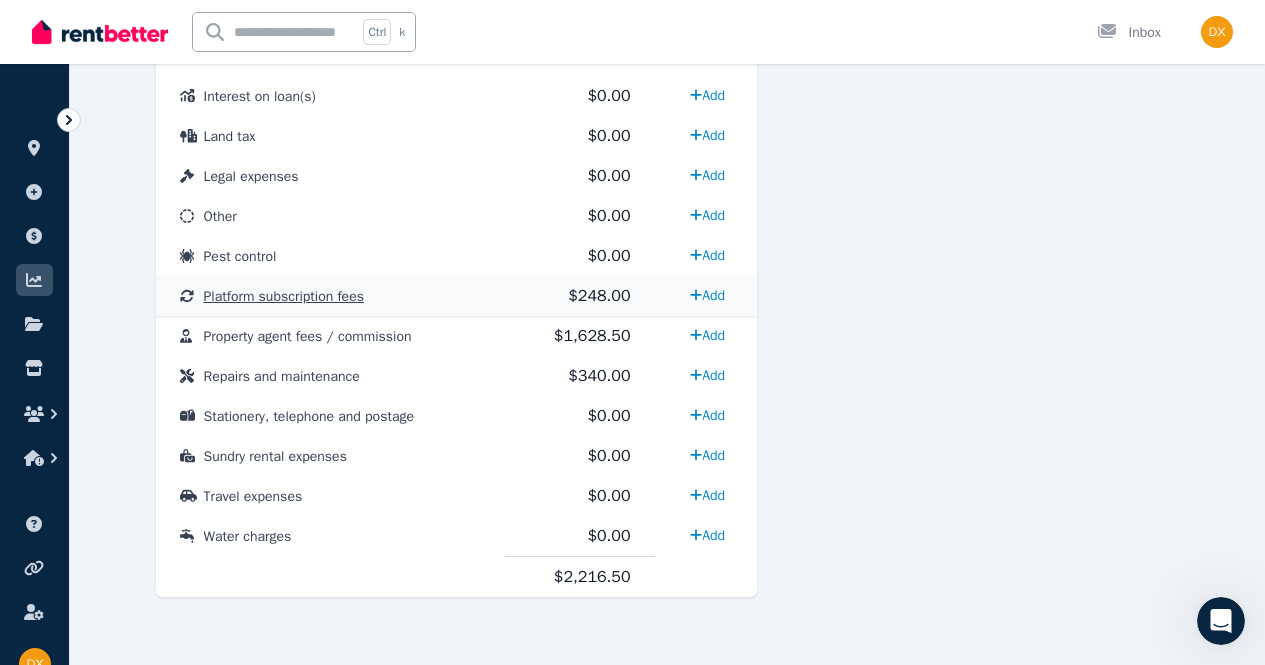 click on "$248.00" at bounding box center (580, 296) 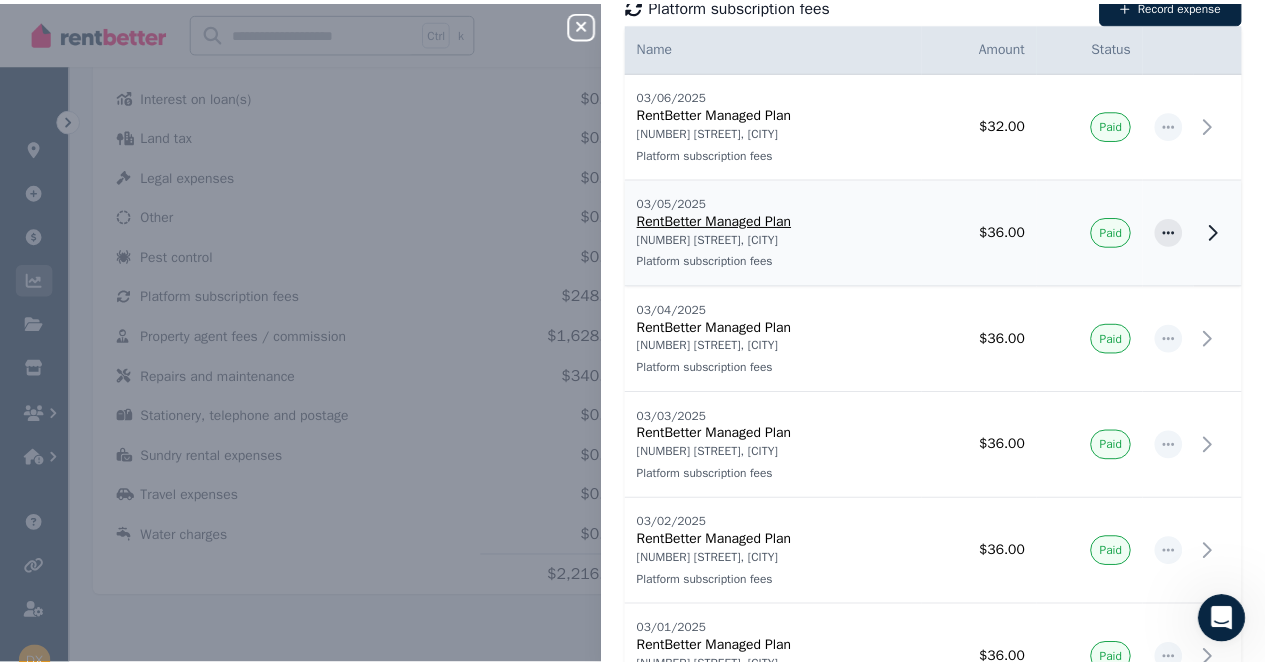 scroll, scrollTop: 0, scrollLeft: 0, axis: both 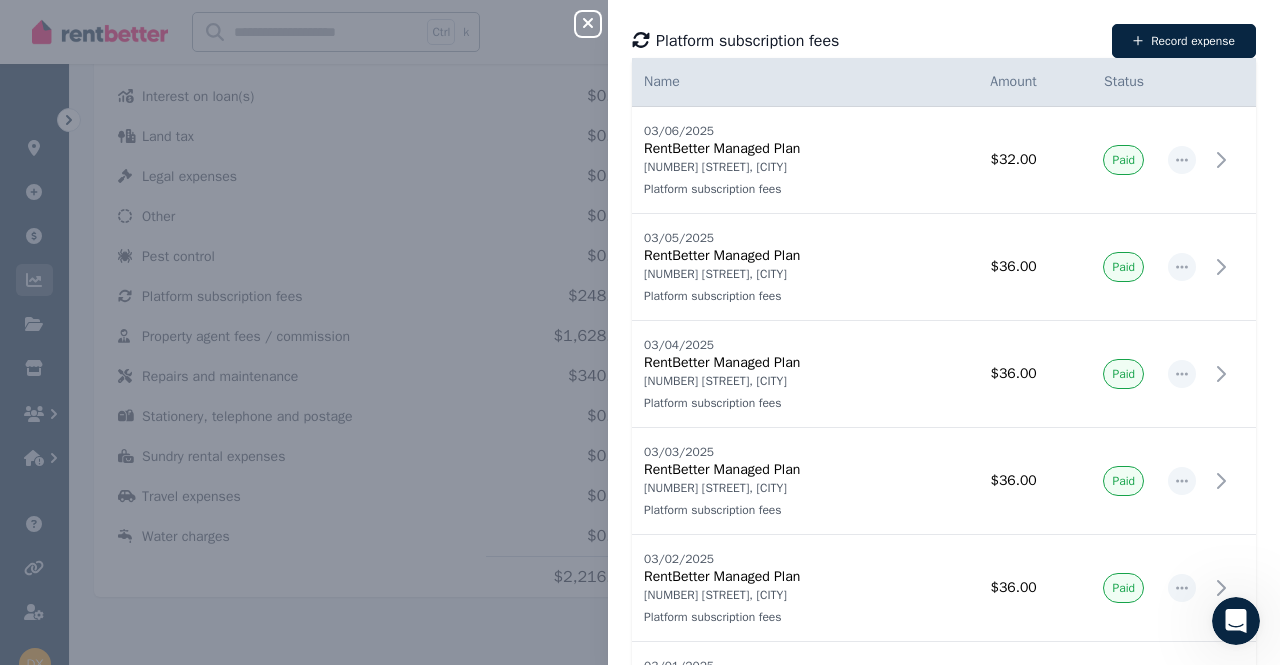 click 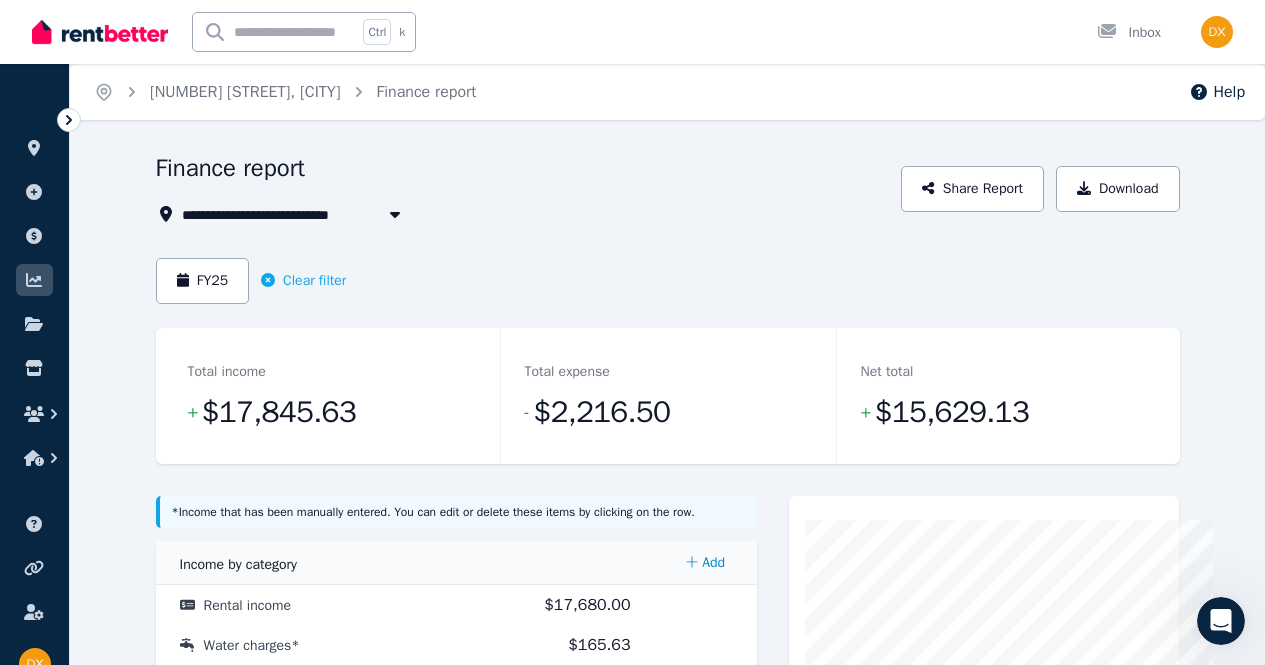 scroll, scrollTop: 100, scrollLeft: 0, axis: vertical 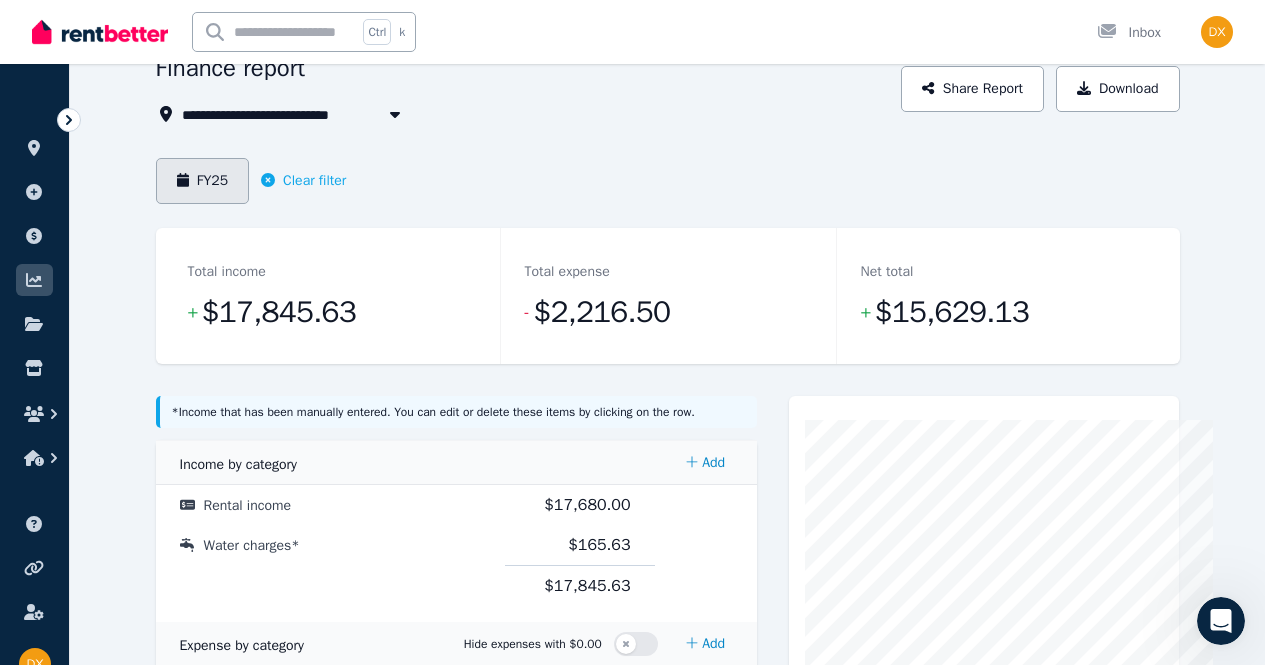 click on "FY25" at bounding box center [203, 181] 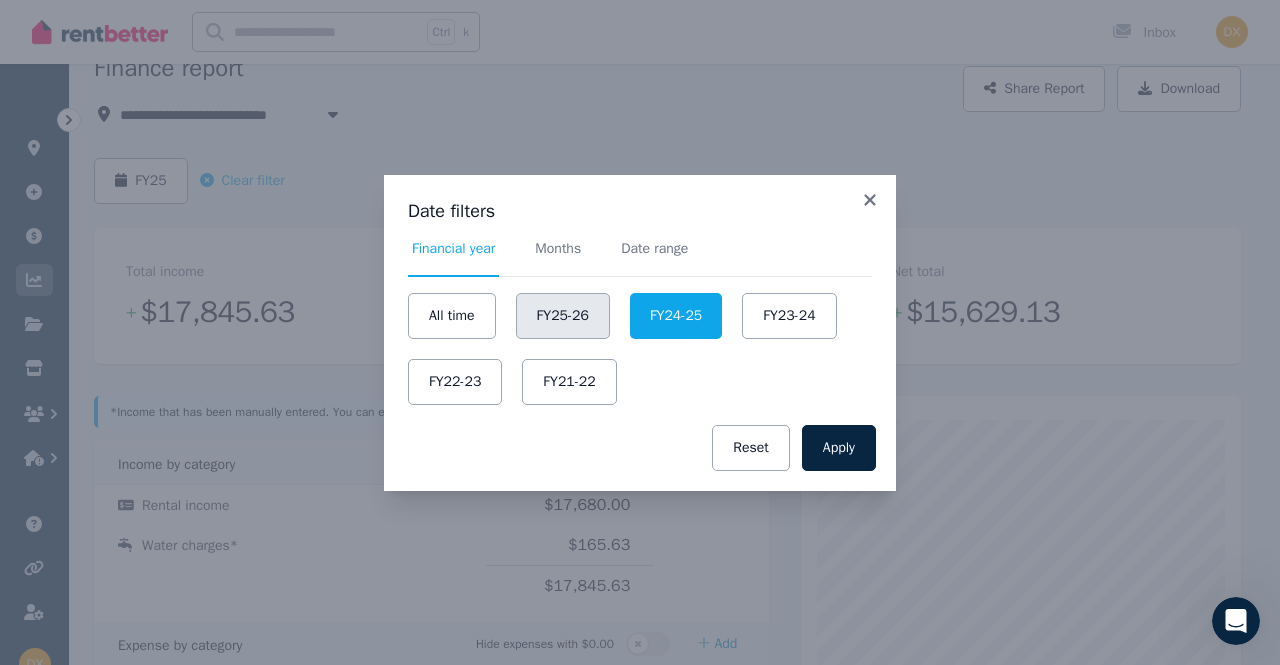 click on "FY25-26" at bounding box center [563, 316] 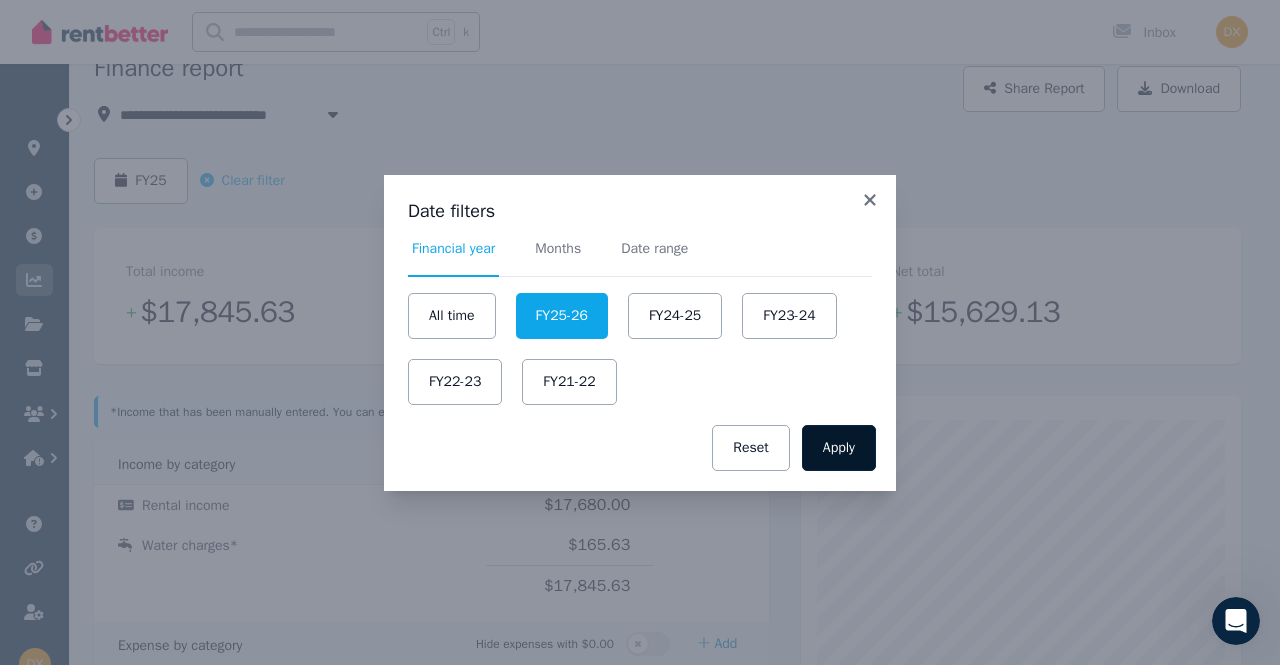 click on "Apply" at bounding box center [839, 448] 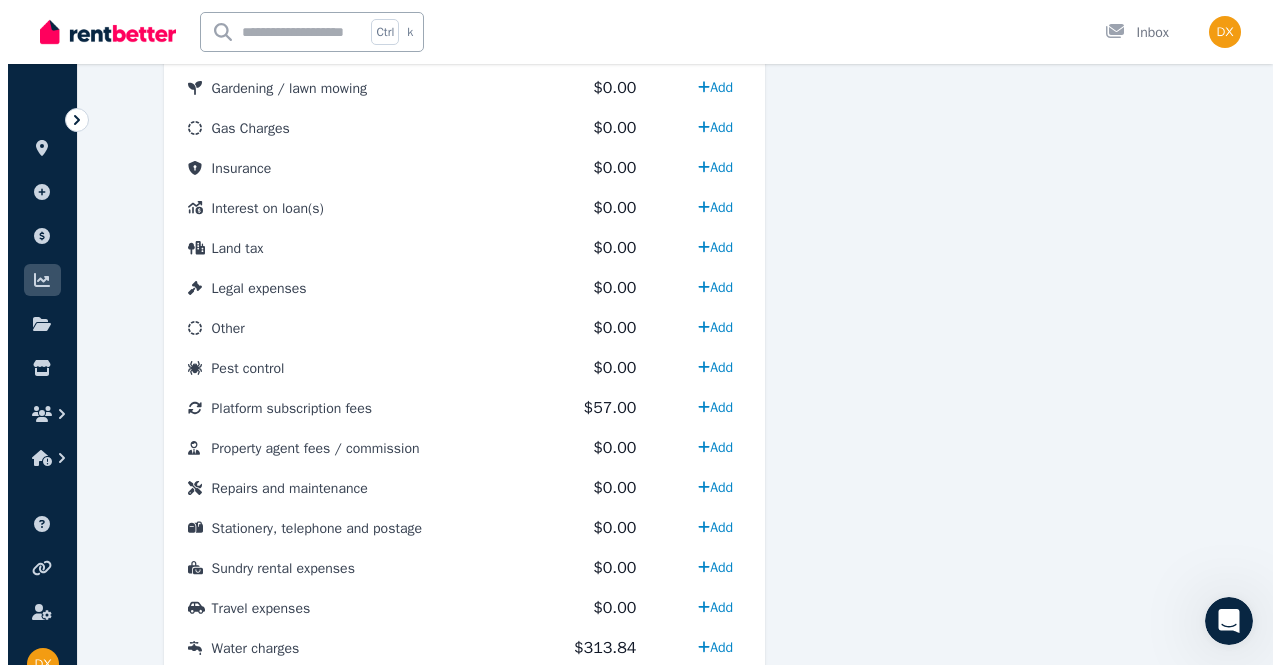 scroll, scrollTop: 1000, scrollLeft: 0, axis: vertical 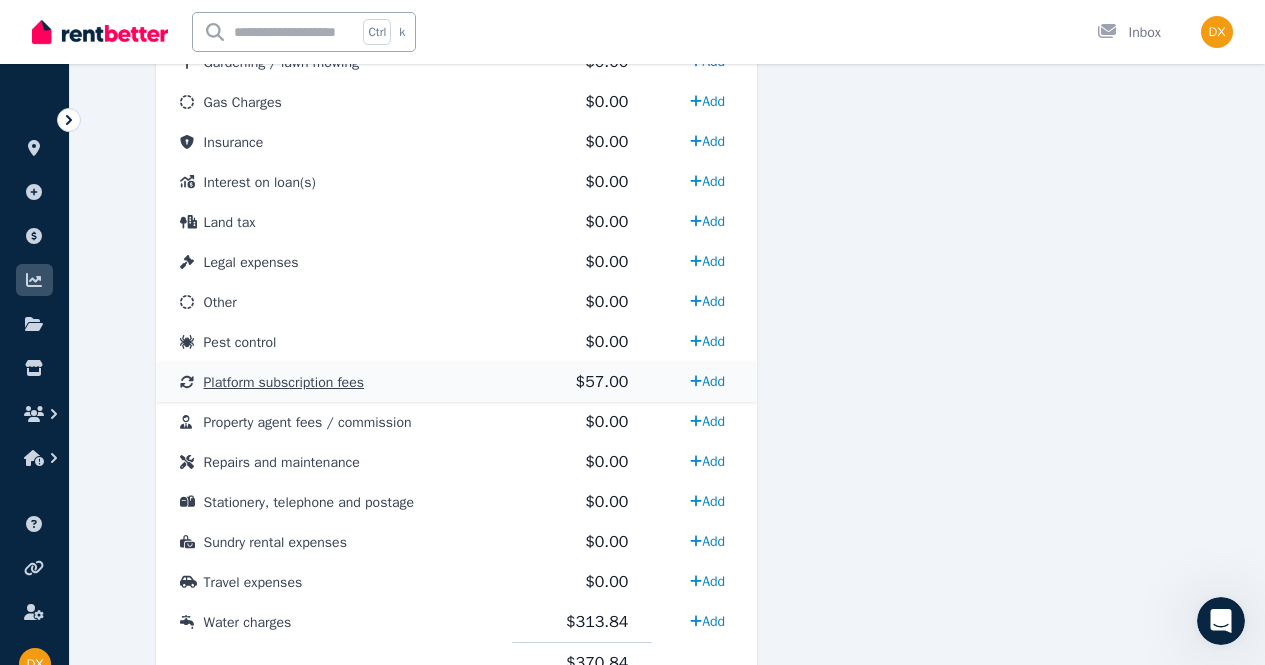 click on "$57.00" at bounding box center (602, 382) 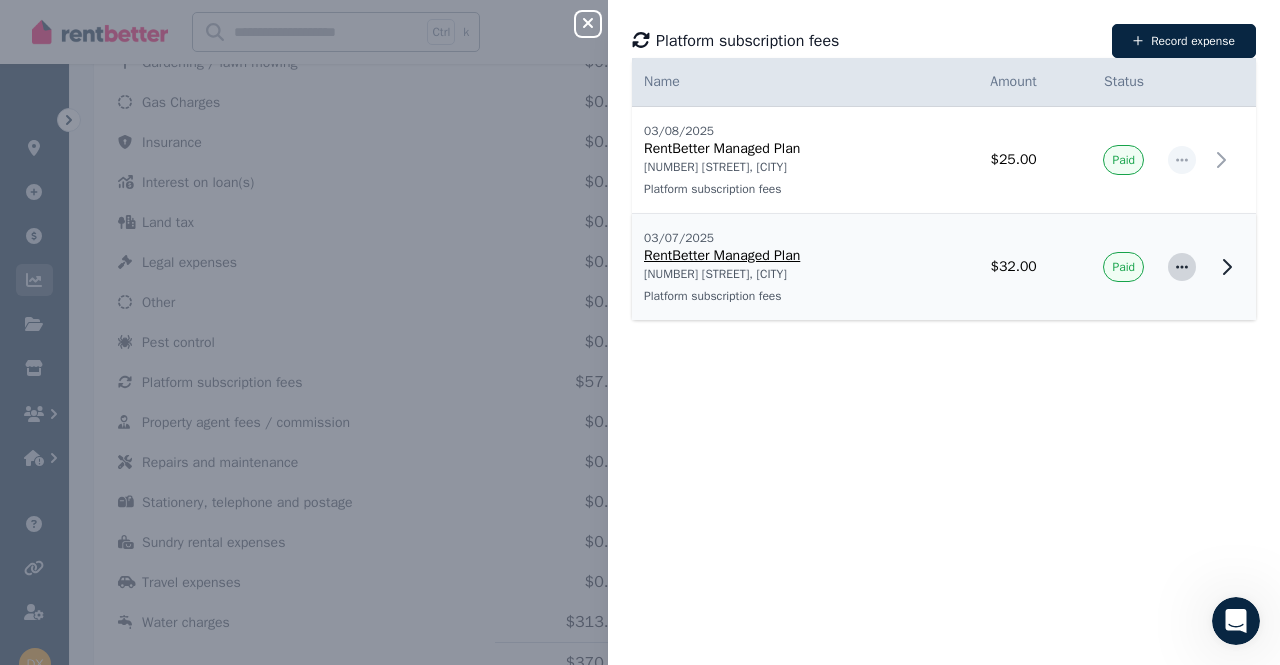 click 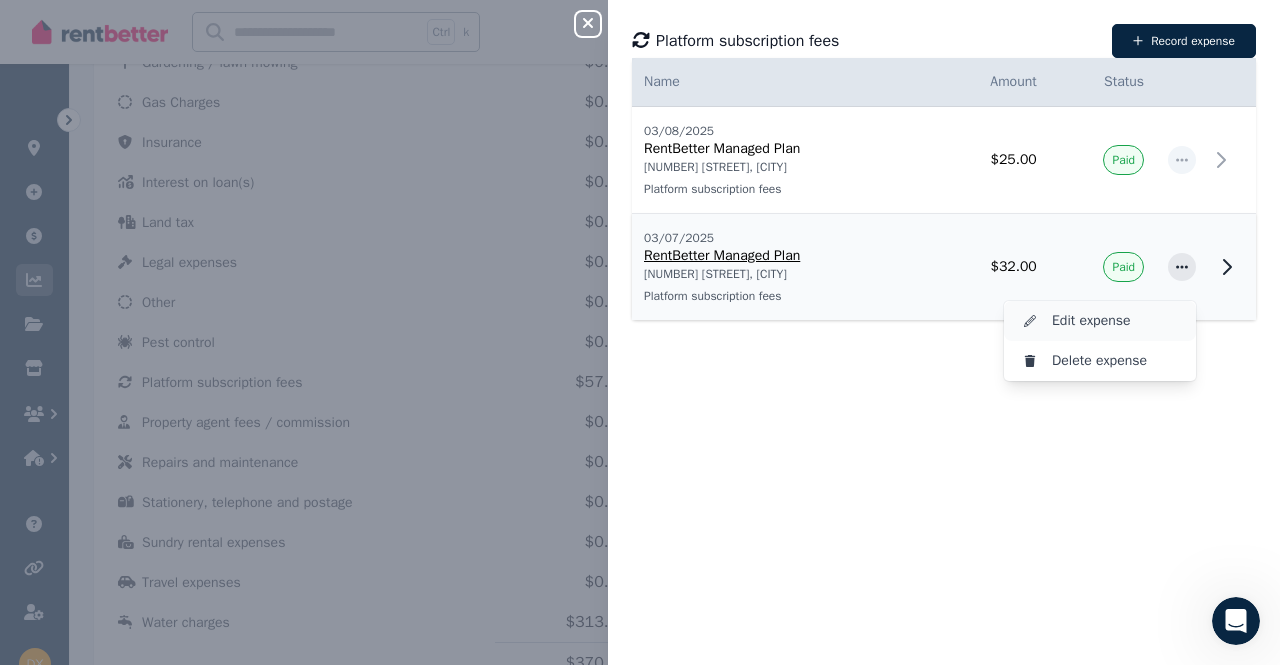 click on "Edit expense" at bounding box center (1116, 321) 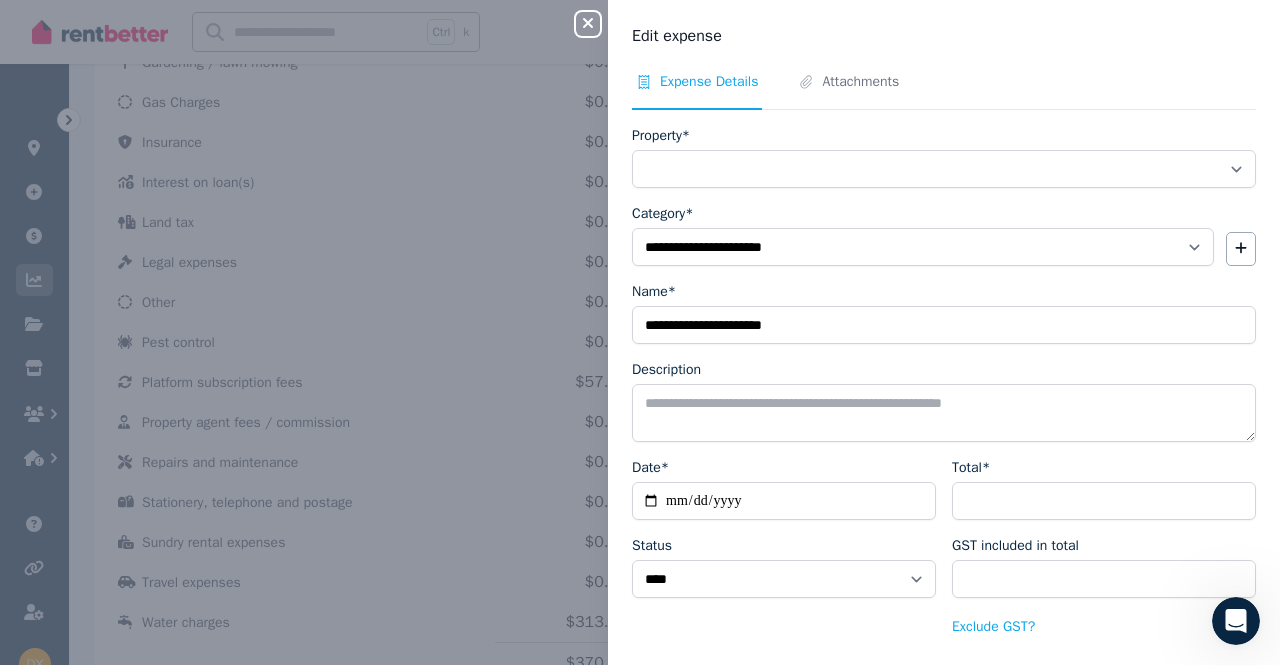 select on "**********" 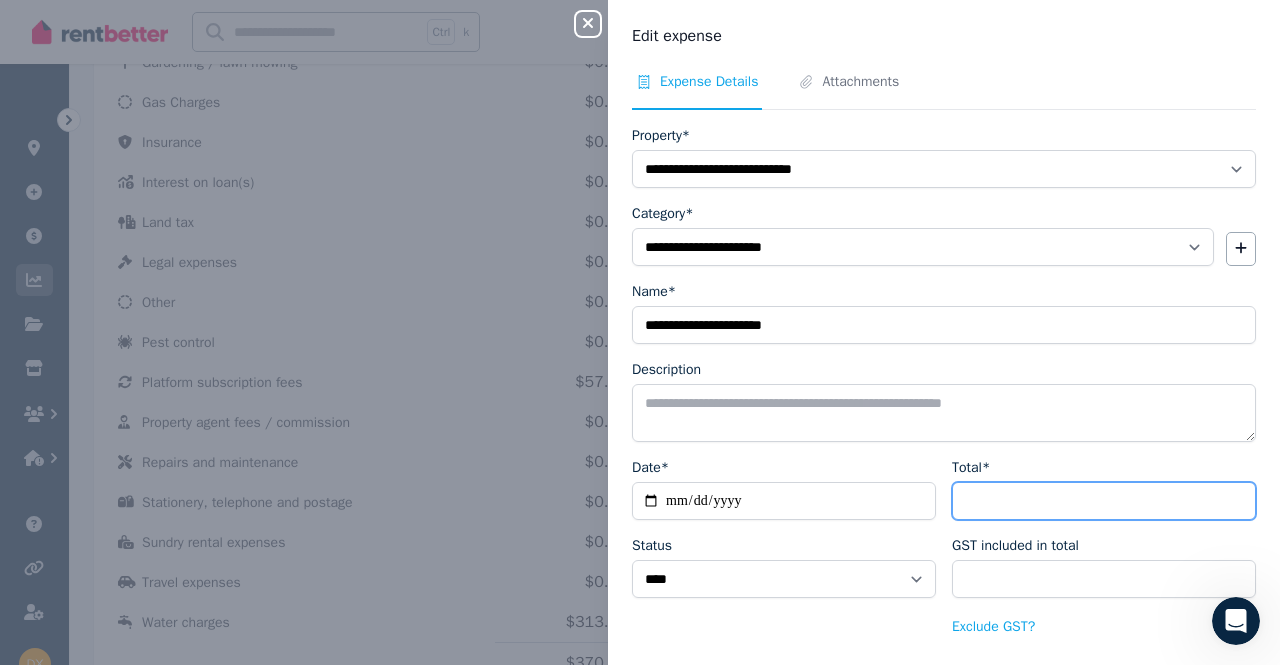 click on "*****" at bounding box center (1104, 501) 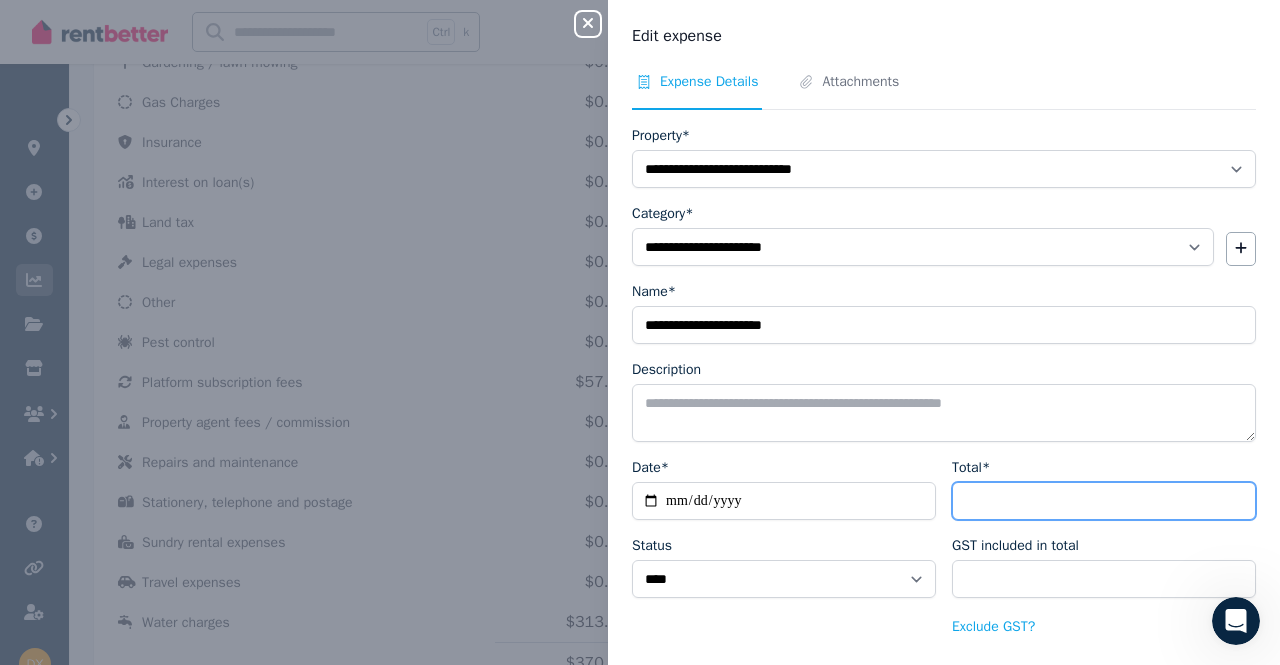 type on "****" 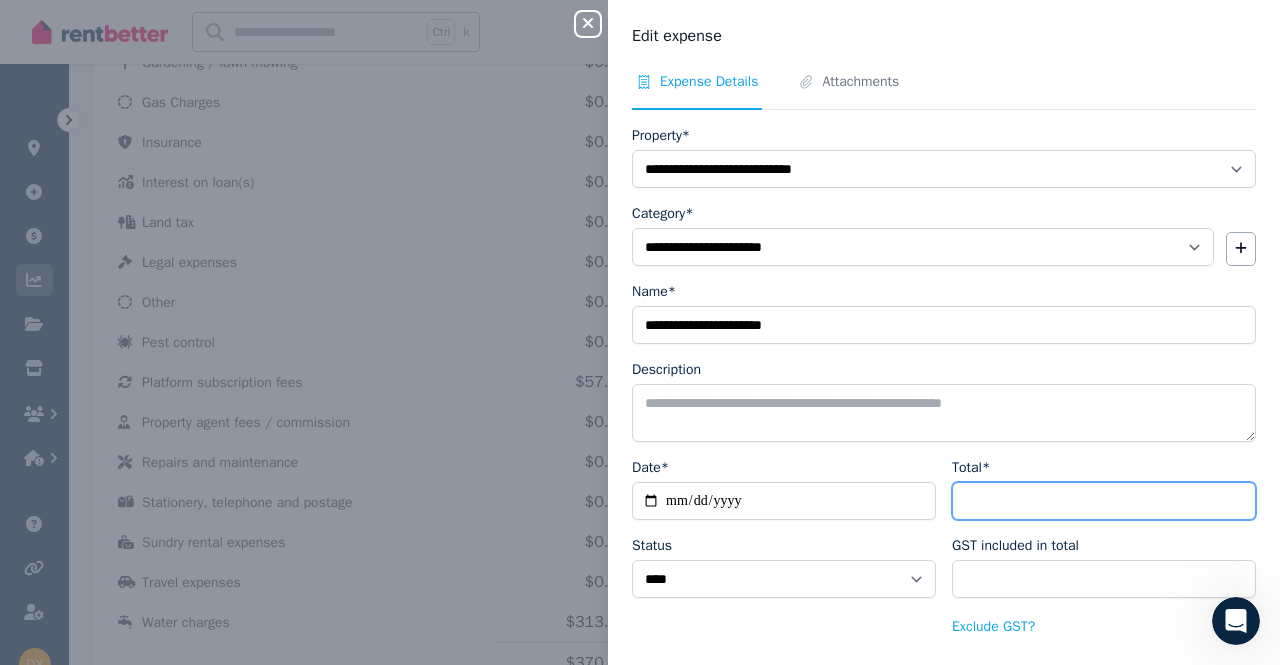 type on "****" 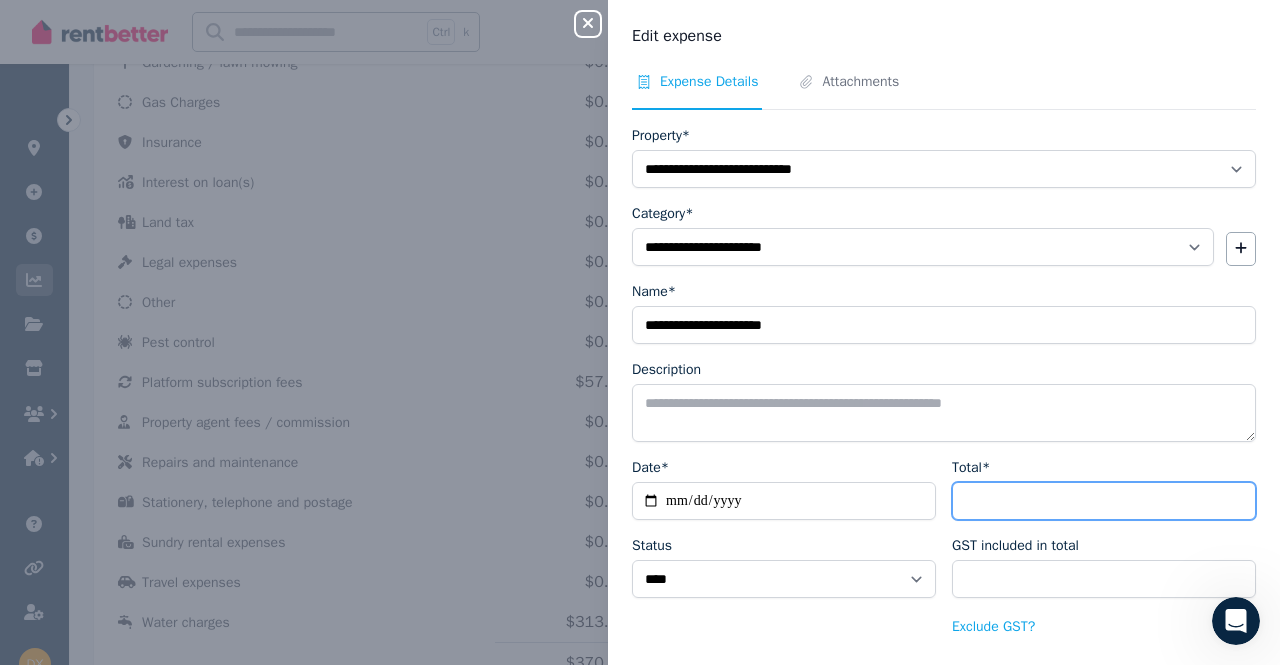type on "*****" 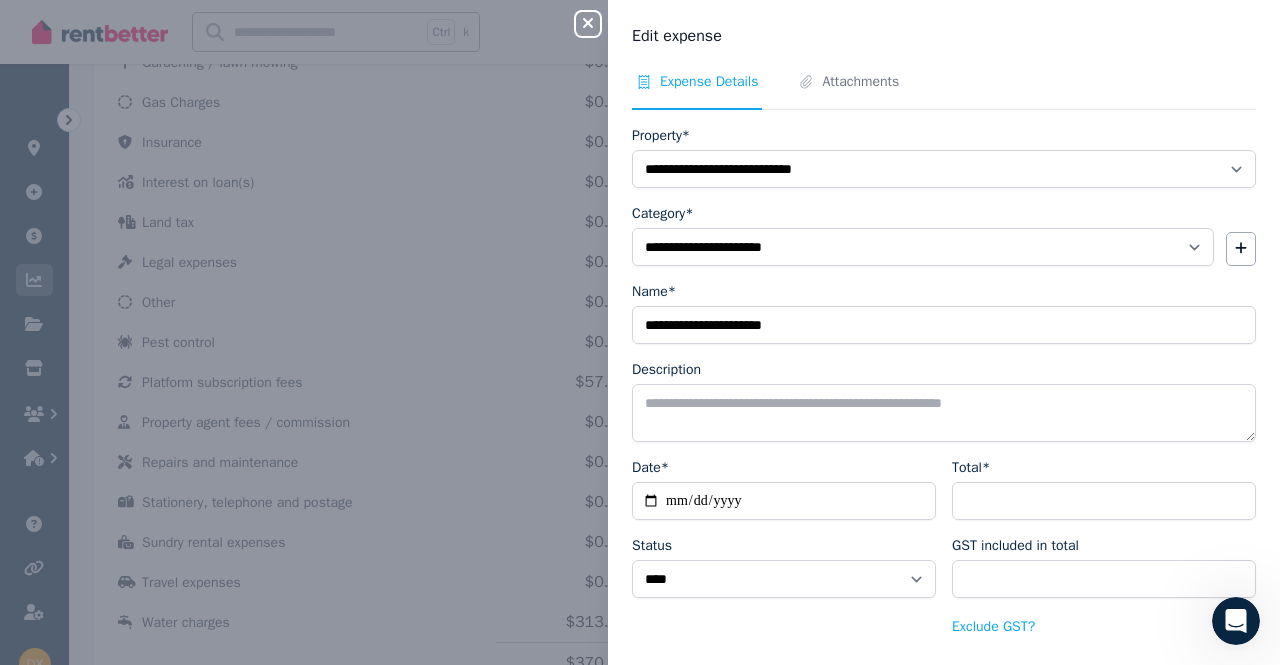 click on "Total*" at bounding box center (1104, 468) 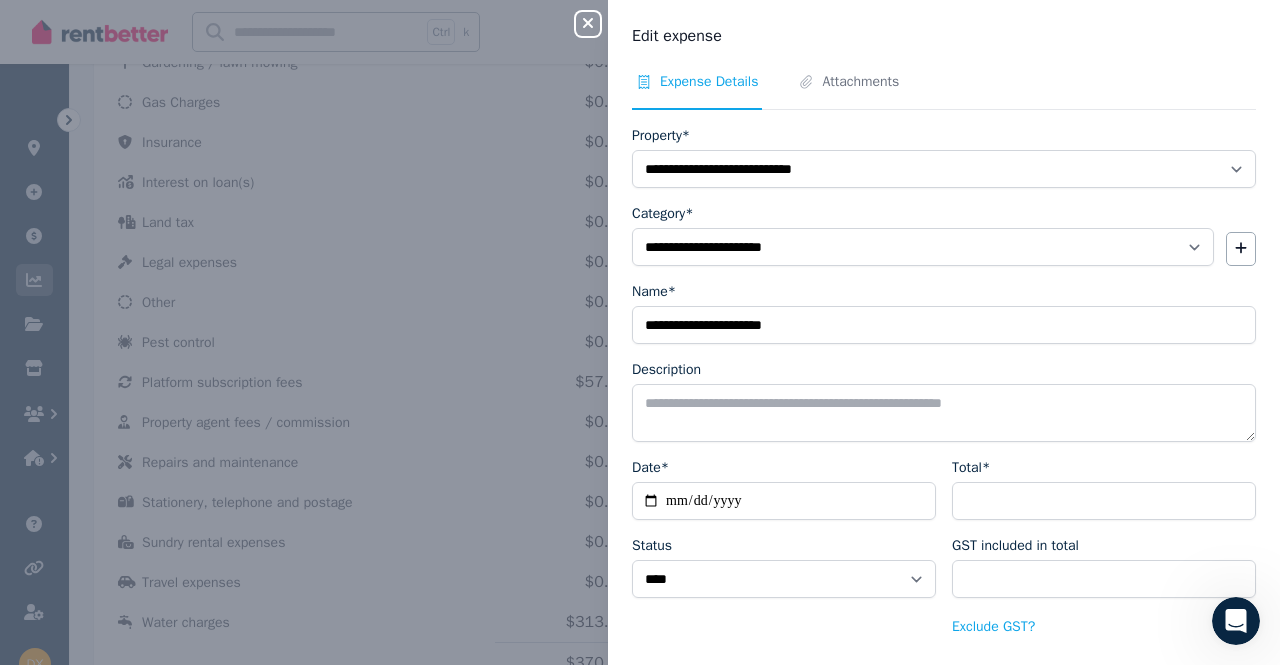 scroll, scrollTop: 75, scrollLeft: 0, axis: vertical 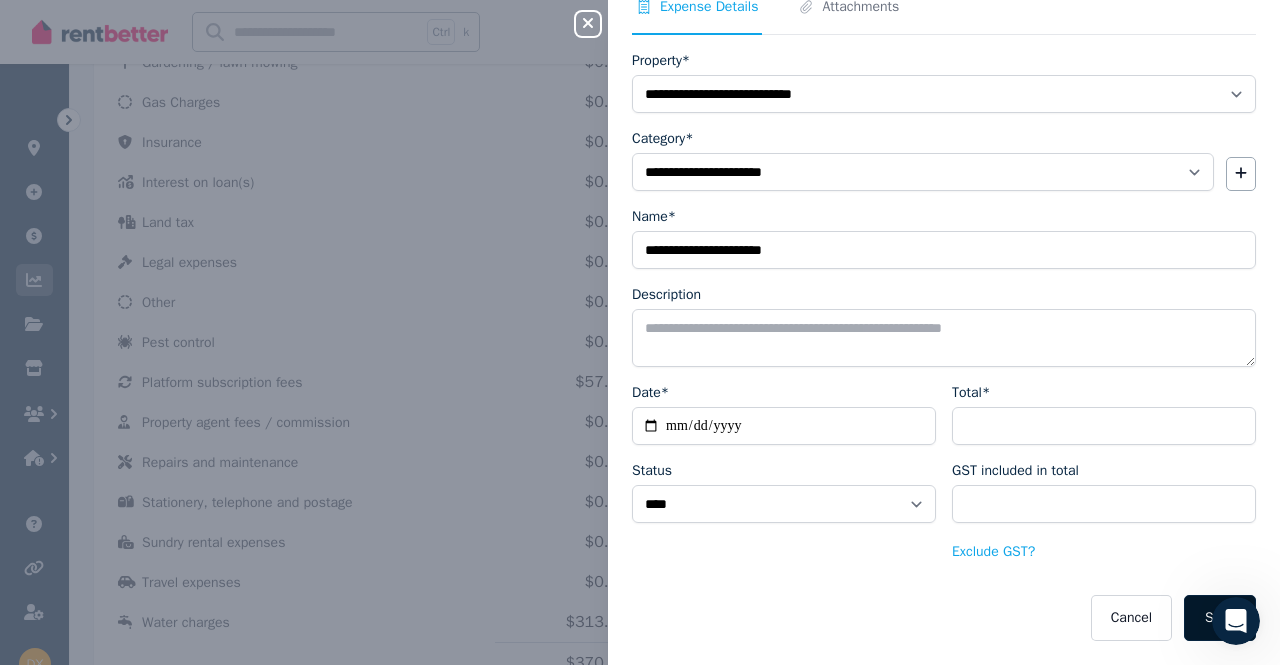 click on "Save" at bounding box center (1220, 618) 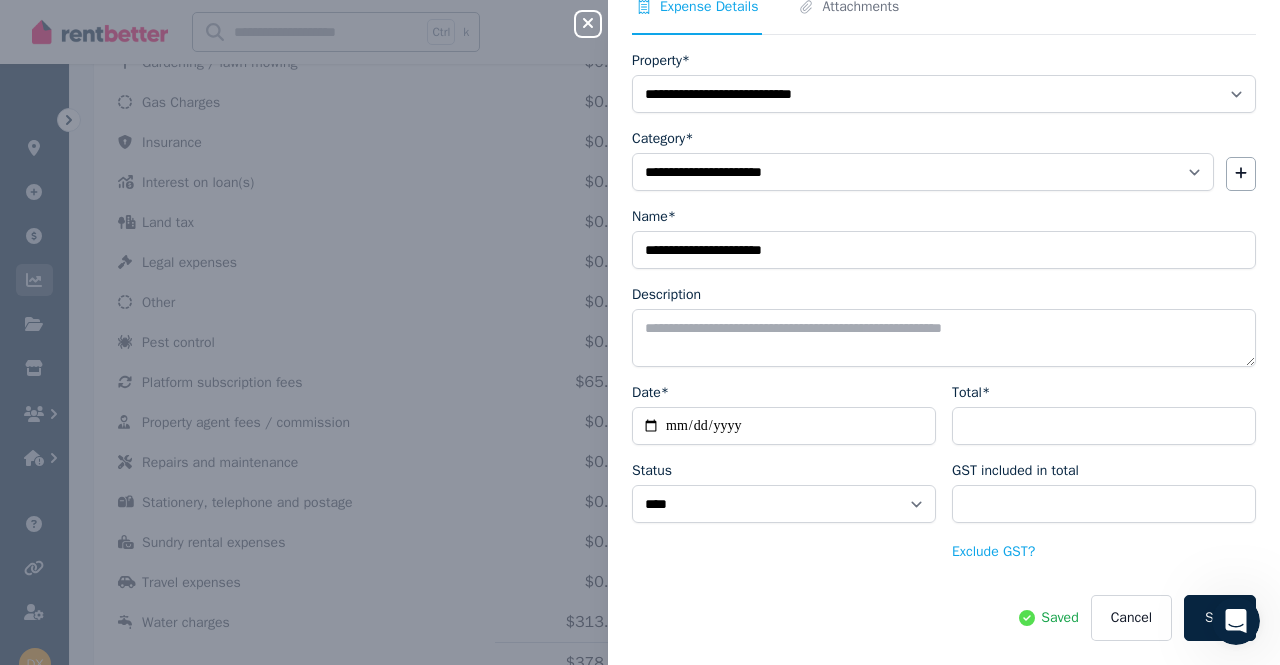 click 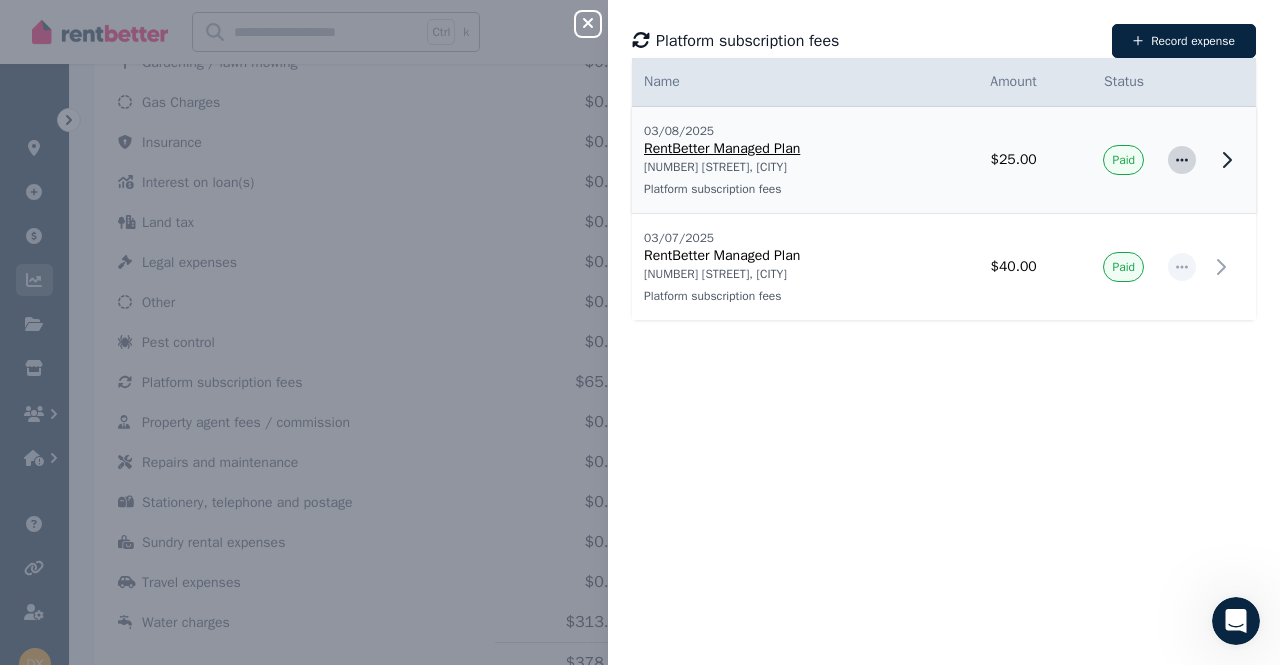 click 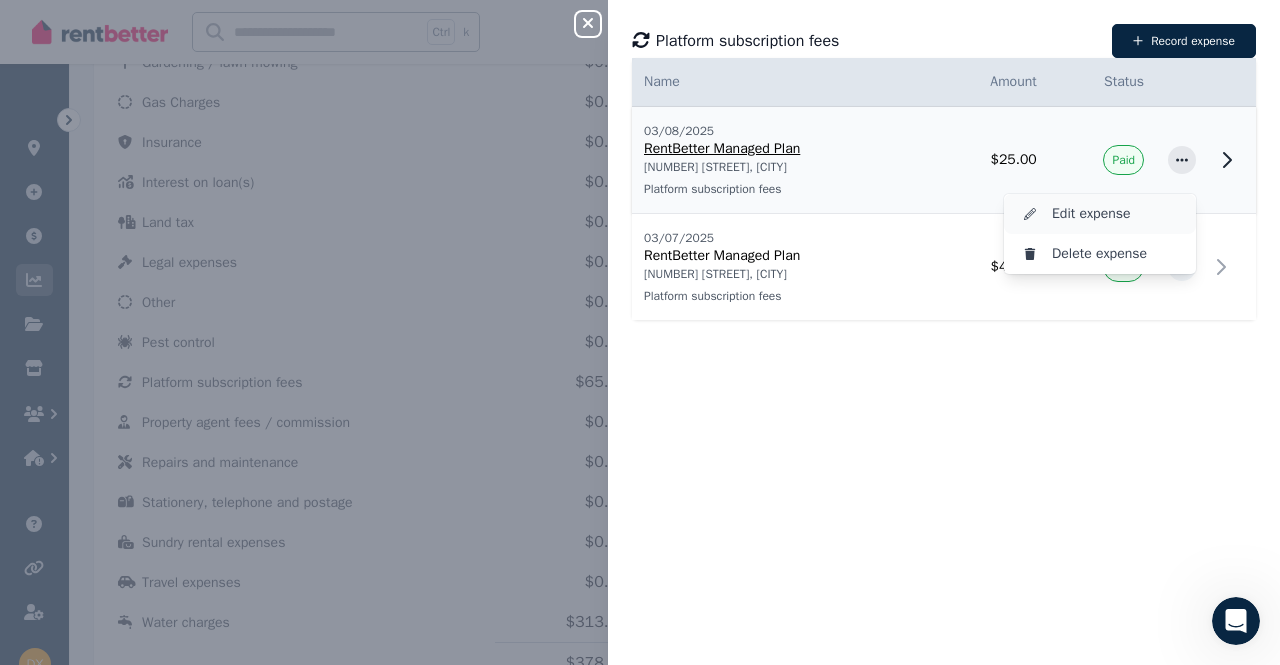 click on "Edit expense" at bounding box center [1116, 214] 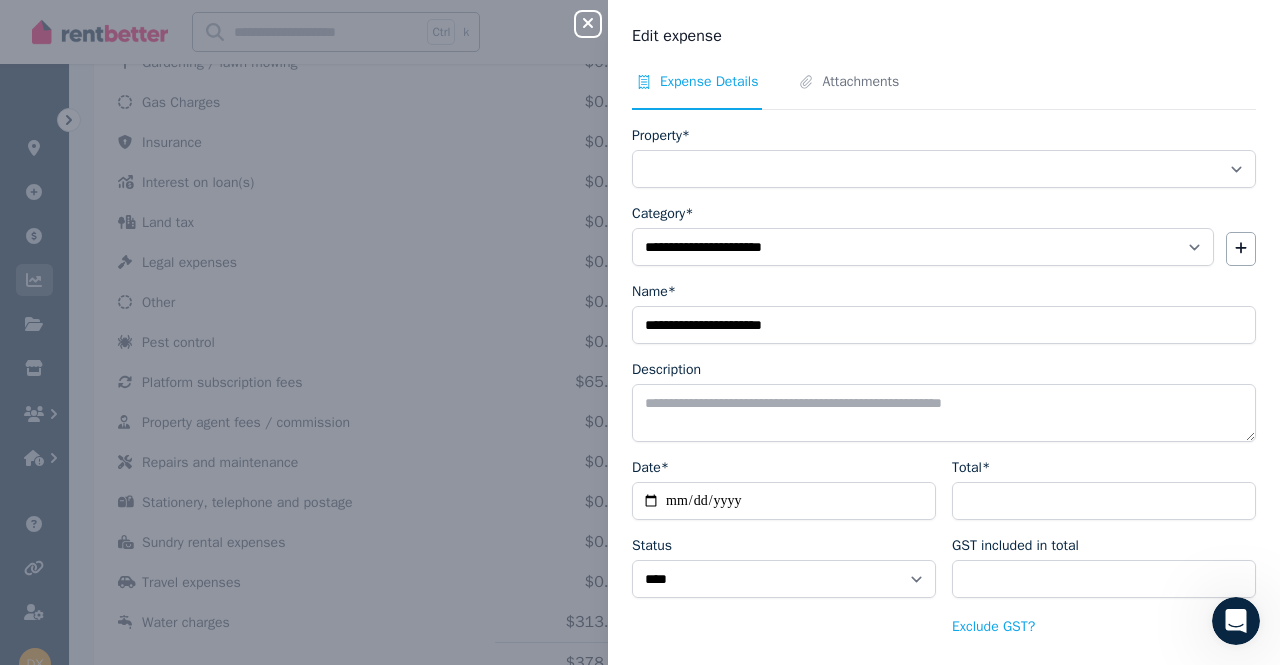 select on "**********" 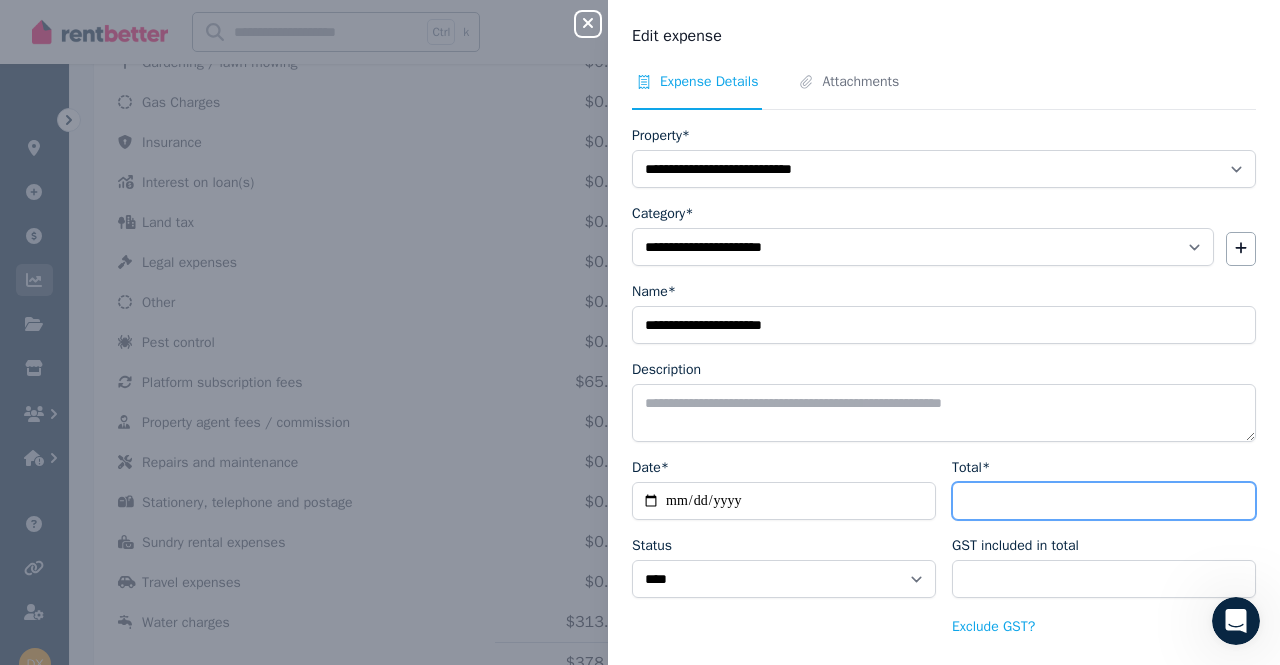 click on "*****" at bounding box center [1104, 501] 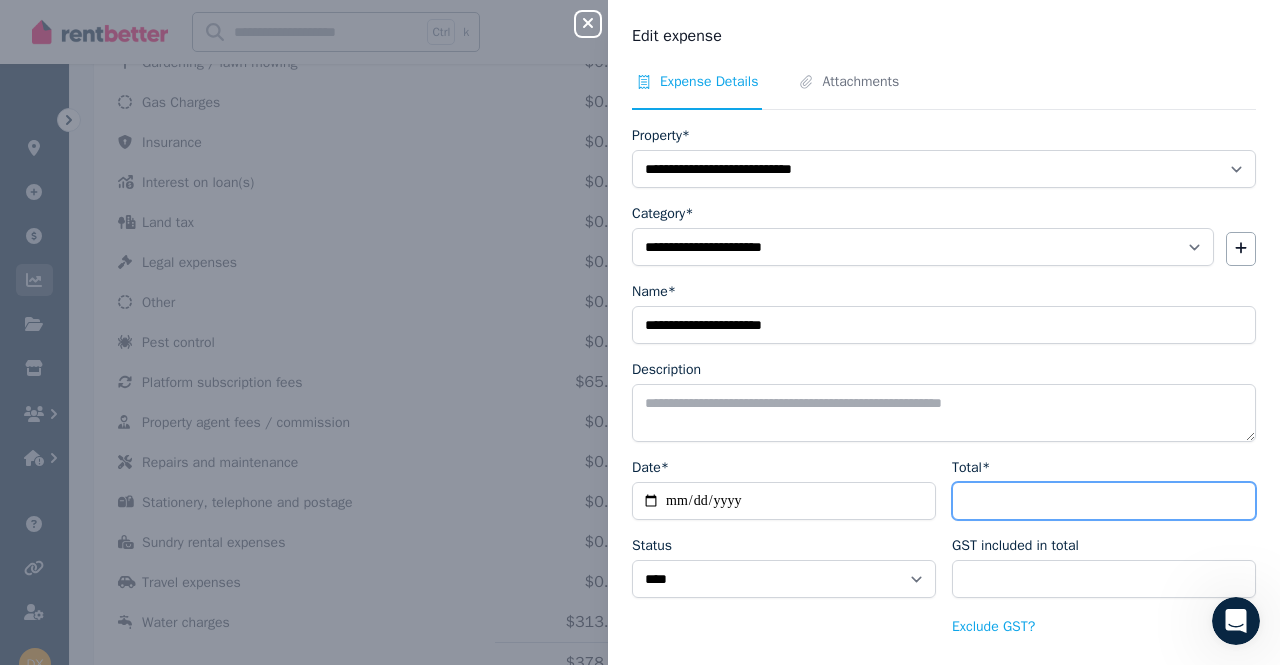 type on "****" 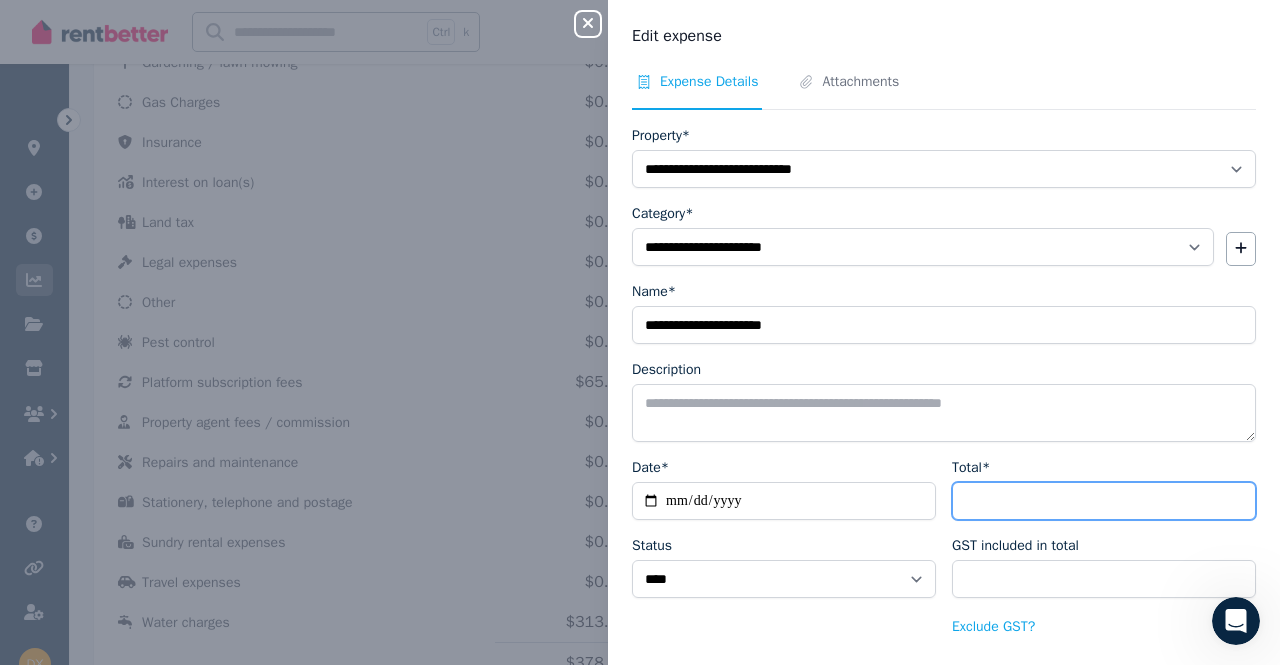 type on "****" 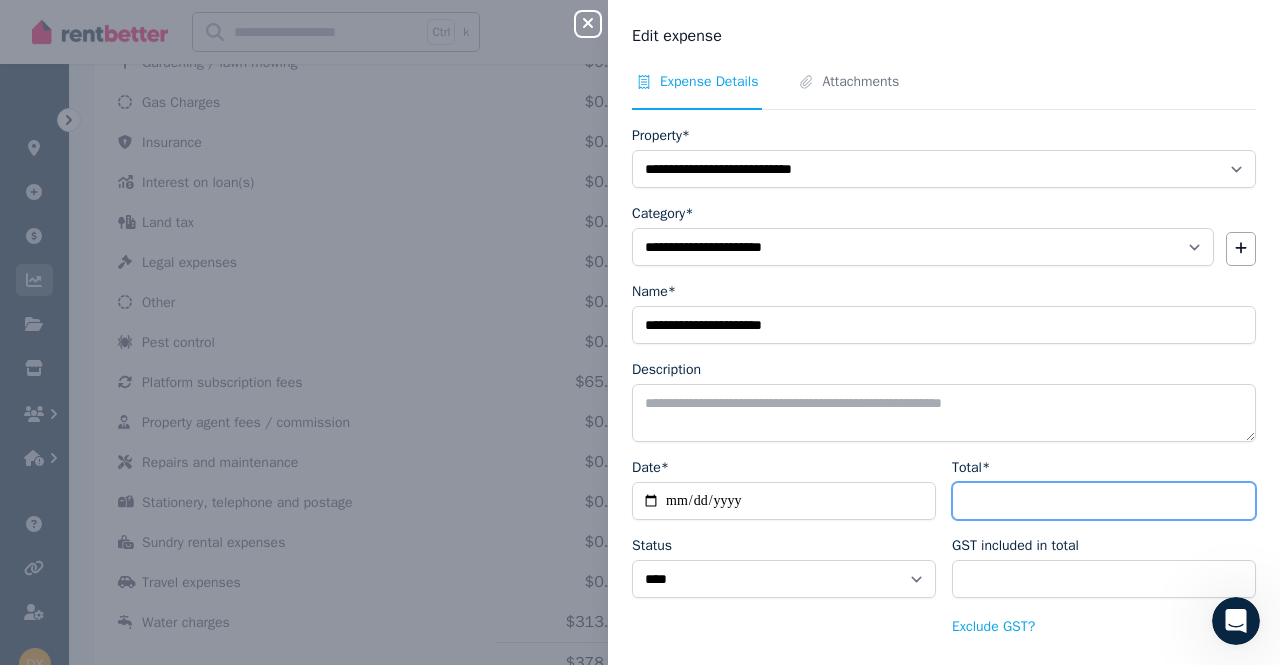 type on "*****" 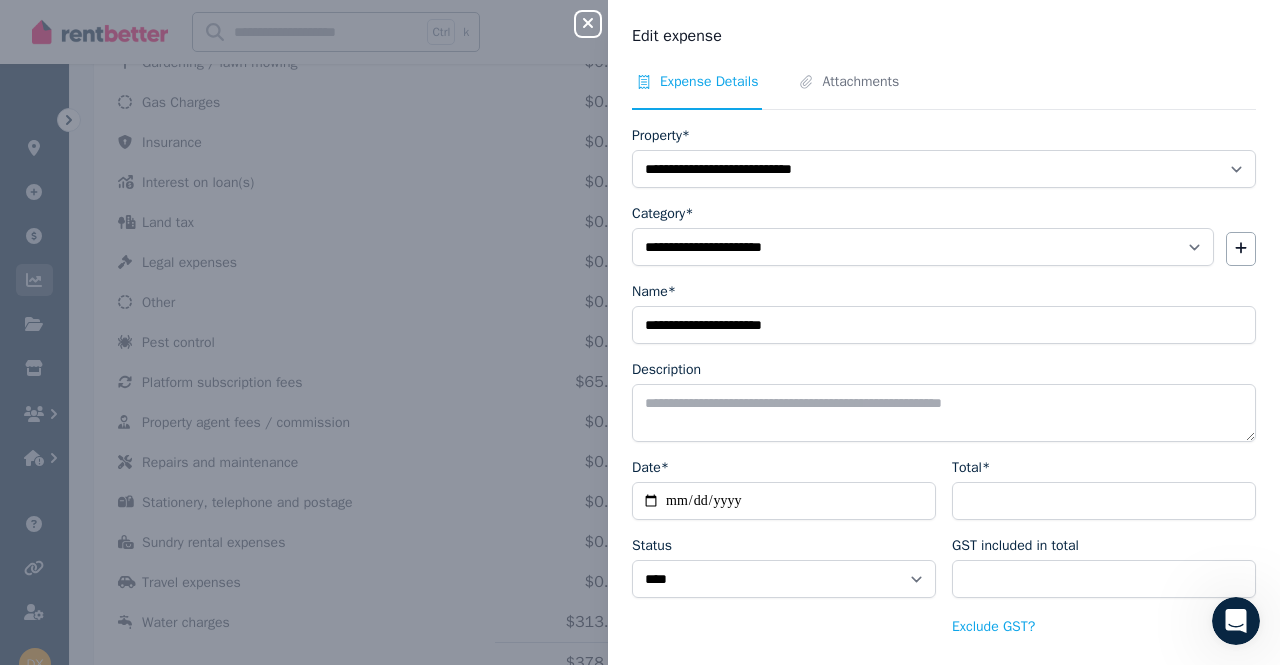 click on "**********" at bounding box center (944, 421) 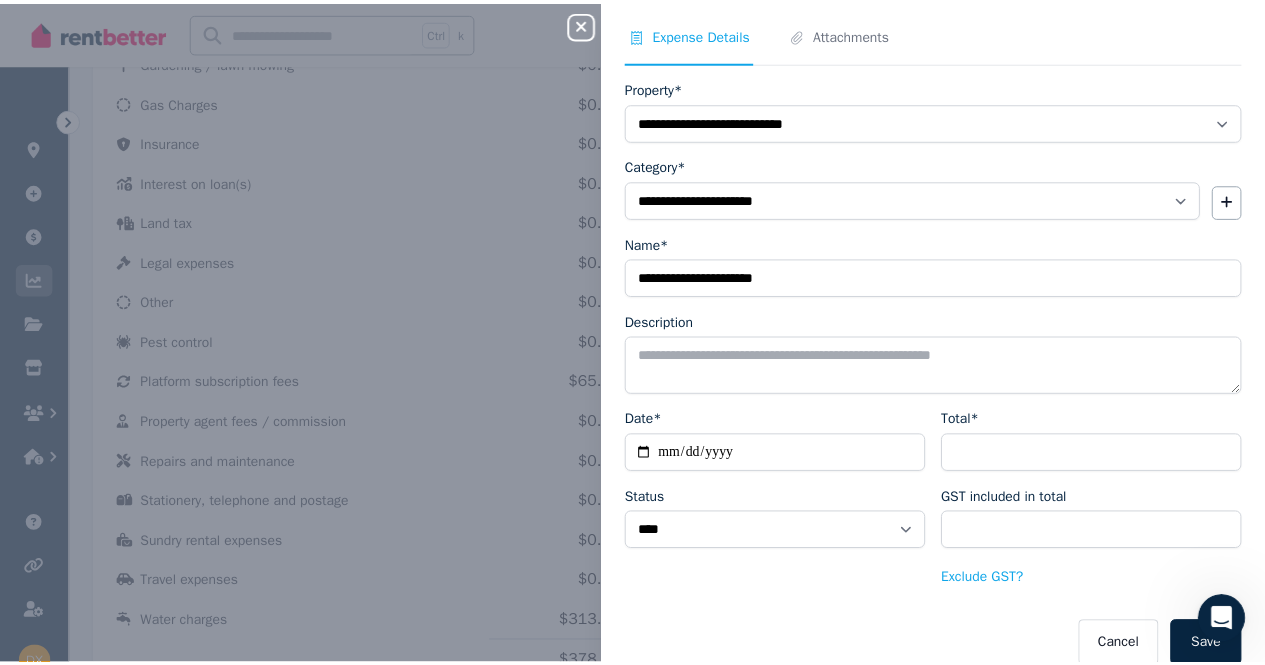 scroll, scrollTop: 75, scrollLeft: 0, axis: vertical 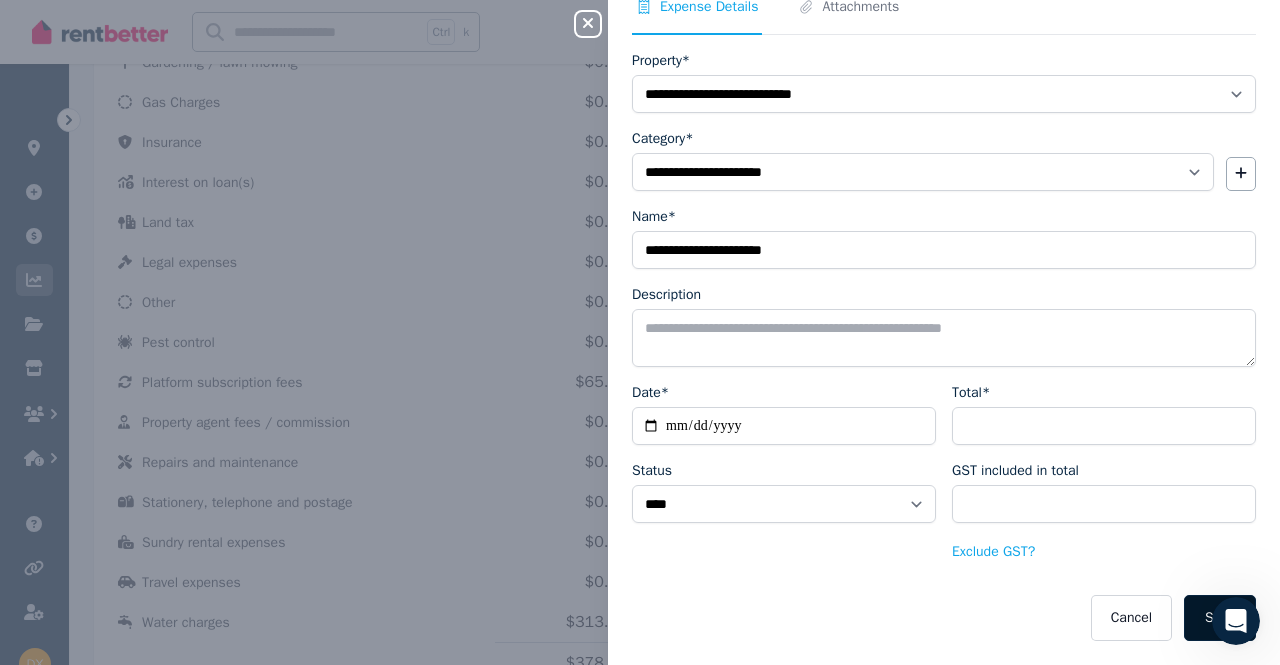 click on "Save" at bounding box center [1220, 618] 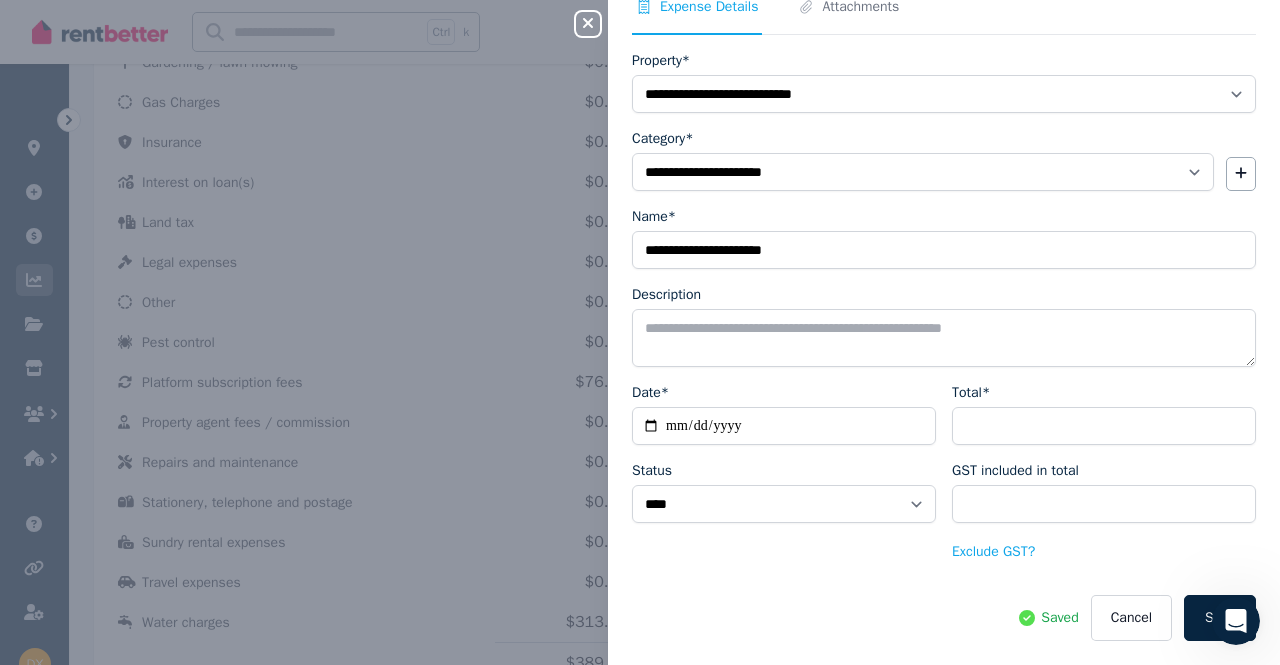click 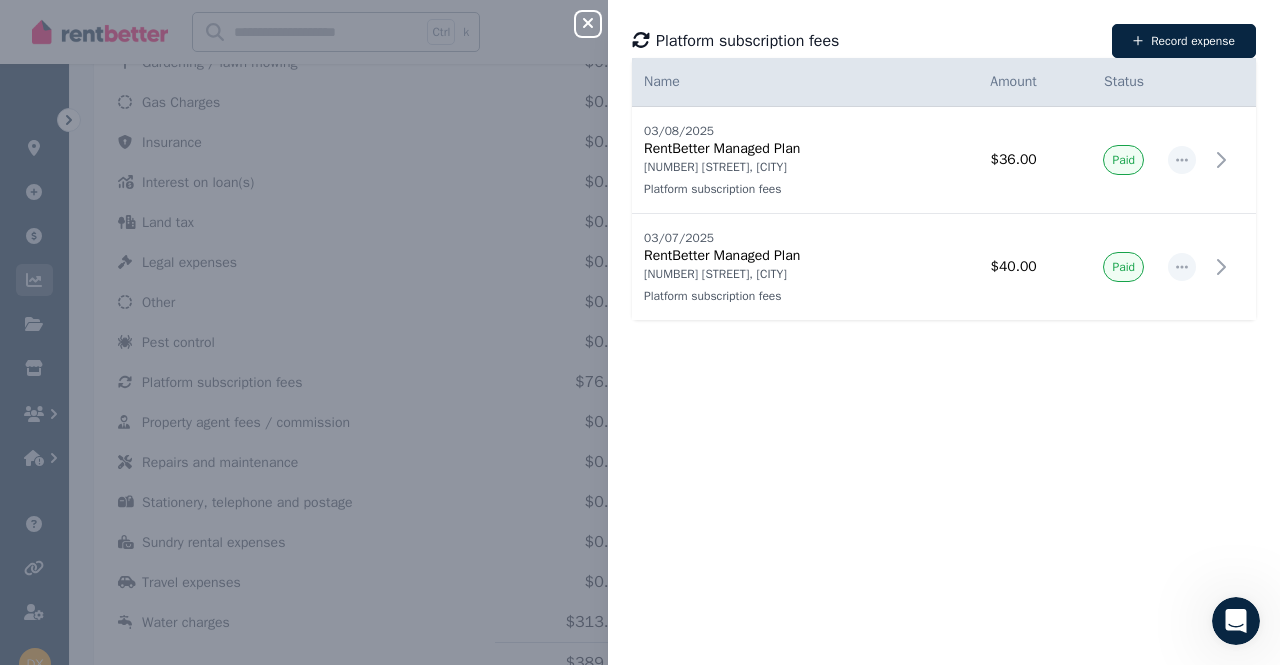 click 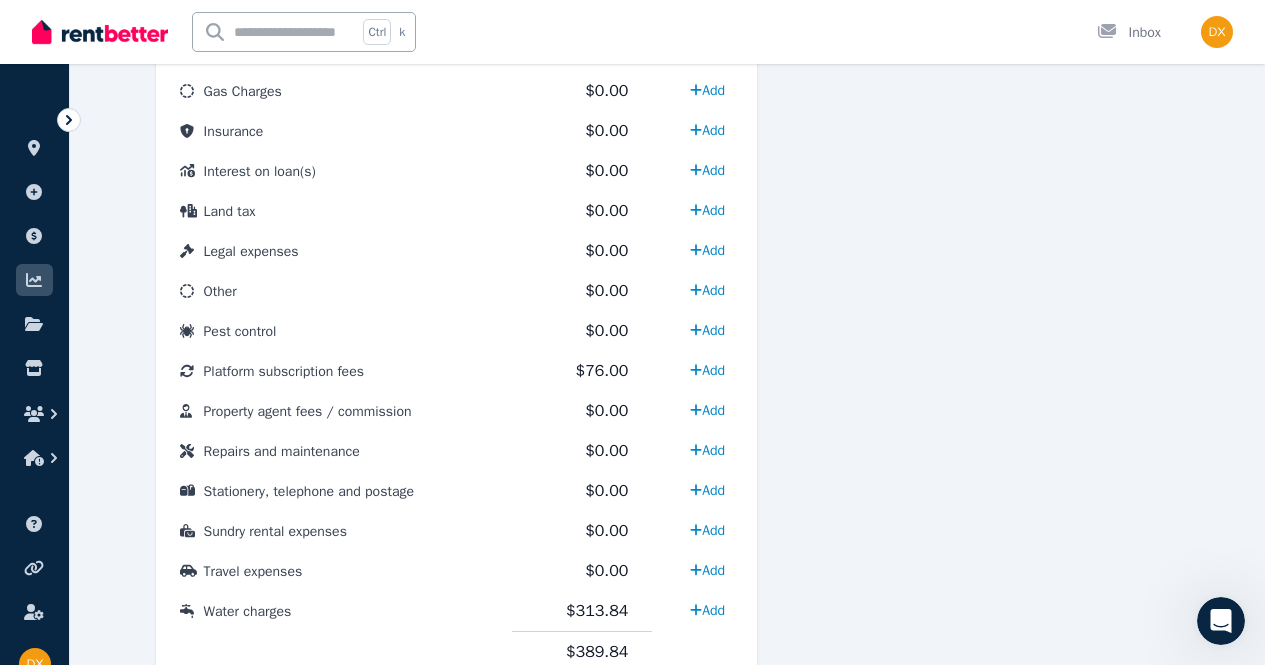 scroll, scrollTop: 1086, scrollLeft: 0, axis: vertical 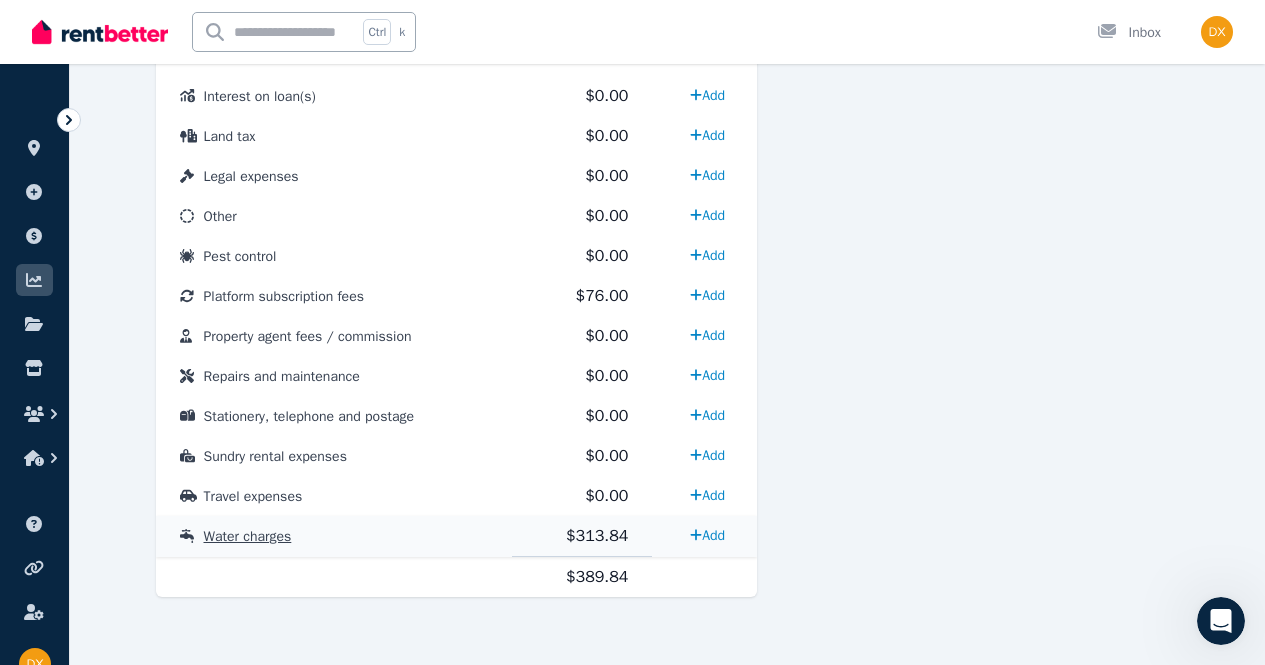 click on "$313.84" at bounding box center (582, 536) 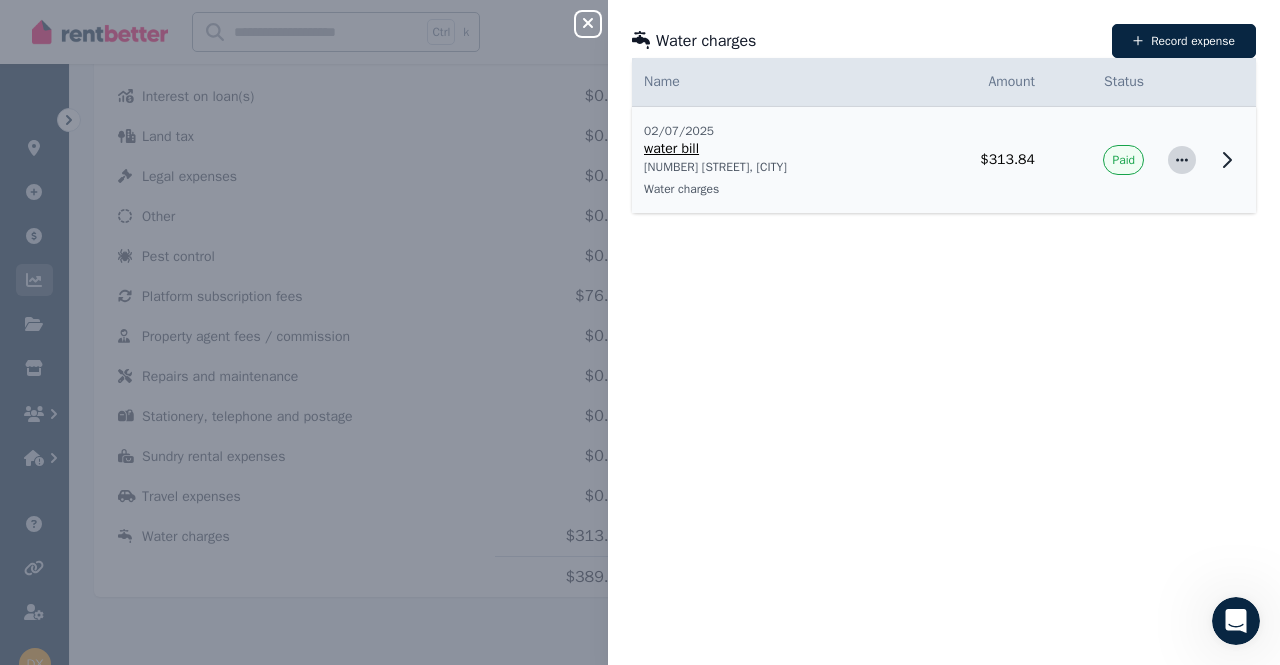 click 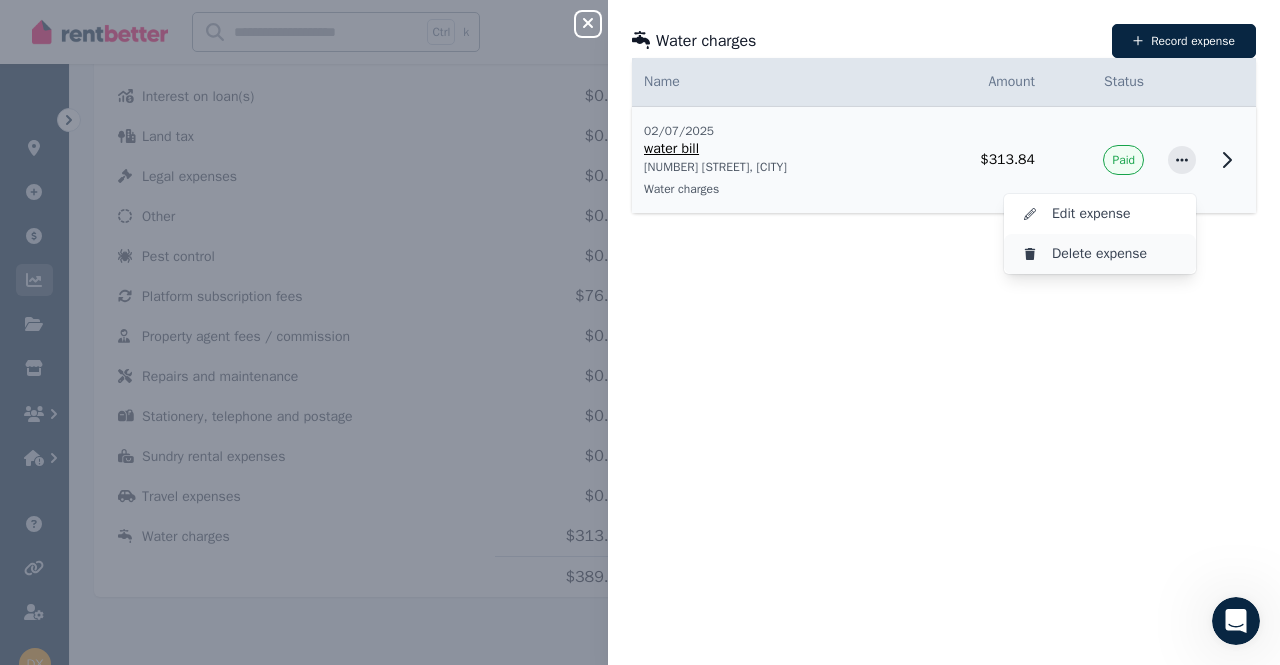 click on "Delete expense" at bounding box center [1116, 254] 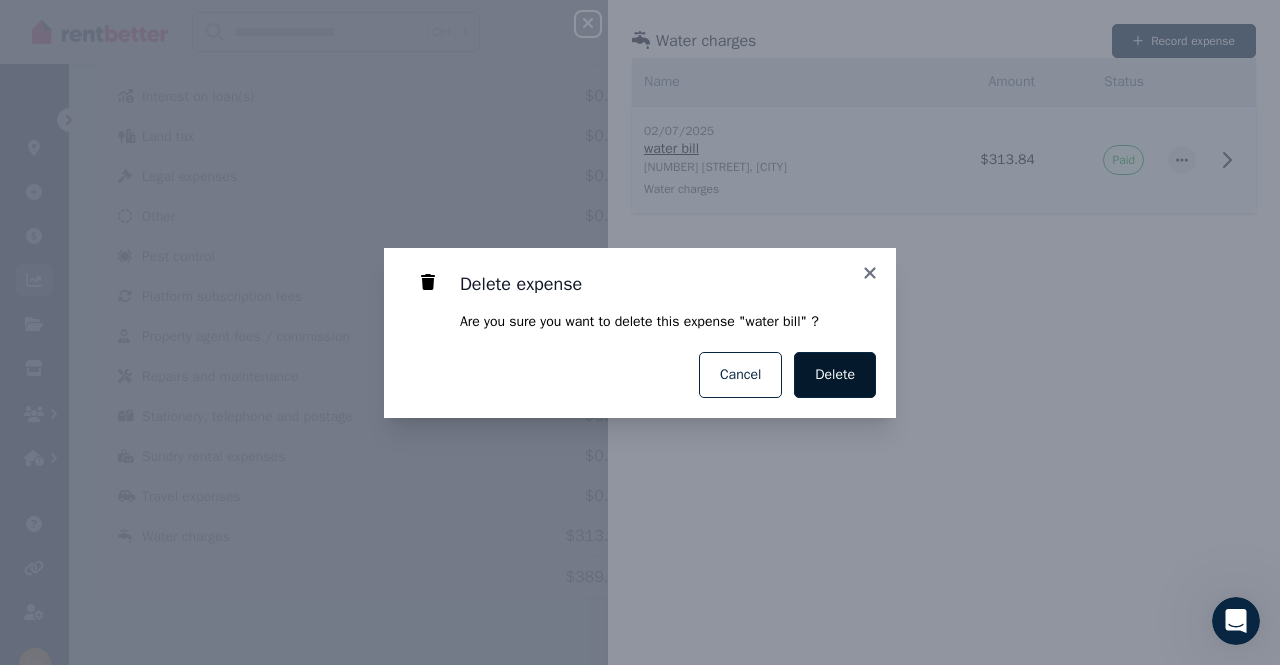 click on "Delete" at bounding box center (835, 375) 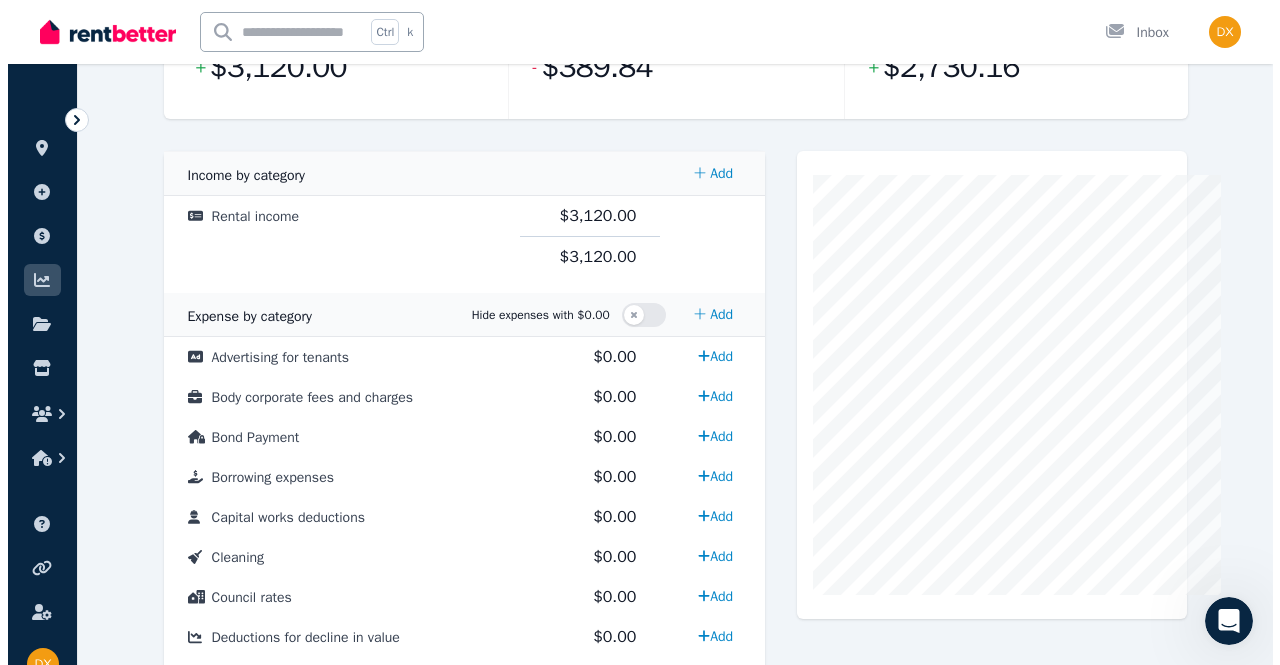 scroll, scrollTop: 186, scrollLeft: 0, axis: vertical 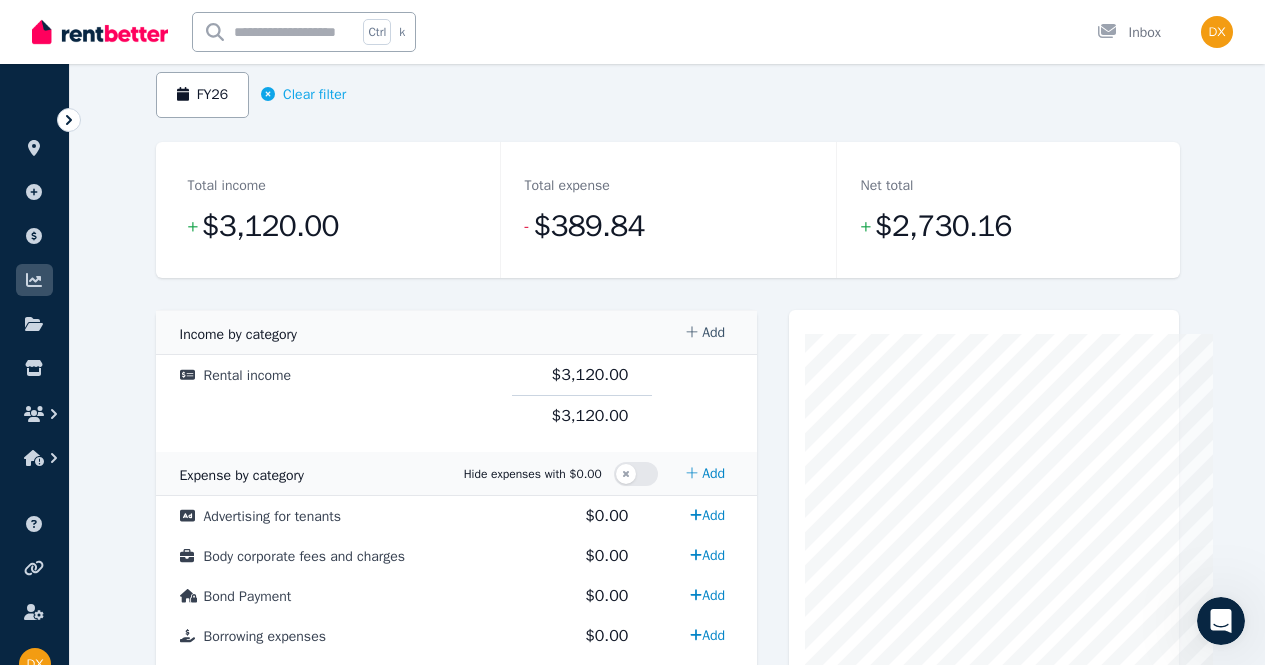 click on "Add" at bounding box center (705, 333) 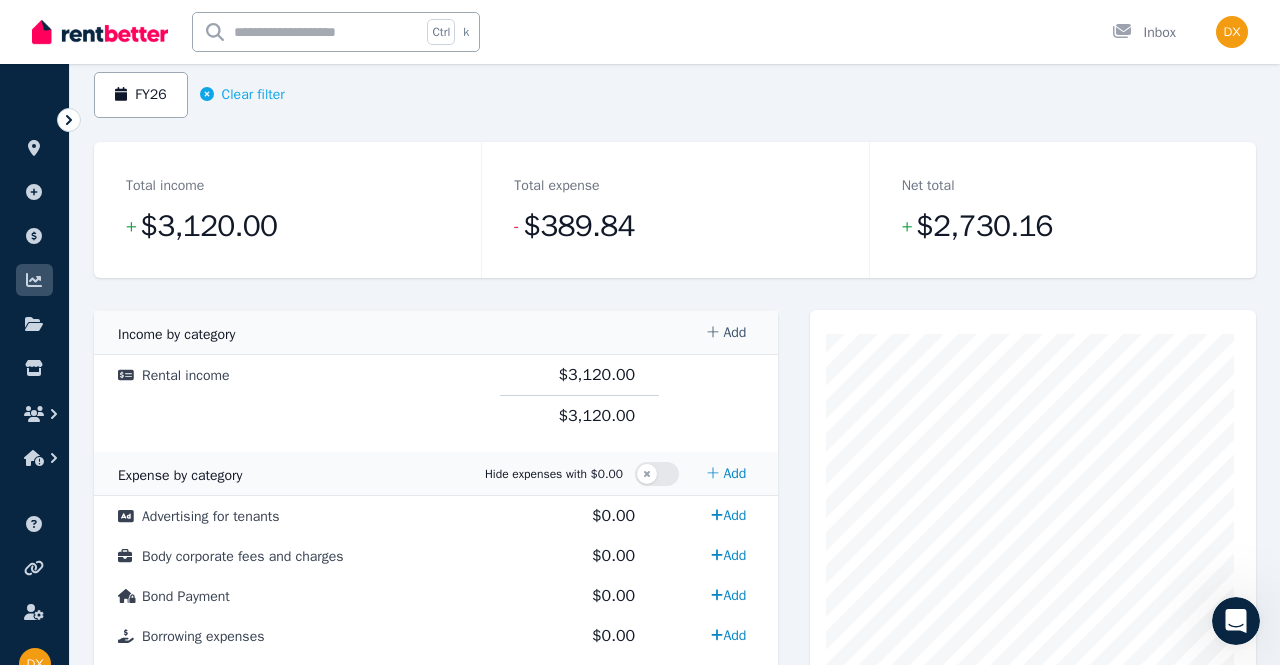 select on "**********" 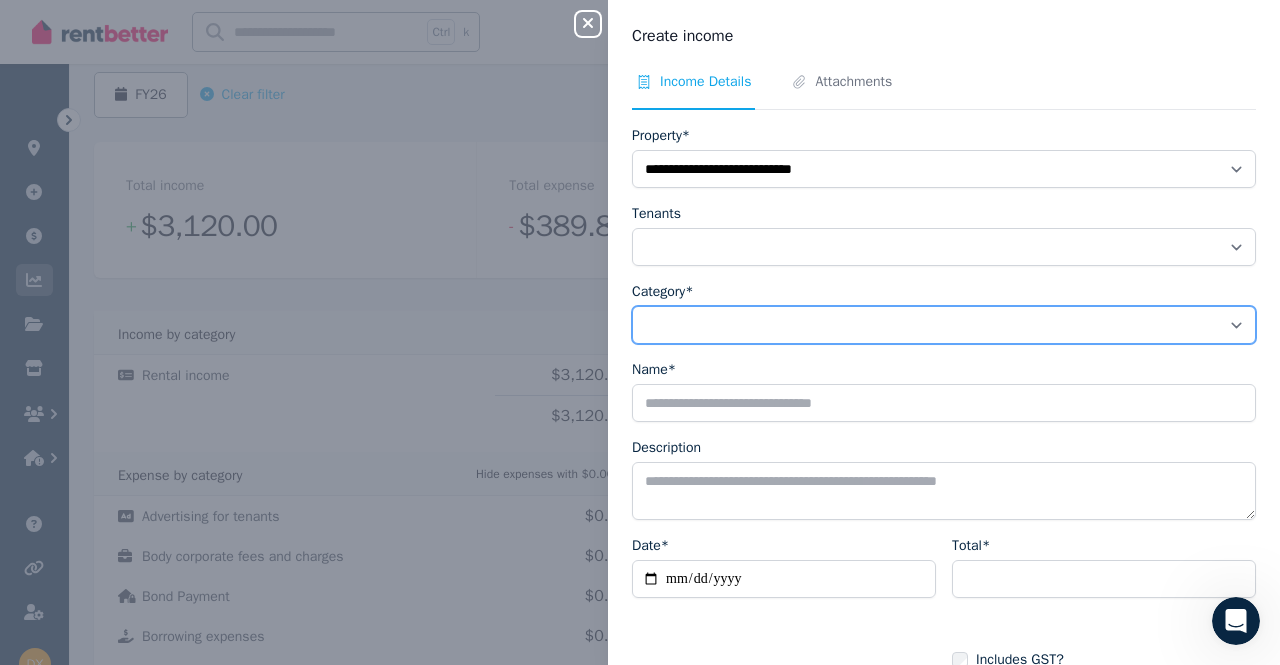click on "**********" at bounding box center (944, 325) 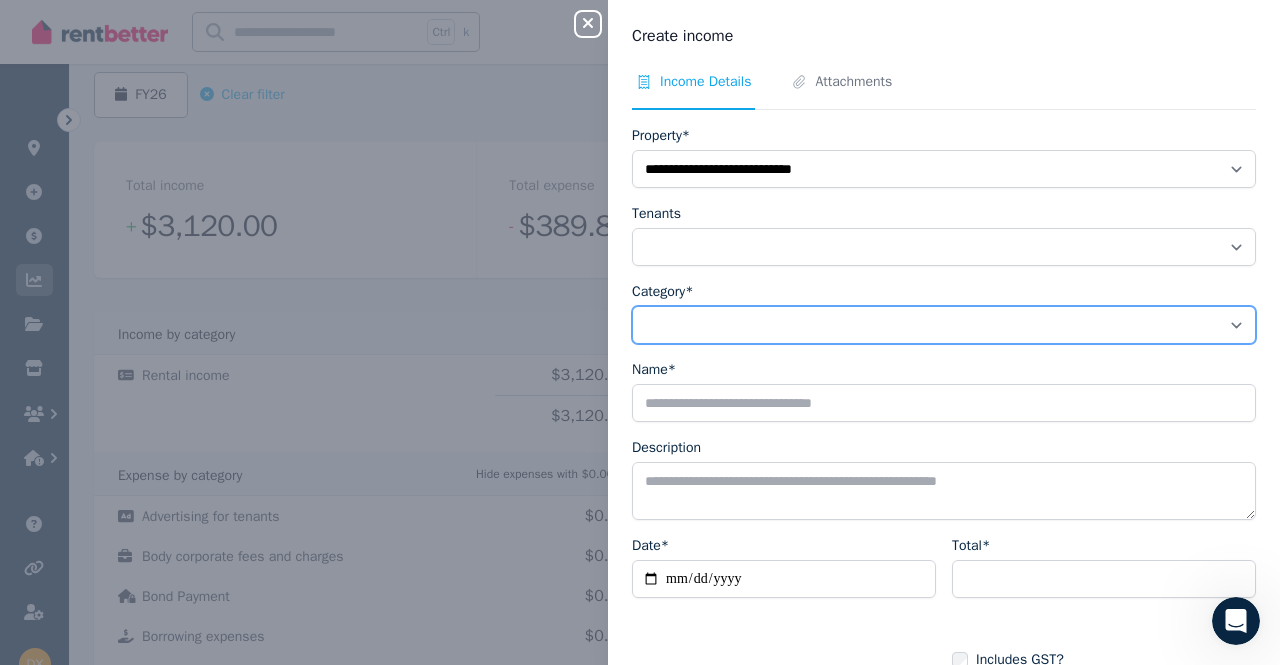 select on "**********" 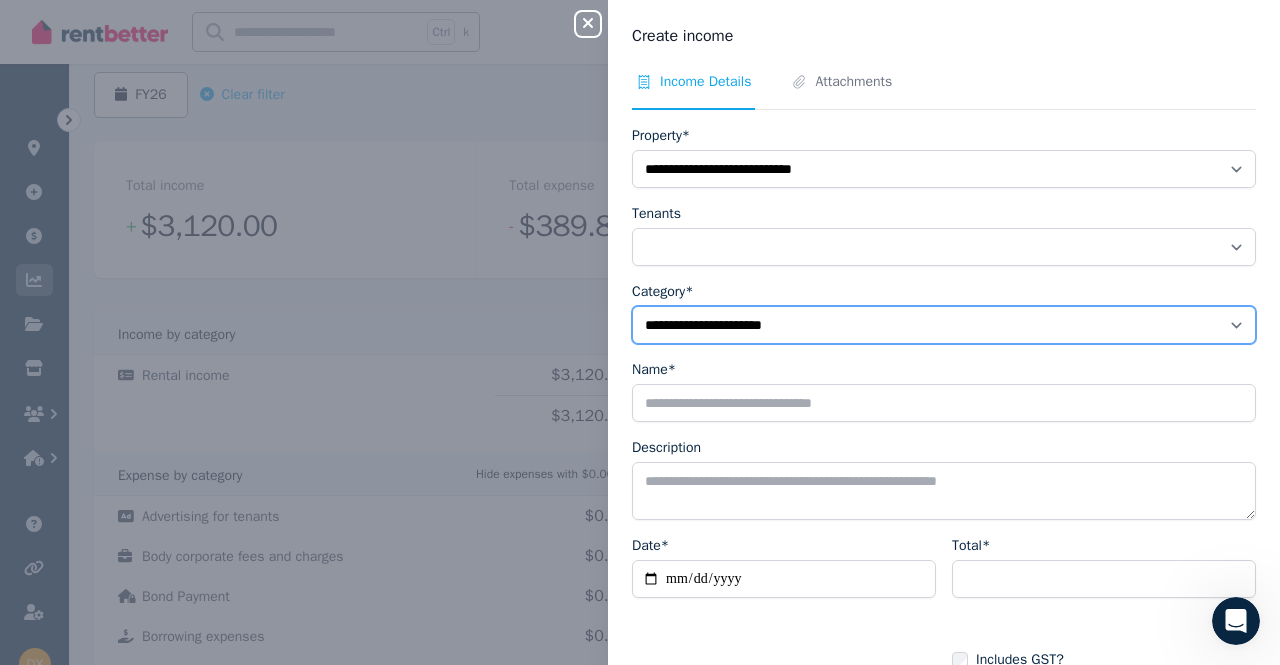 click on "**********" at bounding box center (944, 325) 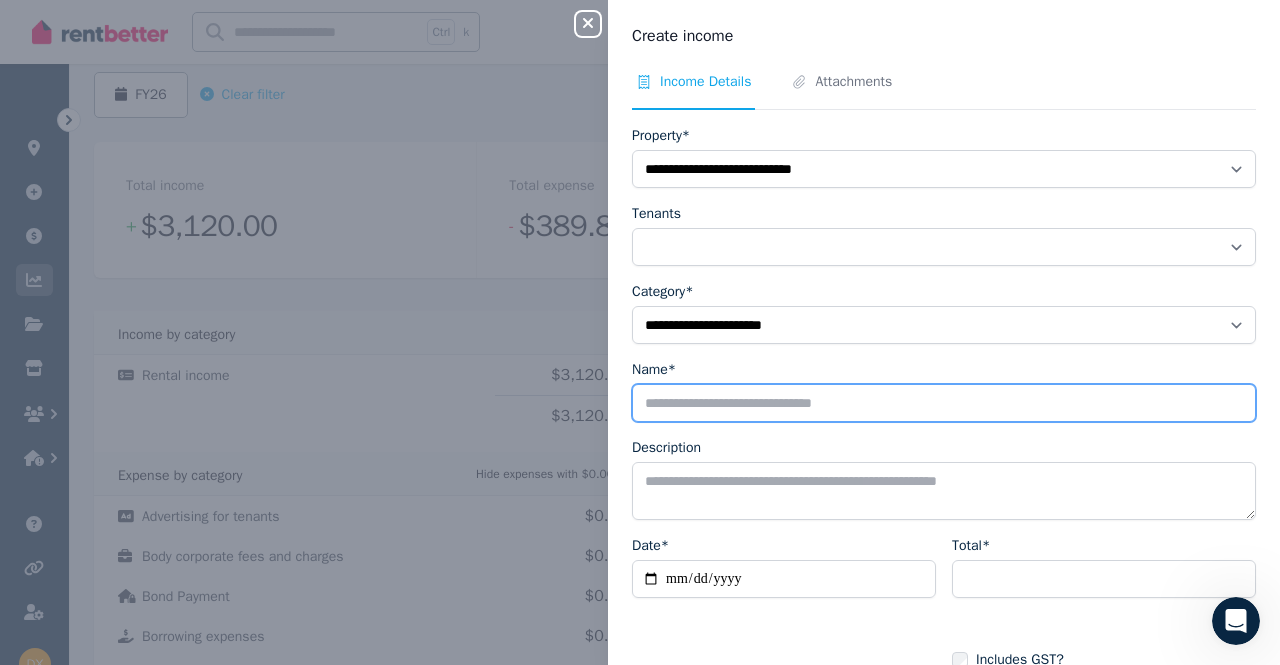click on "Name*" at bounding box center (944, 403) 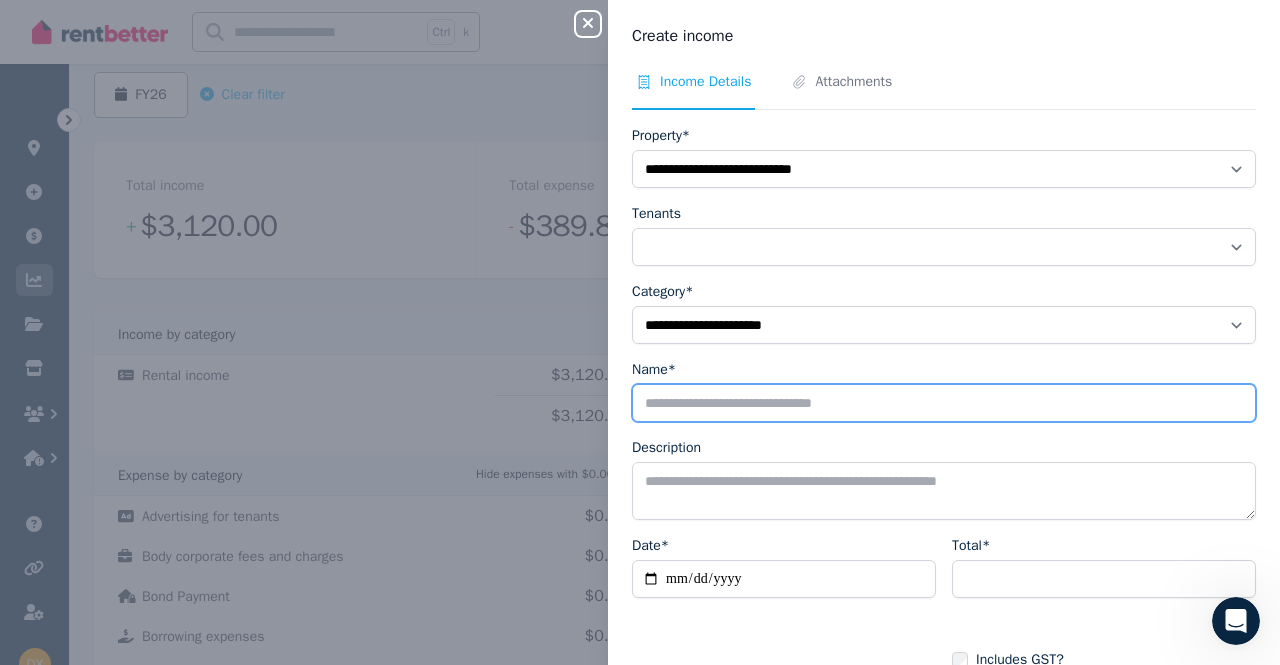 type on "**********" 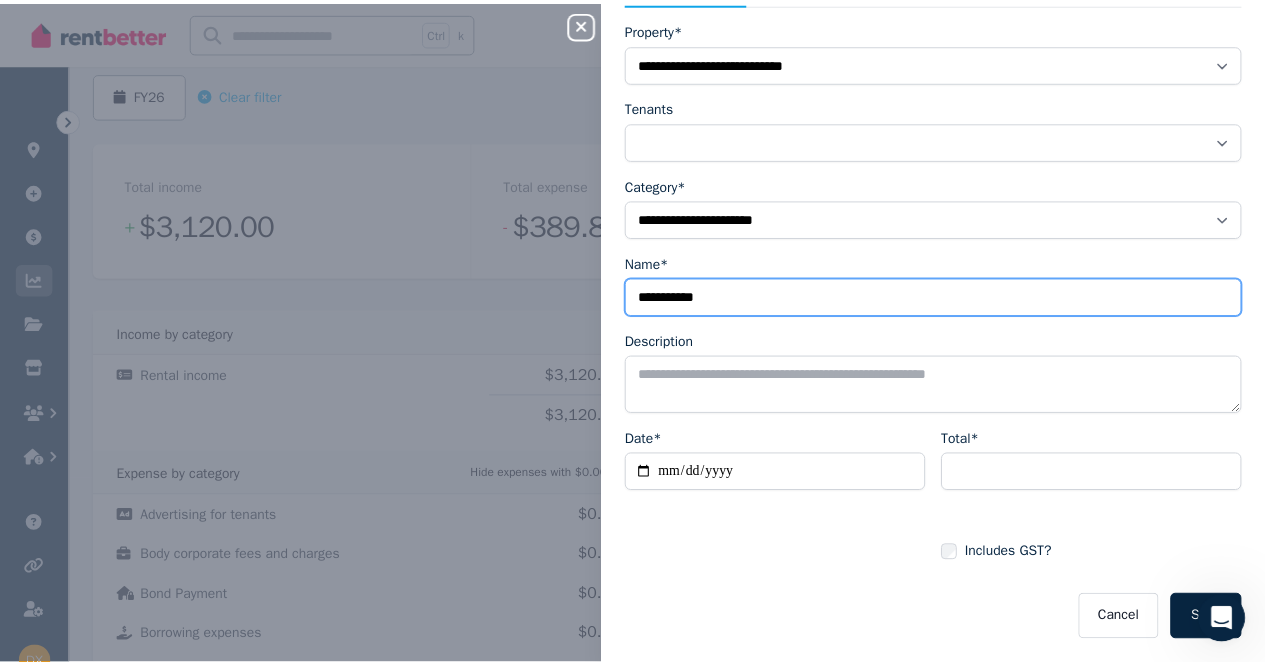 scroll, scrollTop: 107, scrollLeft: 0, axis: vertical 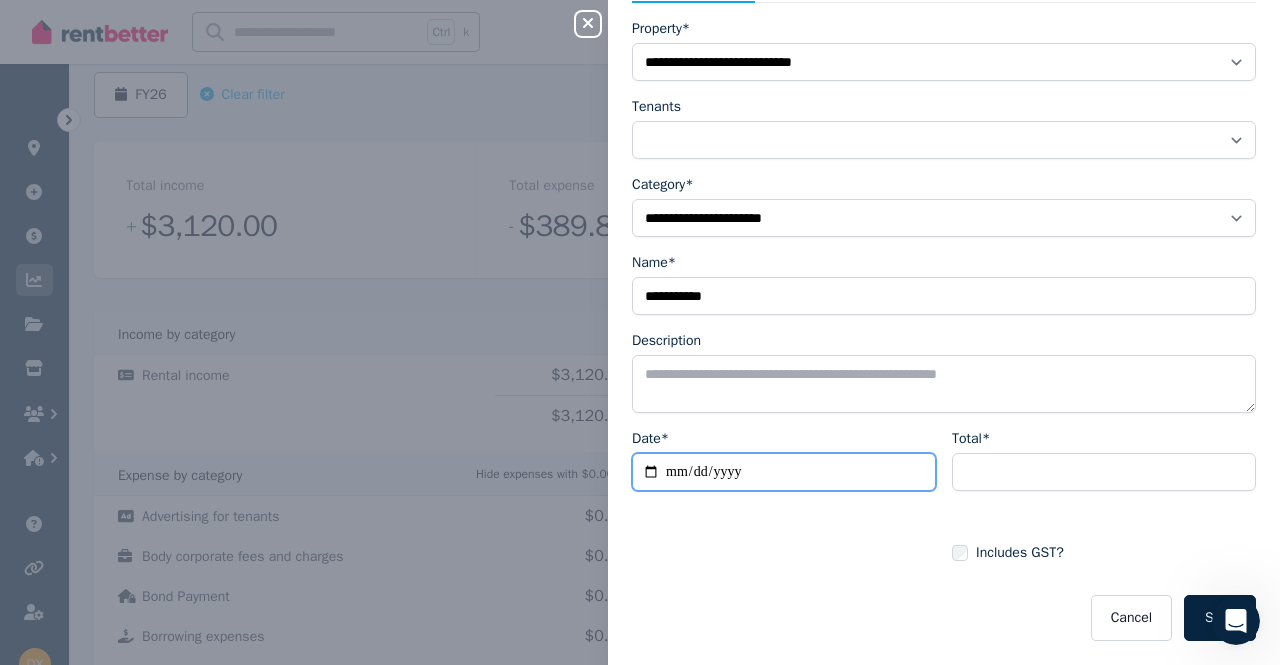 click on "Date*" at bounding box center (784, 472) 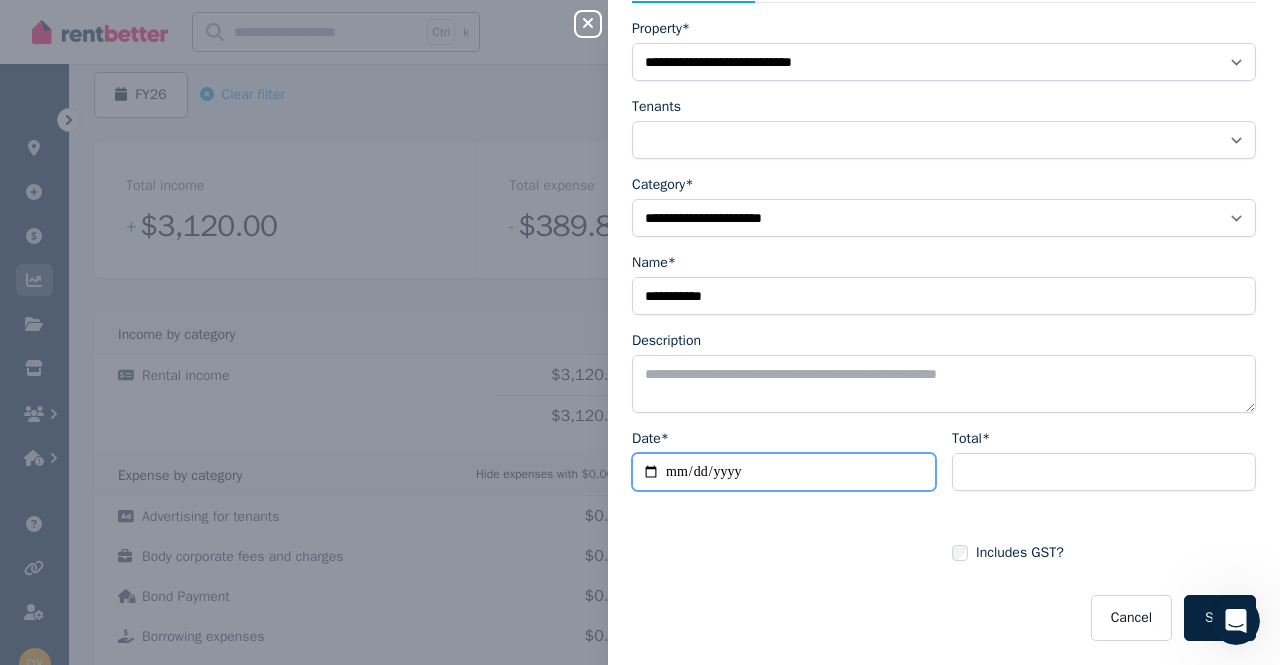click on "Date*" at bounding box center (784, 472) 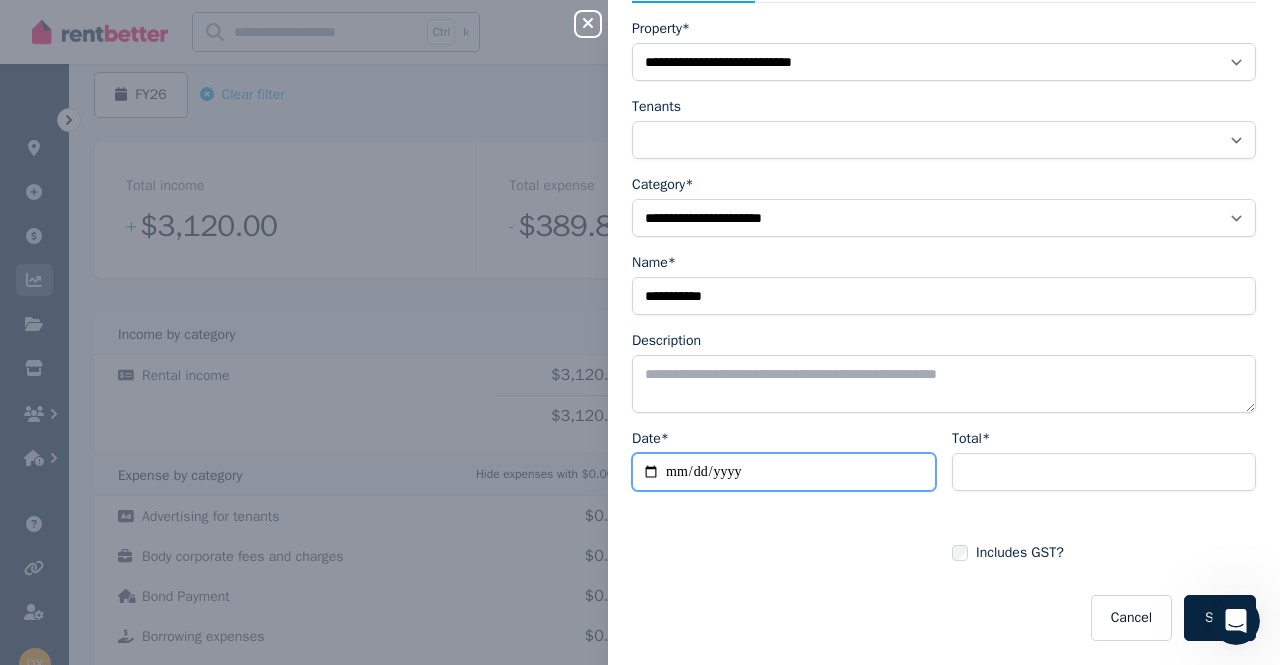 type on "**********" 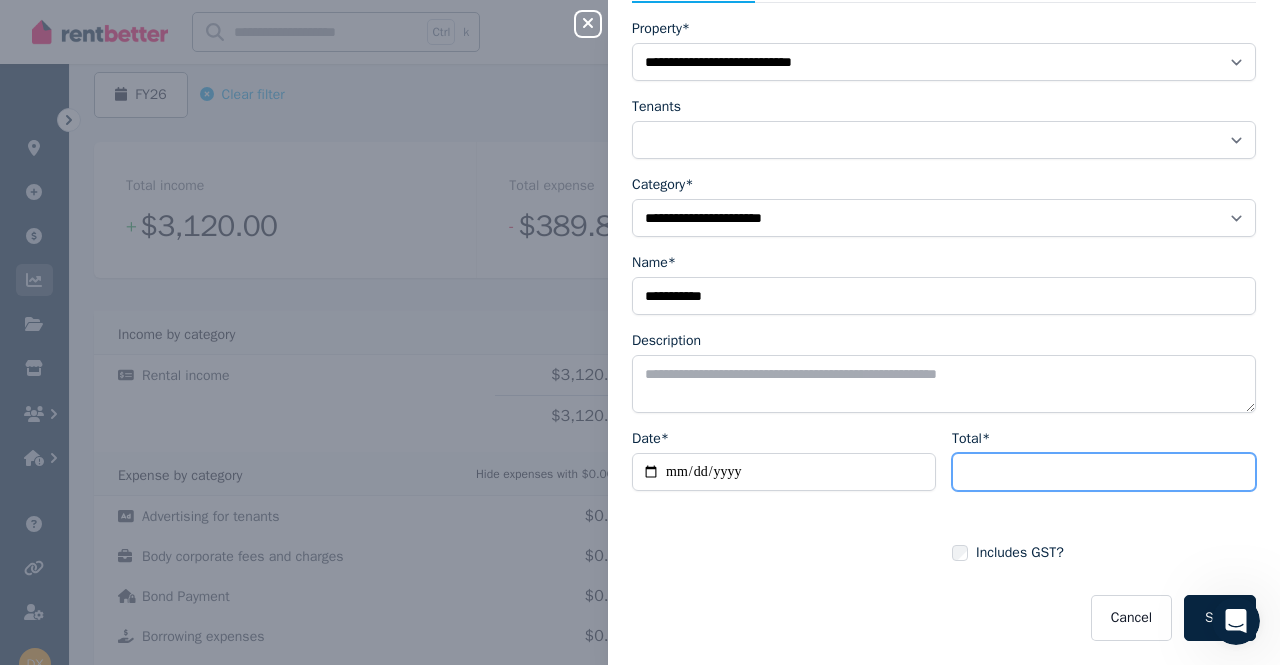 click on "Total*" at bounding box center [1104, 472] 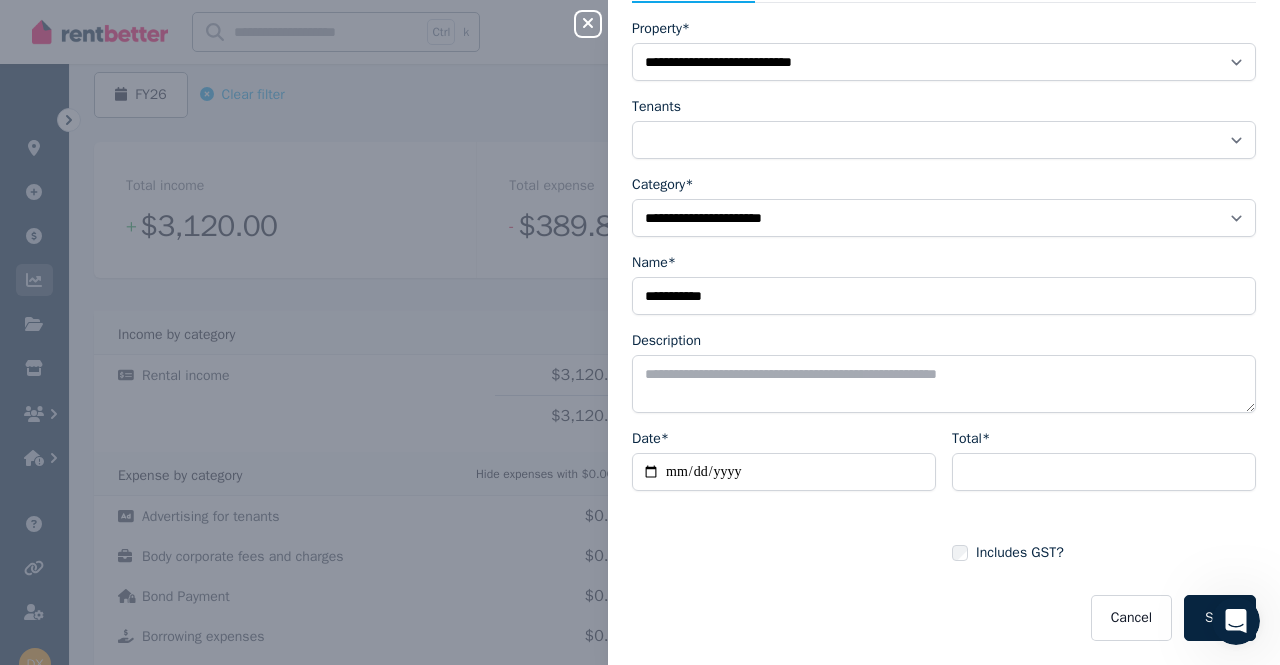 click on "**********" at bounding box center (944, 330) 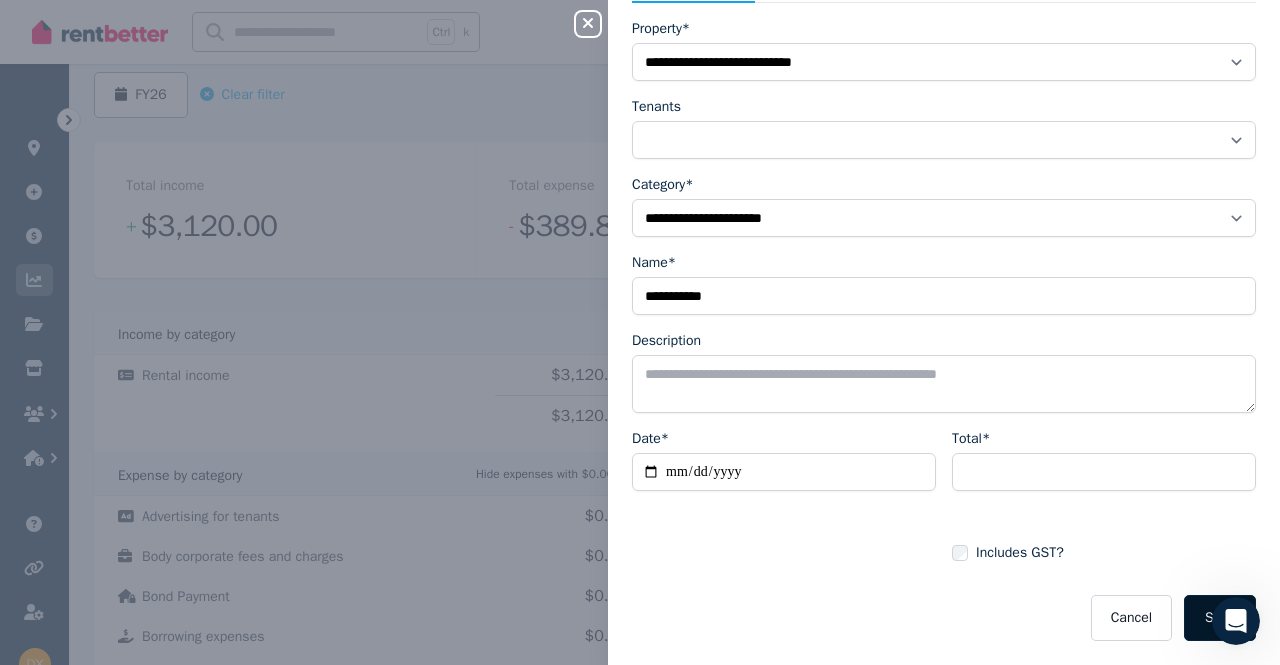 click on "Save" at bounding box center [1220, 618] 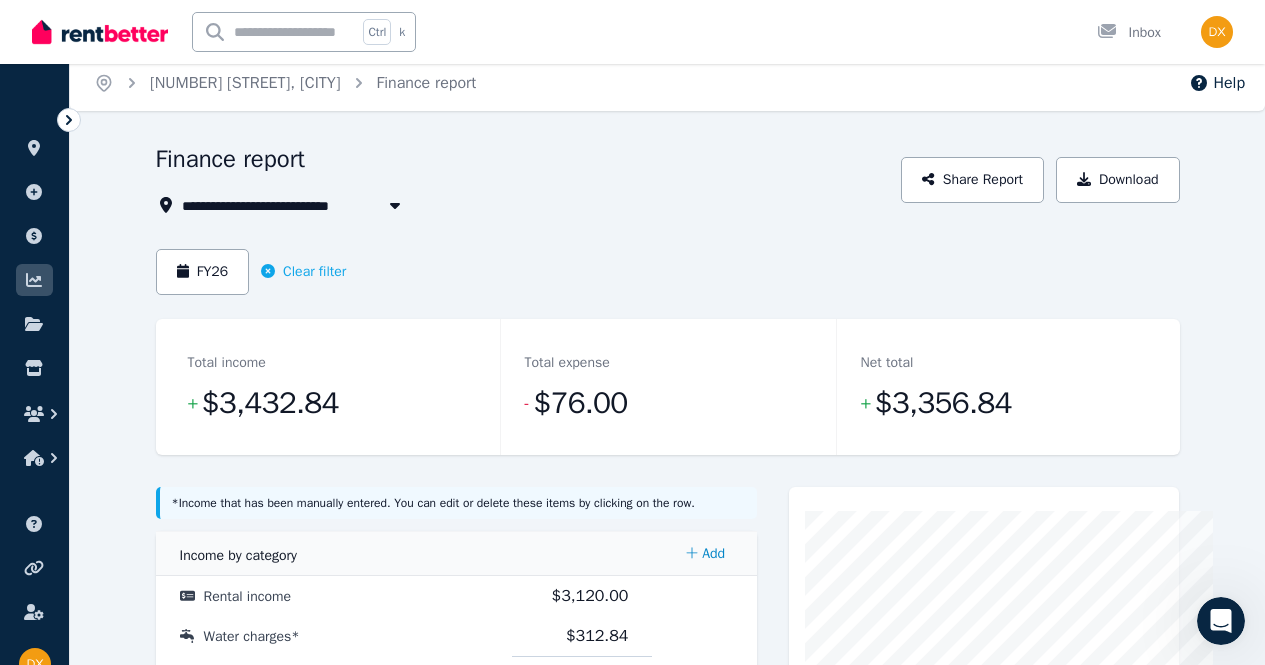scroll, scrollTop: 0, scrollLeft: 0, axis: both 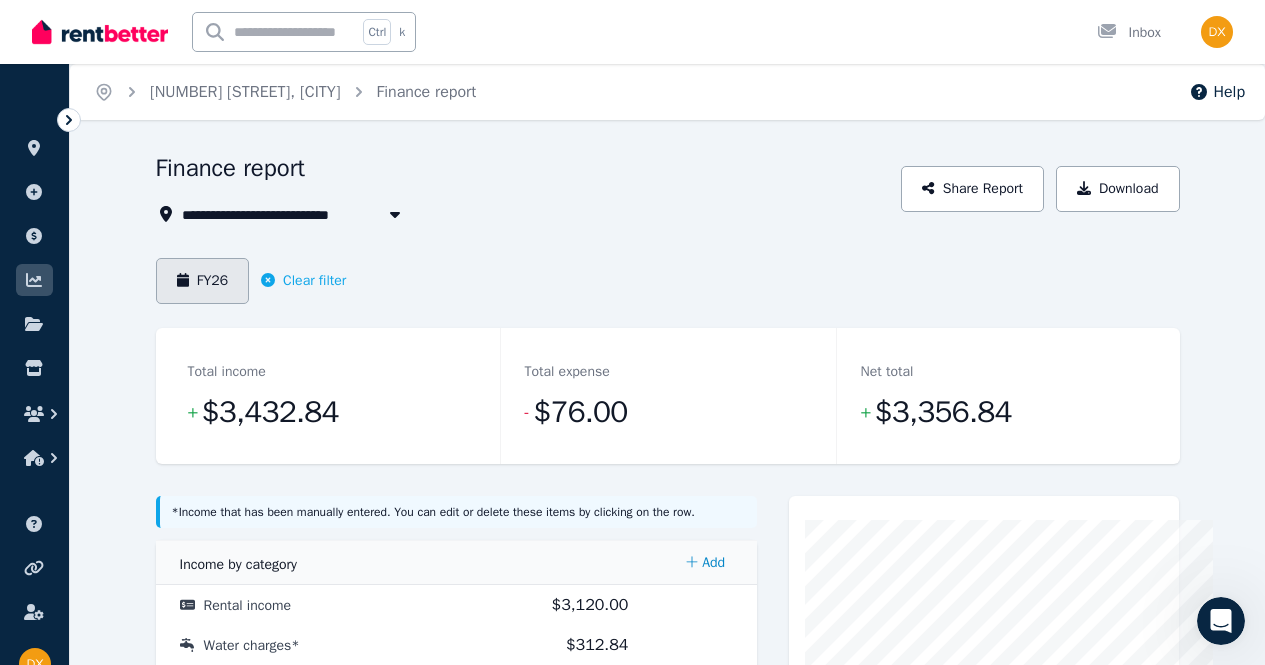 click on "FY26" at bounding box center [203, 281] 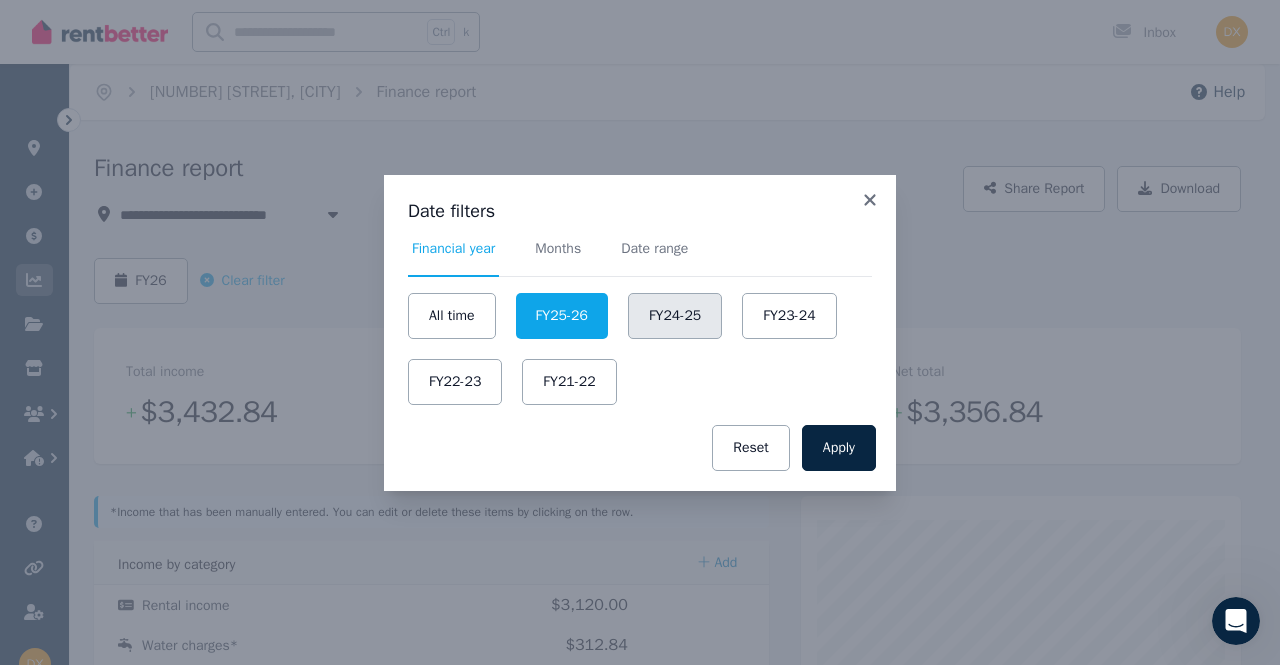 click on "FY24-25" at bounding box center (675, 316) 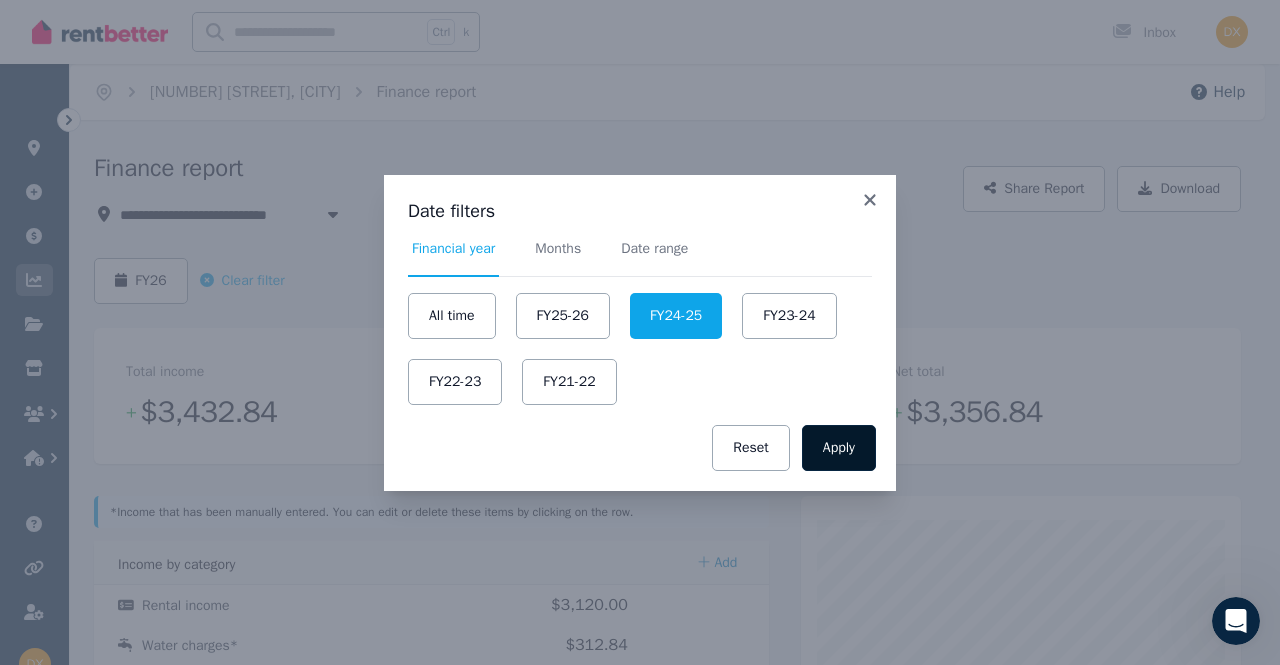 click on "Apply" at bounding box center (839, 448) 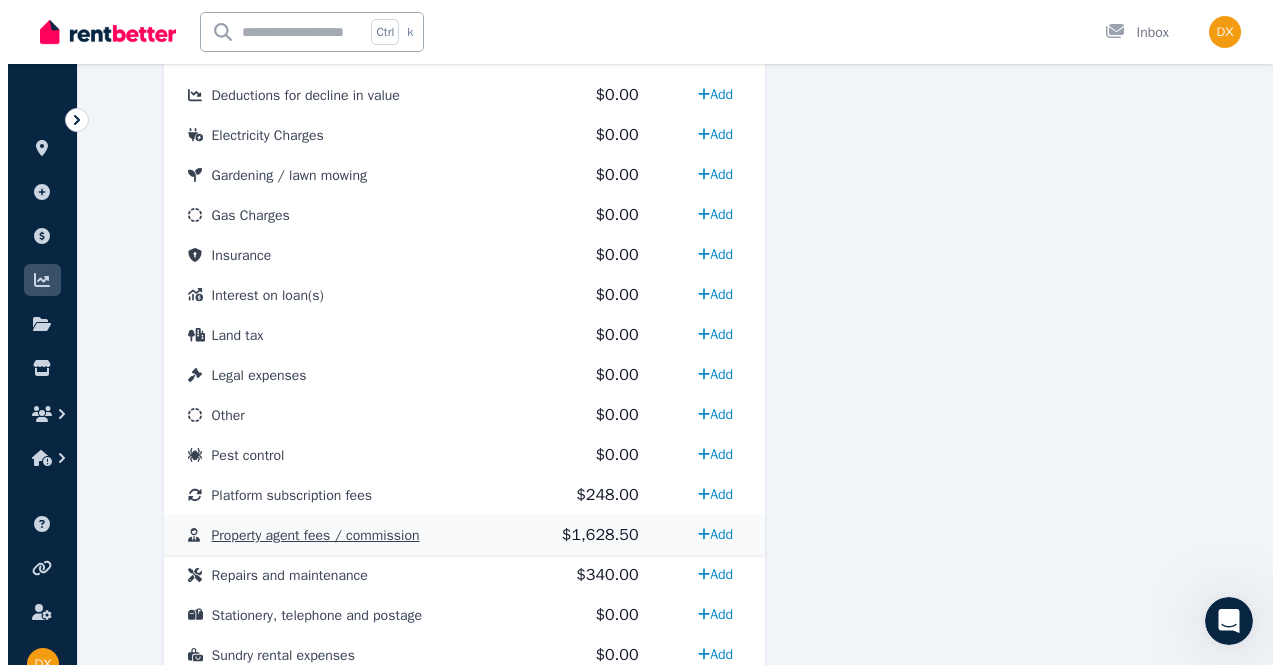 scroll, scrollTop: 1170, scrollLeft: 0, axis: vertical 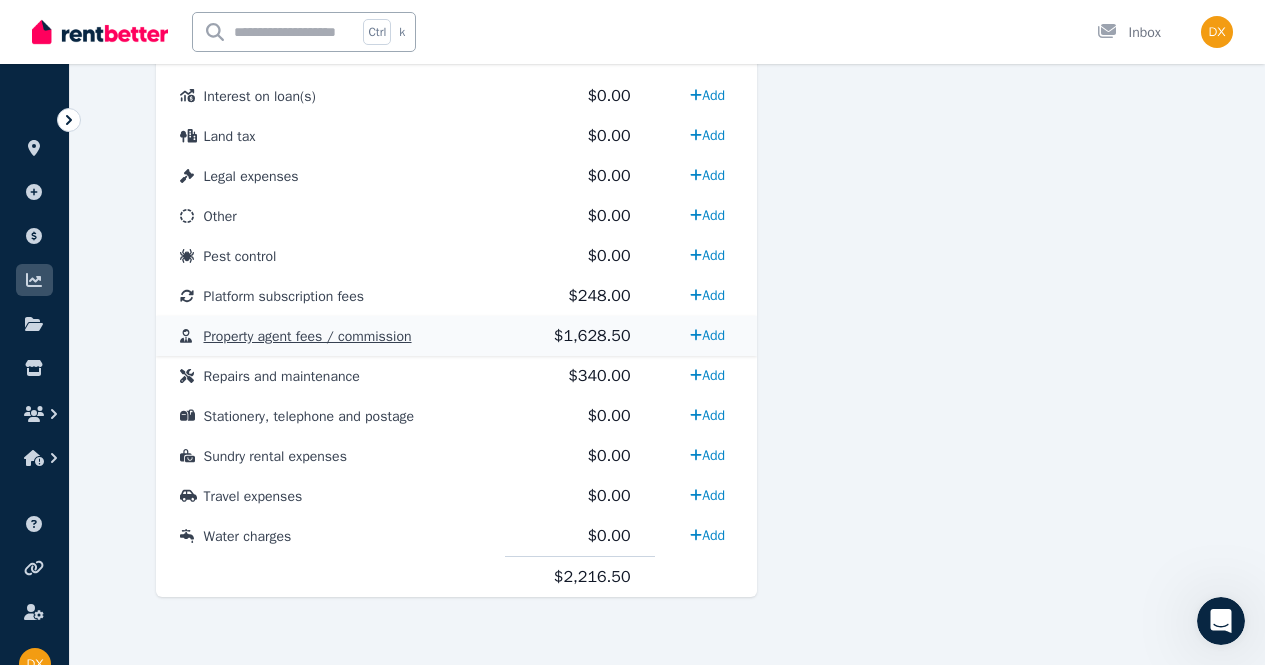 click on "Property agent fees / commission" at bounding box center [308, 336] 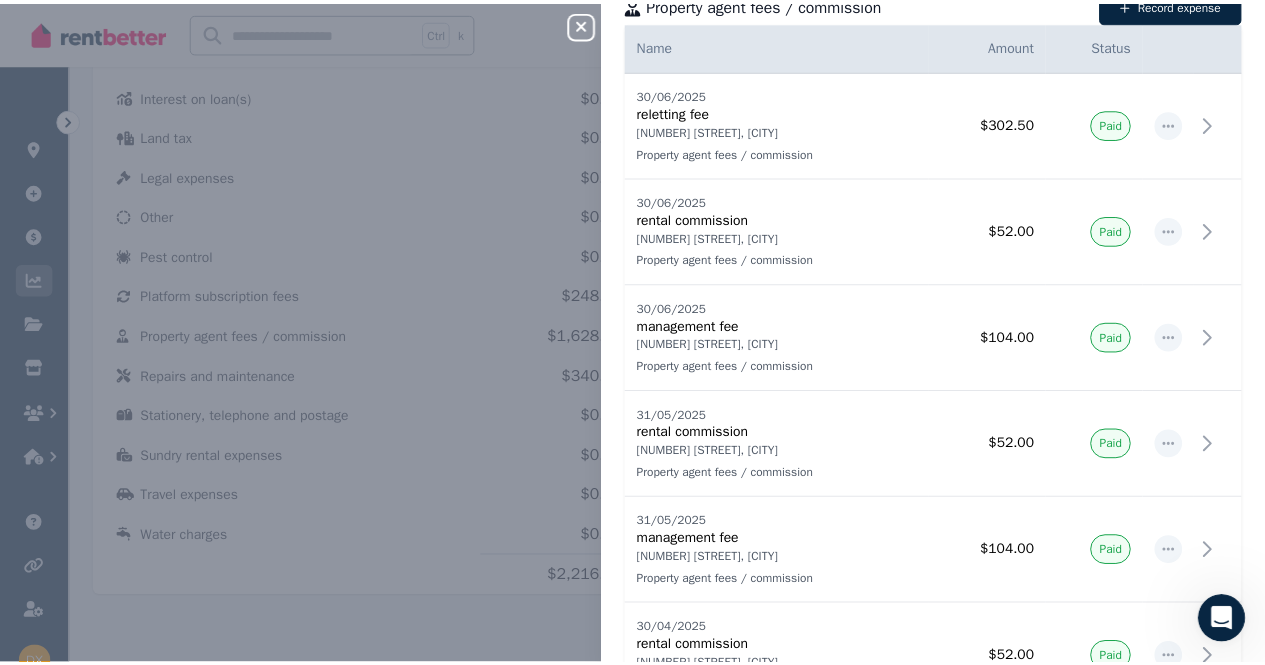 scroll, scrollTop: 0, scrollLeft: 0, axis: both 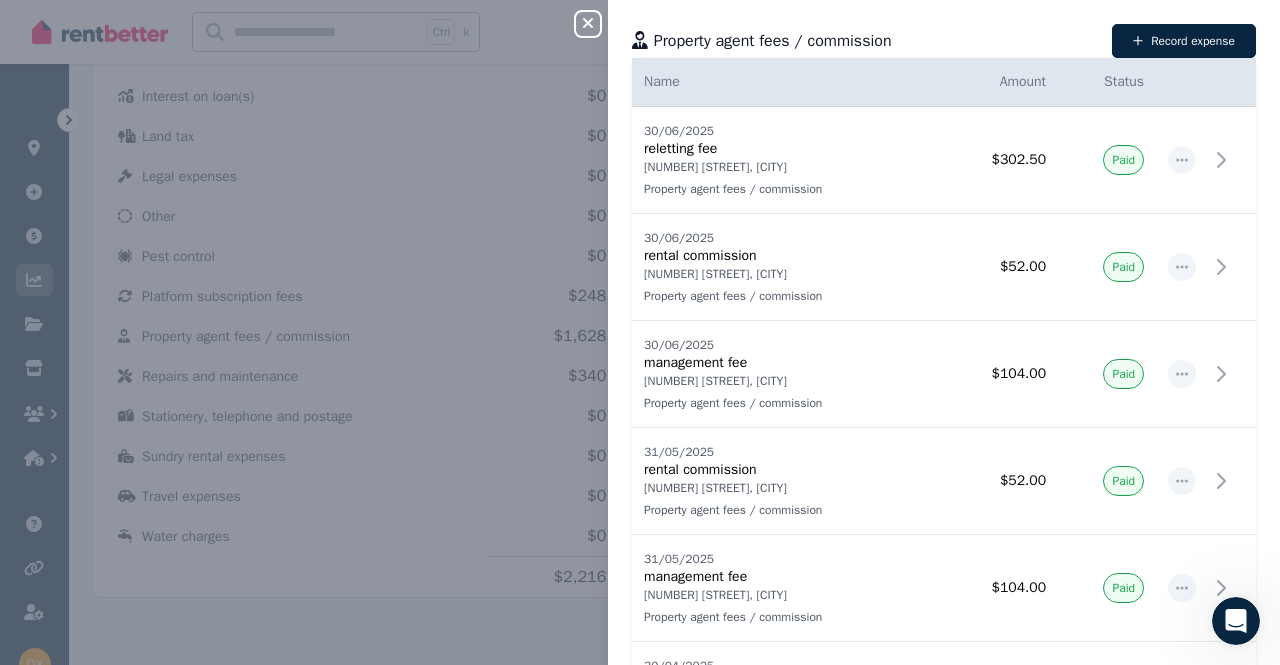 click 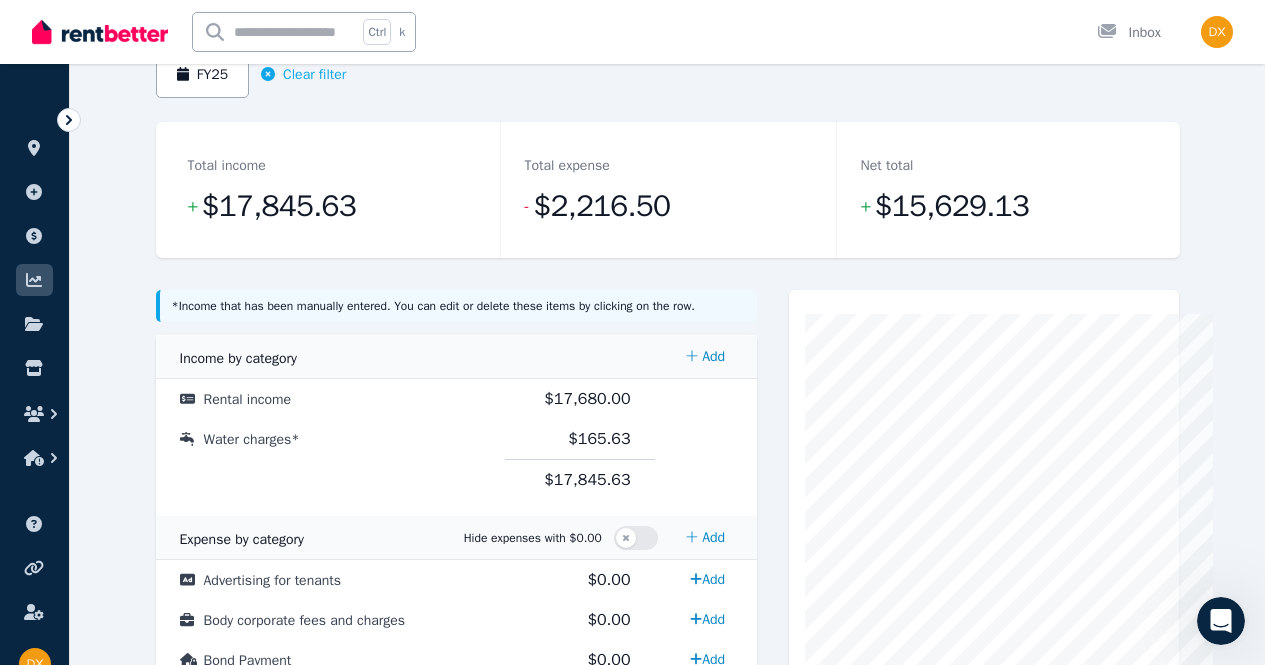 scroll, scrollTop: 0, scrollLeft: 0, axis: both 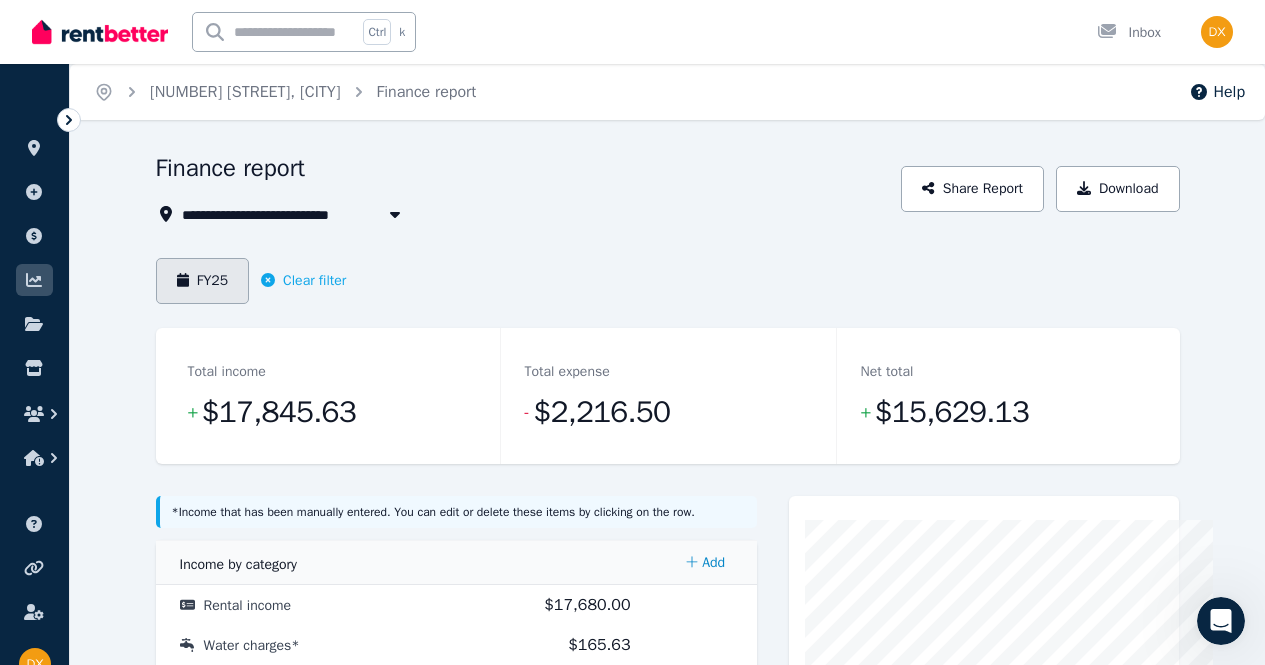 click on "FY25" at bounding box center (203, 281) 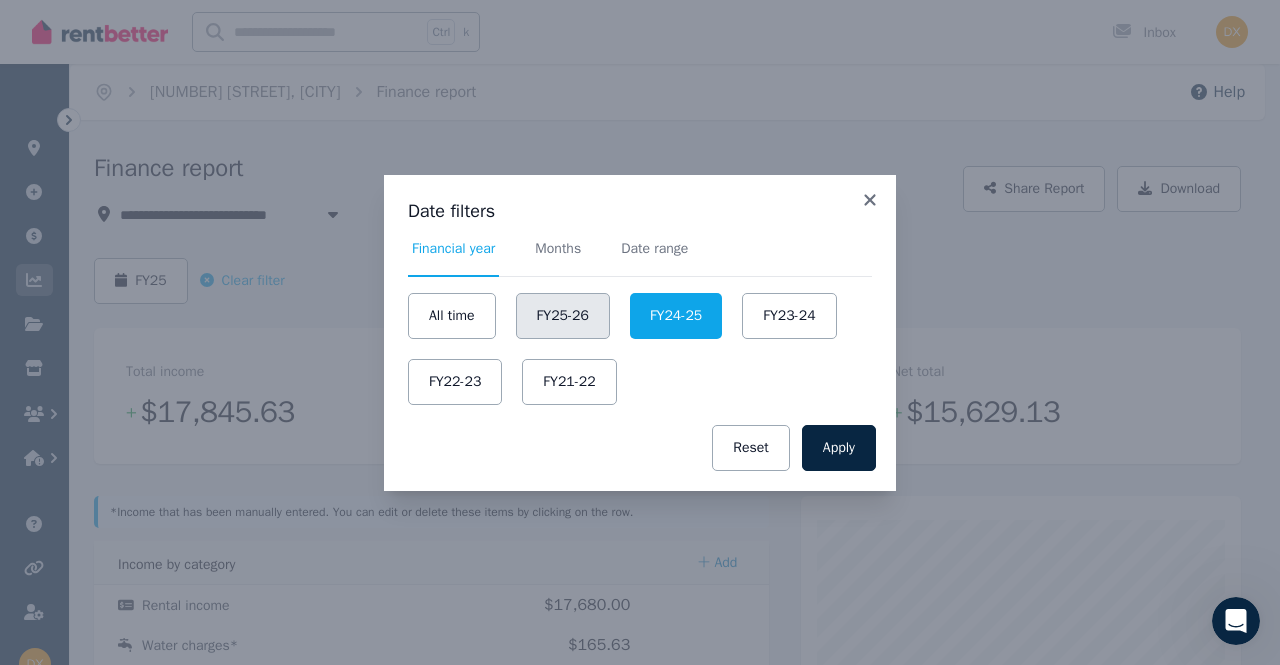 click on "FY25-26" at bounding box center (563, 316) 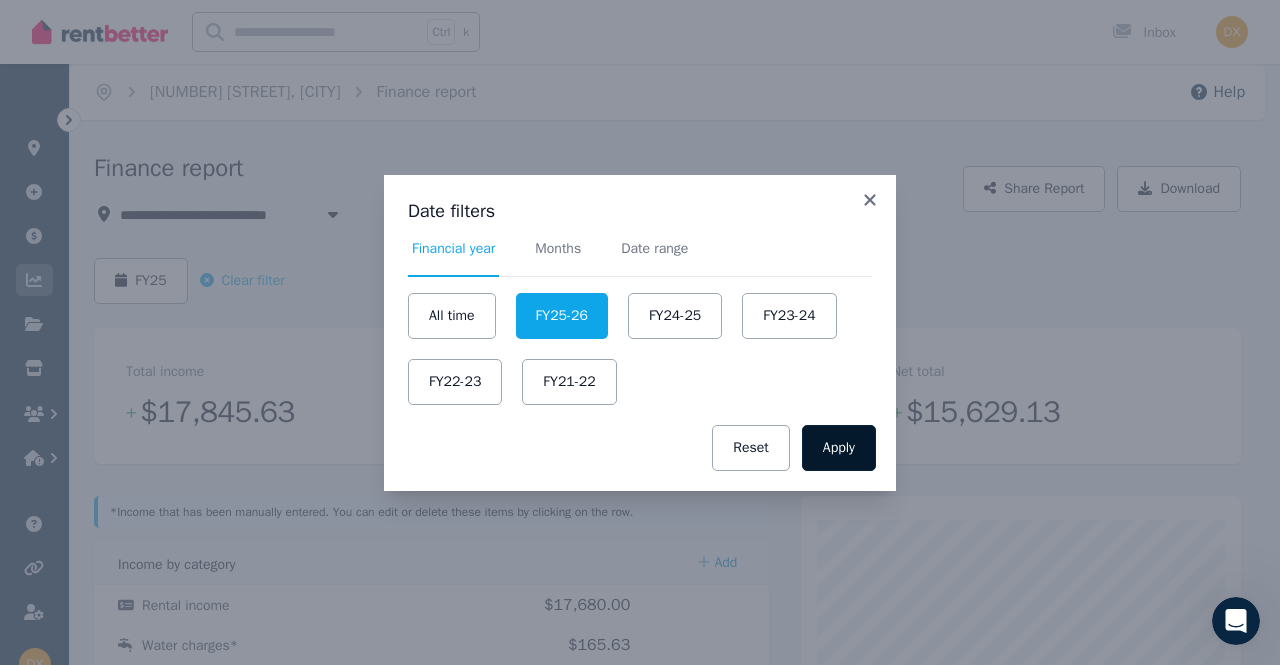 click on "Apply" at bounding box center [839, 448] 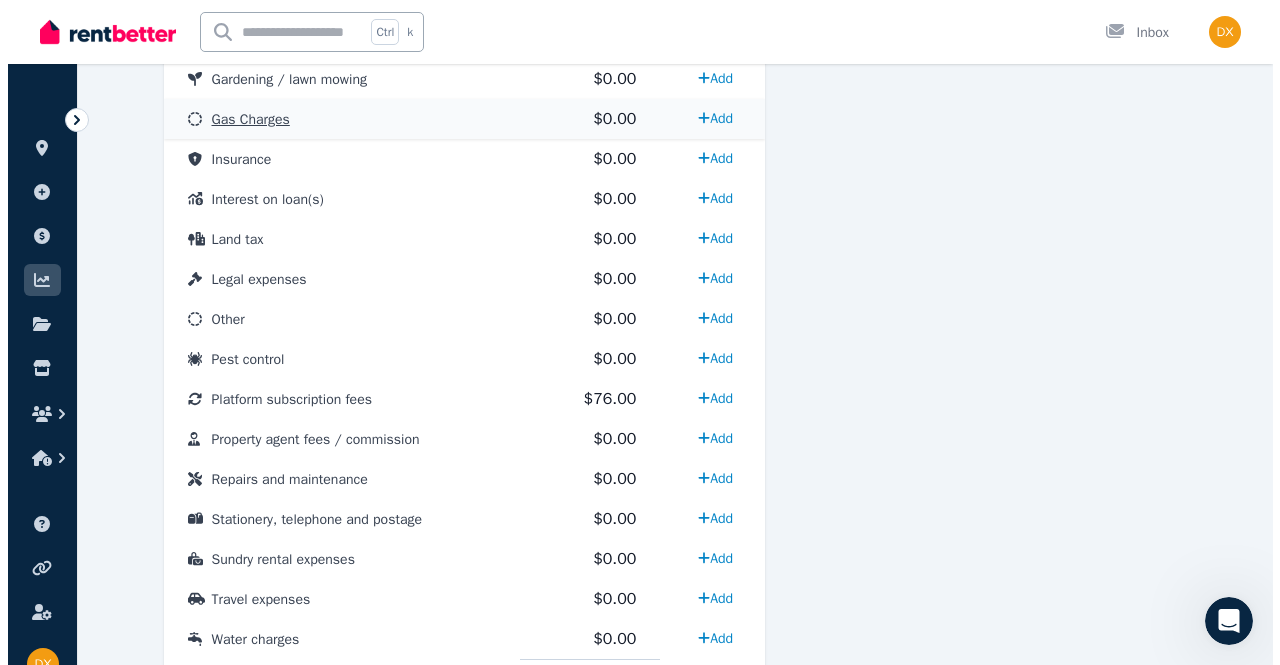 scroll, scrollTop: 1100, scrollLeft: 0, axis: vertical 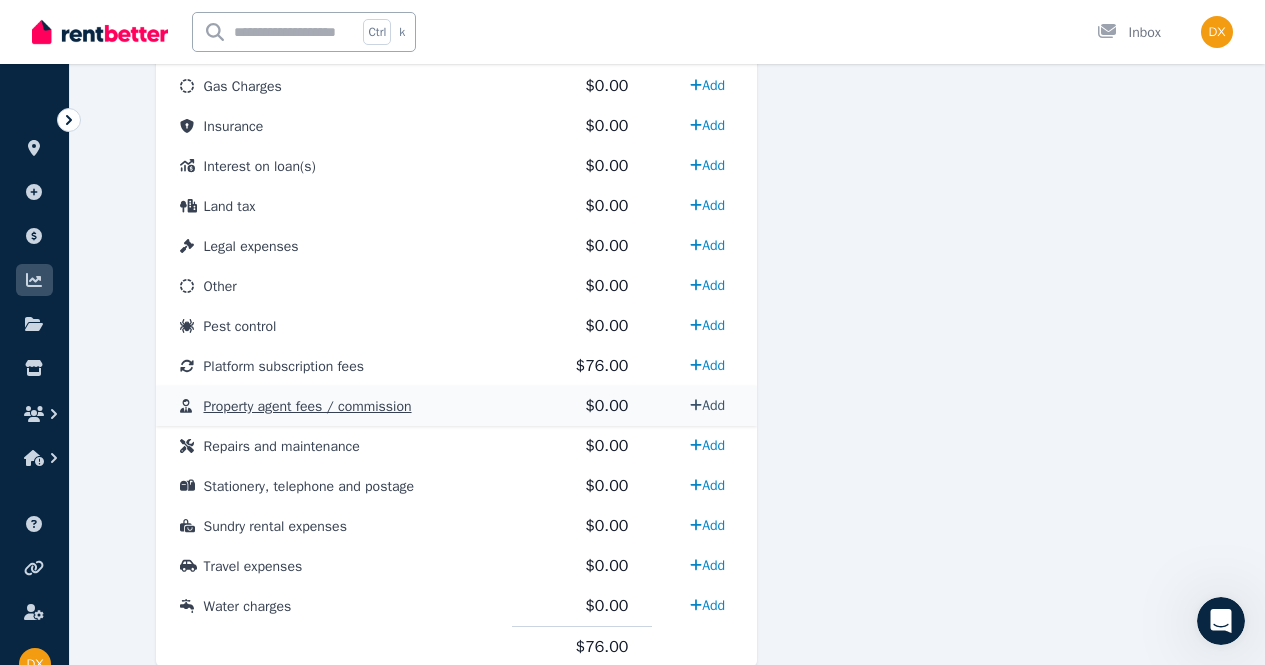 click on "Add" at bounding box center (707, 405) 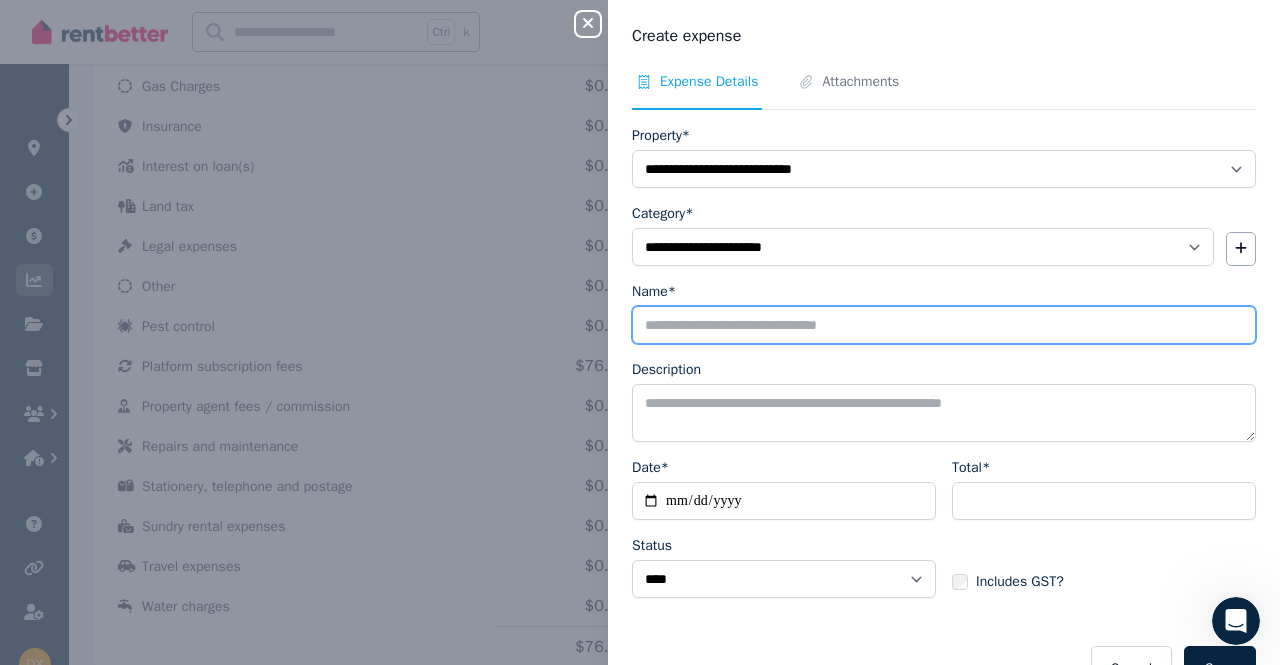 click on "Name*" at bounding box center (944, 325) 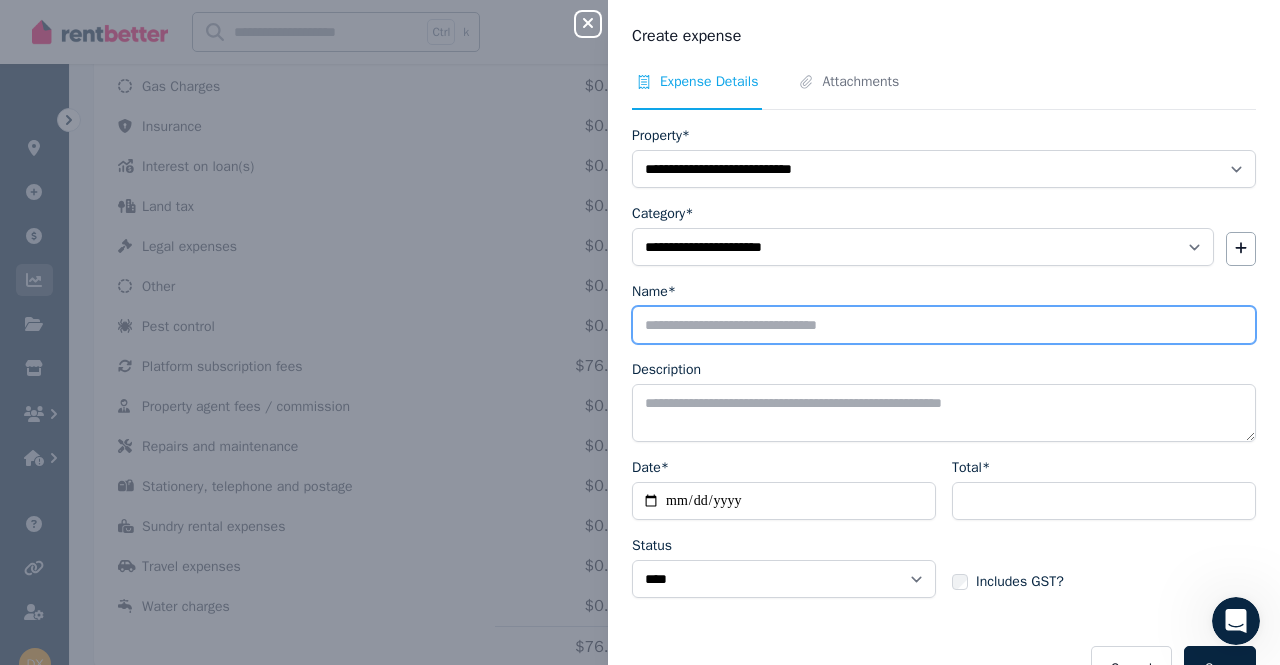 type on "**********" 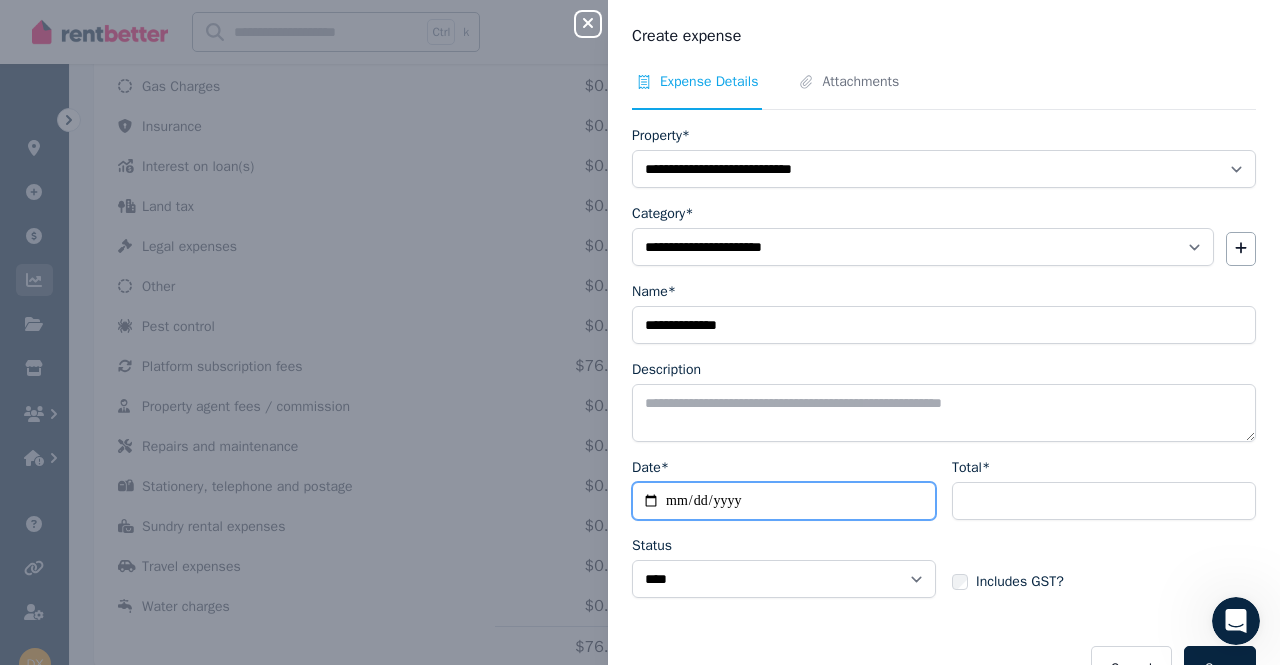 click on "Date*" at bounding box center (784, 501) 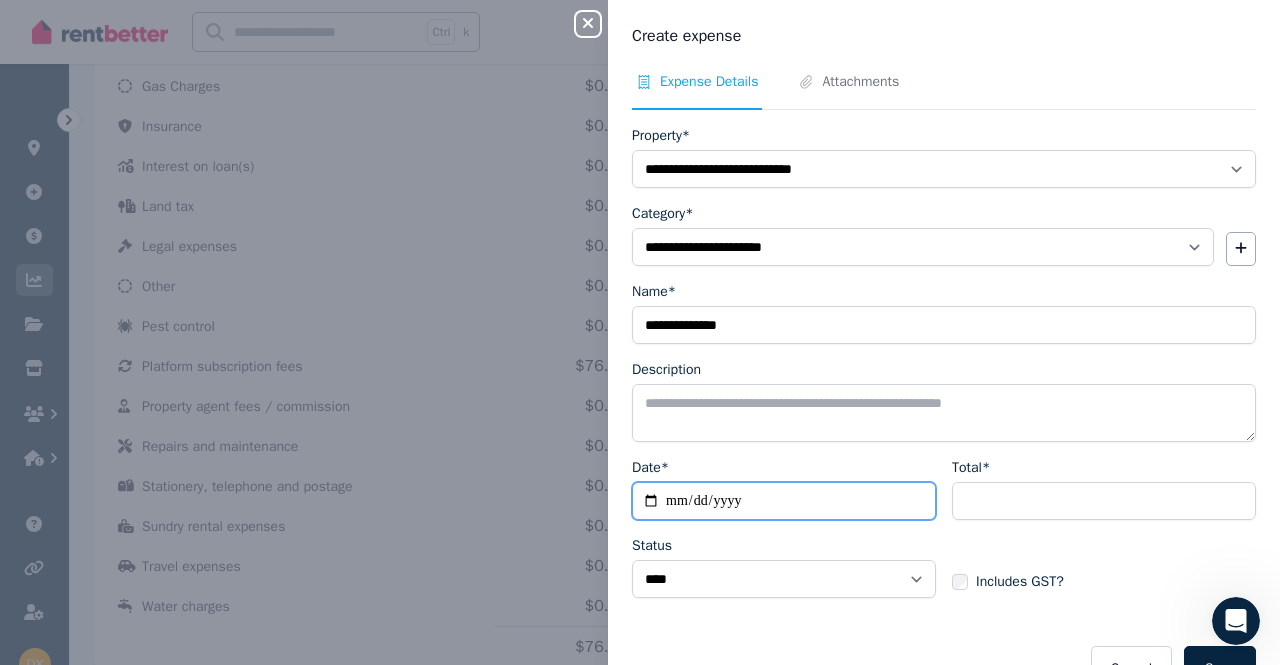 type on "**********" 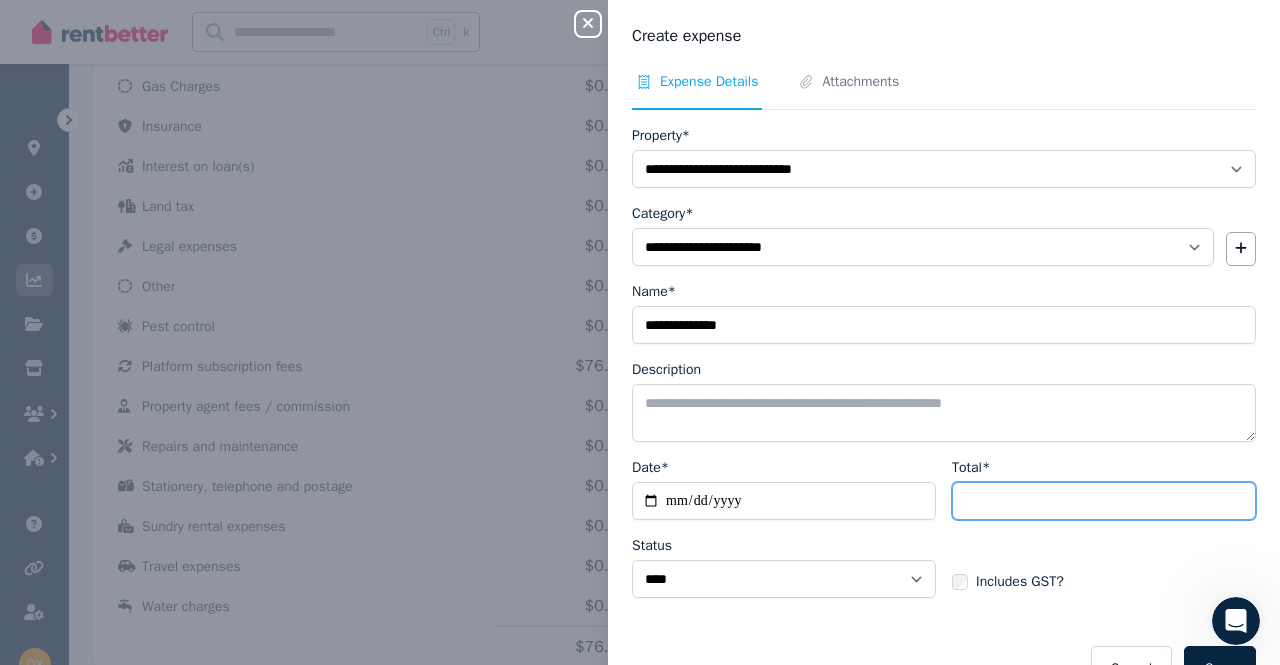 click on "Total*" at bounding box center (1104, 501) 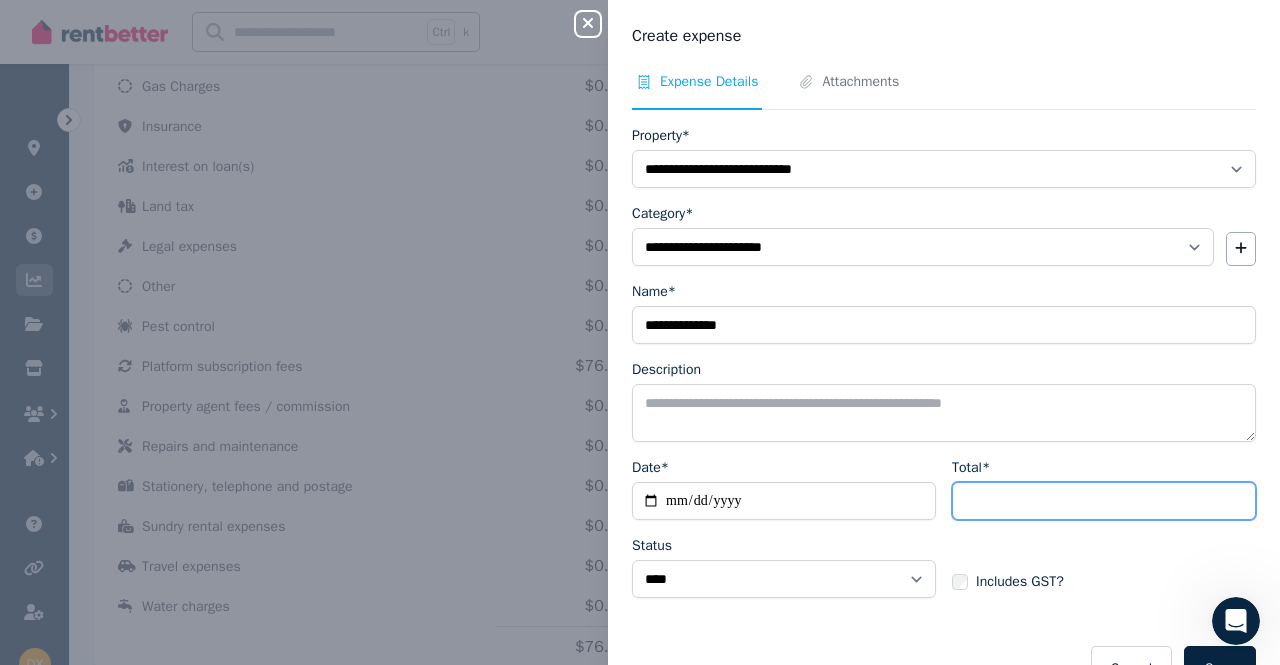 type on "**" 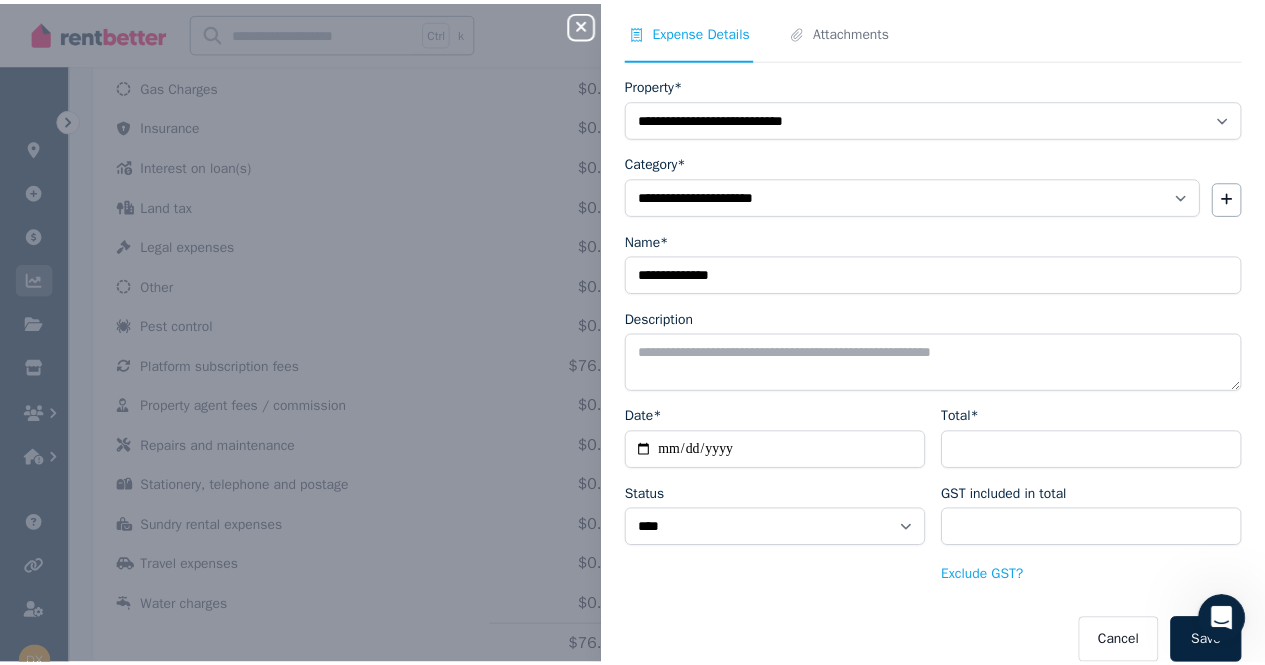scroll, scrollTop: 75, scrollLeft: 0, axis: vertical 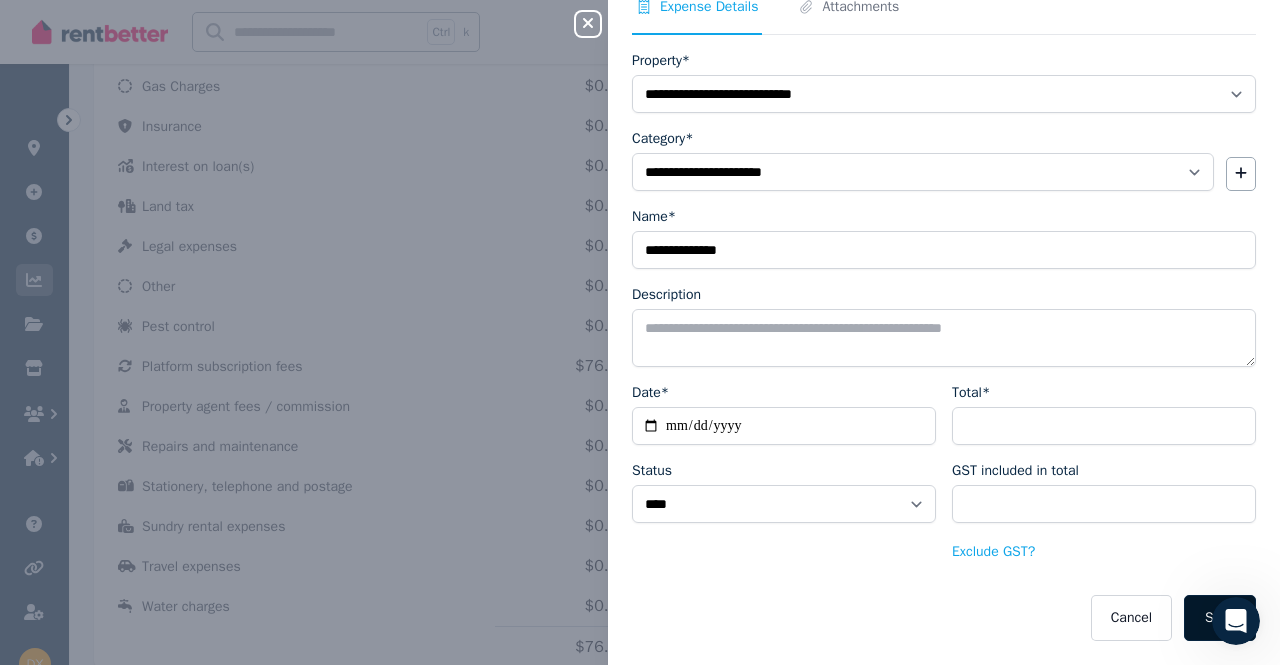 click on "Save" at bounding box center (1220, 618) 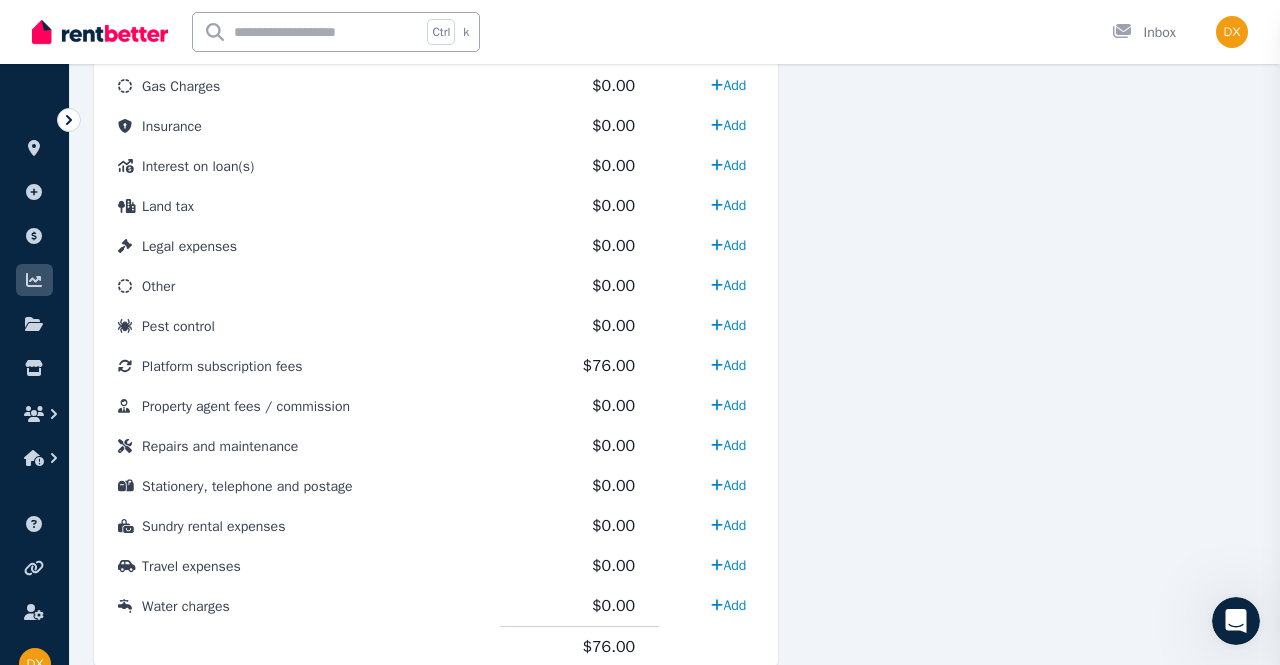 select 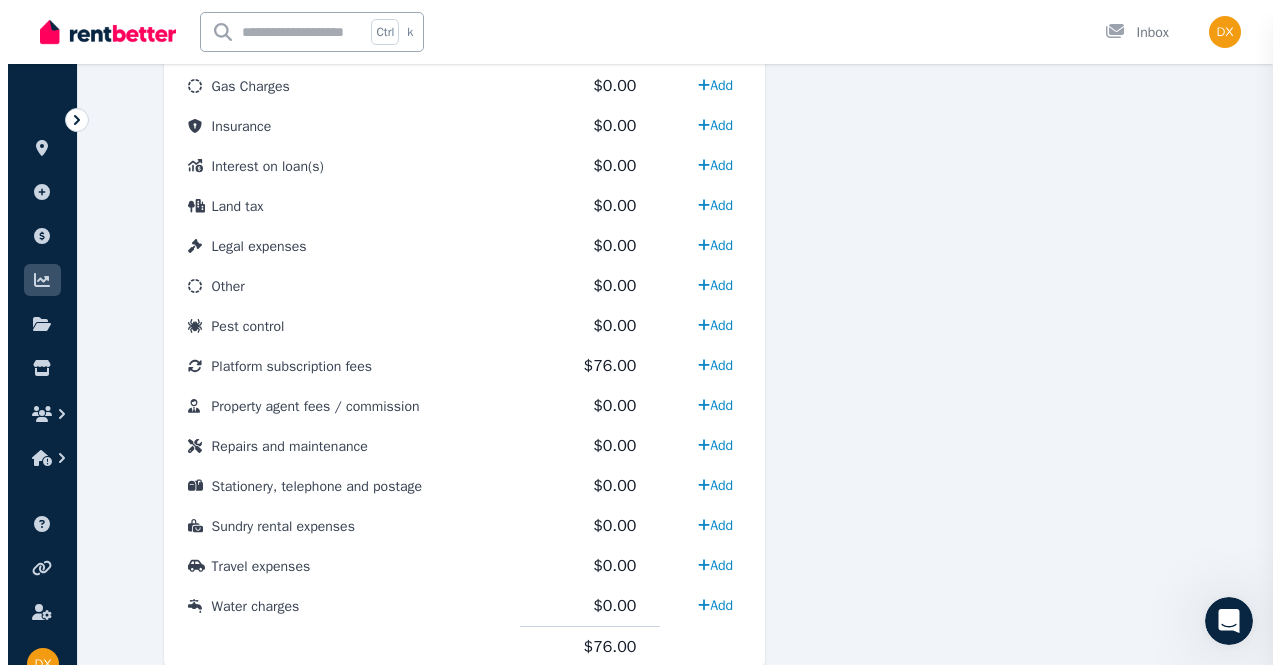 scroll, scrollTop: 51, scrollLeft: 0, axis: vertical 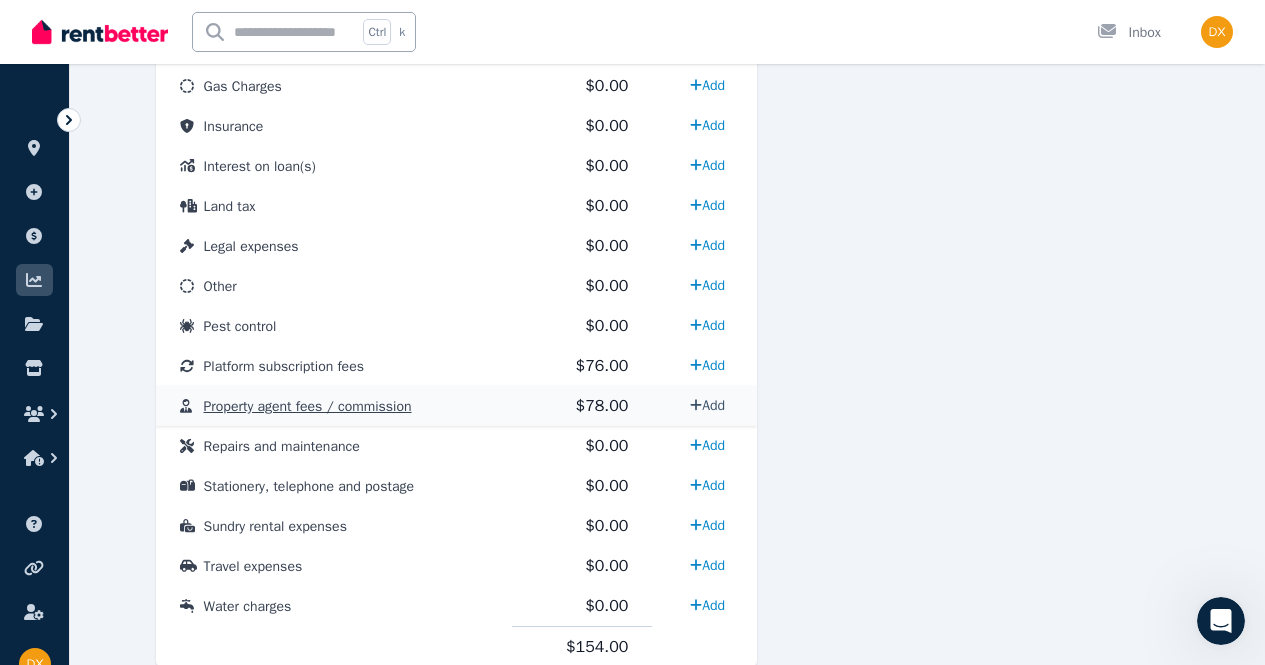 click on "Add" at bounding box center [707, 405] 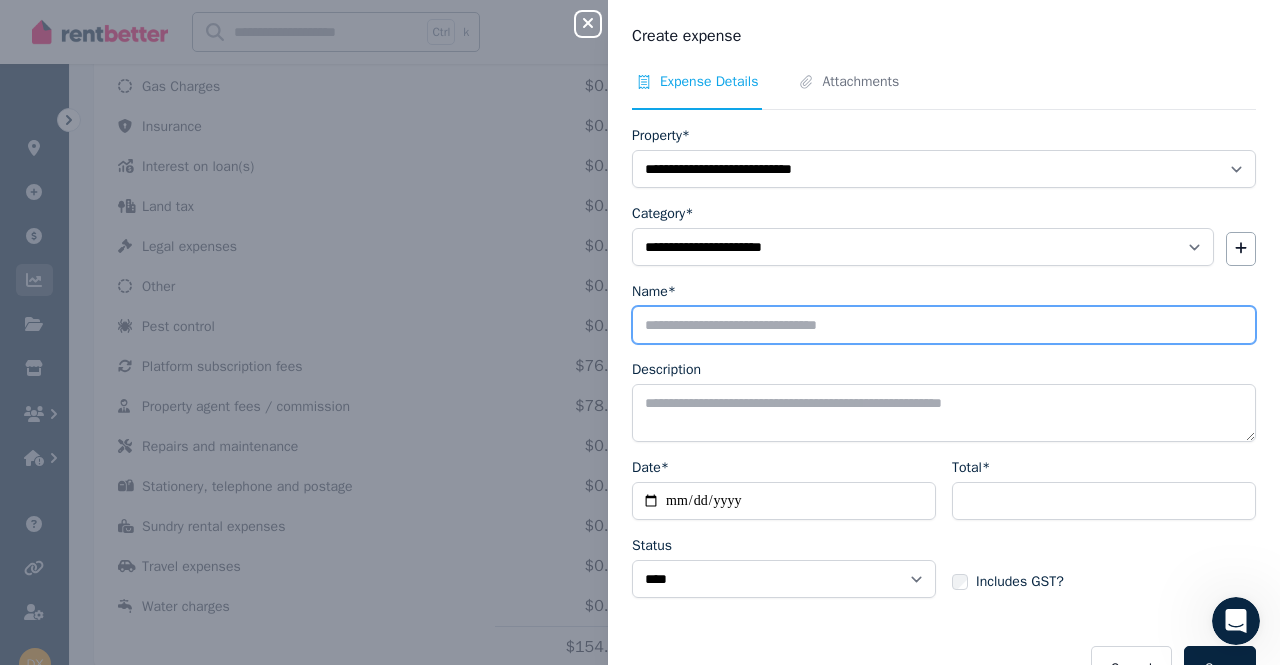 click on "Name*" at bounding box center (944, 325) 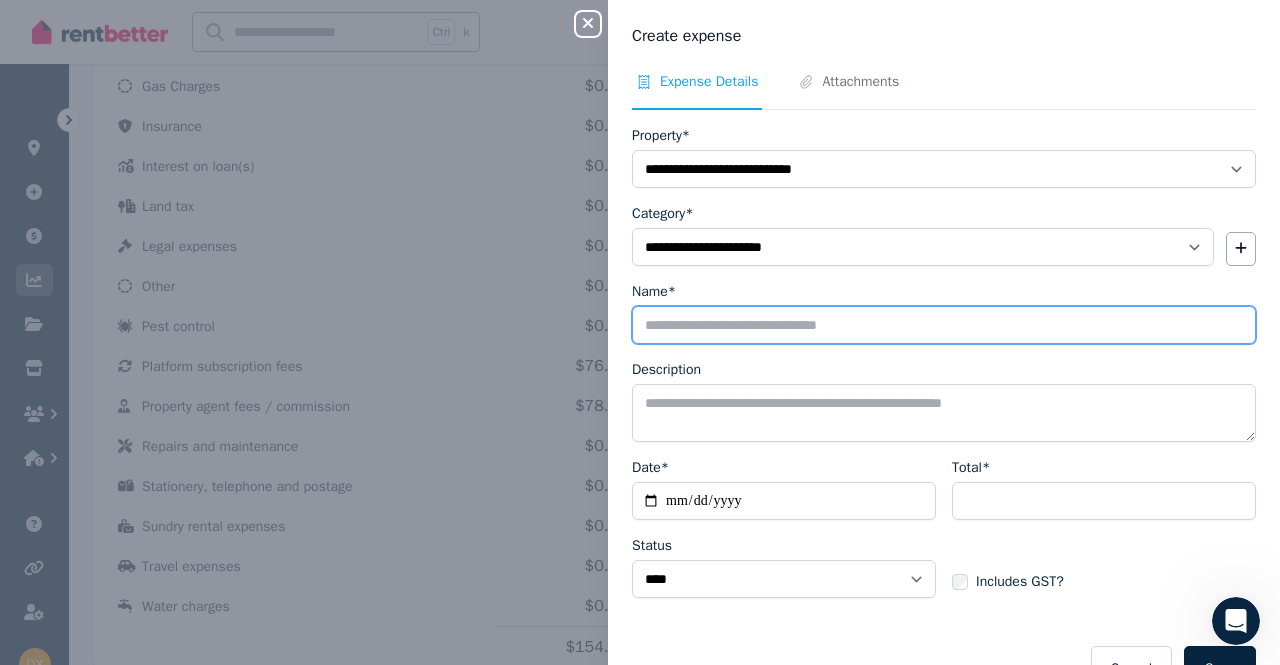 type on "**********" 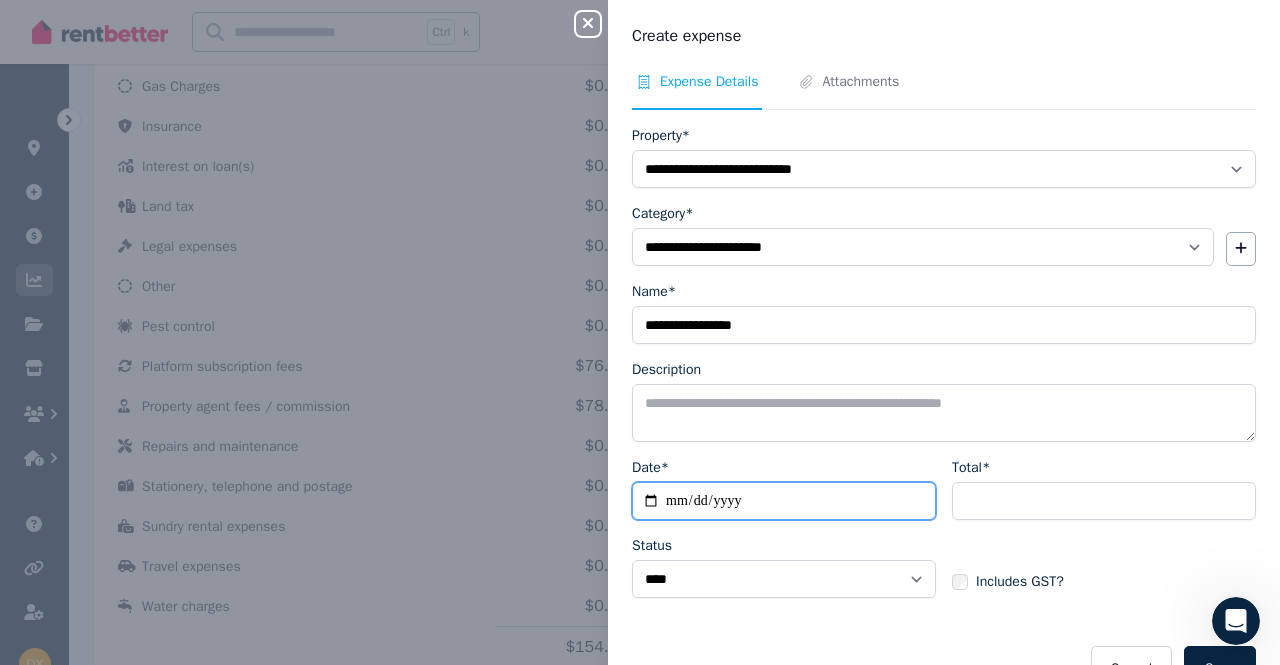 click on "Date*" at bounding box center [784, 501] 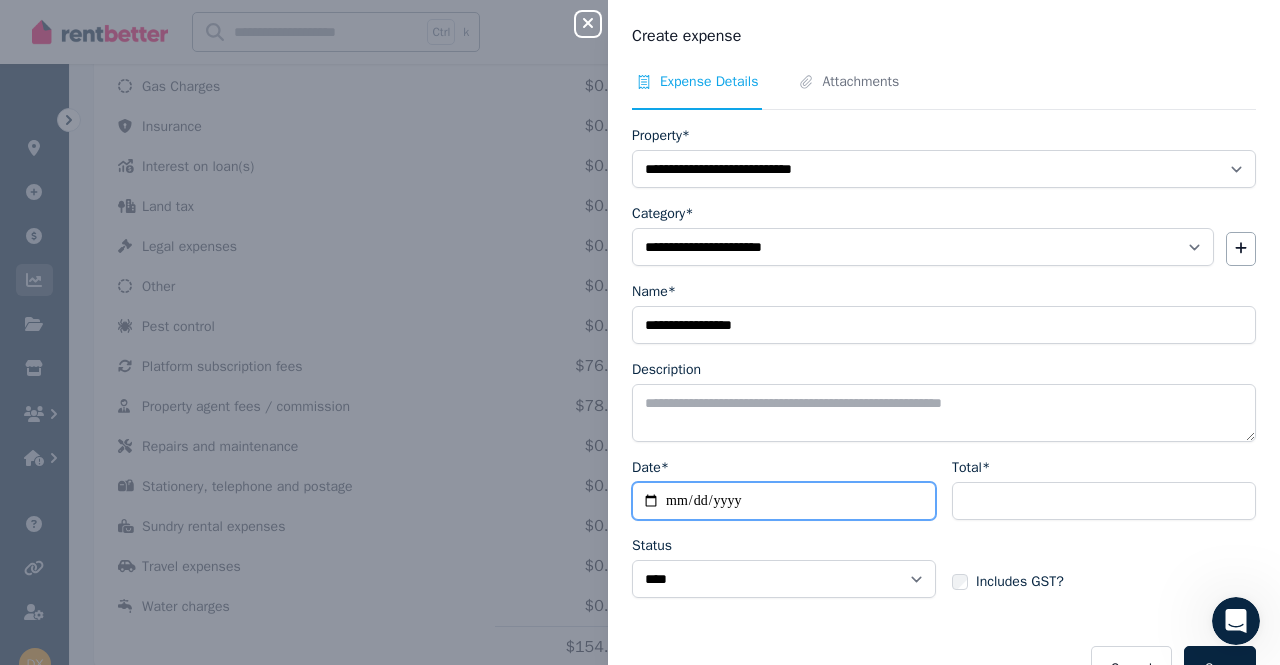 type on "**********" 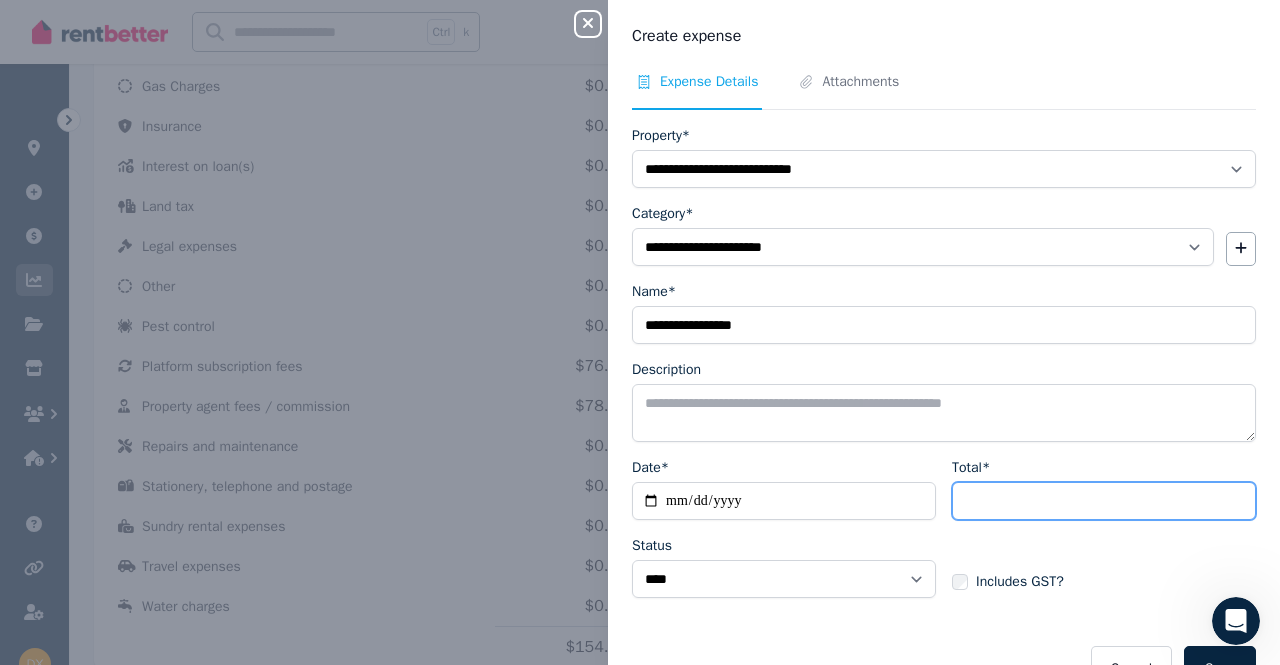click on "Total*" at bounding box center (1104, 501) 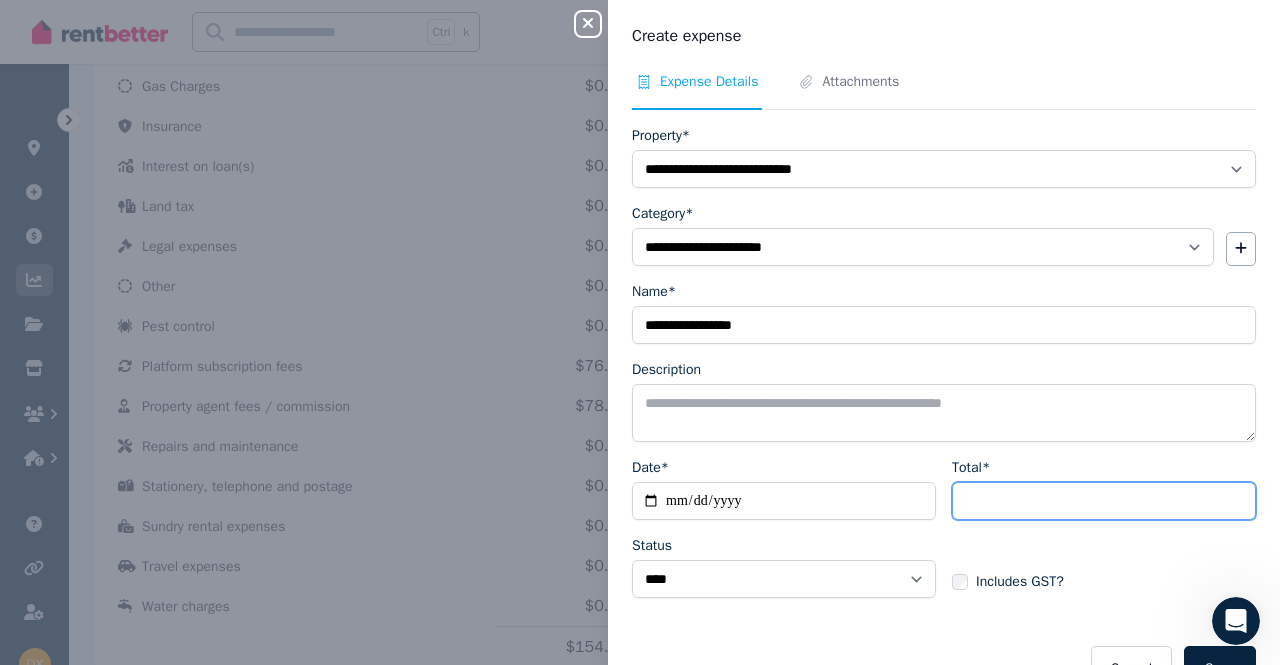 type on "***" 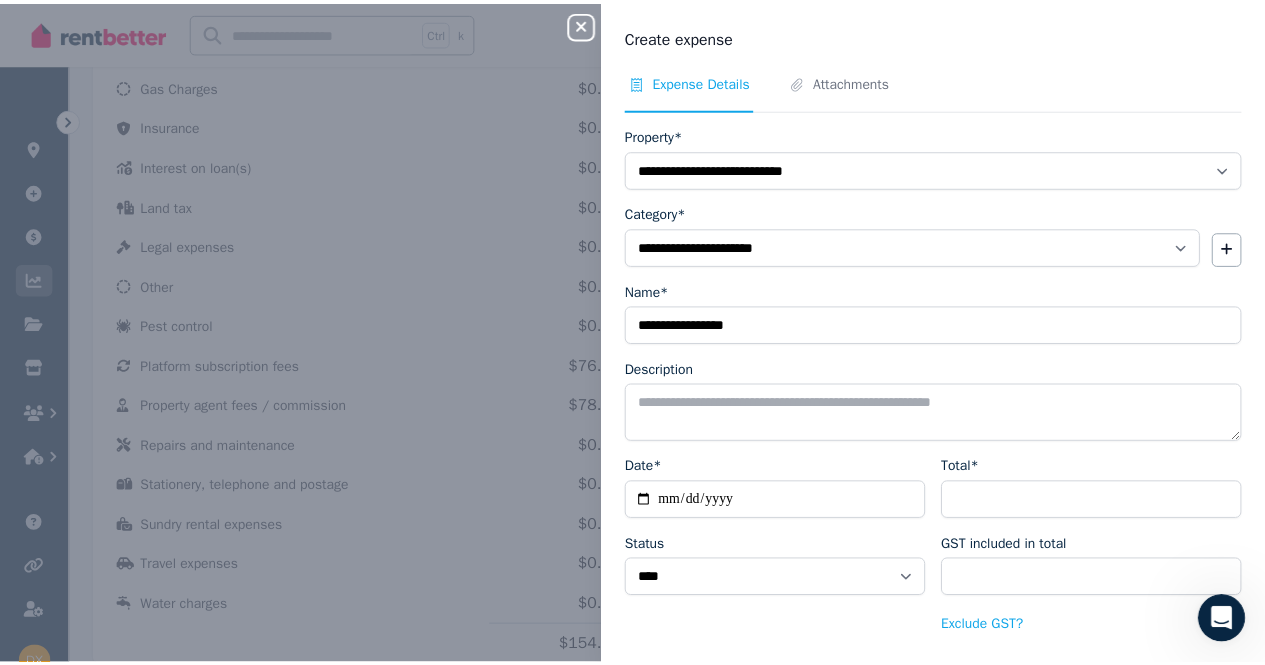 scroll, scrollTop: 75, scrollLeft: 0, axis: vertical 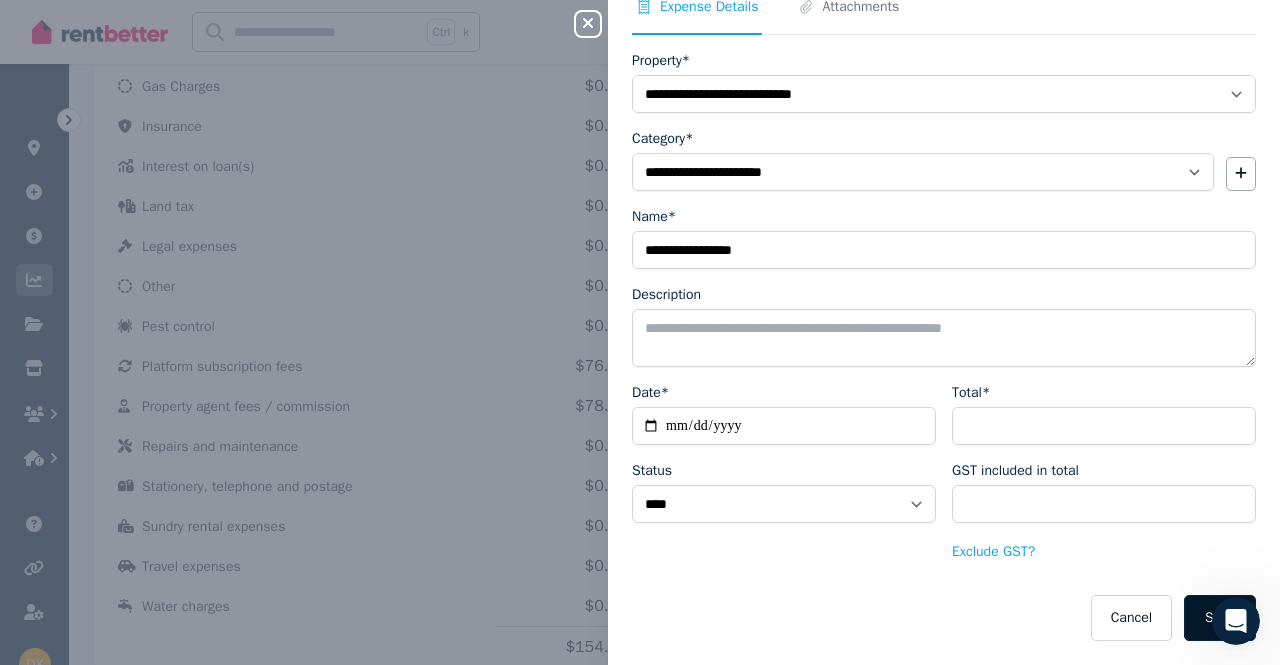 click on "Save" at bounding box center (1220, 618) 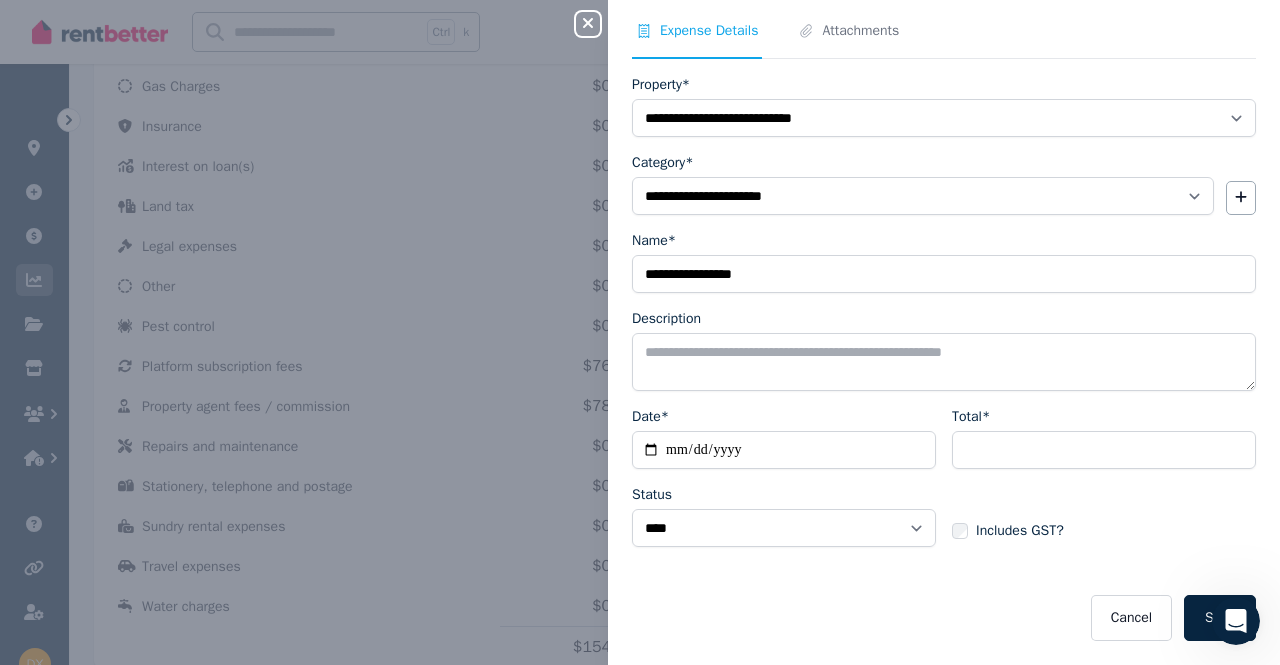 select 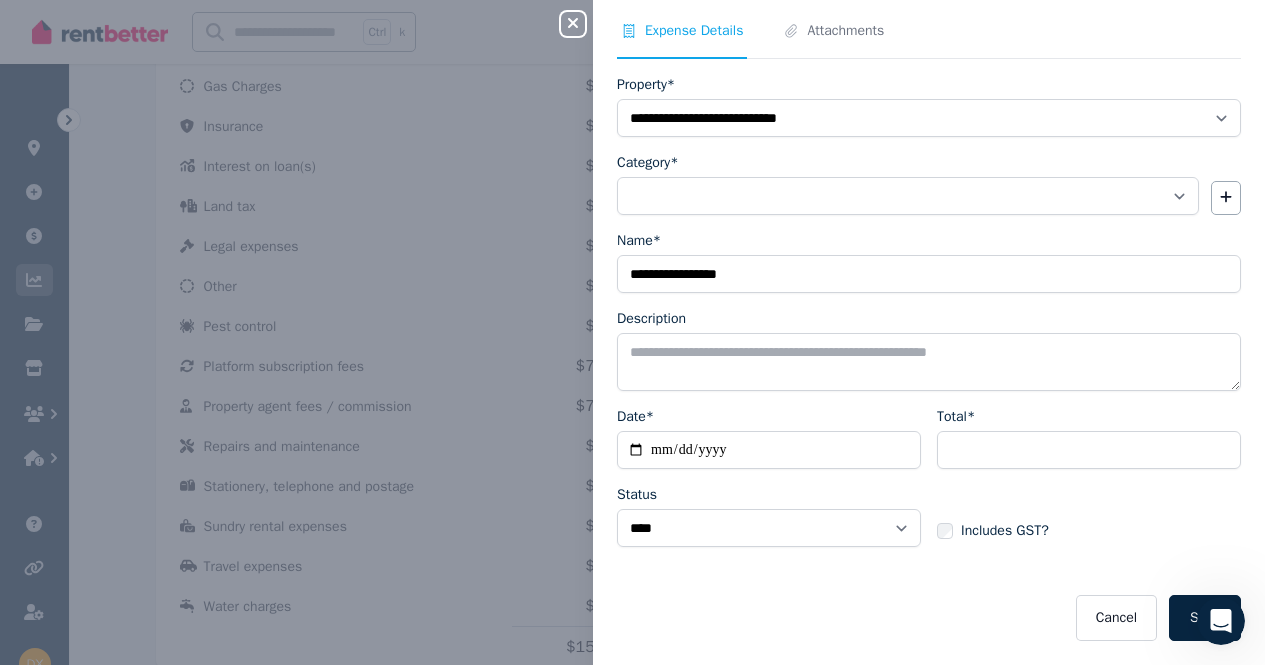 scroll, scrollTop: 51, scrollLeft: 0, axis: vertical 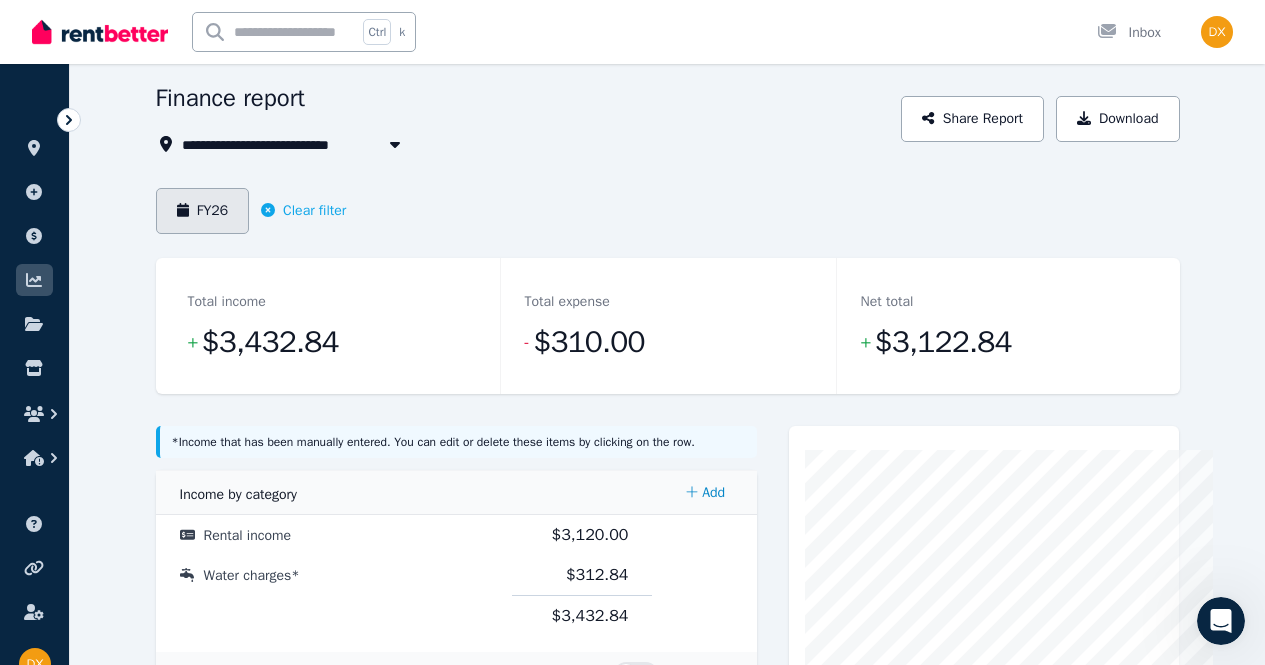 click on "FY26" at bounding box center [203, 211] 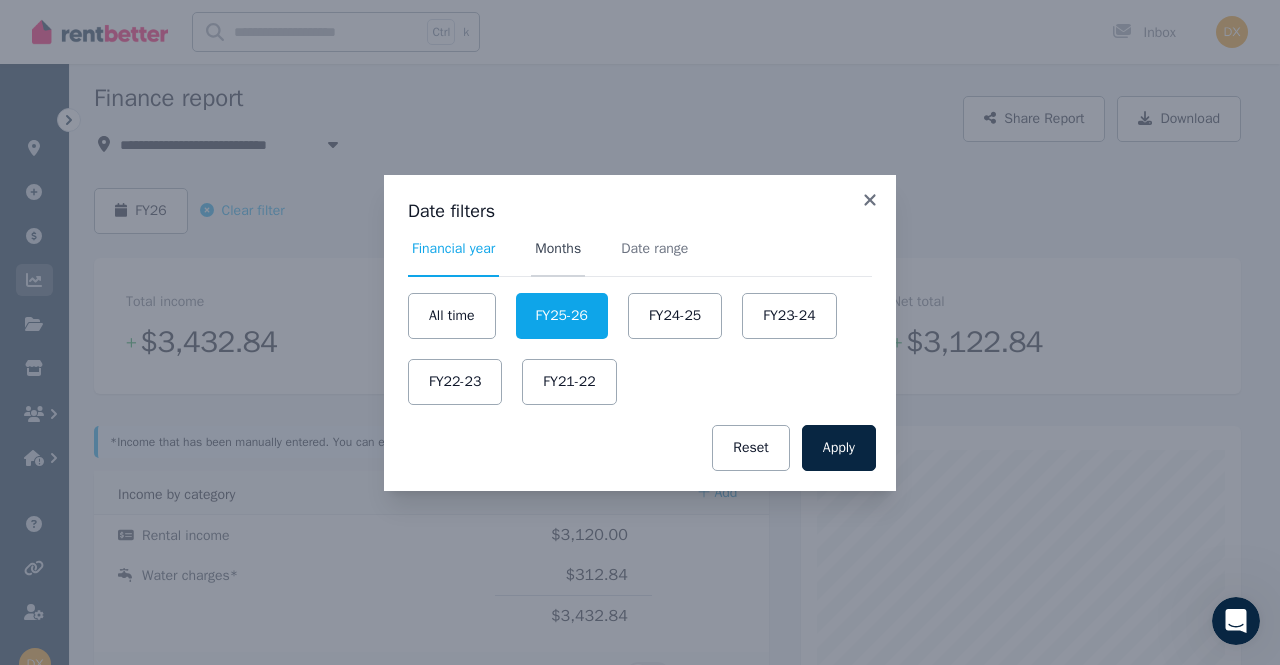 click on "Months" at bounding box center [558, 249] 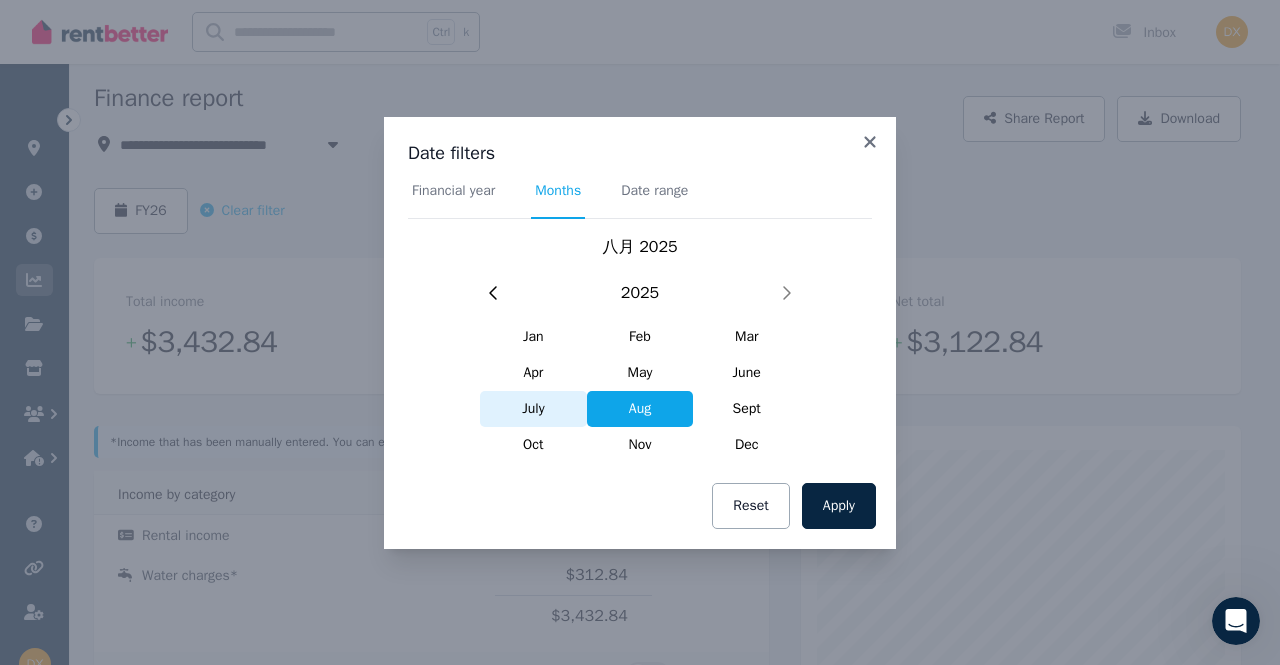 click on "July" at bounding box center [533, 409] 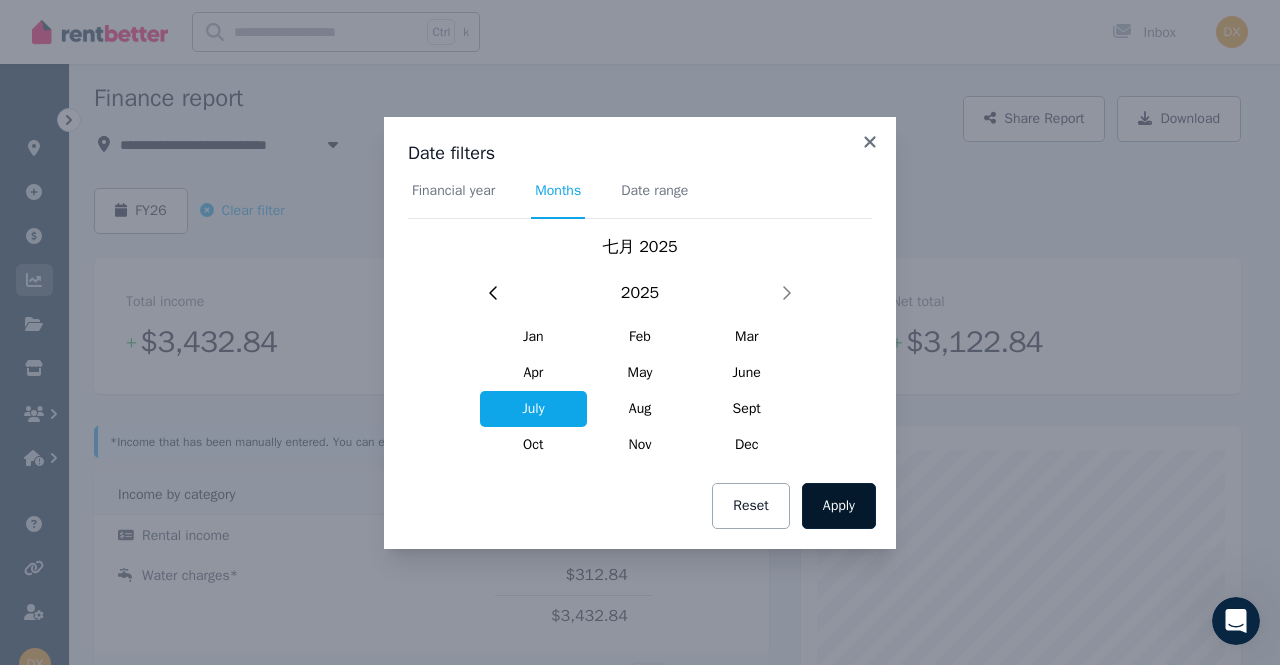 click on "Apply" at bounding box center (839, 506) 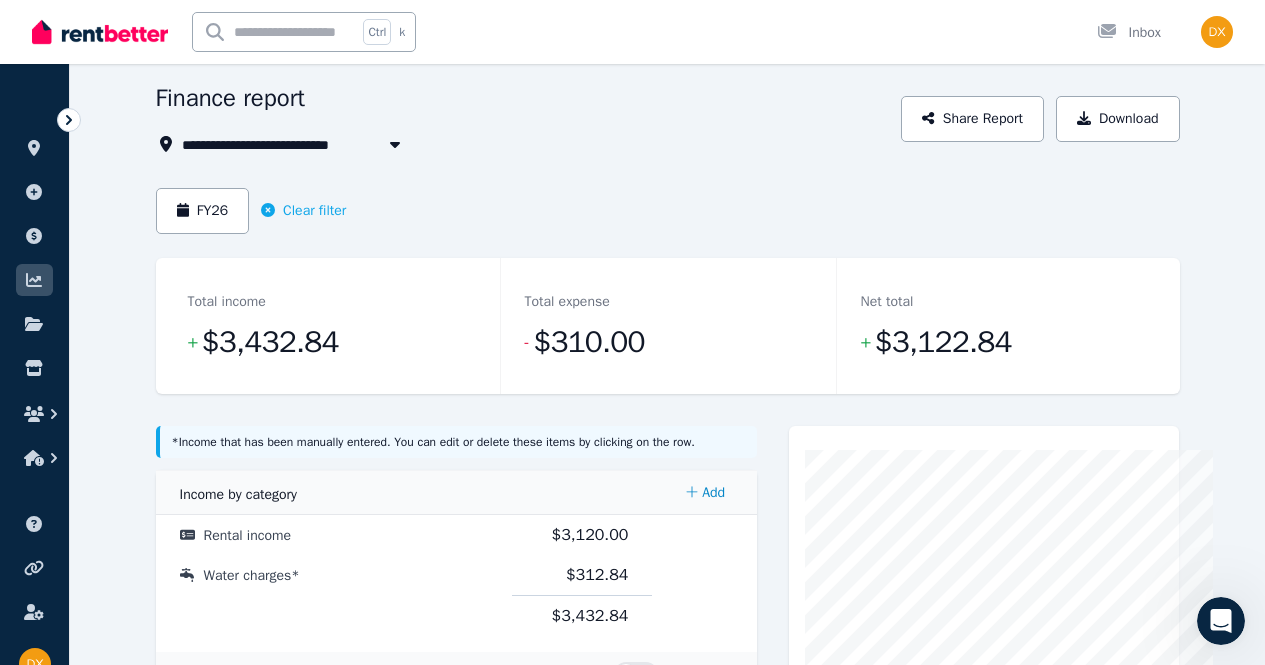 scroll, scrollTop: 0, scrollLeft: 0, axis: both 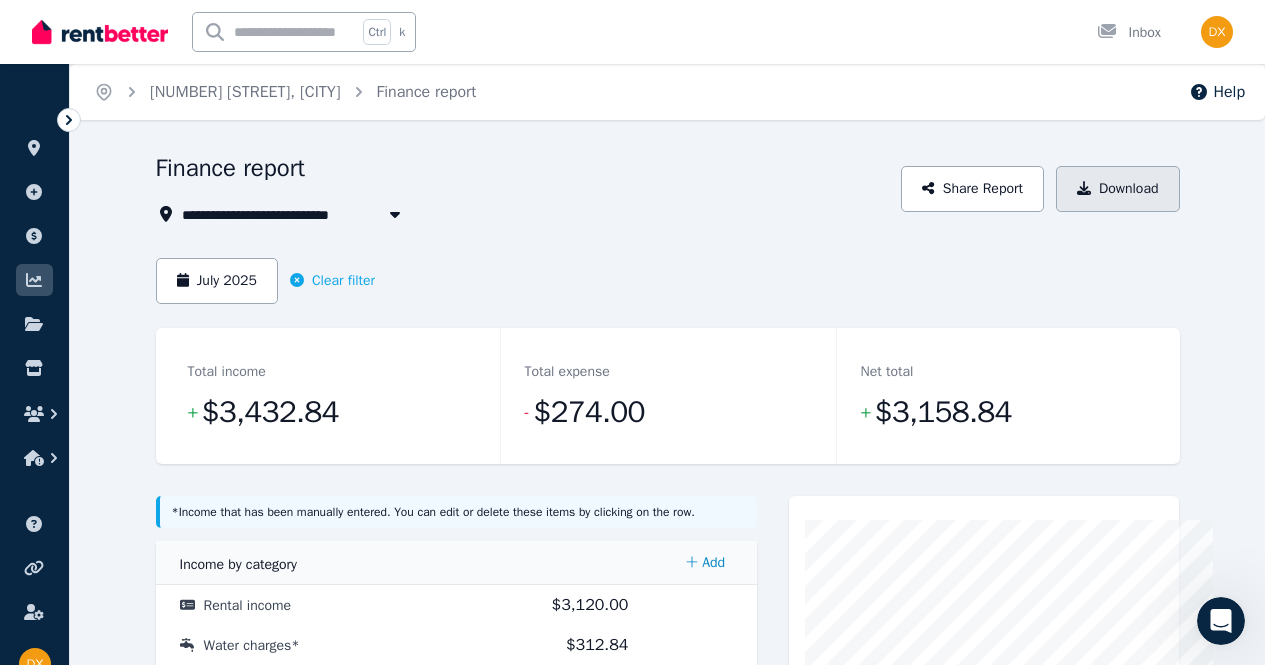 click on "Download" at bounding box center (1118, 189) 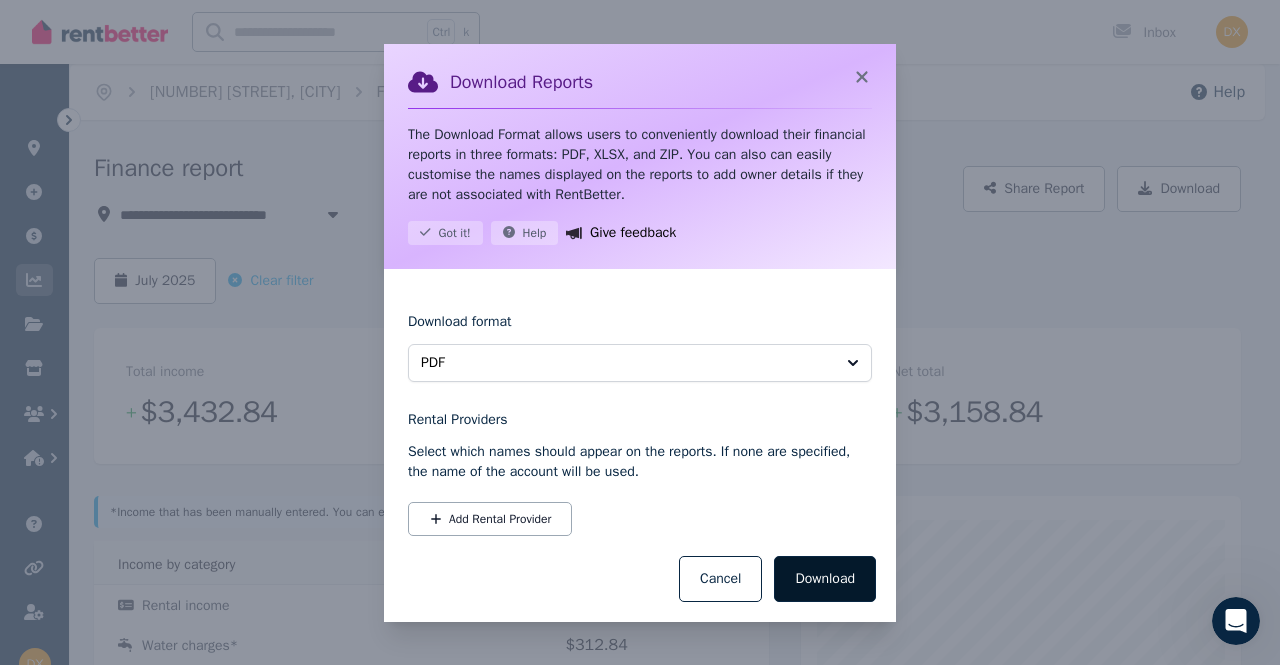 click on "Download" at bounding box center (825, 579) 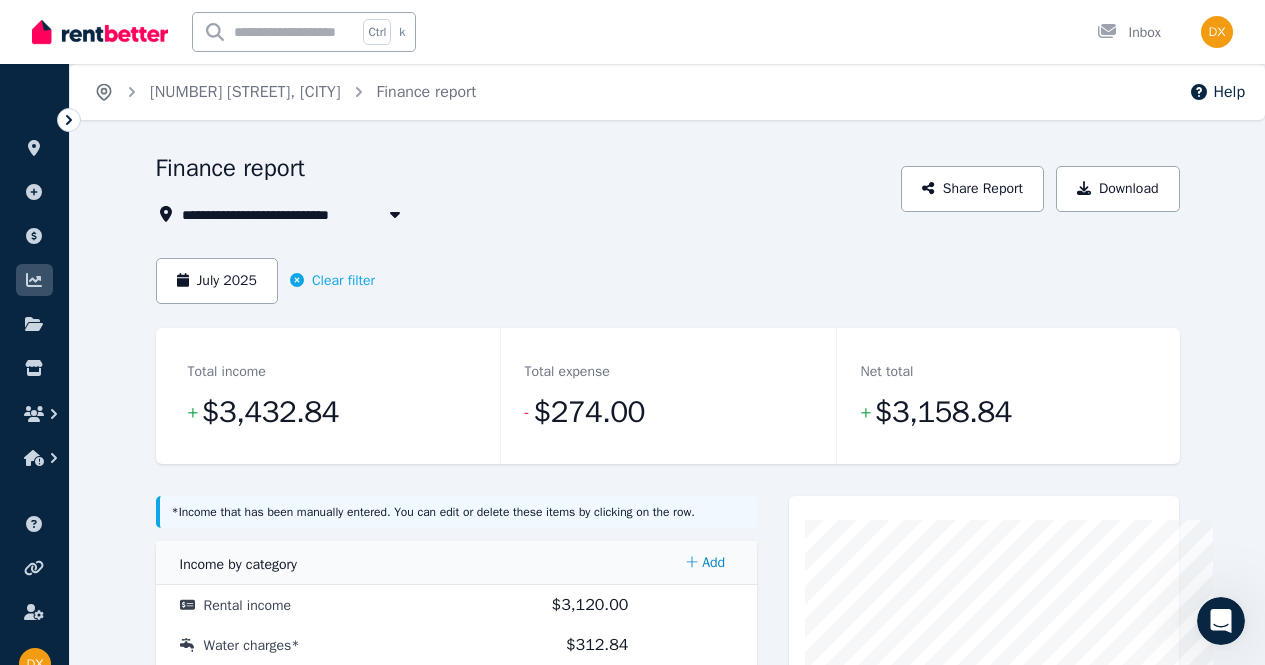click 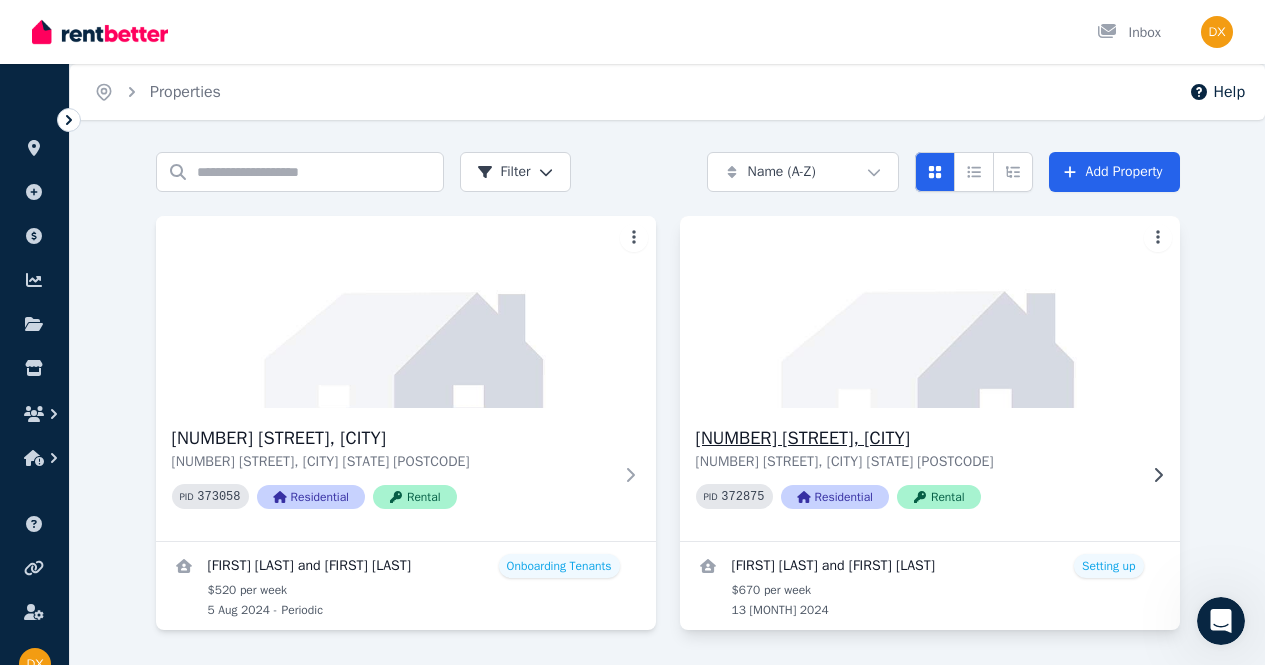 click at bounding box center [929, 312] 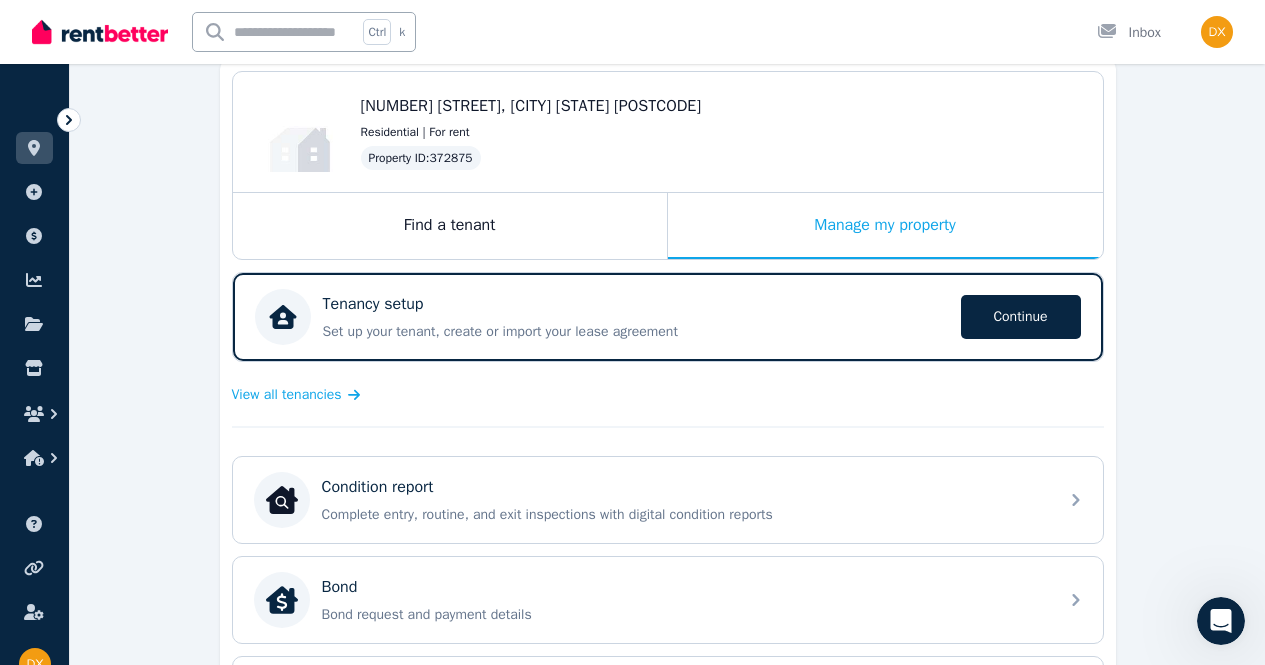scroll, scrollTop: 200, scrollLeft: 0, axis: vertical 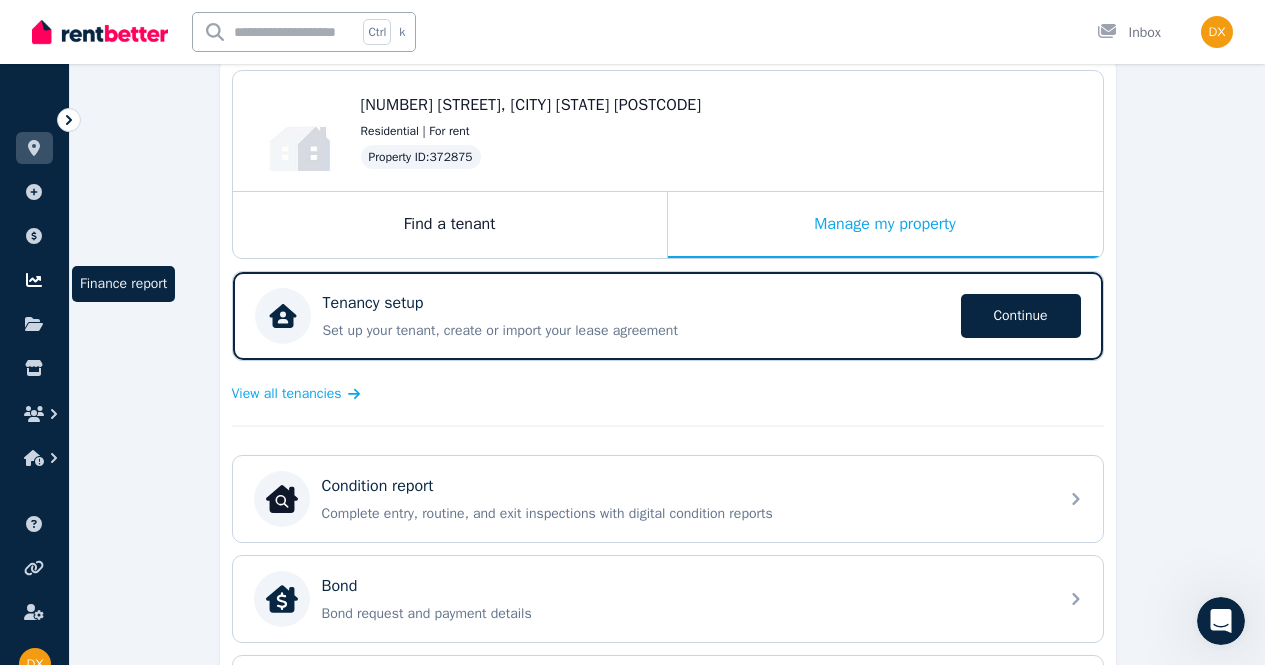 click 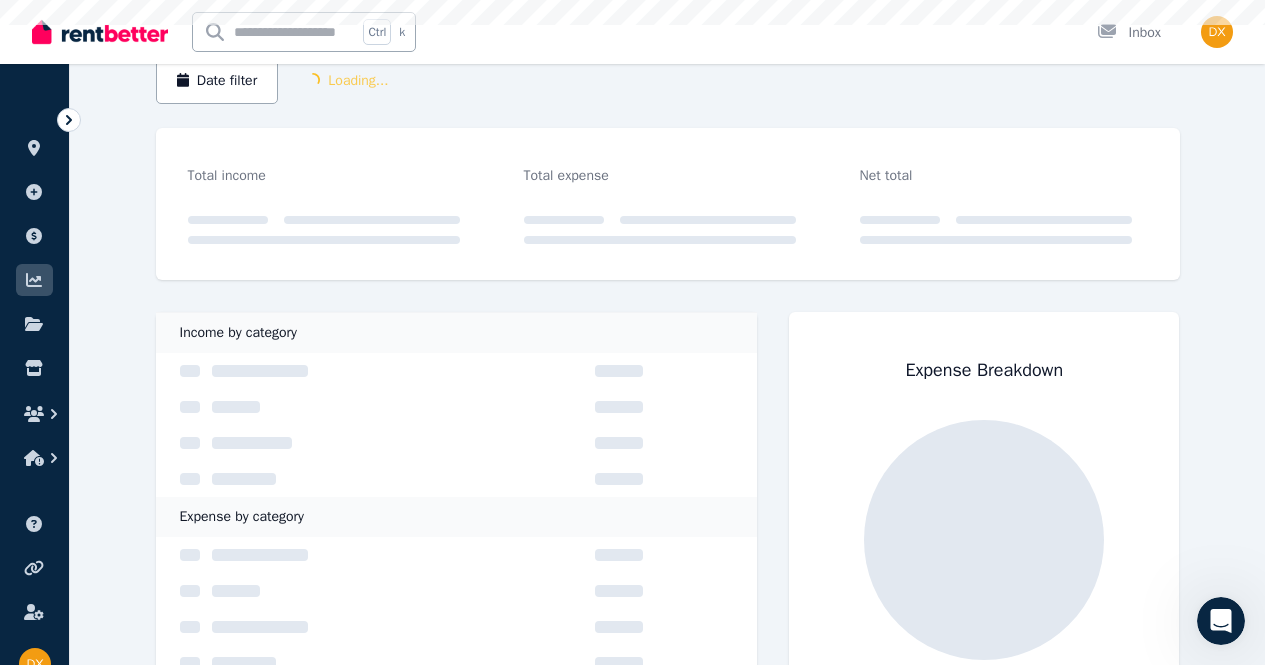 scroll, scrollTop: 0, scrollLeft: 0, axis: both 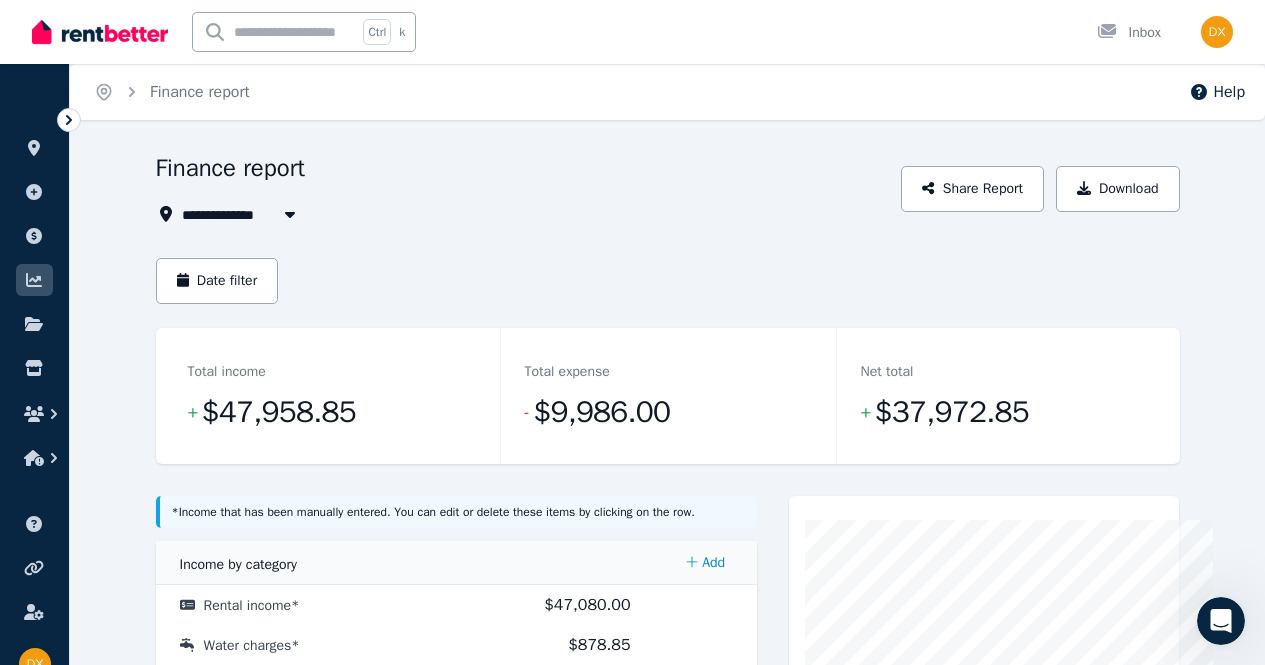 click 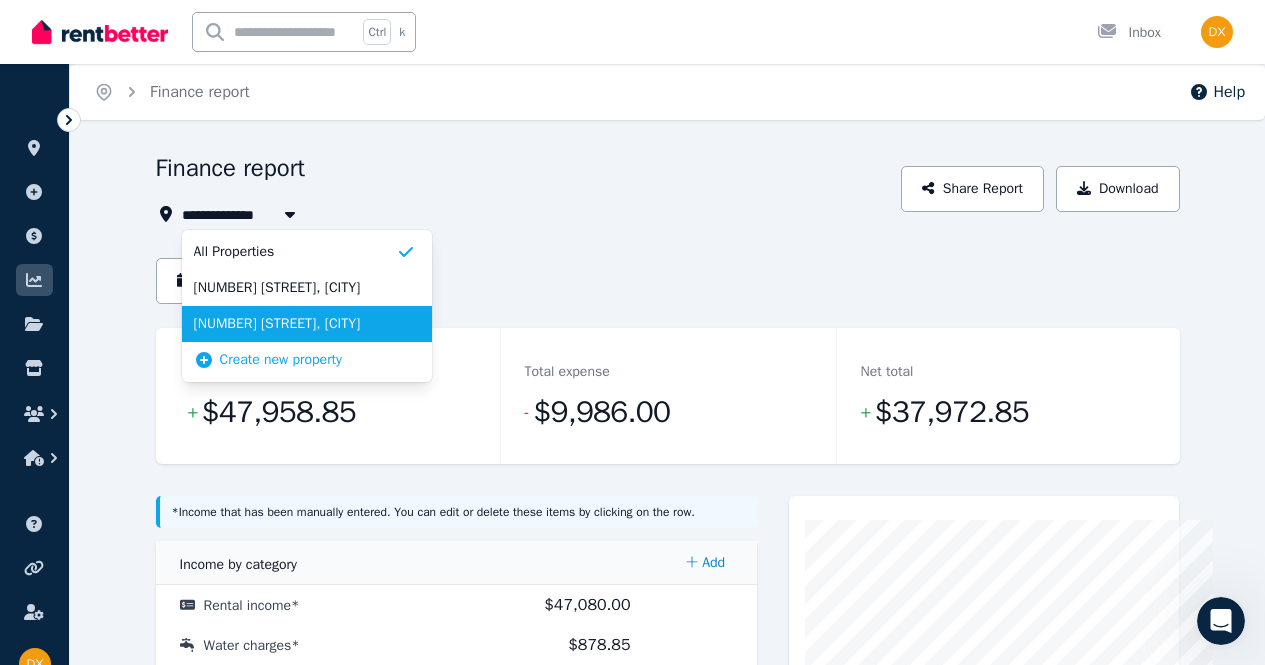 click on "[NUMBER] [STREET], [CITY]" at bounding box center (295, 324) 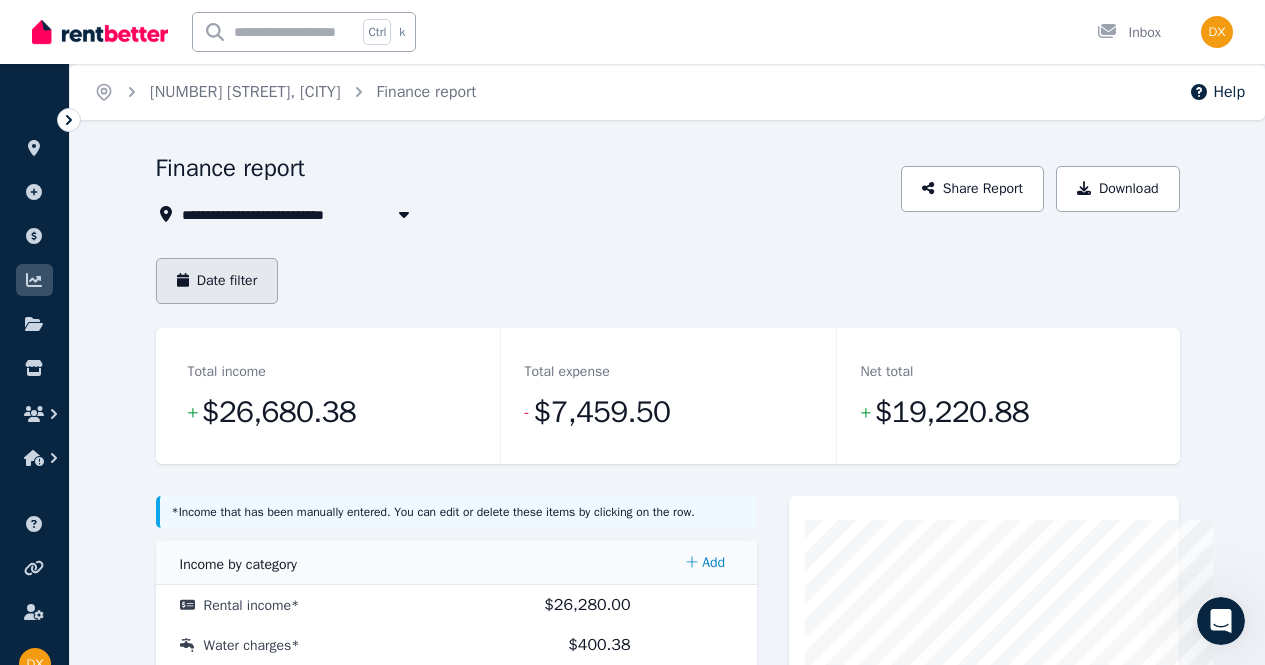click on "Date filter" at bounding box center [217, 281] 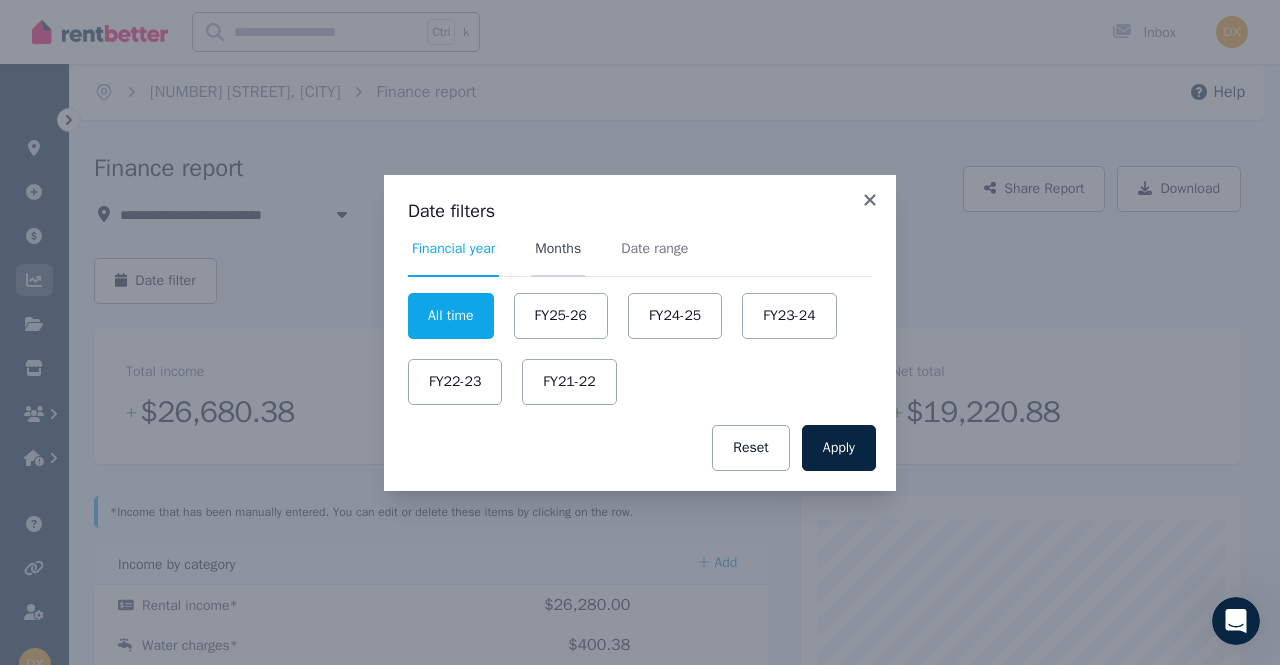 click on "Months" at bounding box center [558, 249] 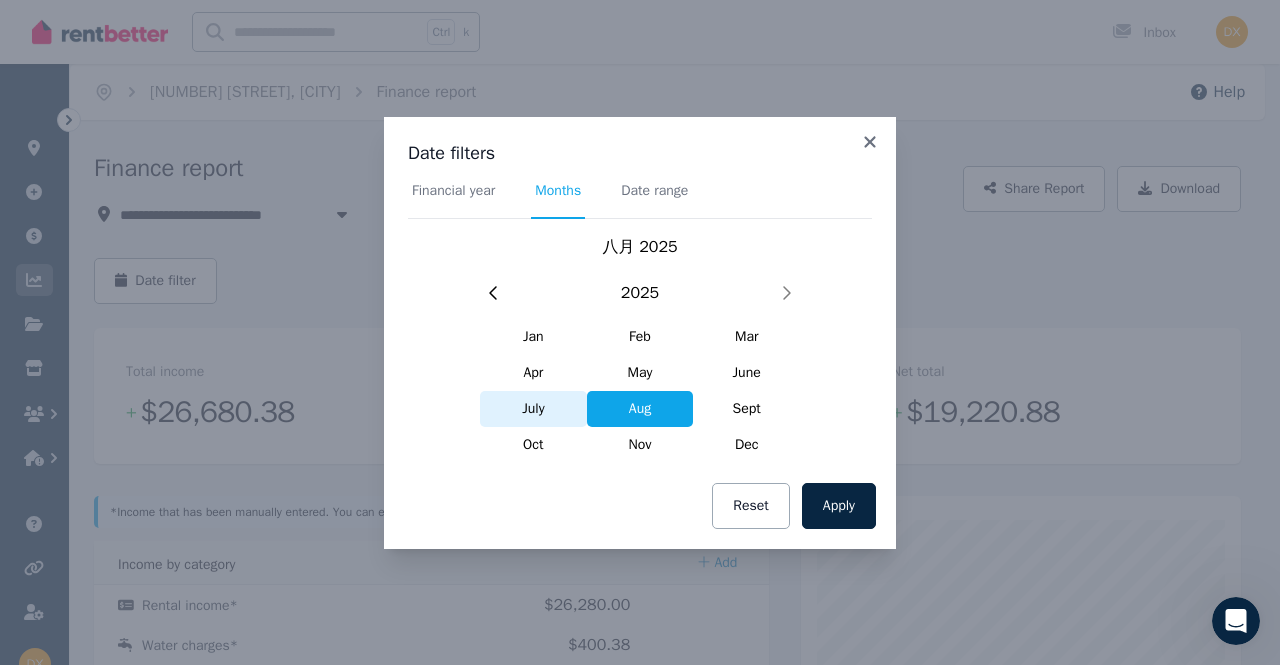 click on "July" at bounding box center [533, 409] 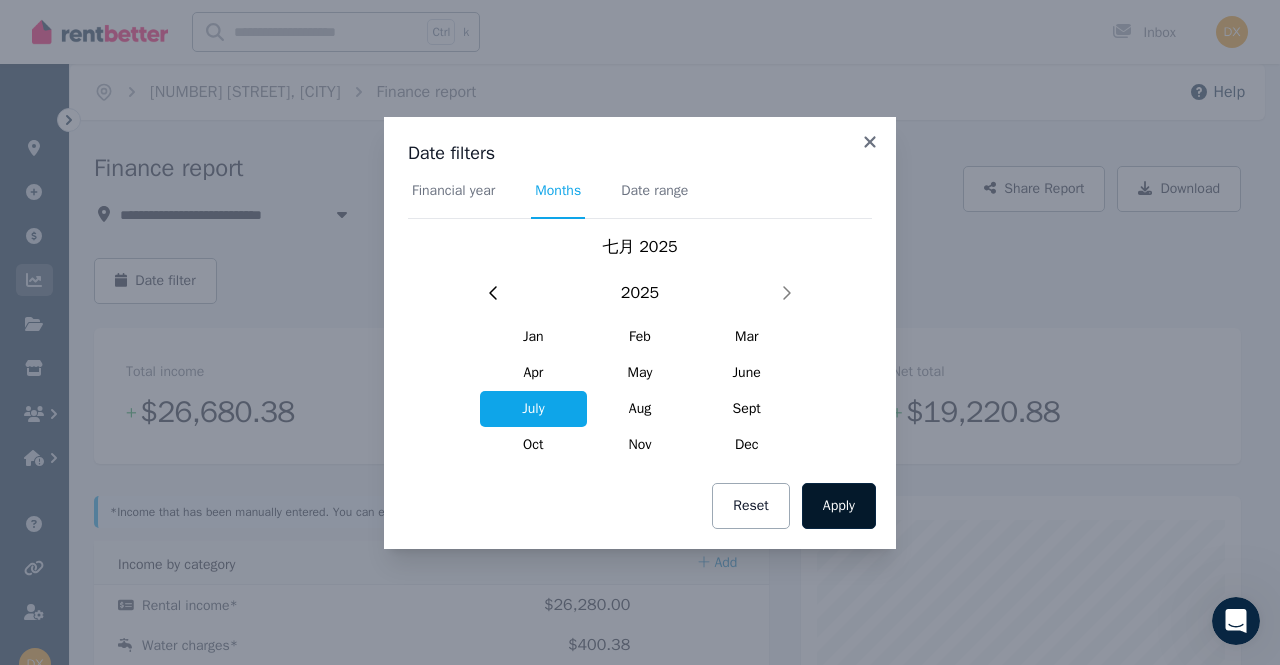 click on "Apply" at bounding box center (839, 506) 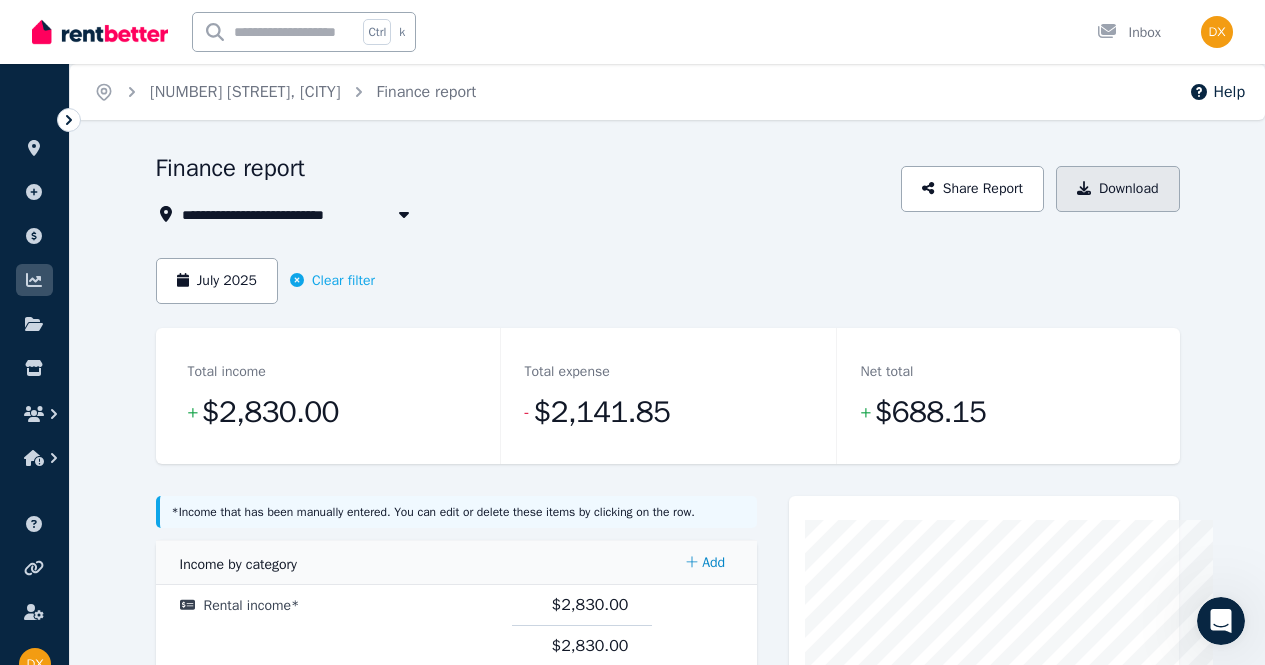 click on "Download" at bounding box center (1118, 189) 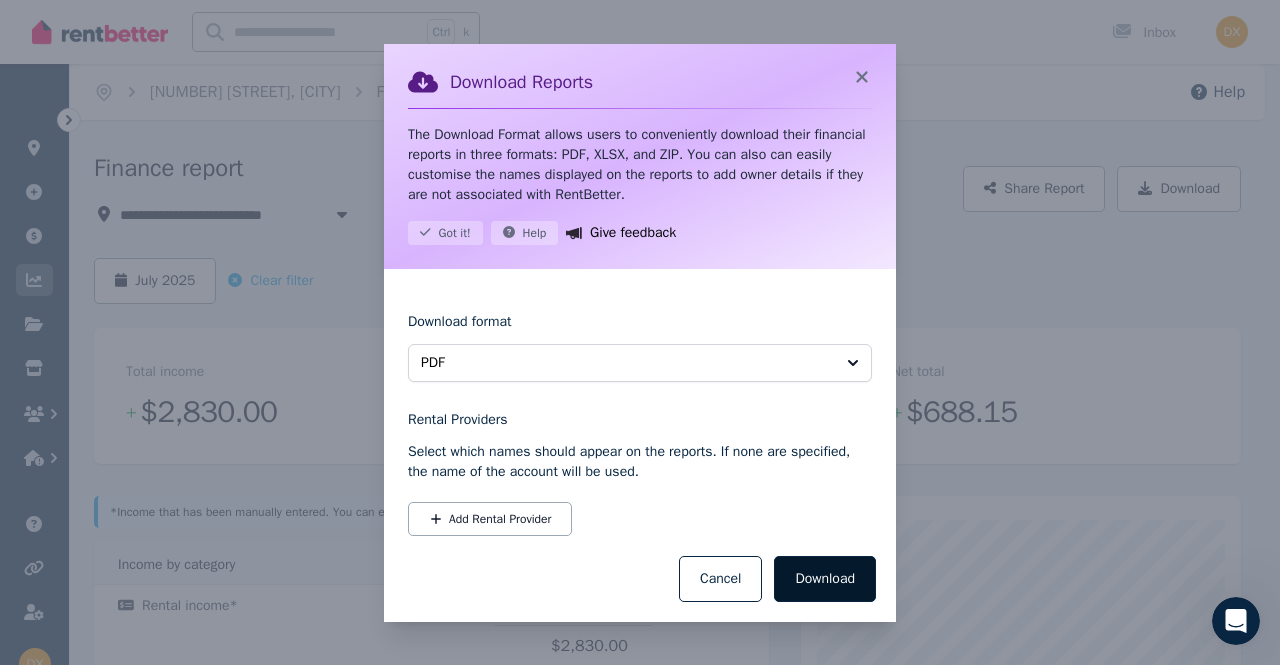 click on "Download" at bounding box center [825, 579] 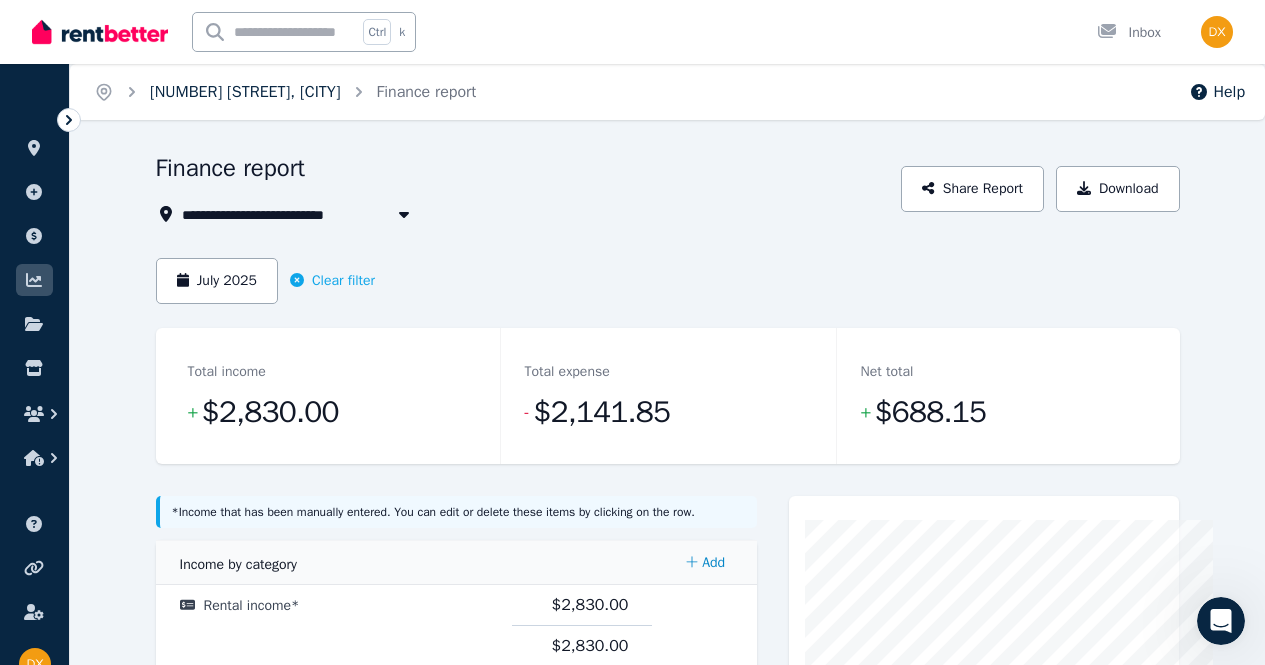 click on "[NUMBER] [STREET], [CITY]" at bounding box center [245, 92] 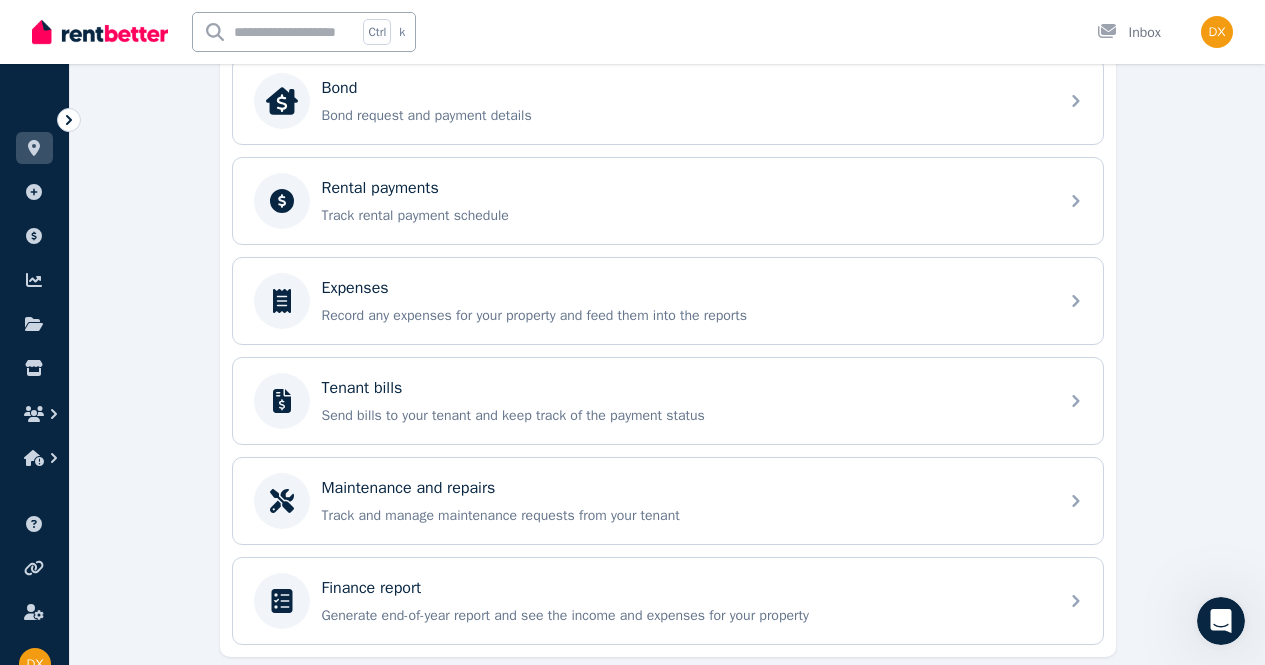 scroll, scrollTop: 700, scrollLeft: 0, axis: vertical 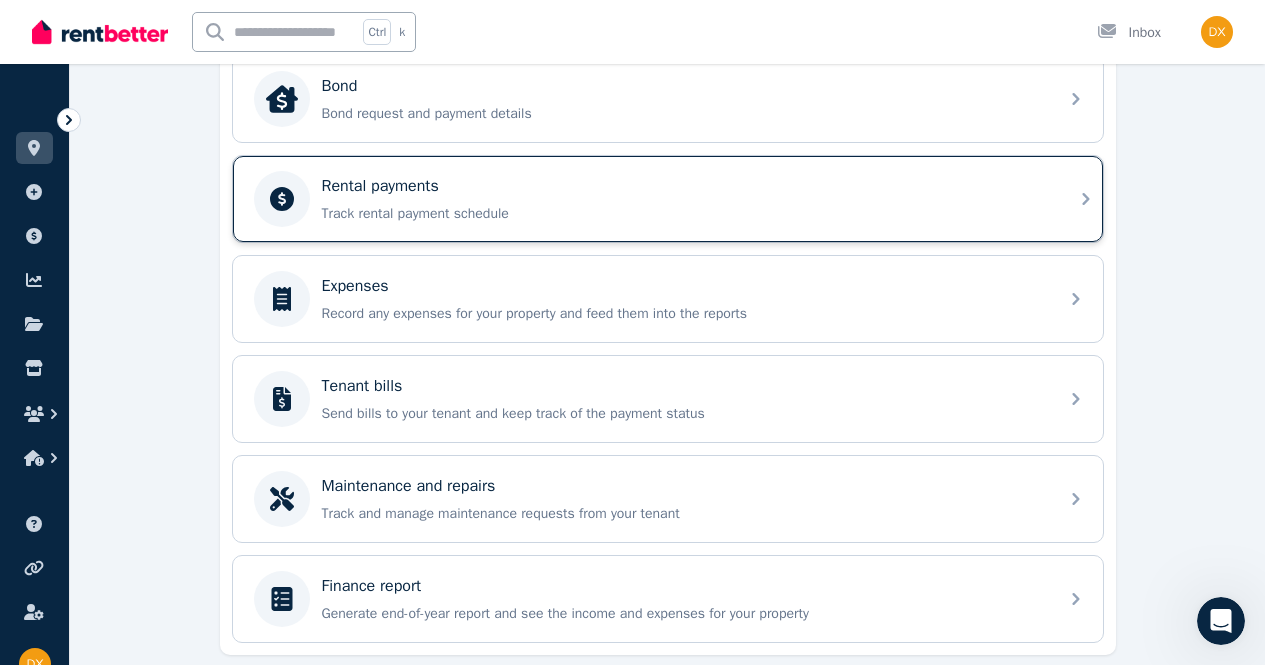 click on "Rental payments" at bounding box center (684, 186) 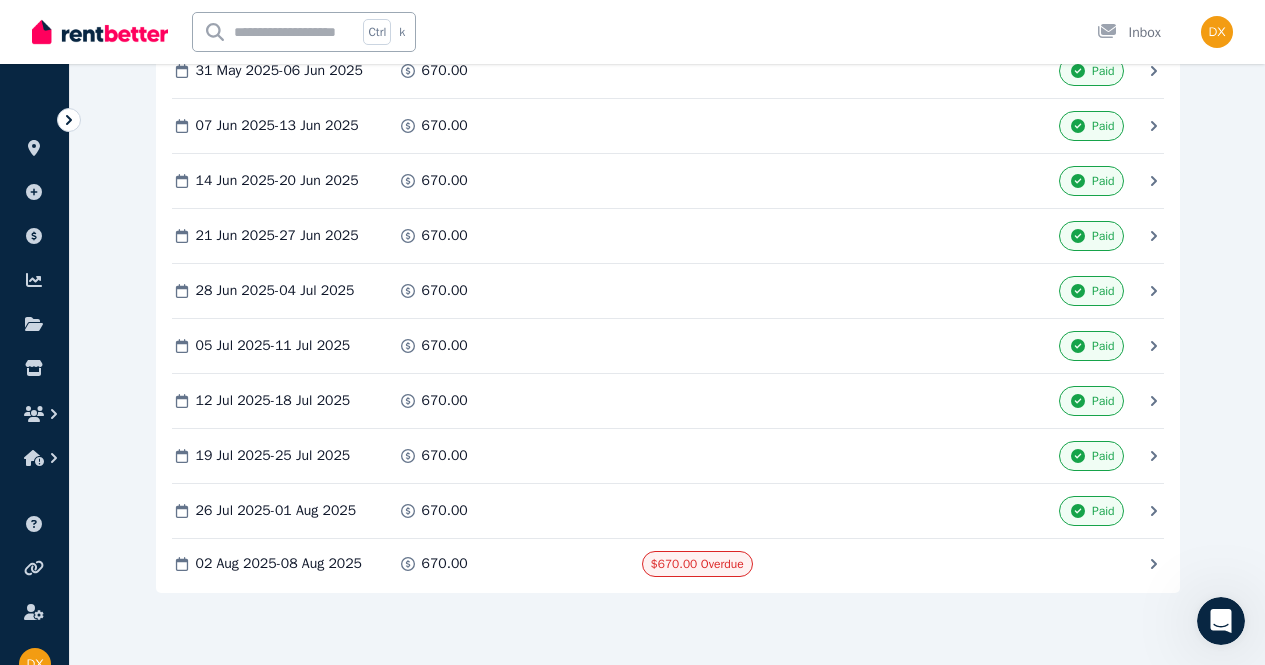 scroll, scrollTop: 2167, scrollLeft: 0, axis: vertical 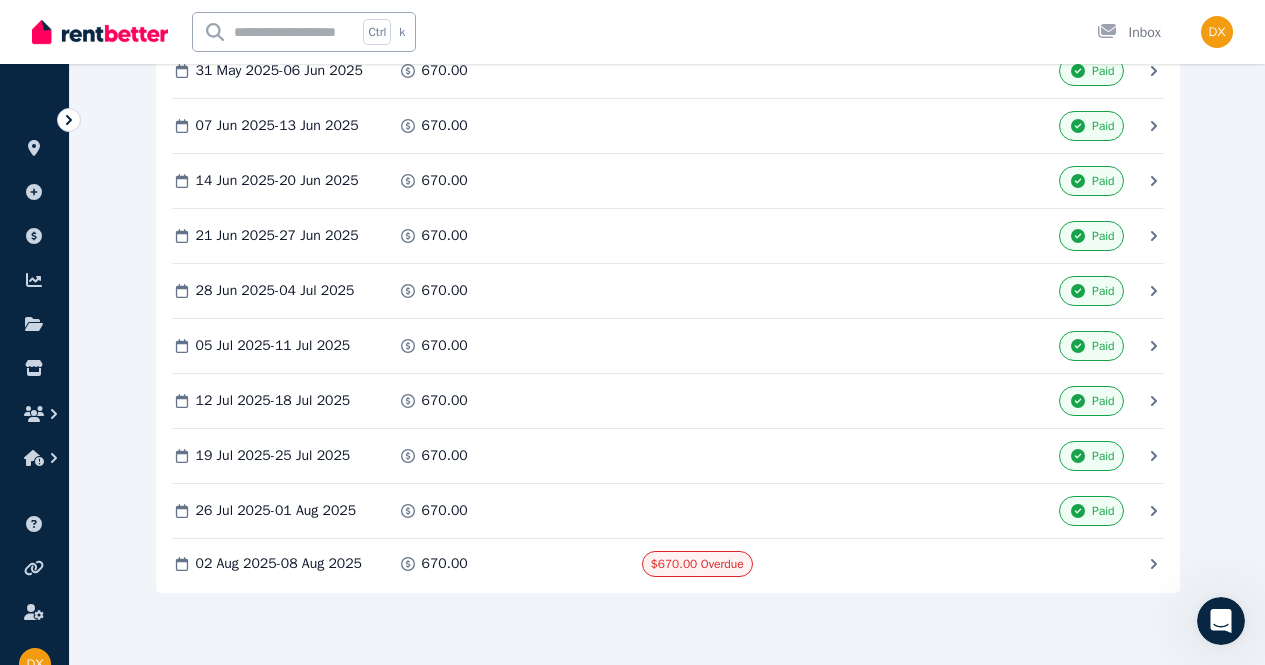 click on "Mark as Paid" at bounding box center (0, 0) 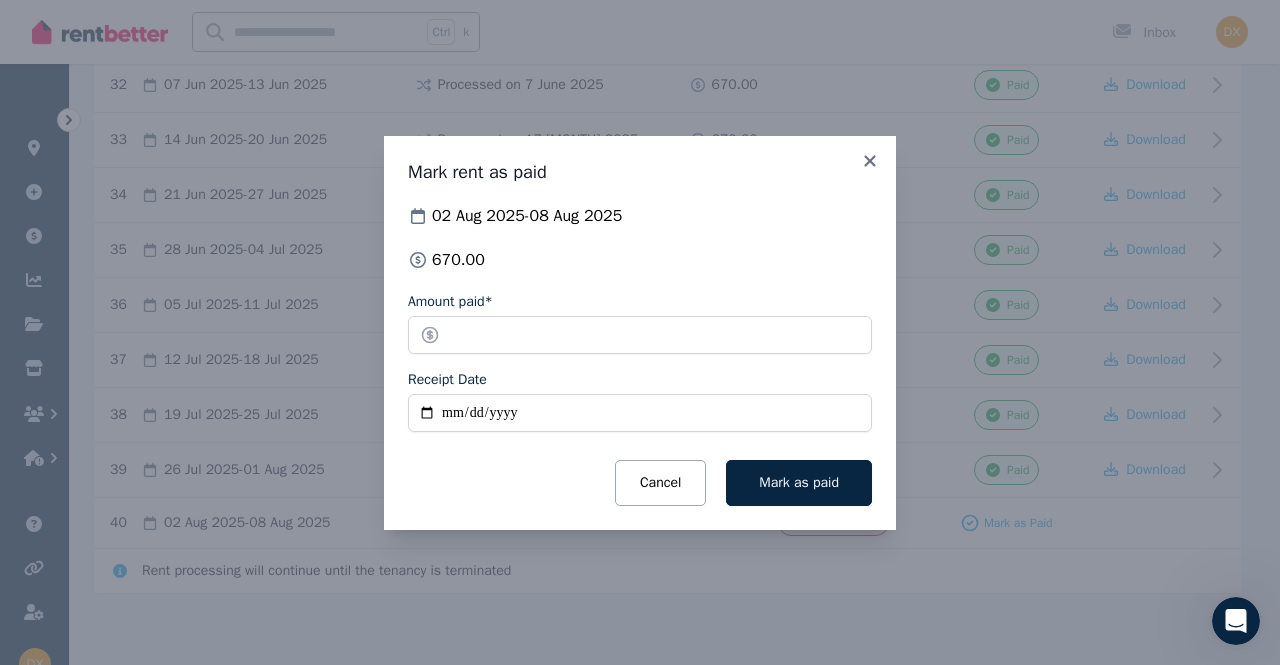 click on "Receipt Date" at bounding box center (640, 413) 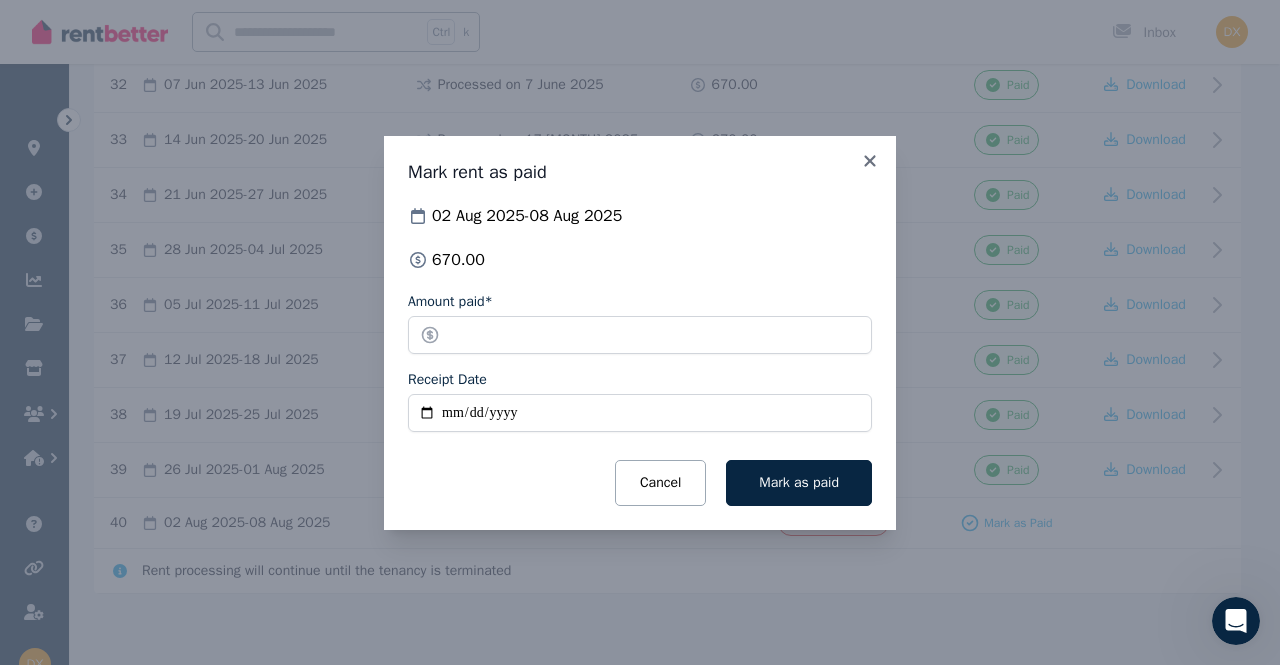 type on "**********" 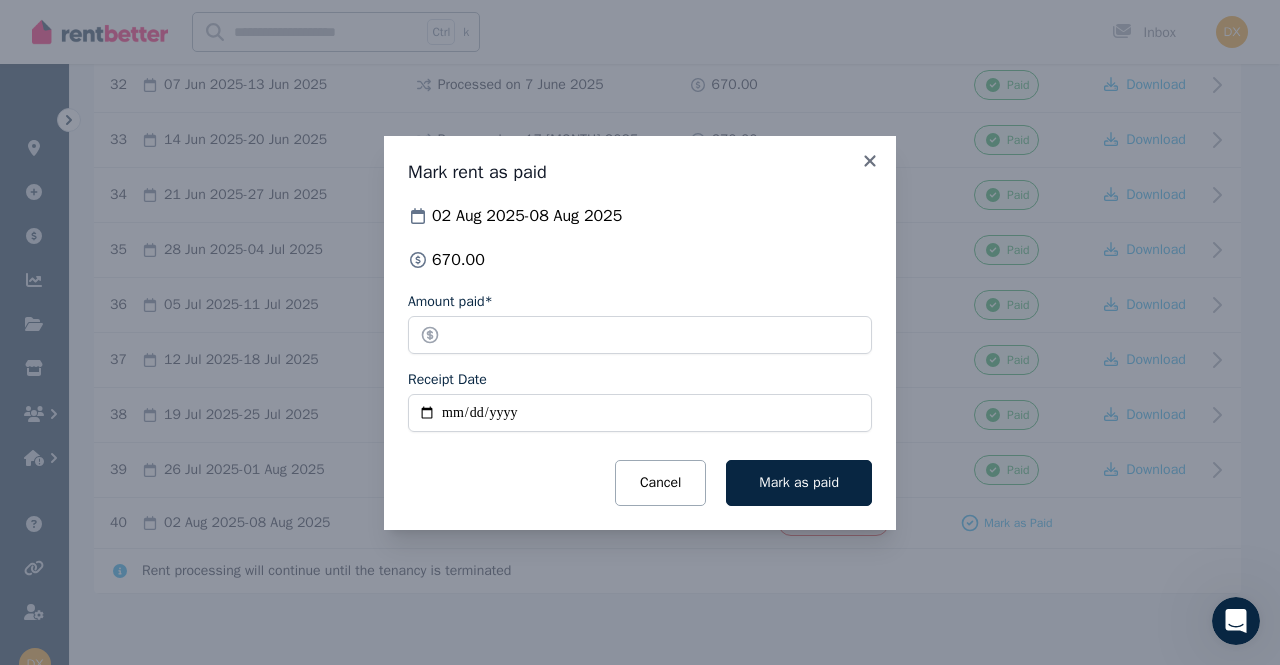 click on "Mark as paid" at bounding box center [799, 482] 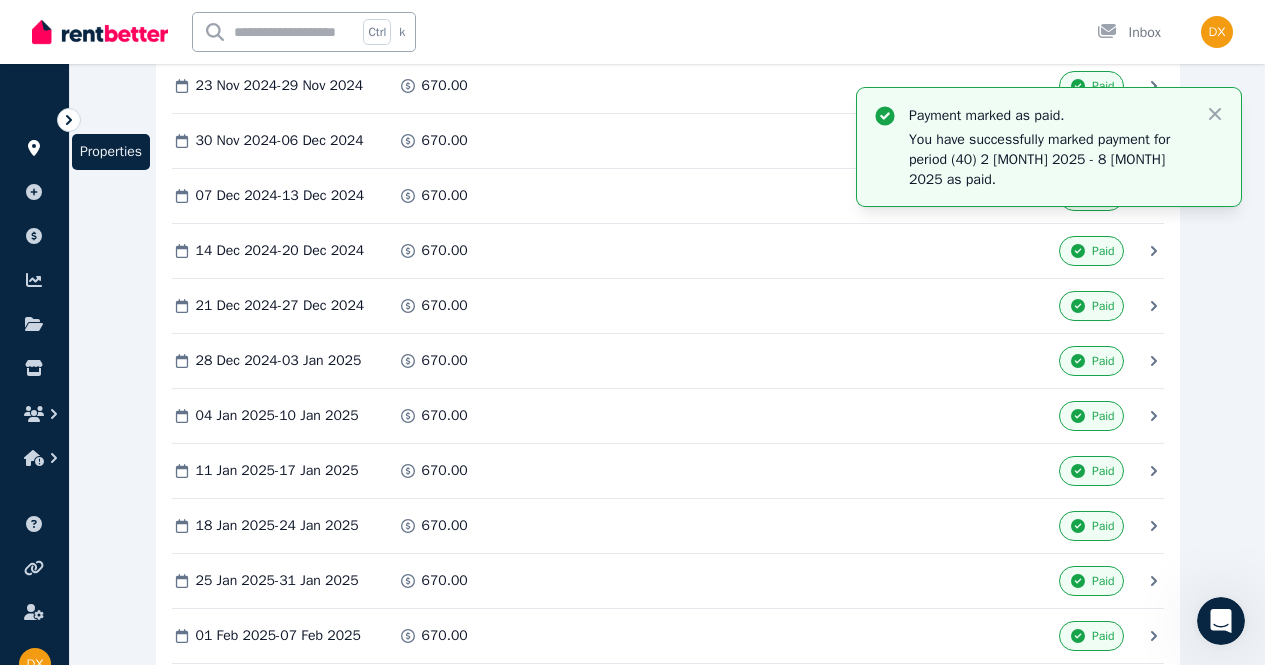 scroll, scrollTop: 567, scrollLeft: 0, axis: vertical 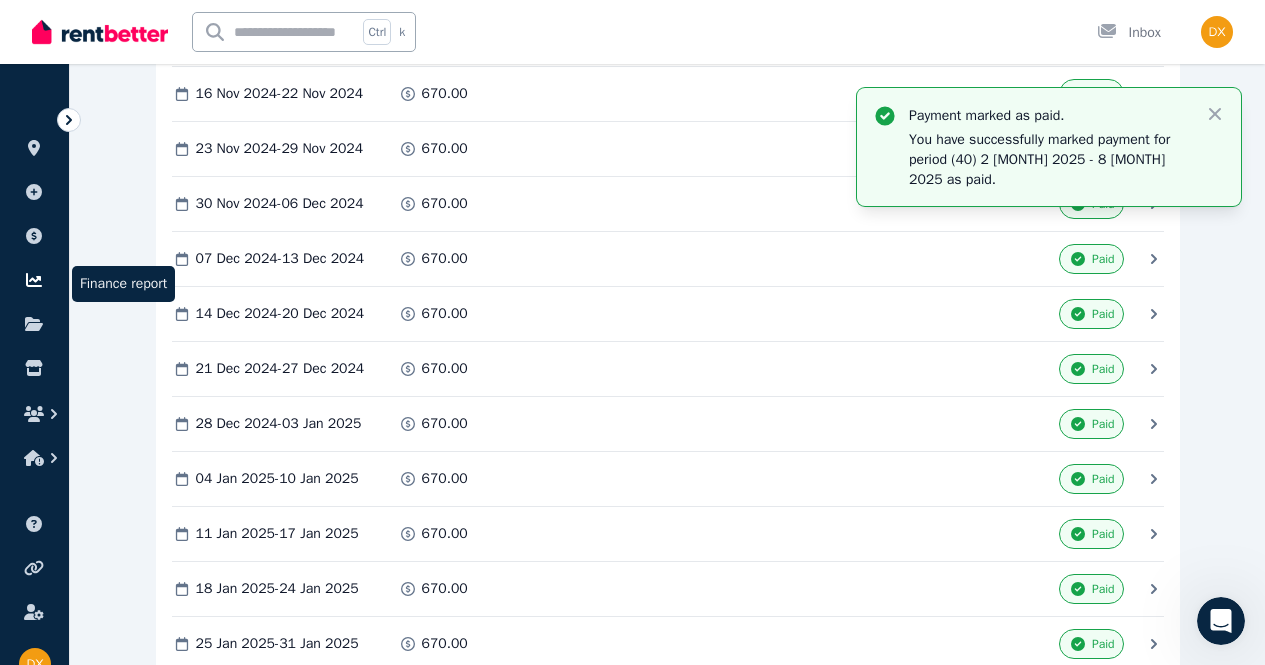 click 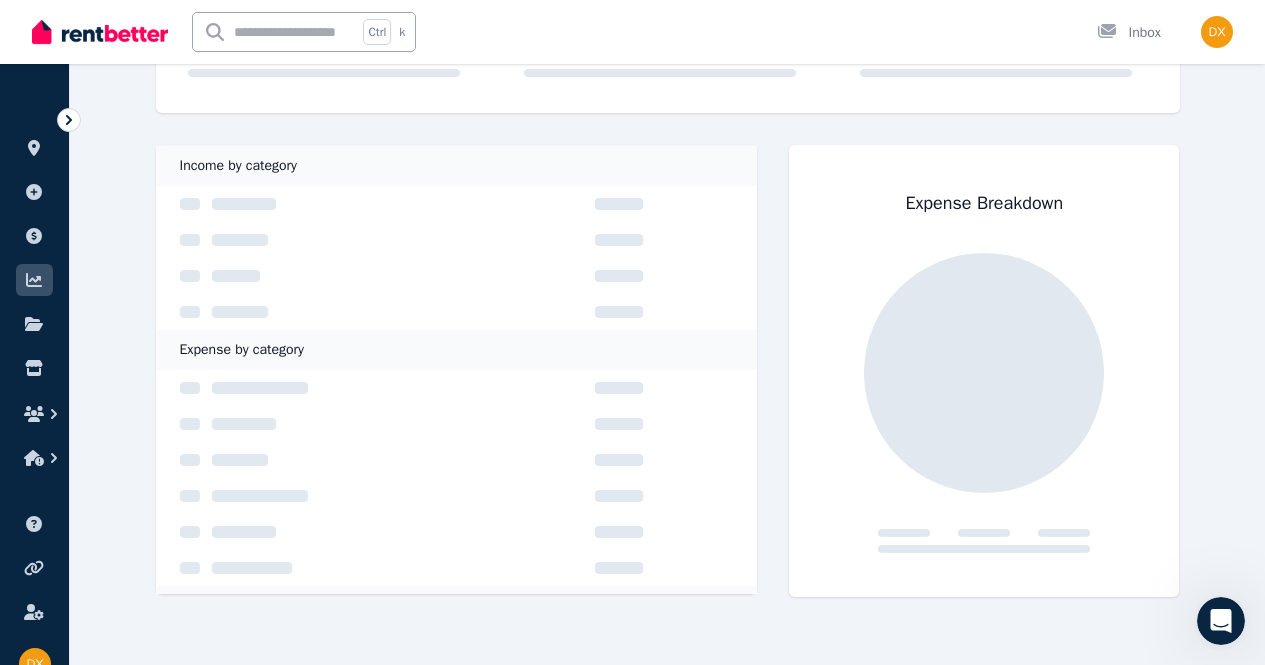 scroll, scrollTop: 0, scrollLeft: 0, axis: both 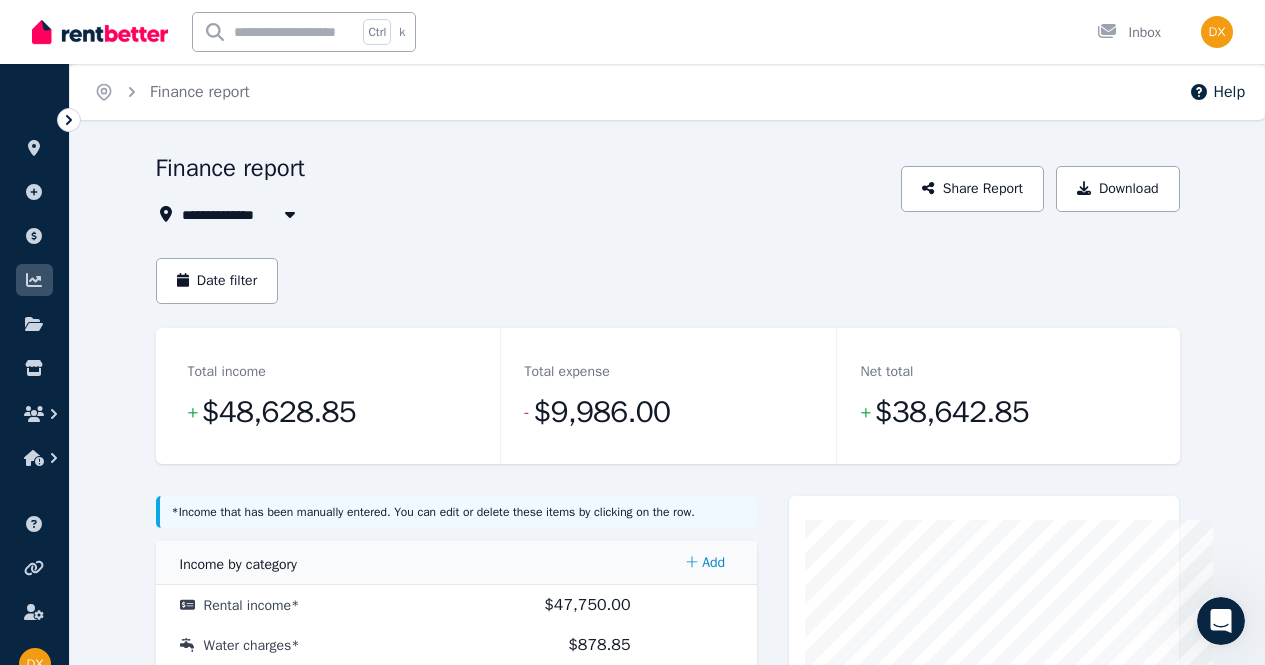 click on "All Properties" at bounding box center (240, 214) 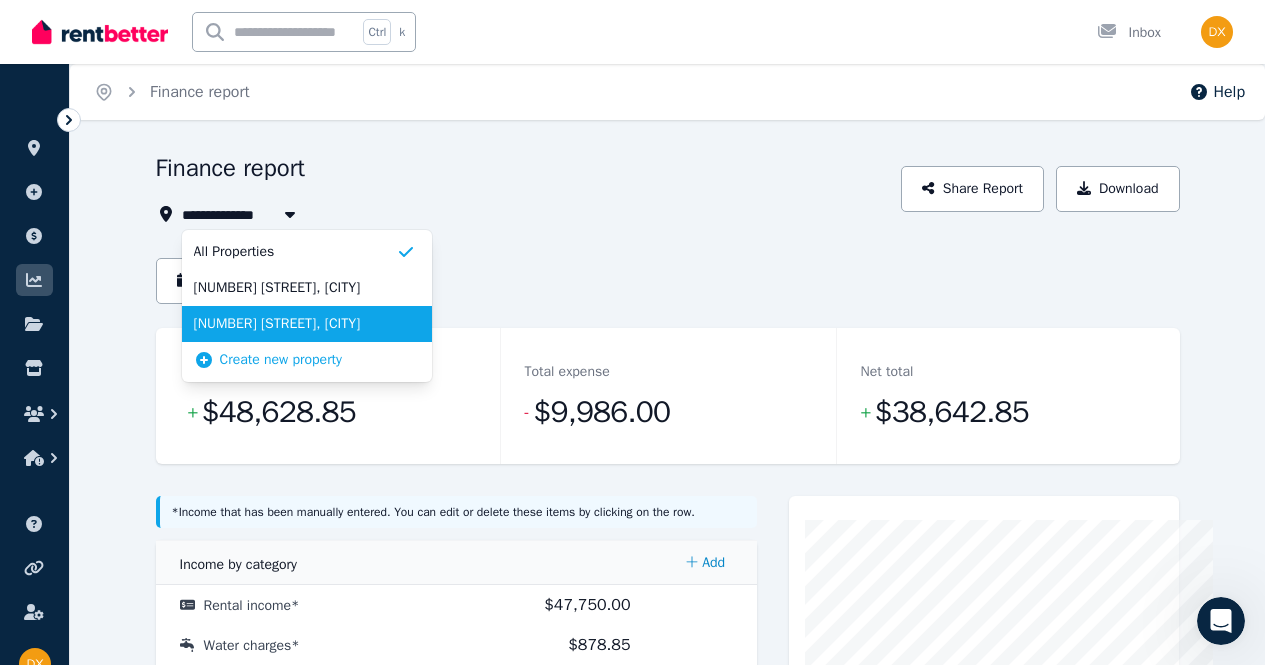 click on "[NUMBER] [STREET], [CITY]" at bounding box center (295, 324) 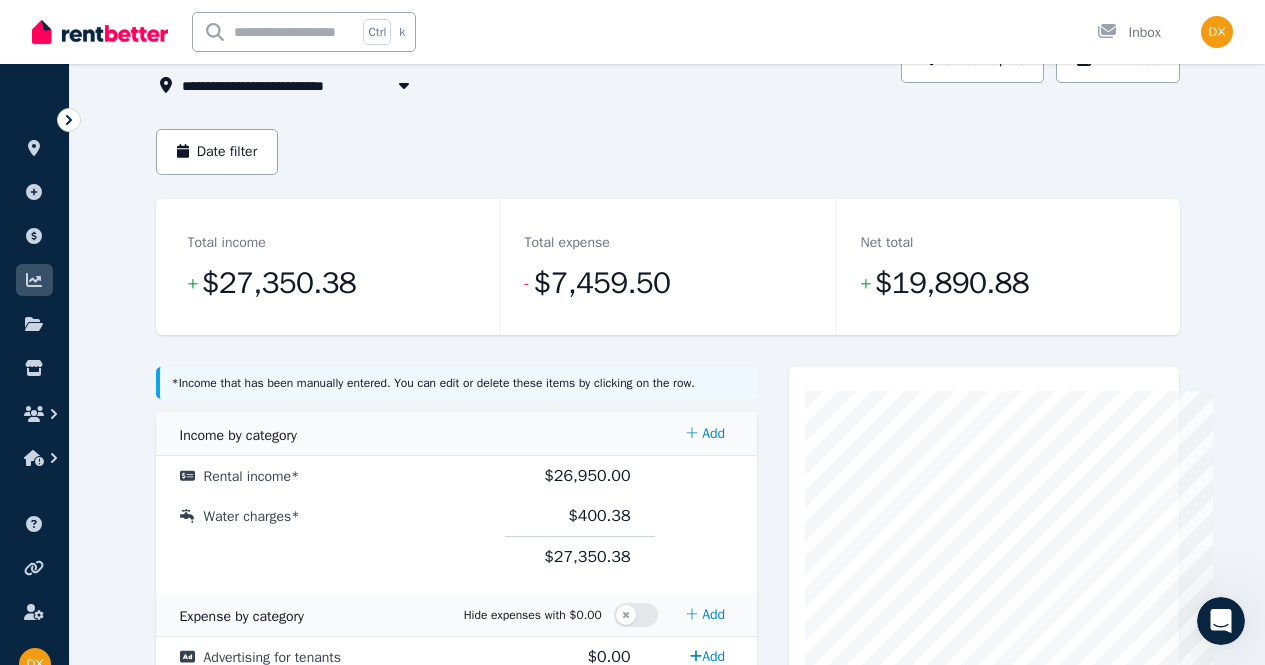 scroll, scrollTop: 100, scrollLeft: 0, axis: vertical 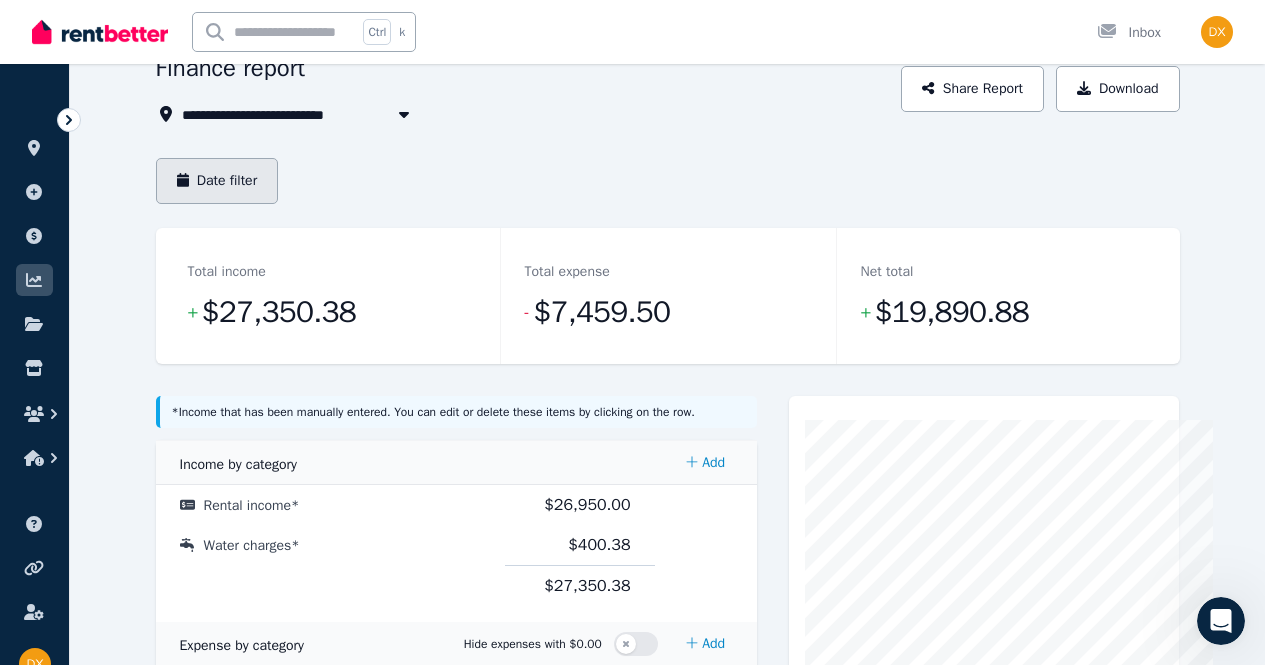 click on "Date filter" at bounding box center (217, 181) 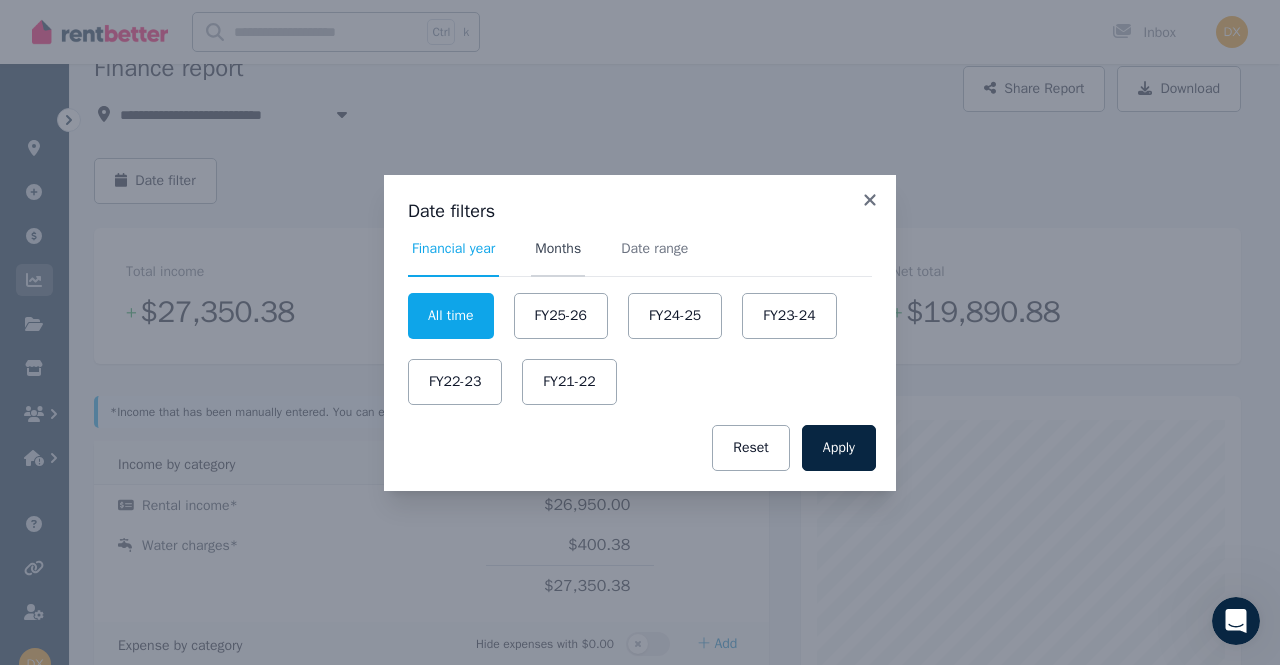 click on "Months" at bounding box center (558, 249) 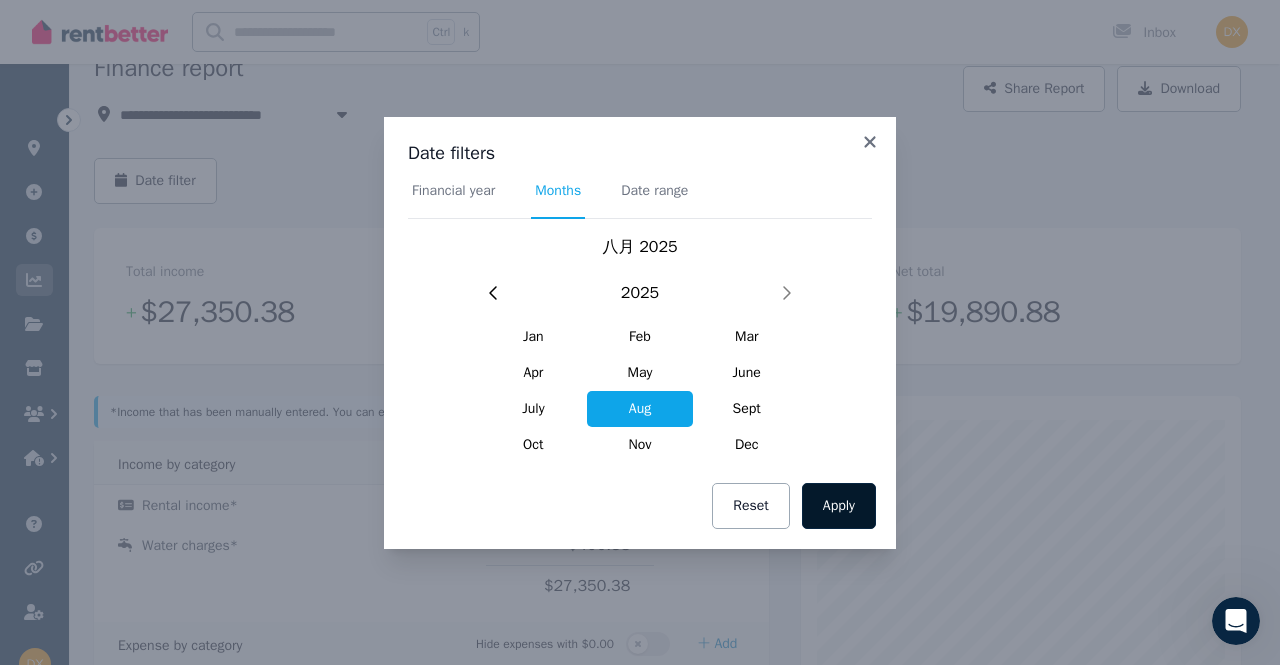 click on "Apply" at bounding box center [839, 506] 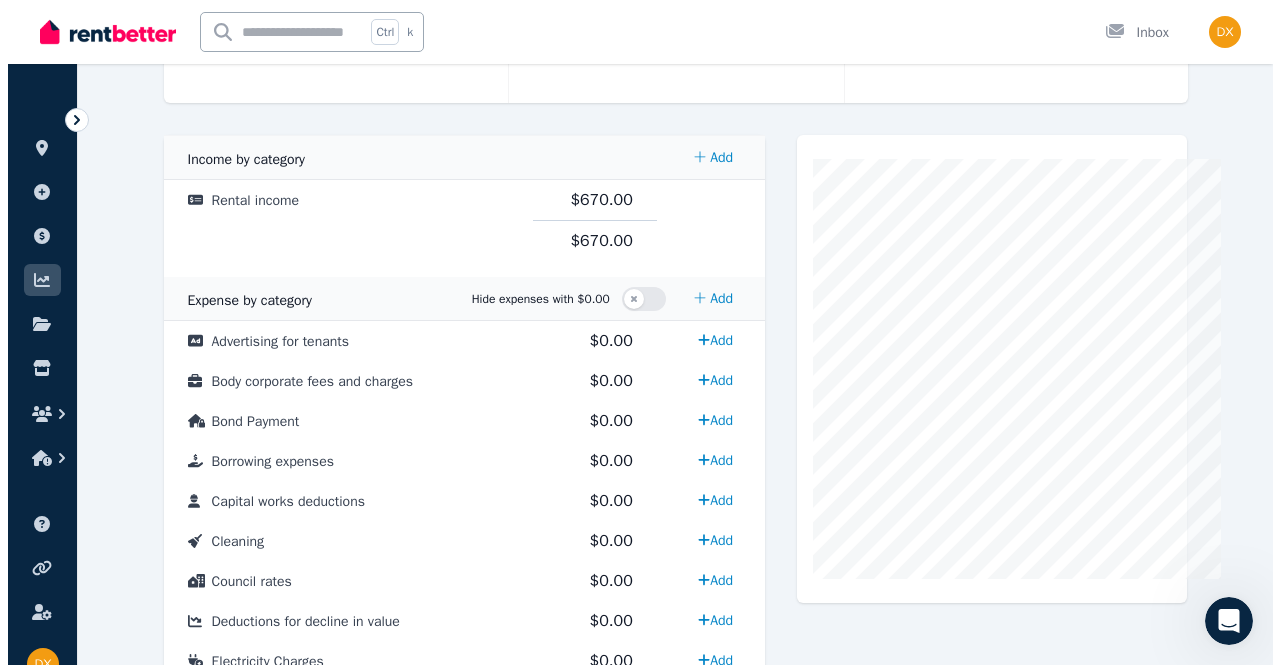 scroll, scrollTop: 400, scrollLeft: 0, axis: vertical 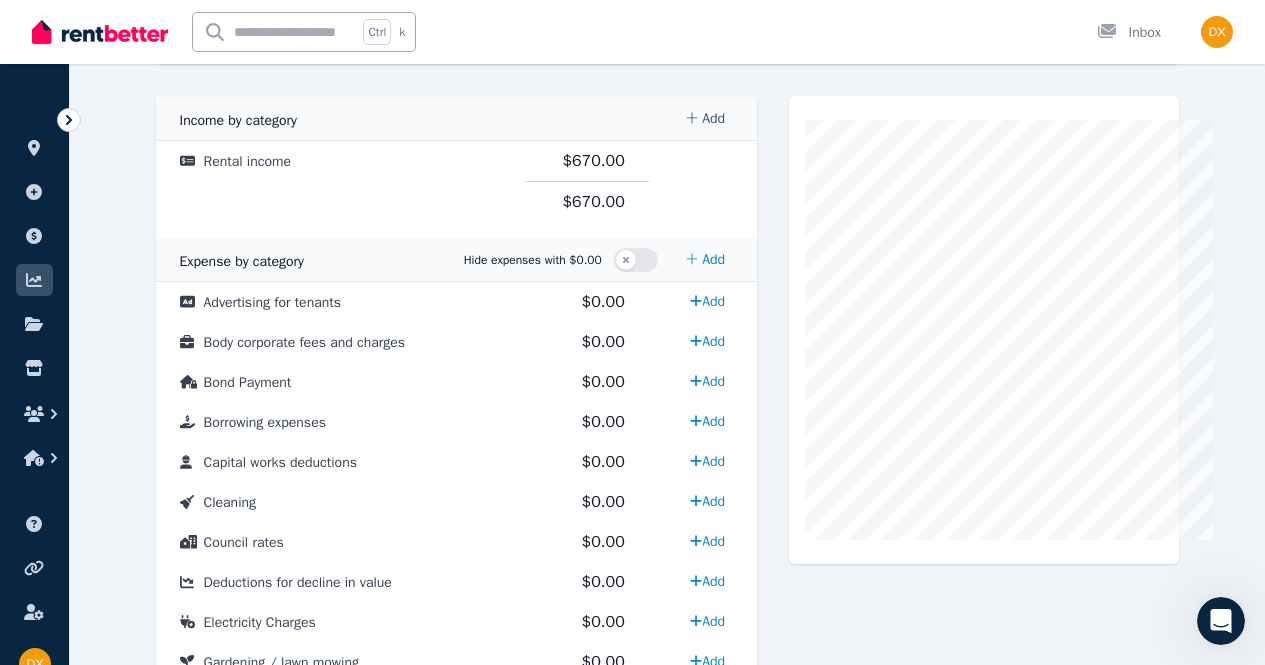 click on "Add" at bounding box center [705, 119] 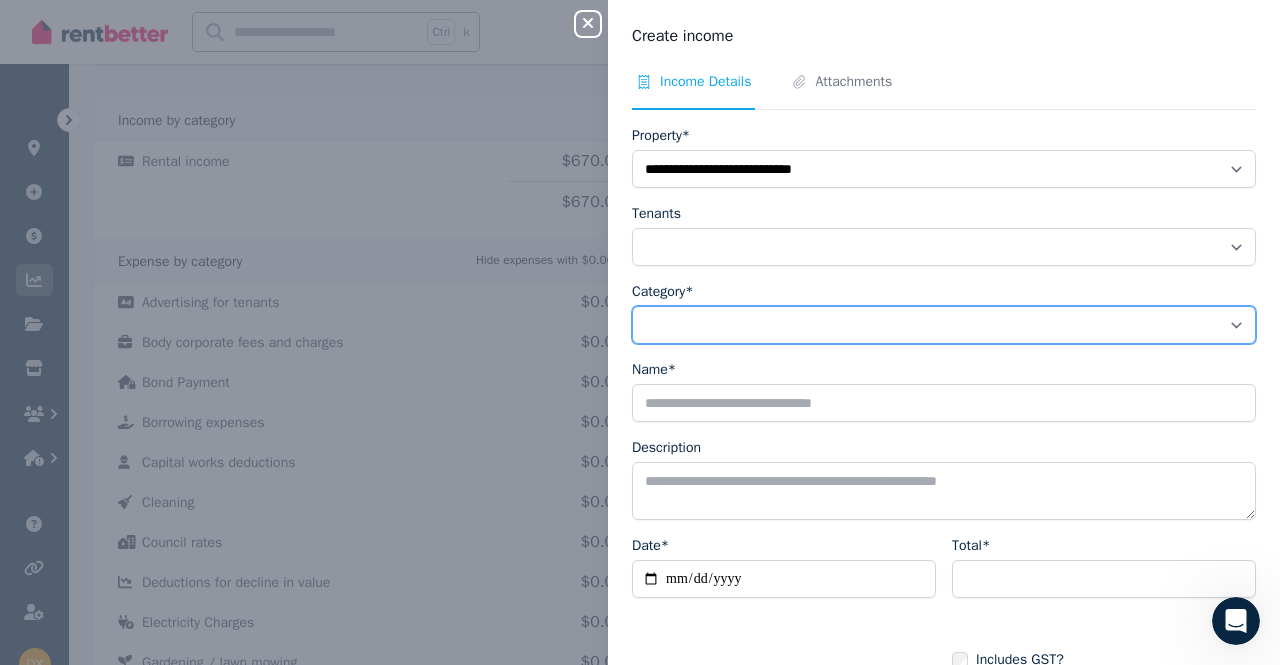 click on "**********" at bounding box center (944, 325) 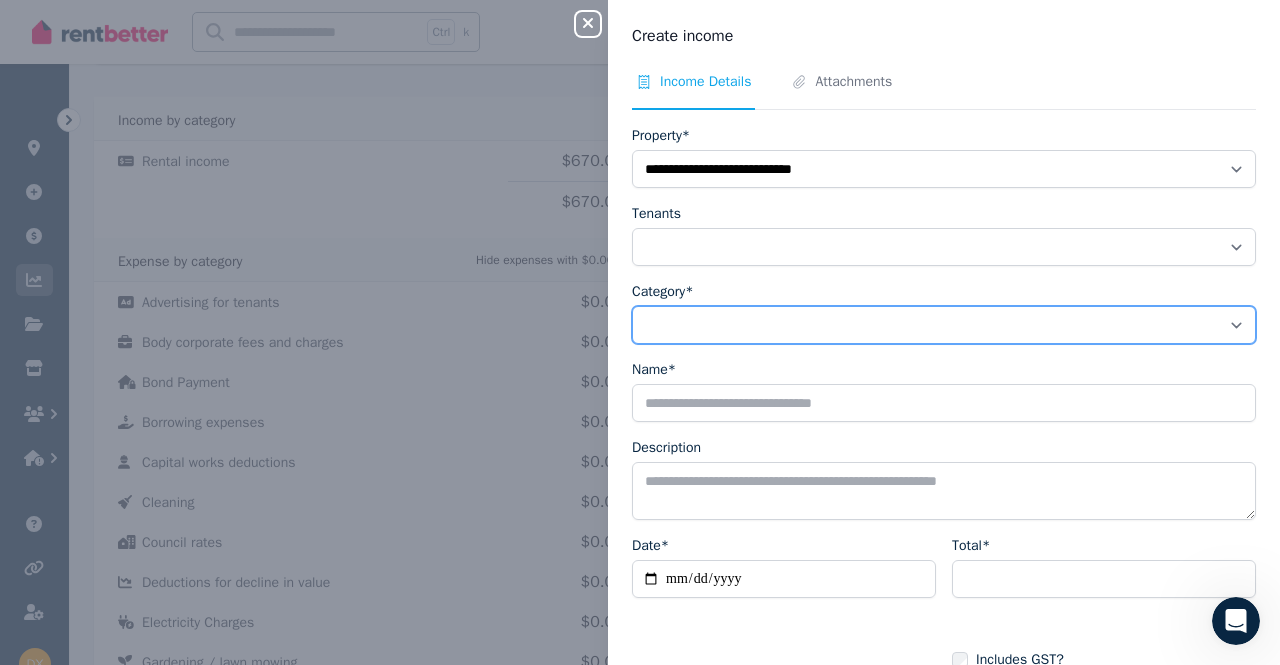 select on "**********" 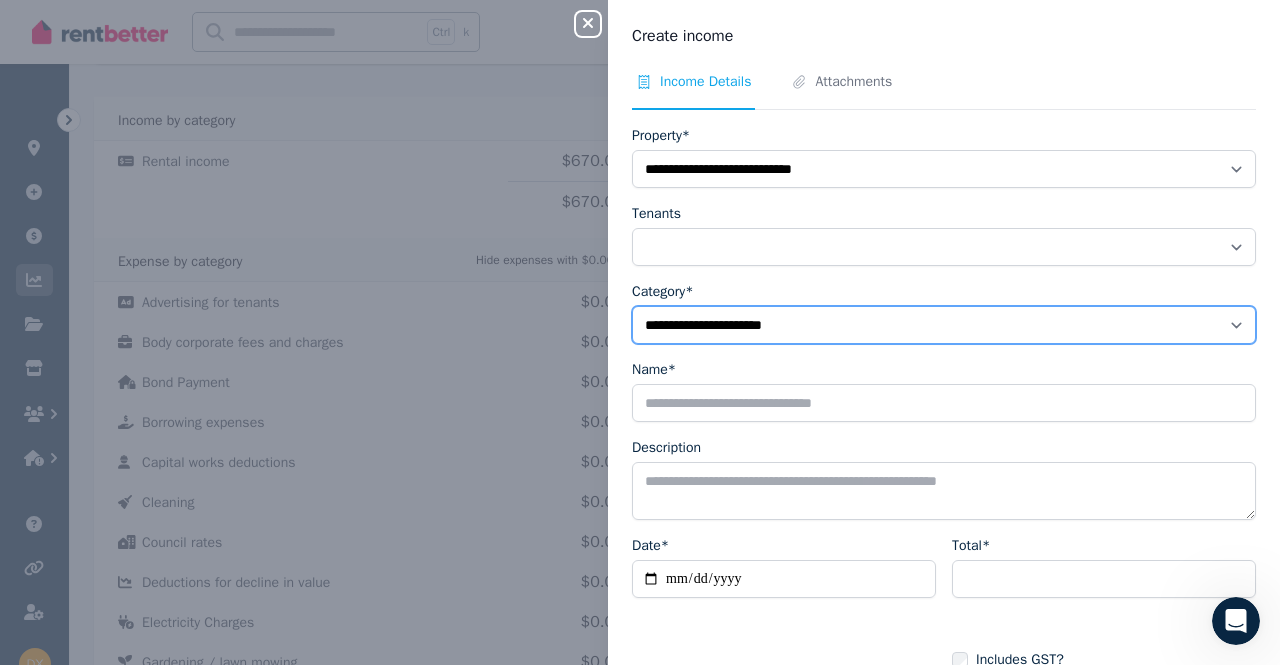 click on "**********" at bounding box center (944, 325) 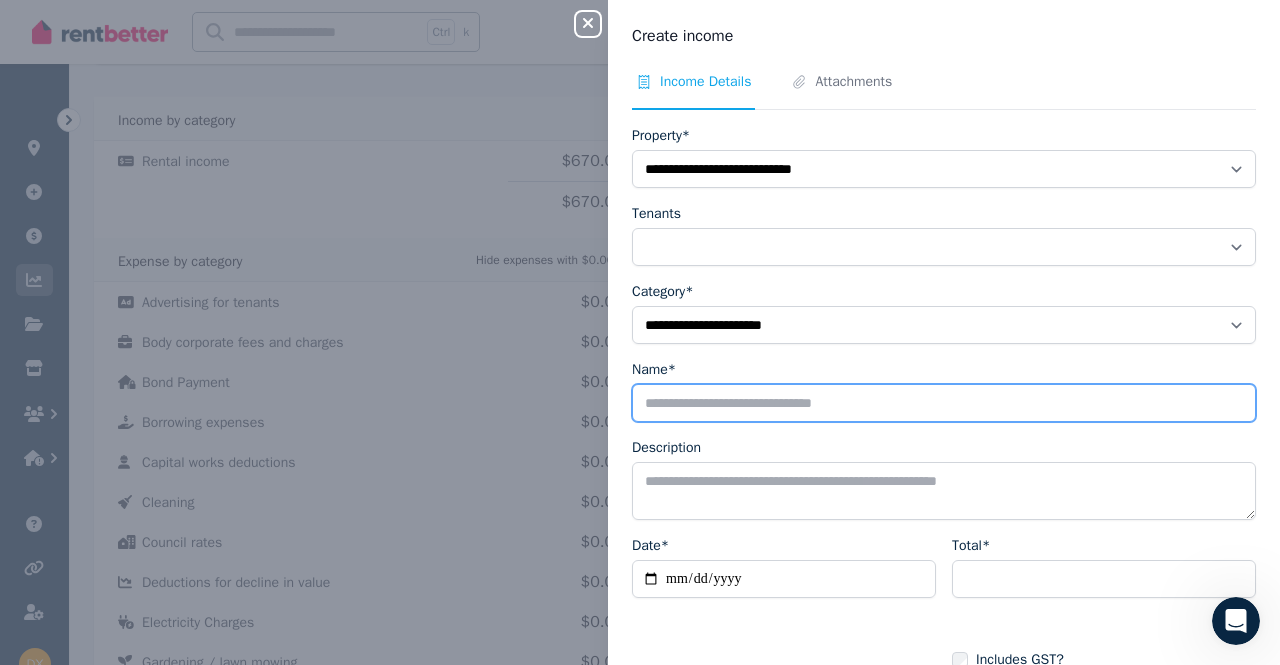 click on "Name*" at bounding box center [944, 403] 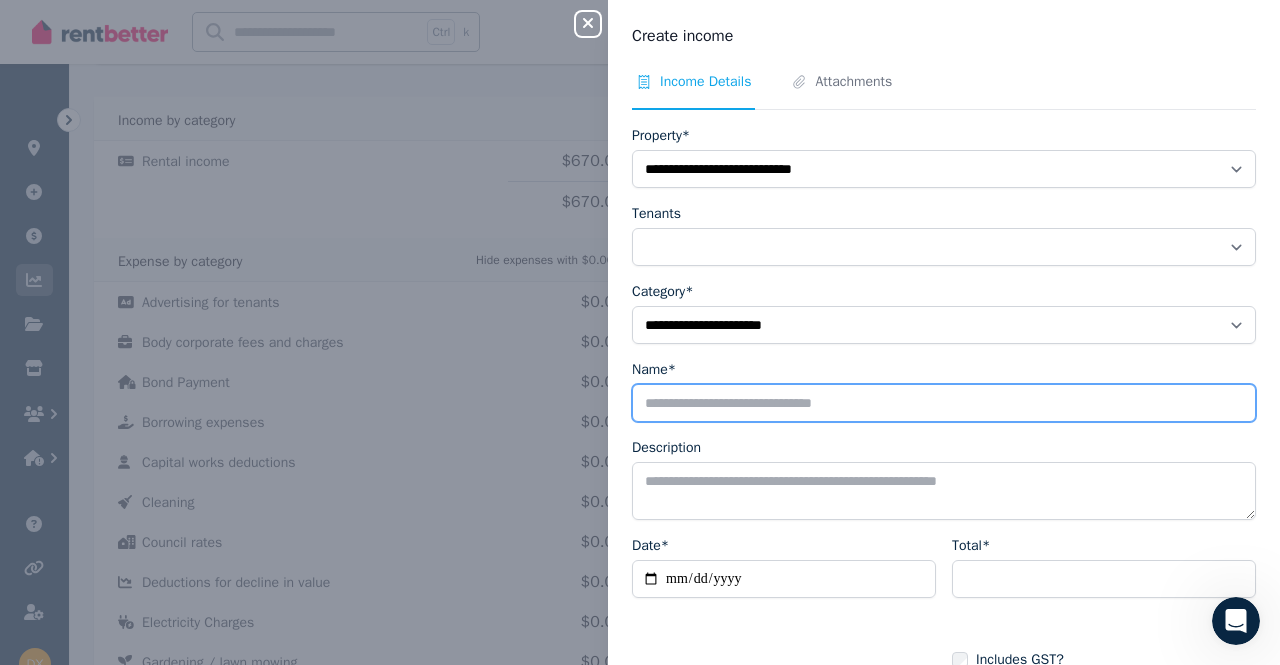 type on "**********" 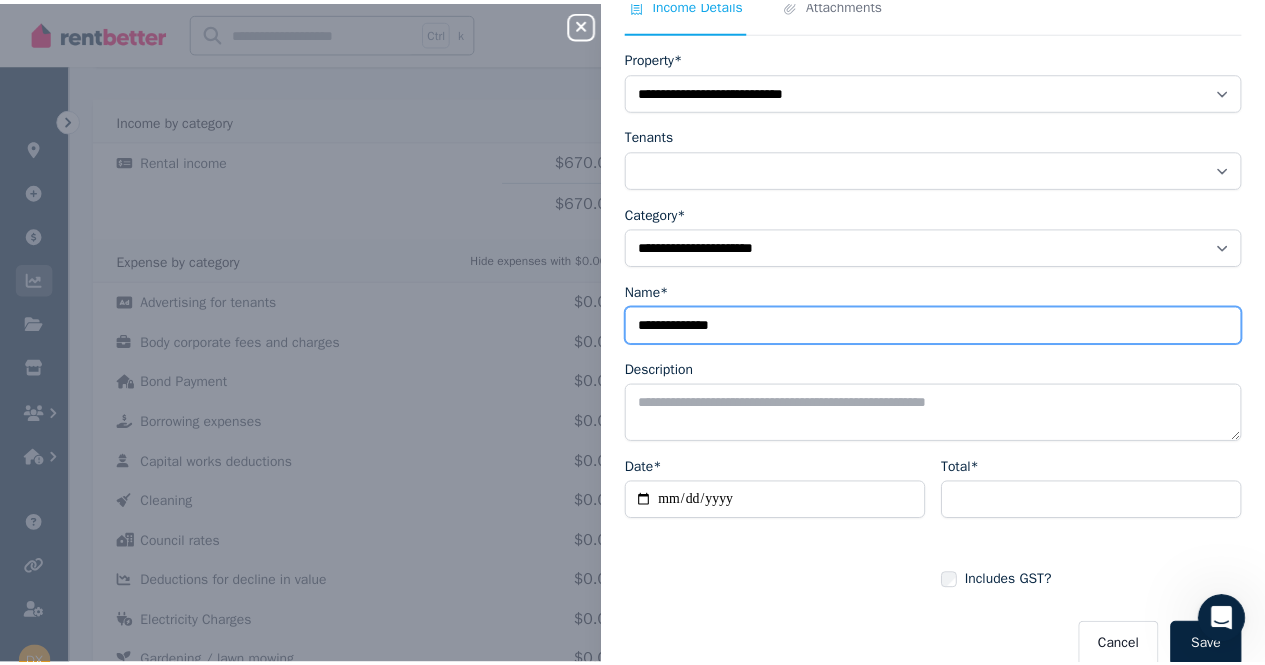 scroll, scrollTop: 107, scrollLeft: 0, axis: vertical 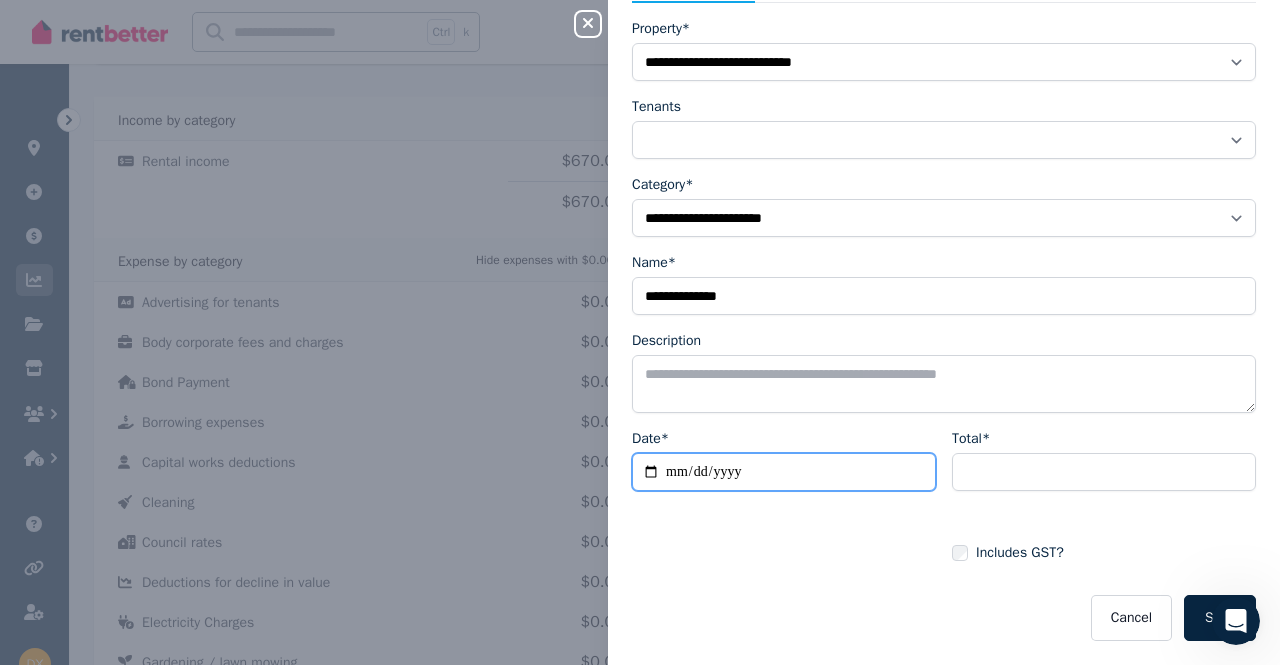 click on "Date*" at bounding box center [784, 472] 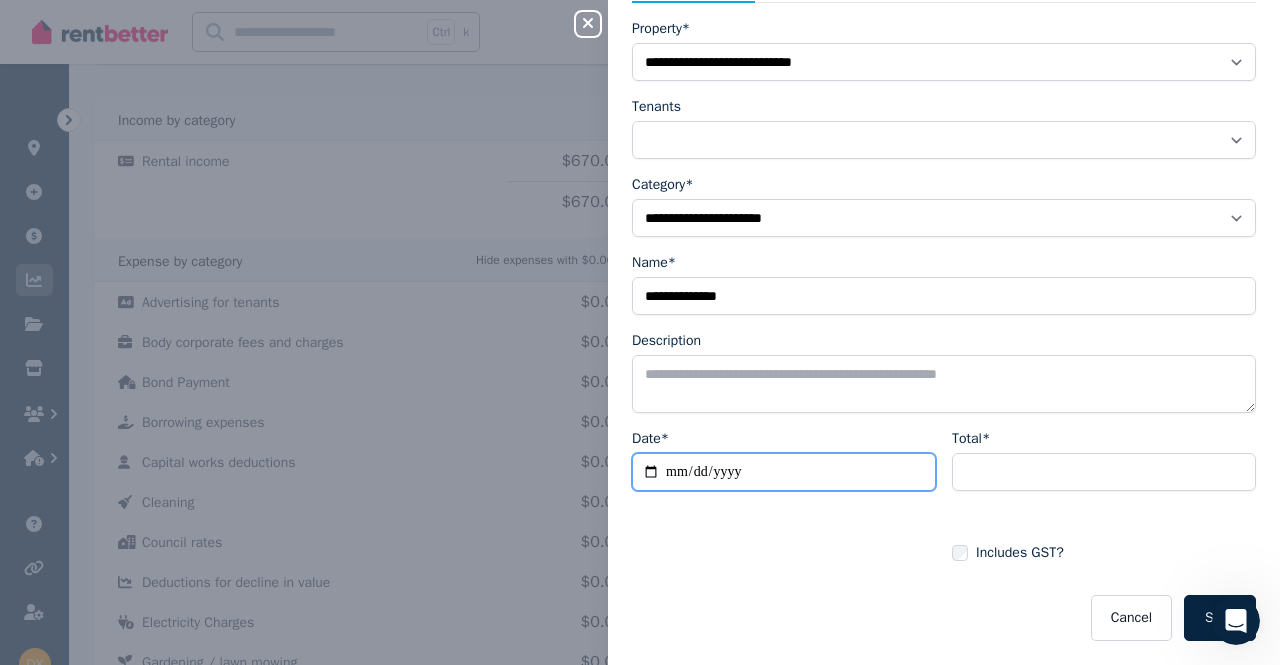 type on "**********" 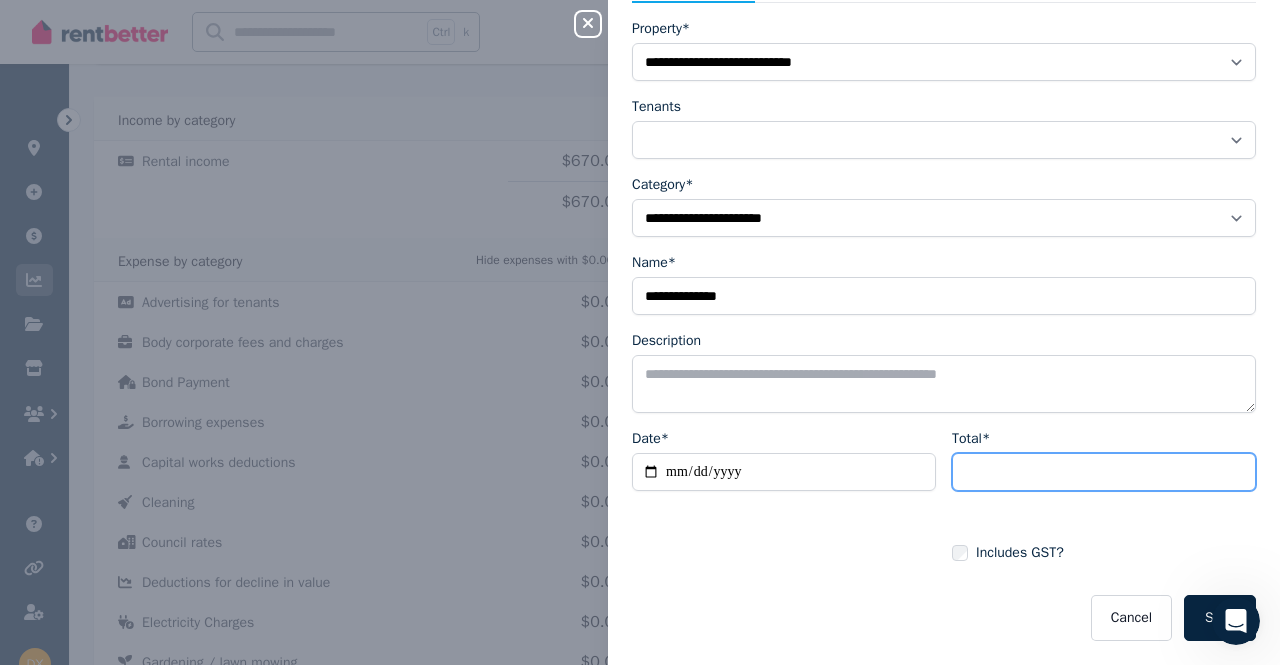 click on "Total*" at bounding box center [1104, 472] 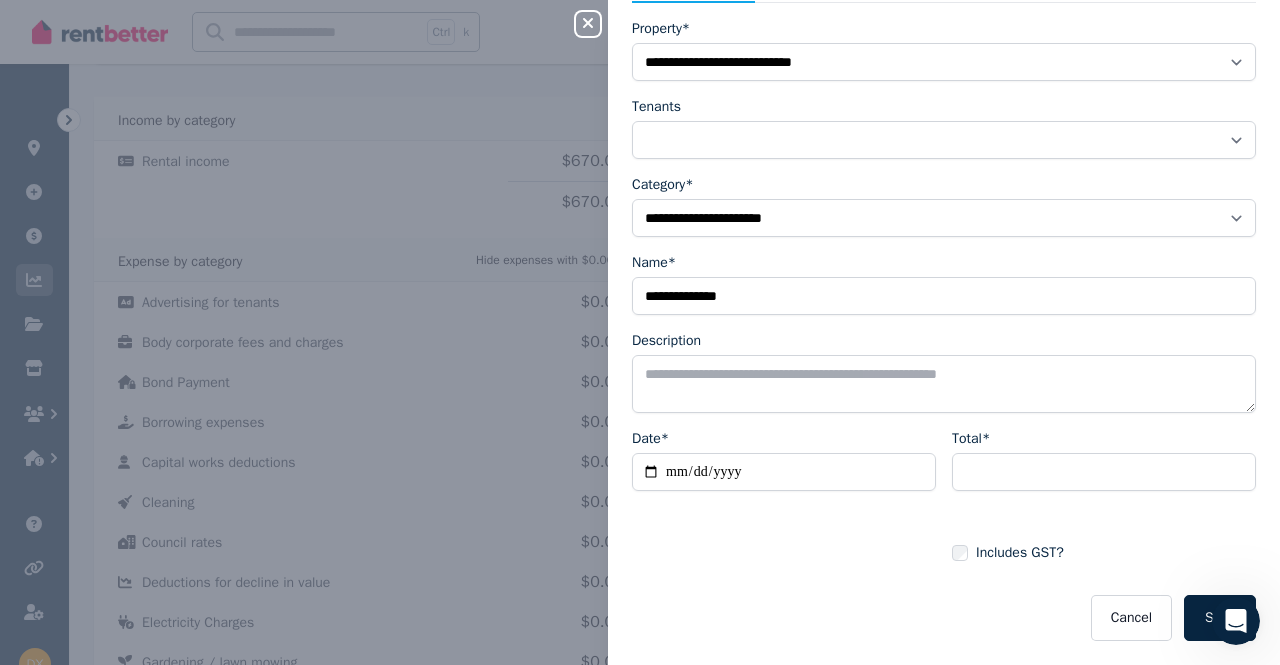 click on "**********" at bounding box center (784, 496) 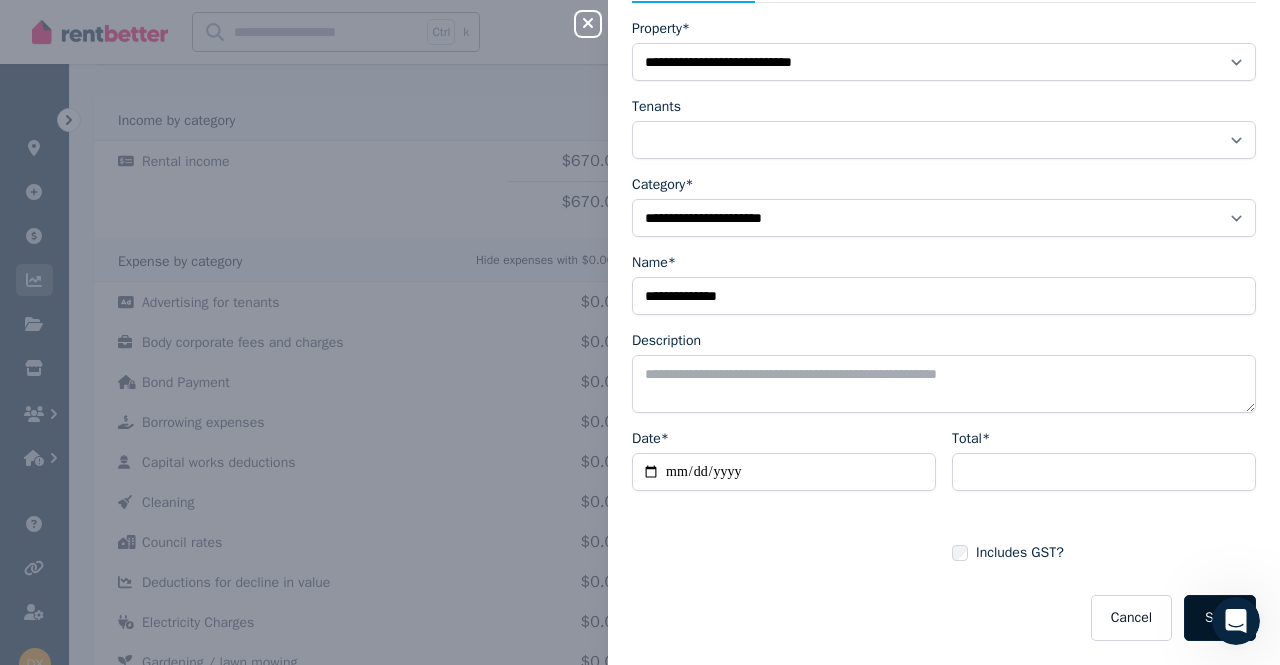 click on "Save" at bounding box center [1220, 618] 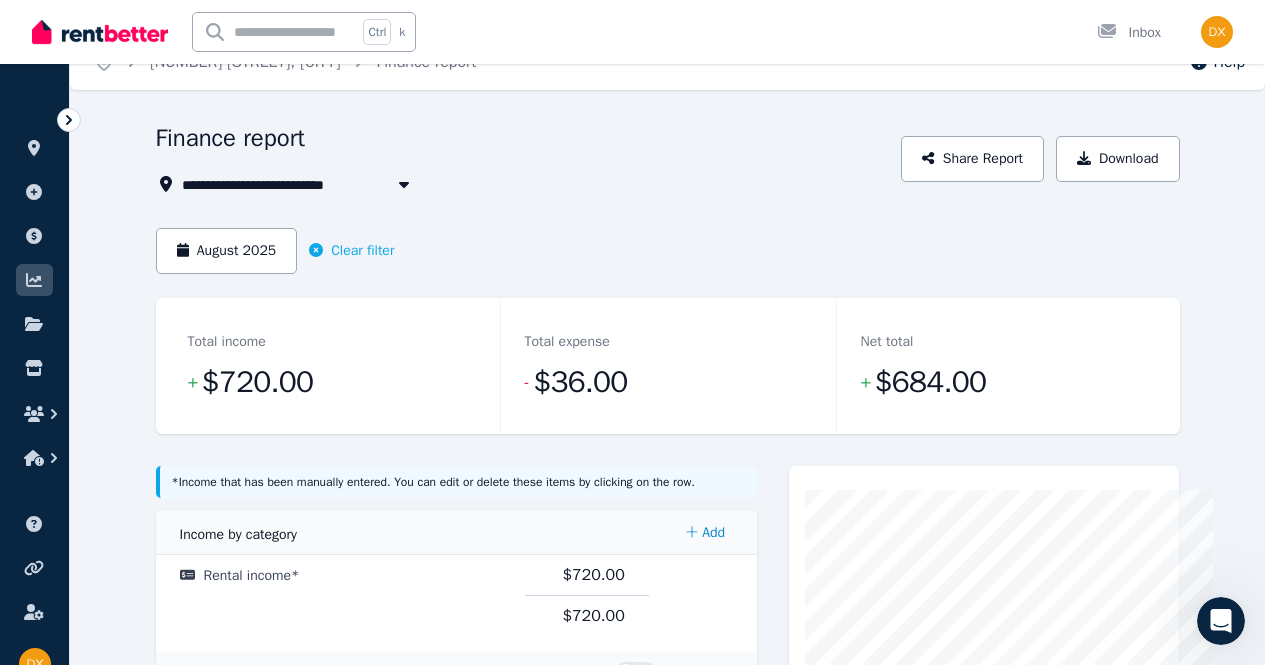 scroll, scrollTop: 0, scrollLeft: 0, axis: both 